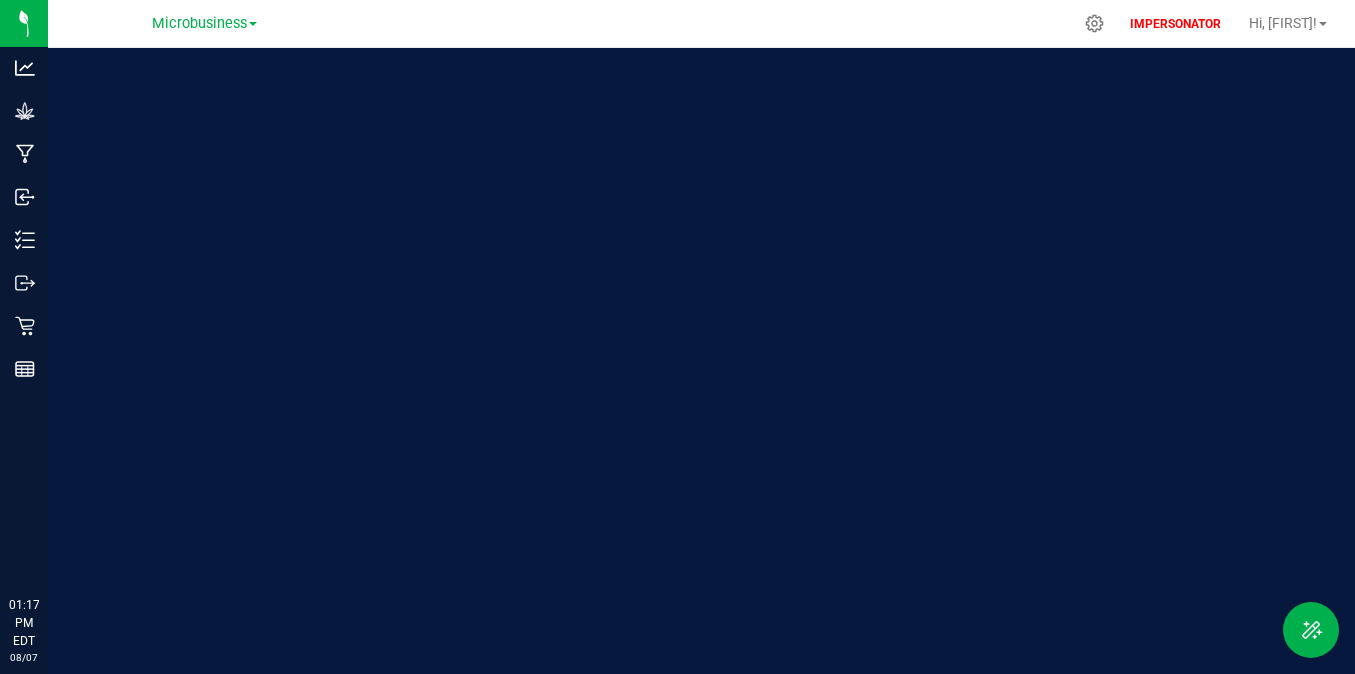 scroll, scrollTop: 0, scrollLeft: 0, axis: both 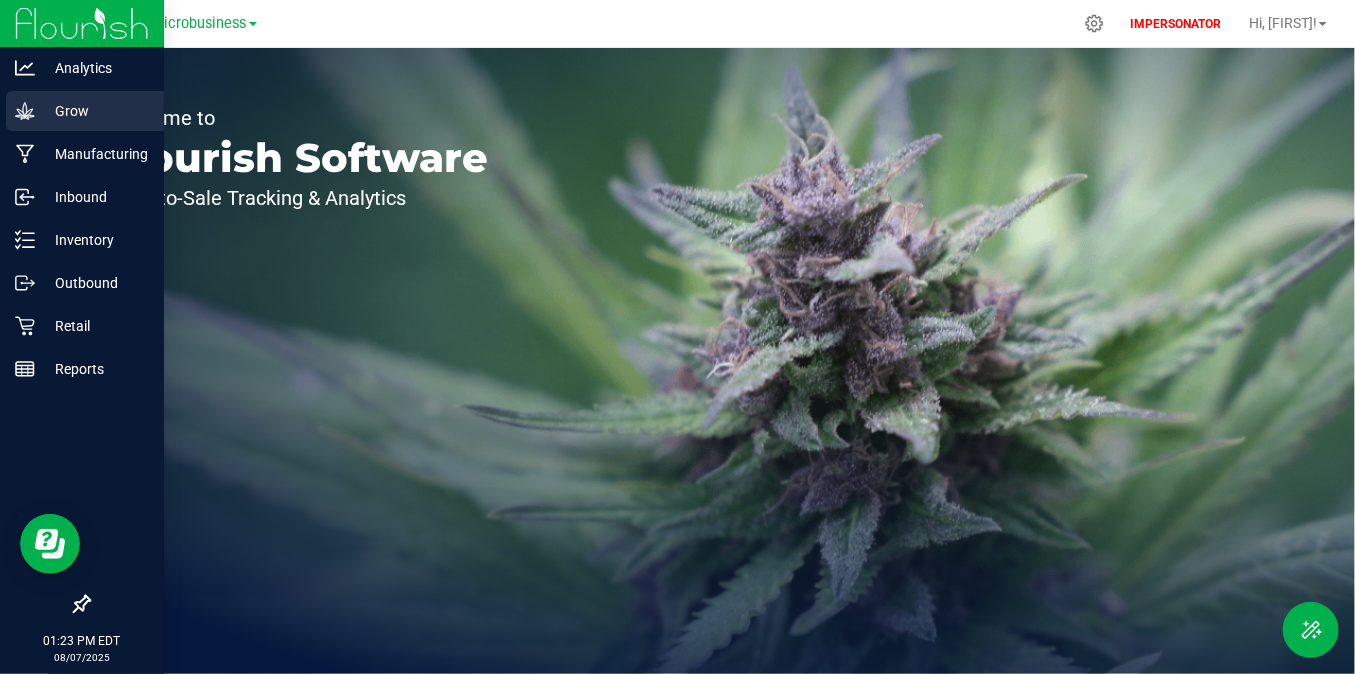click on "Grow" at bounding box center (85, 111) 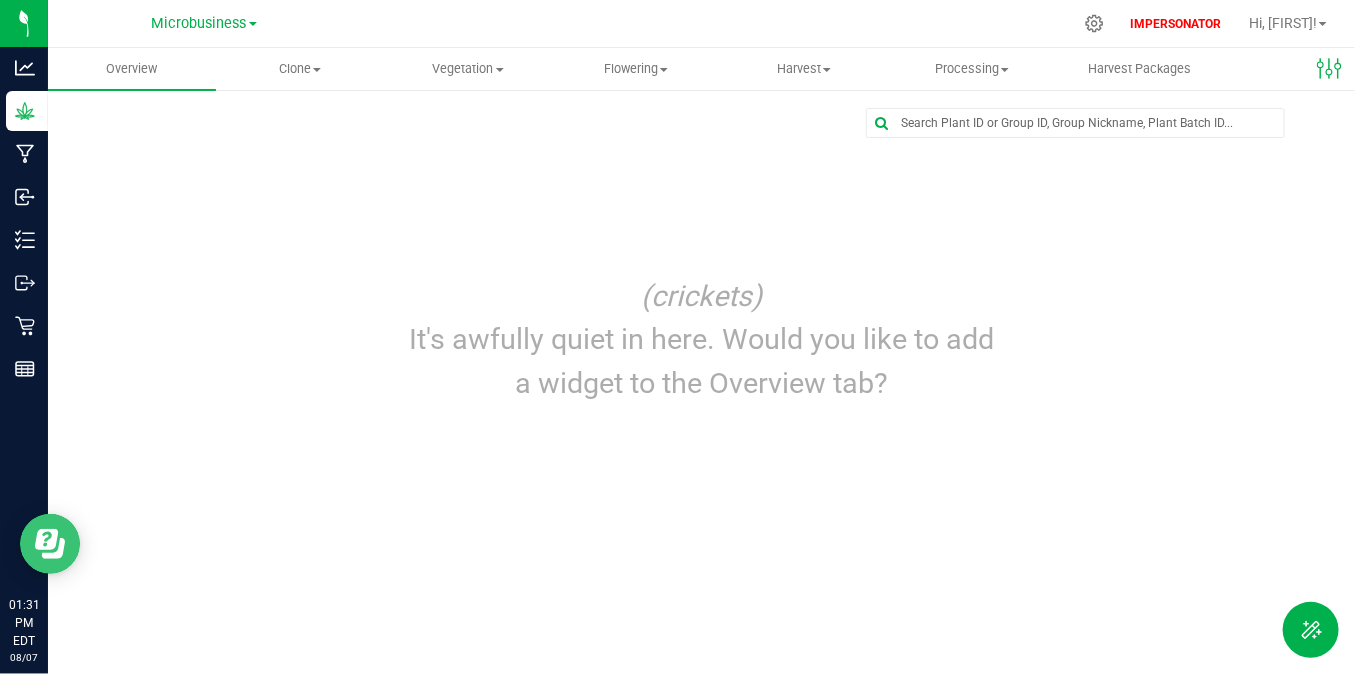 click at bounding box center [50, 543] 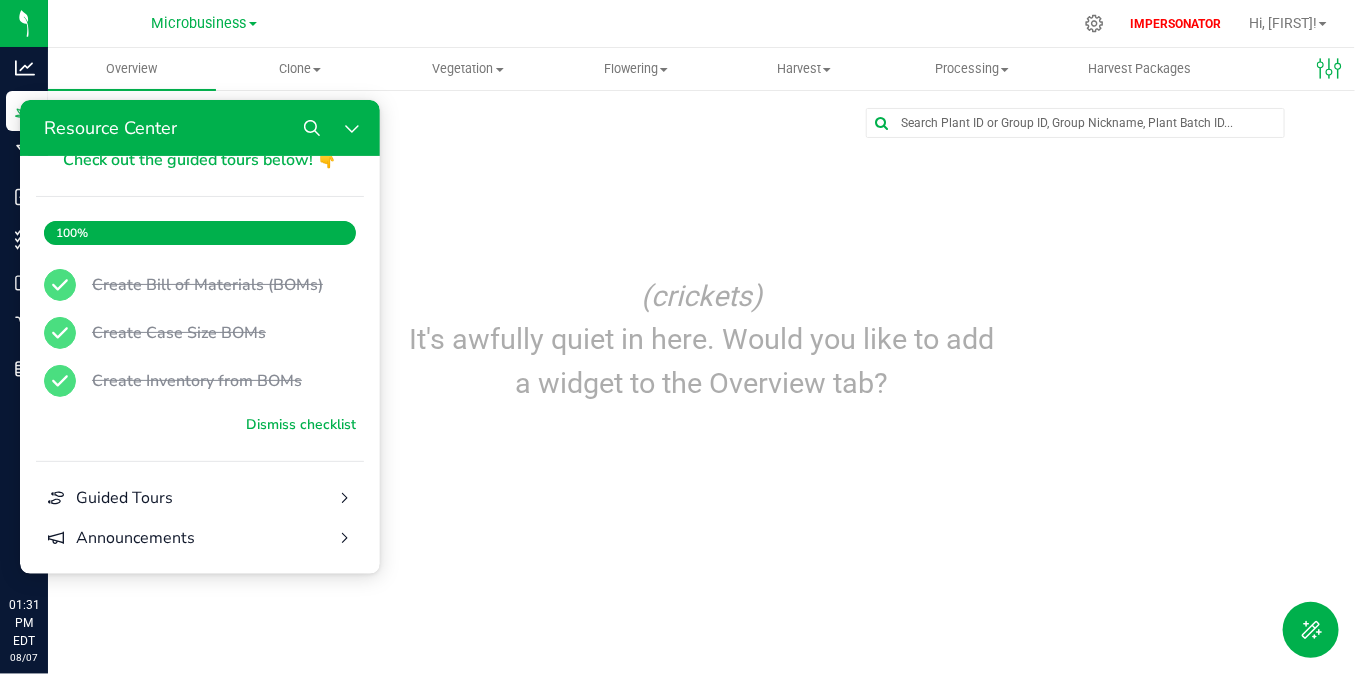 scroll, scrollTop: 479, scrollLeft: 0, axis: vertical 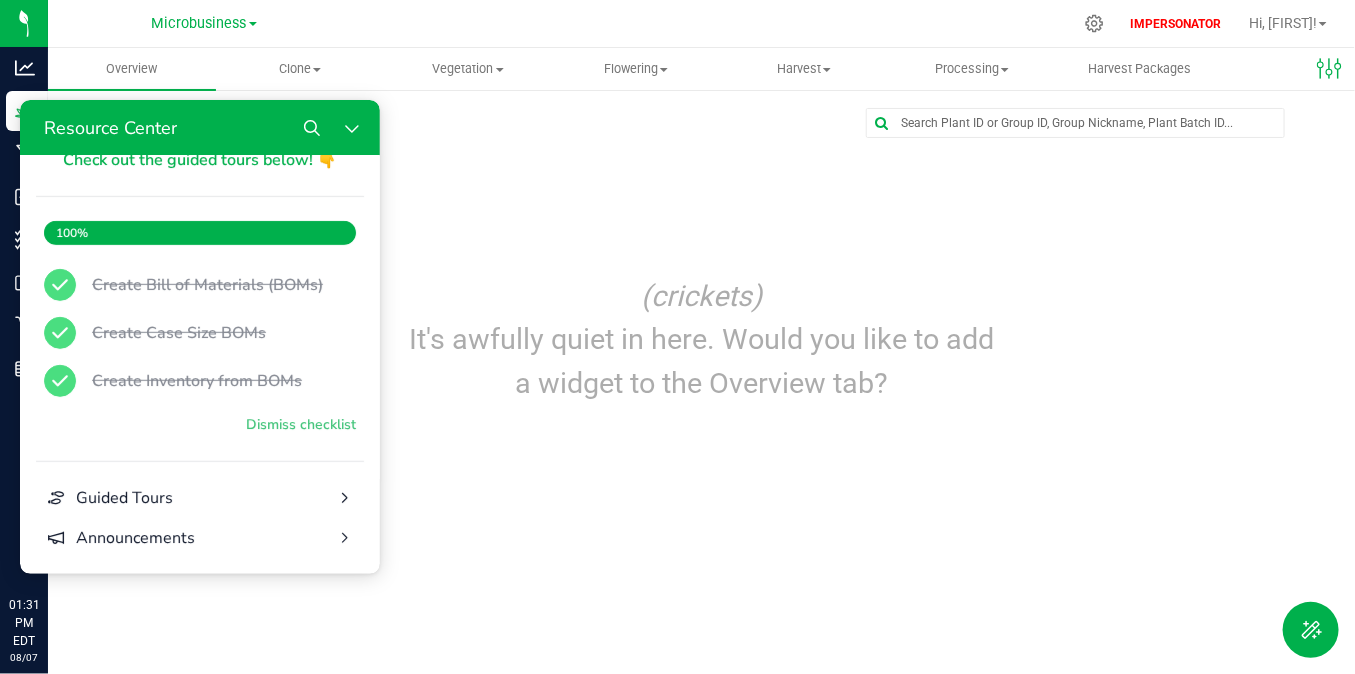 click on "Dismiss checklist" at bounding box center (301, 424) 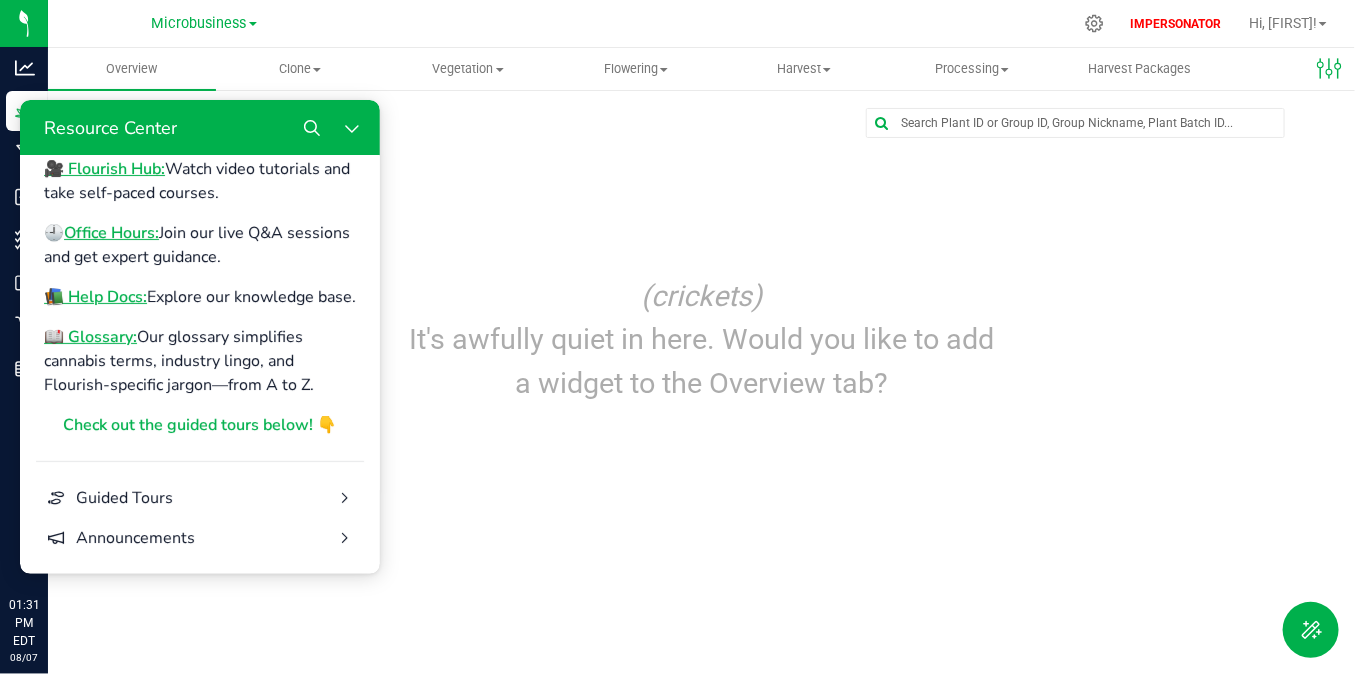 scroll, scrollTop: 479, scrollLeft: 0, axis: vertical 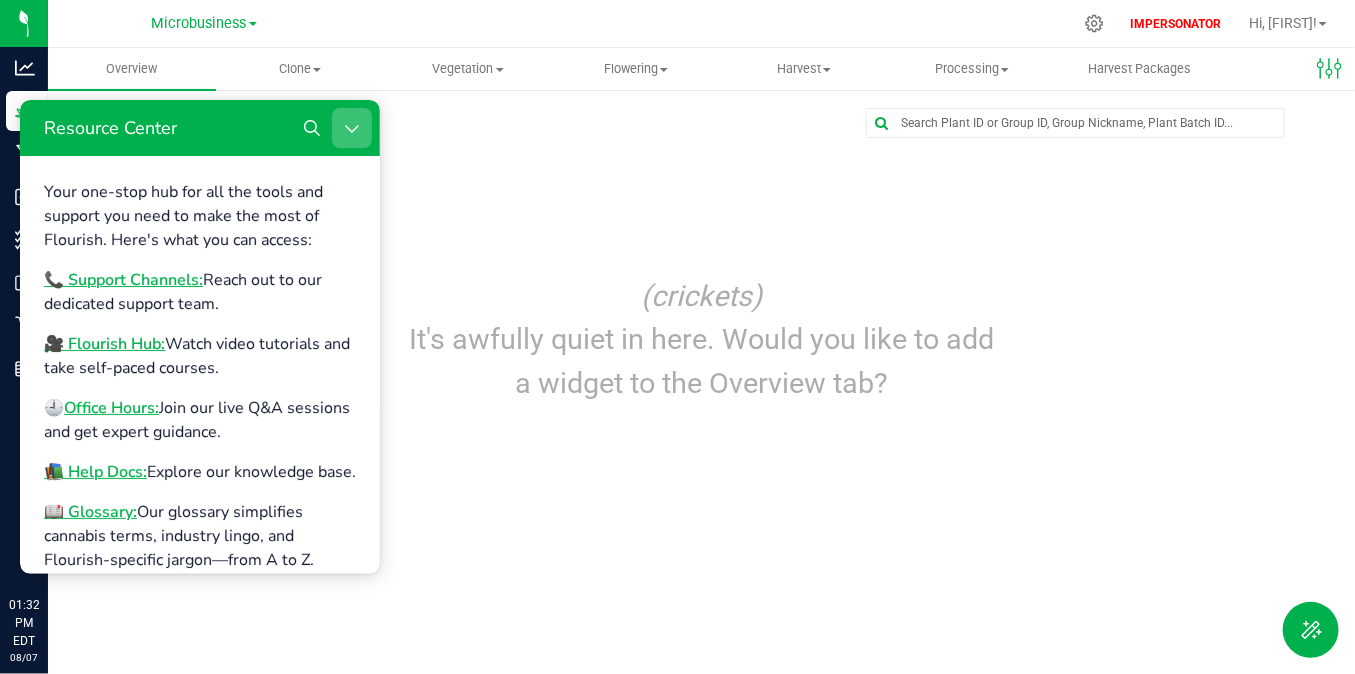 click 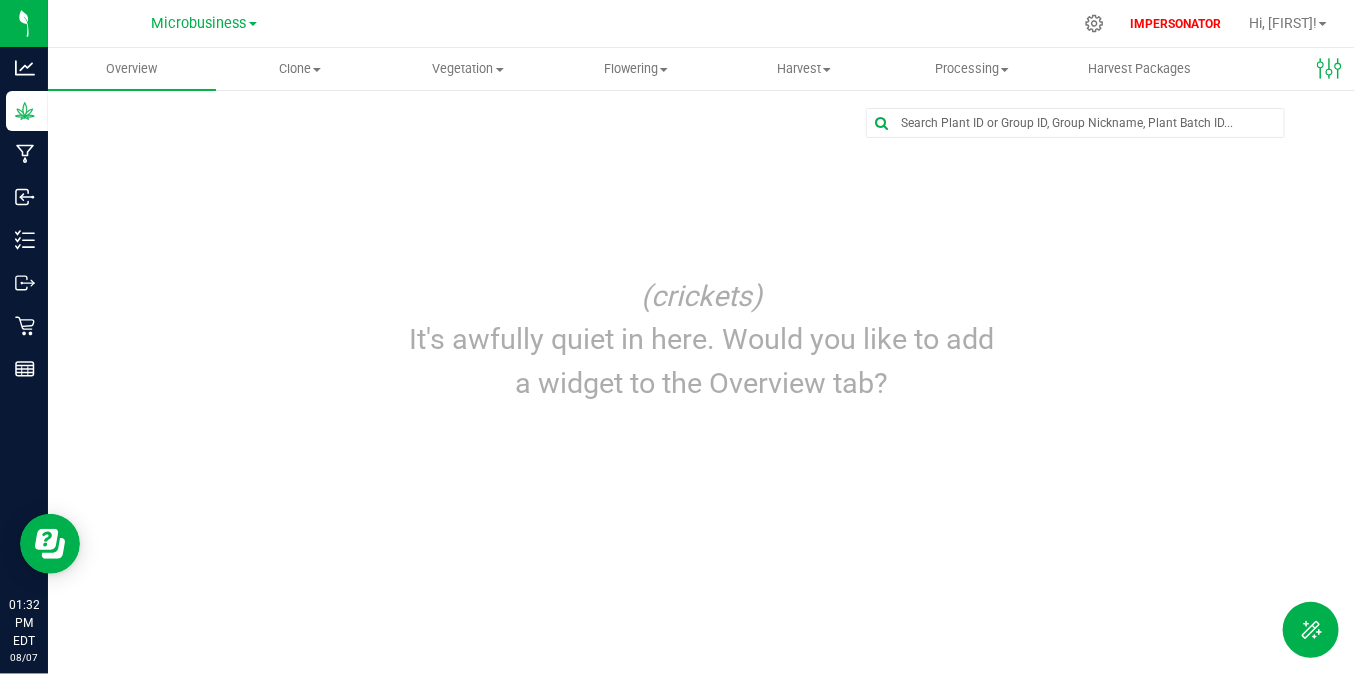 click on "Edit dashboard
(crickets)
It's awfully quiet in here. Would you like to add a widget to the Overview tab?" at bounding box center (701, 262) 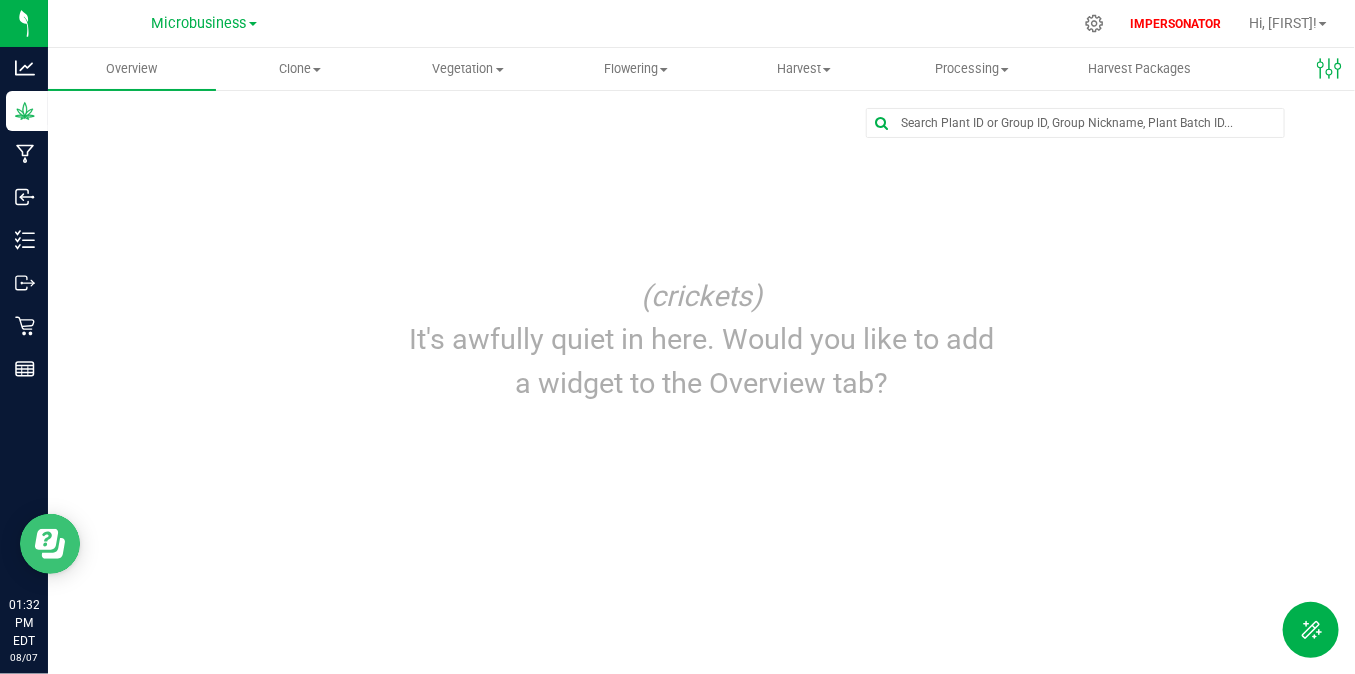 click 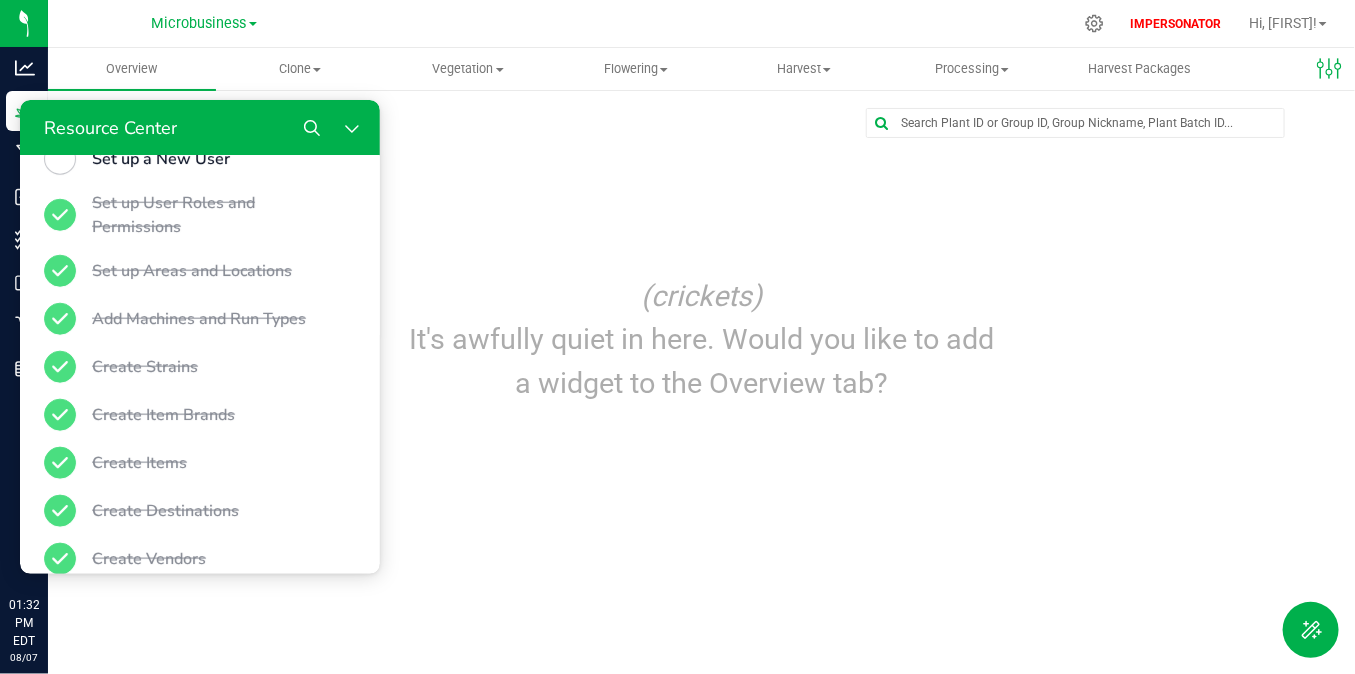 scroll, scrollTop: 878, scrollLeft: 0, axis: vertical 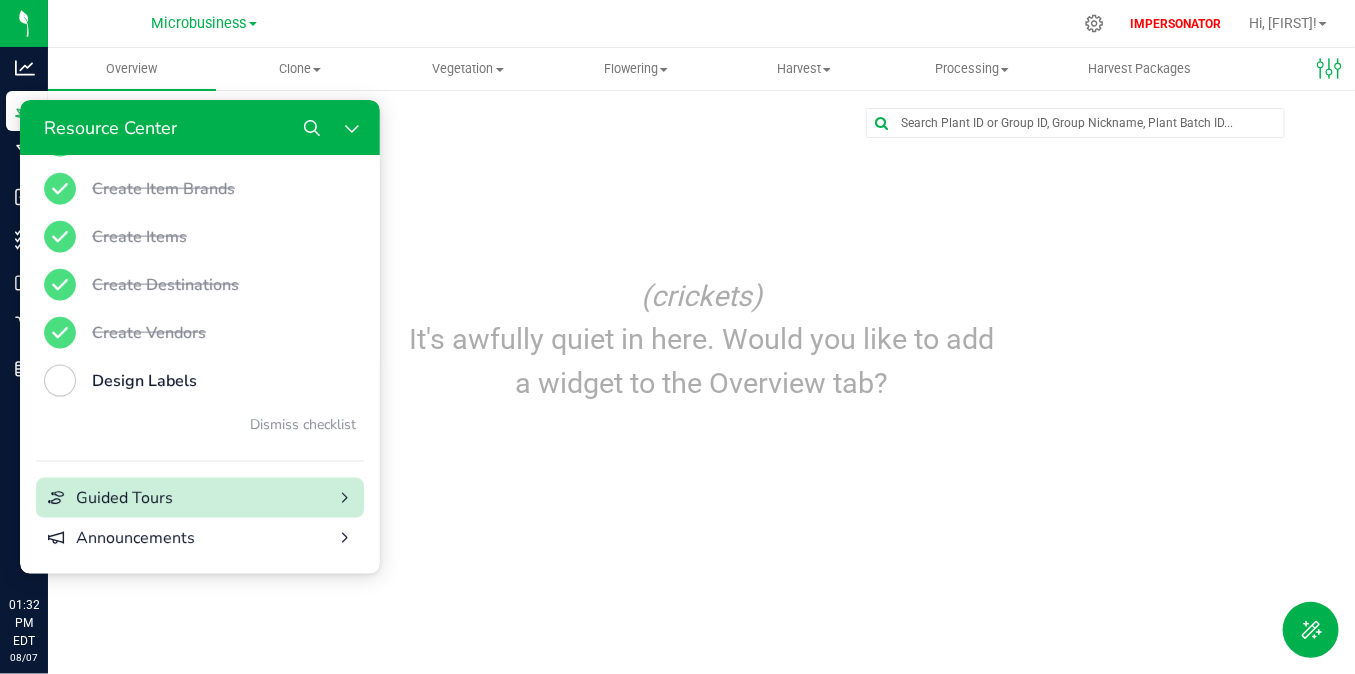 click on "Guided Tours" at bounding box center (200, 497) 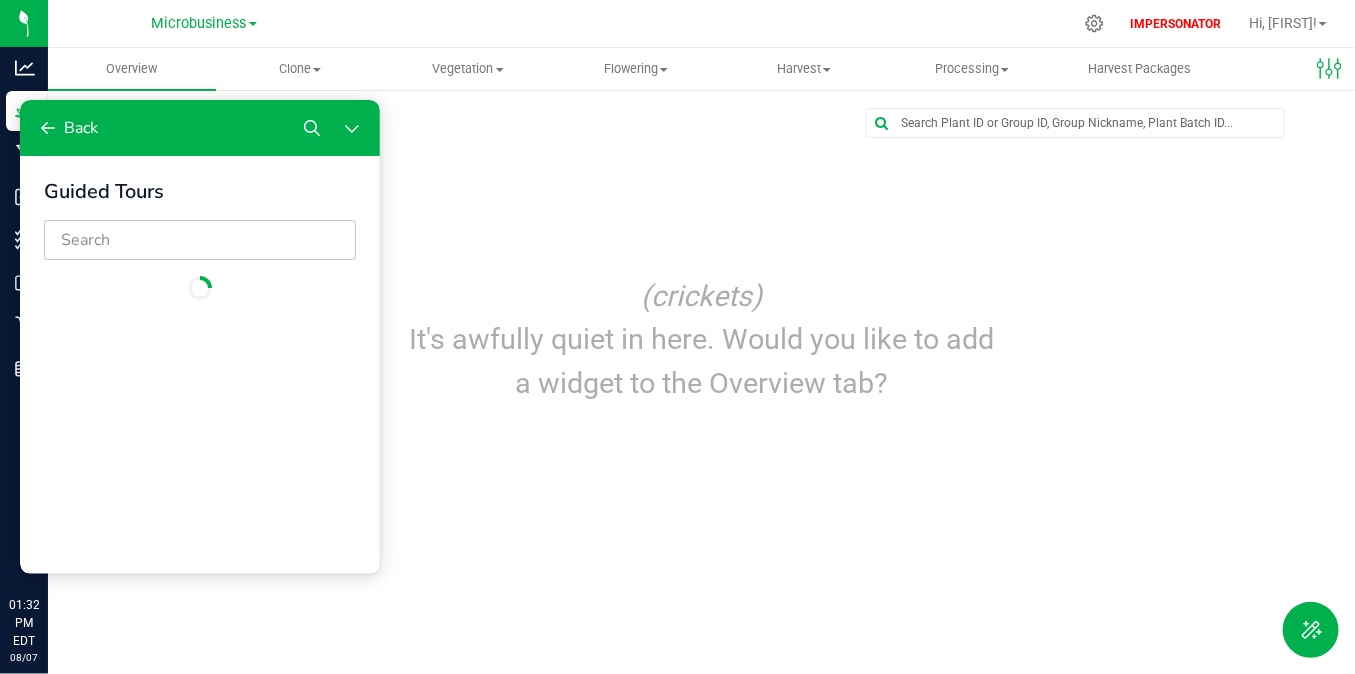 scroll, scrollTop: 0, scrollLeft: 0, axis: both 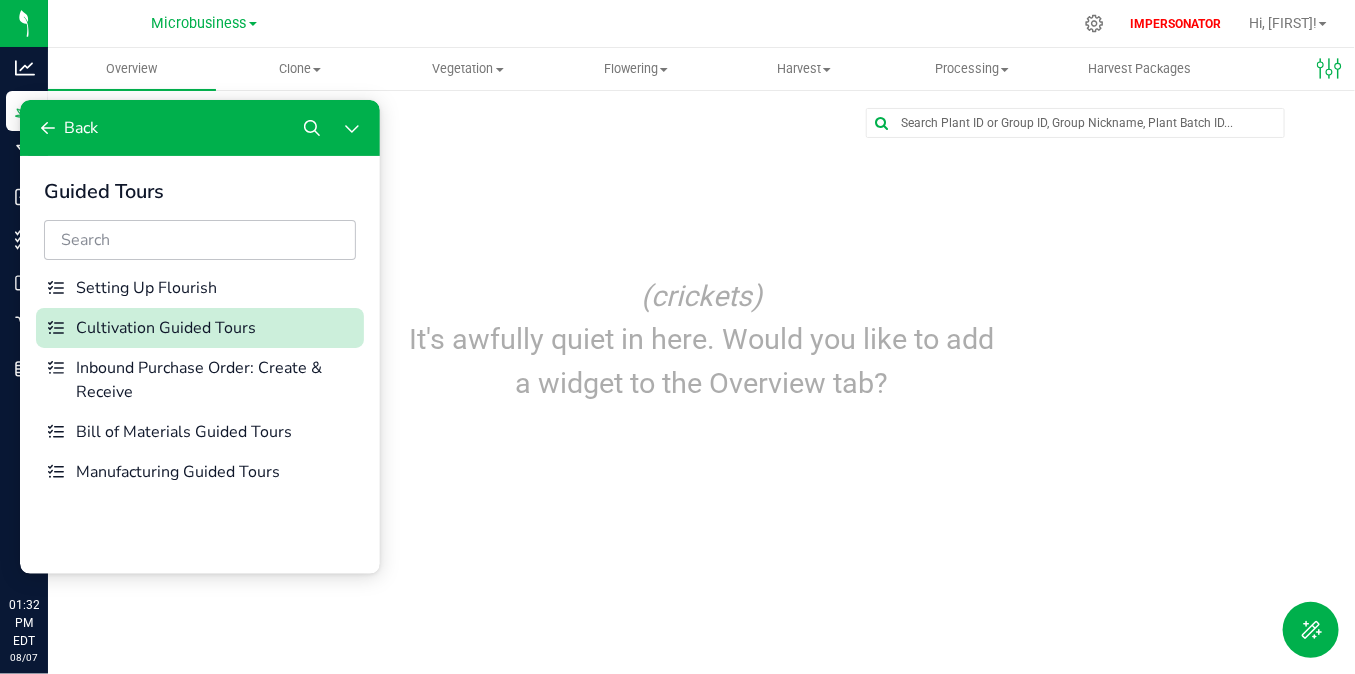 click on "Cultivation Guided Tours" at bounding box center [216, 327] 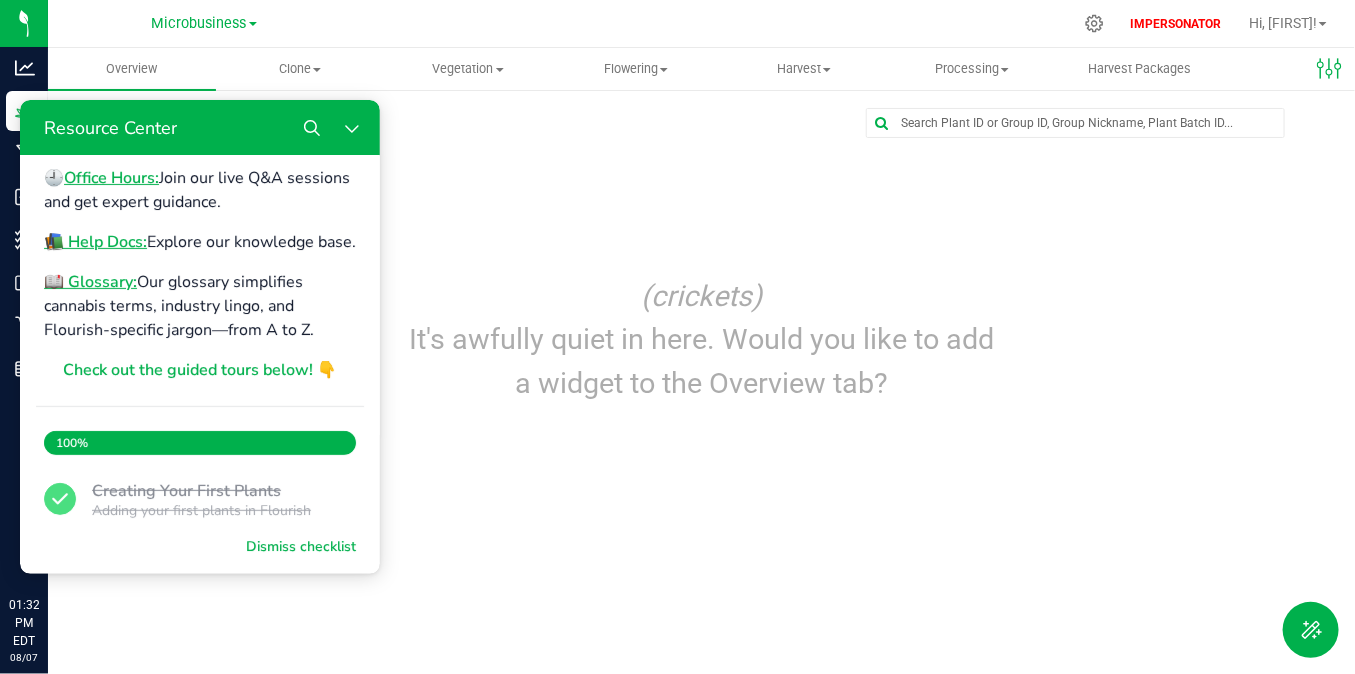 scroll, scrollTop: 375, scrollLeft: 0, axis: vertical 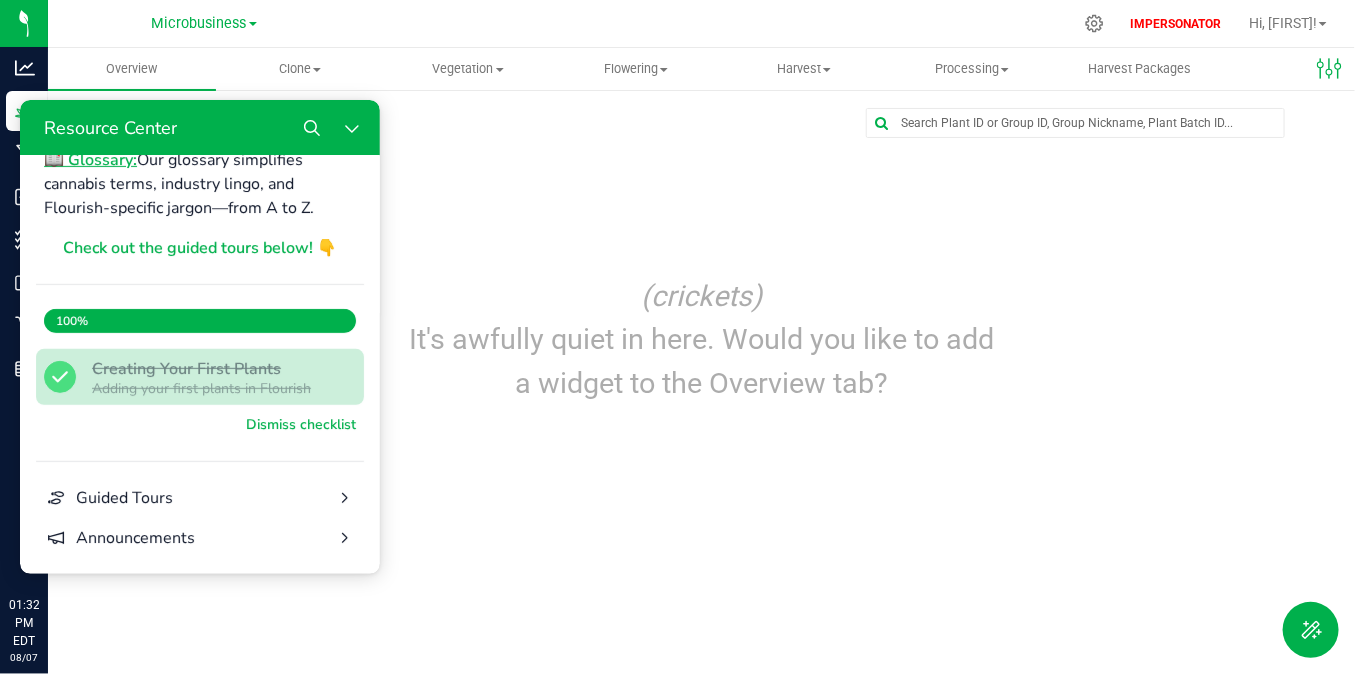 click on "Adding your first plants in Flourish" at bounding box center [208, 388] 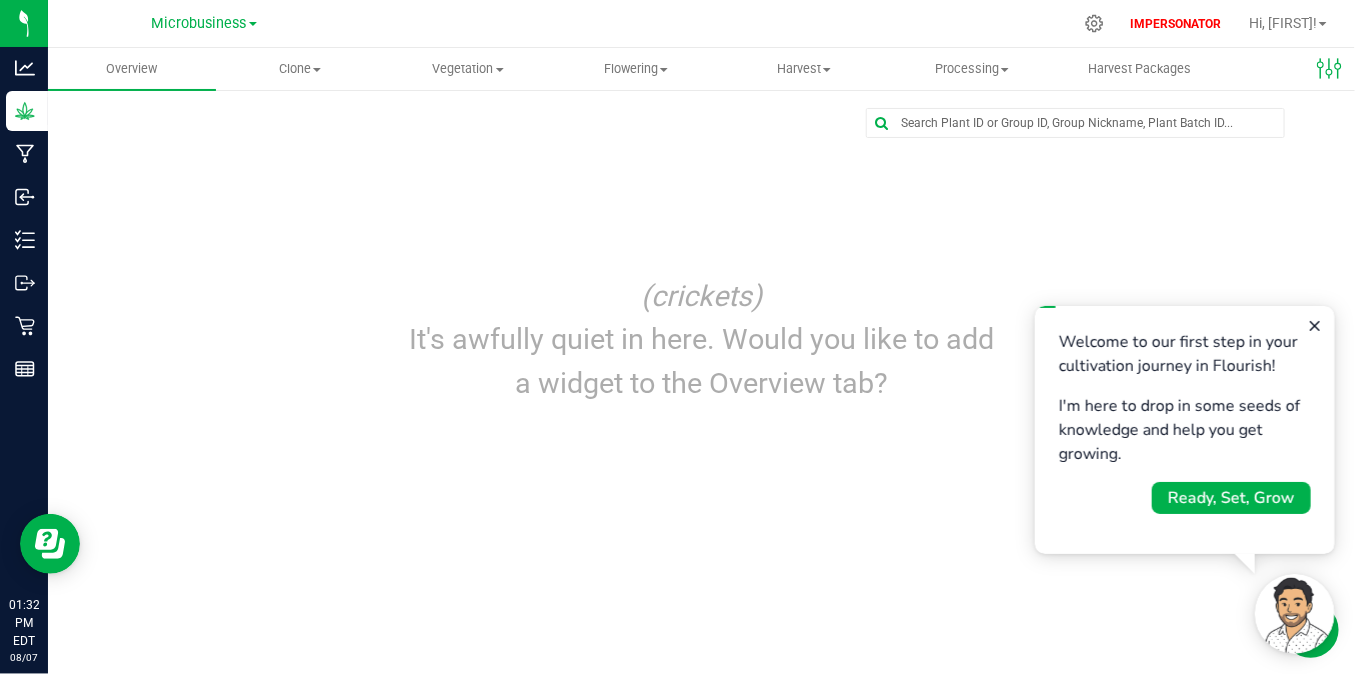 scroll, scrollTop: 0, scrollLeft: 0, axis: both 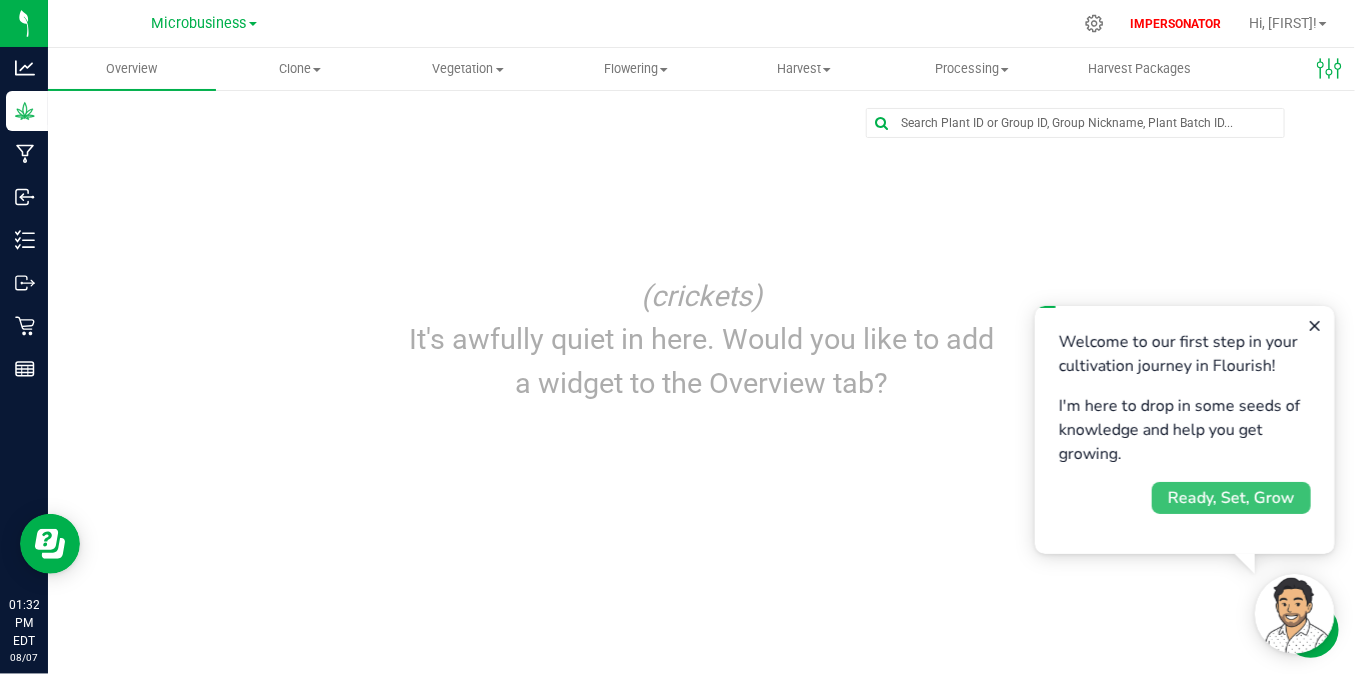 click on "Ready, Set, Grow" at bounding box center [1230, 497] 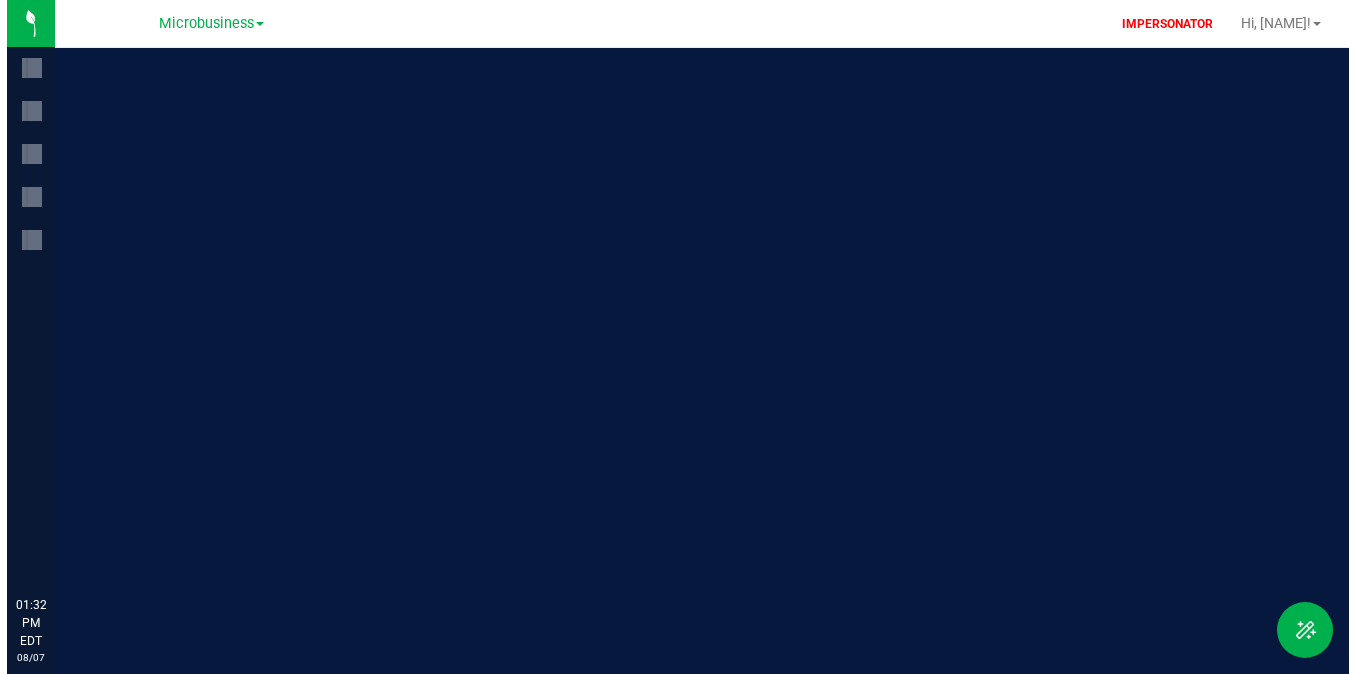 scroll, scrollTop: 0, scrollLeft: 0, axis: both 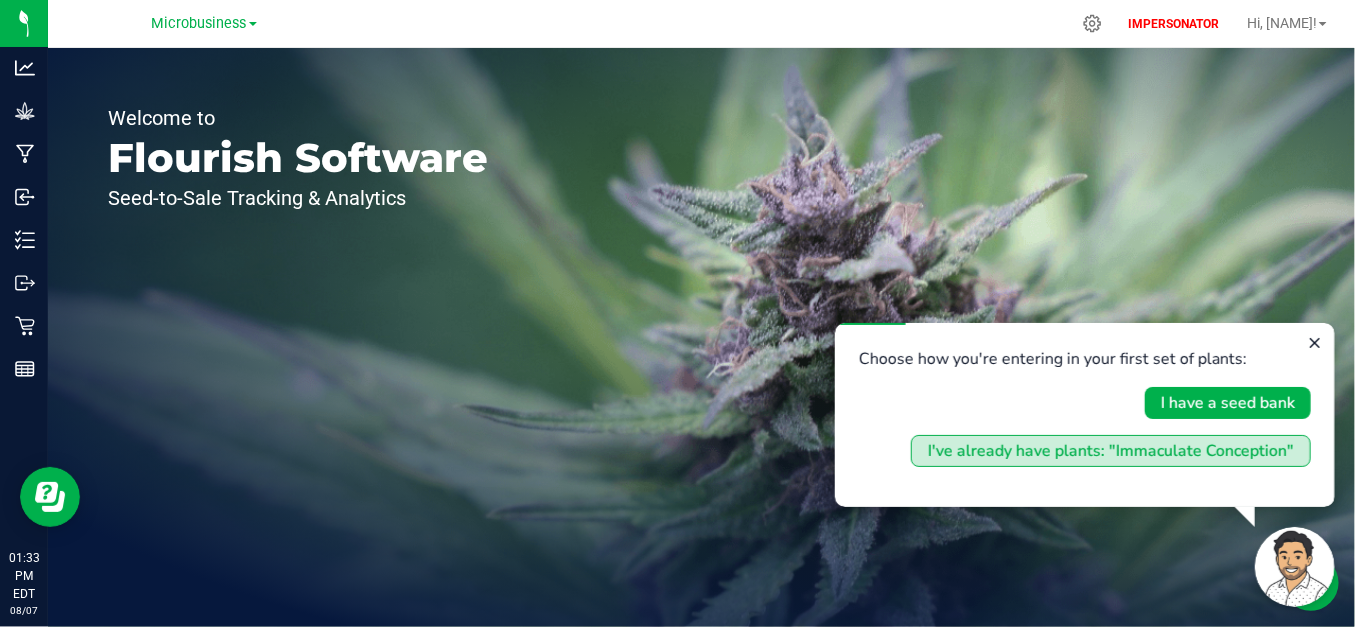 click on "I've already have plants: "Immaculate Conception"" at bounding box center (1110, 450) 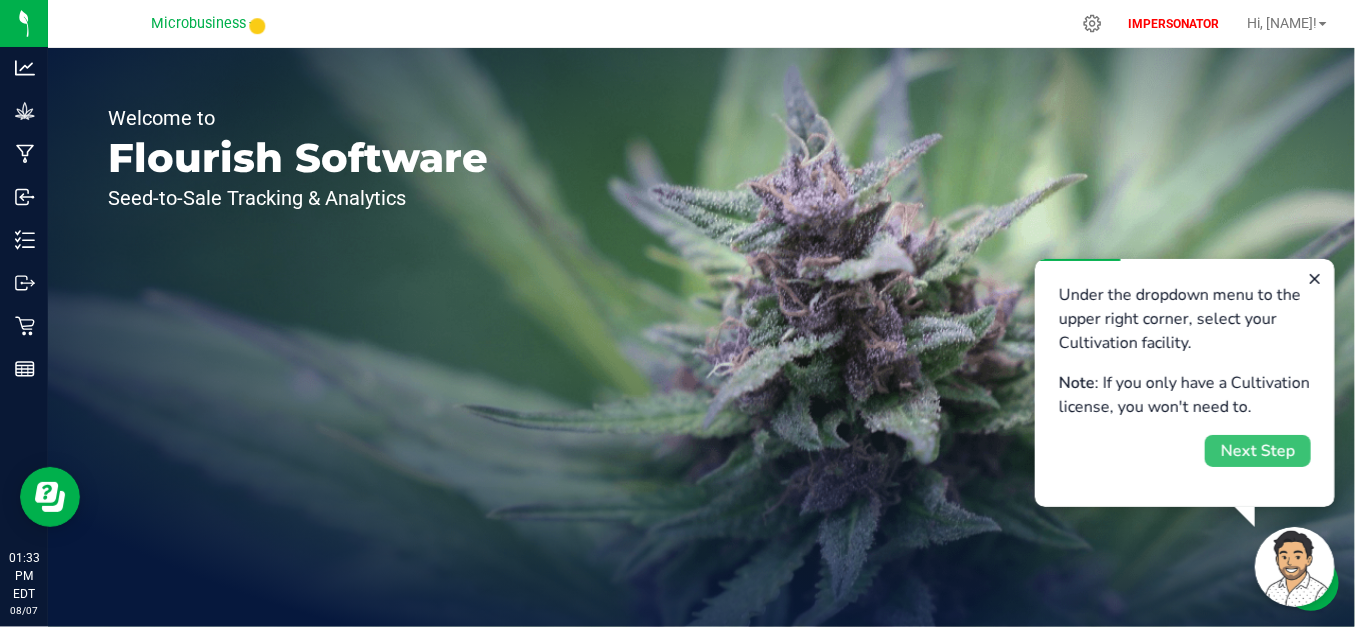 click on "Next Step" at bounding box center (1257, 450) 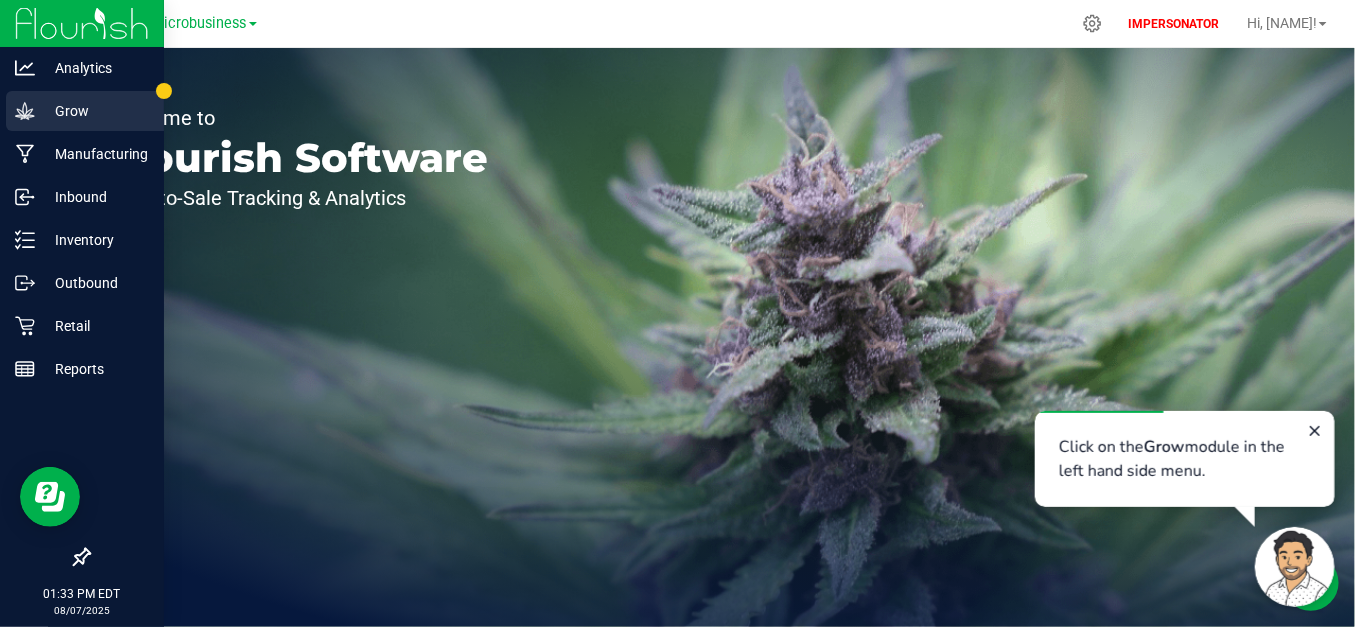 click 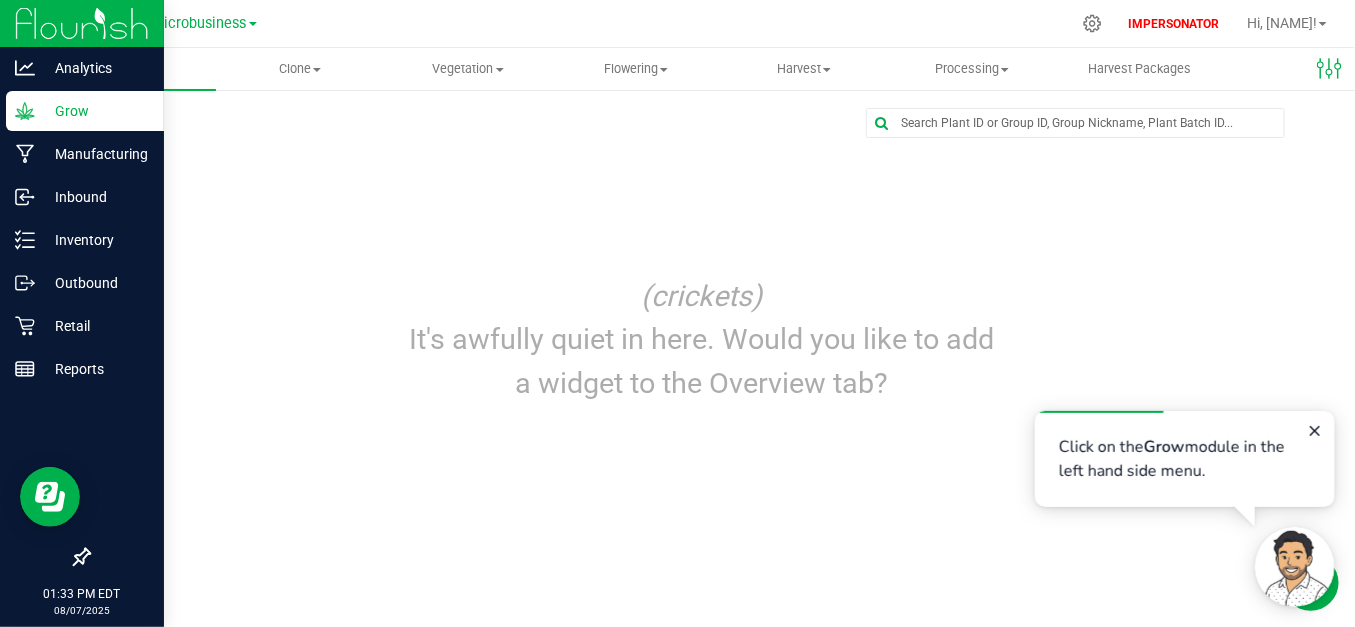click on "Grow" at bounding box center [95, 111] 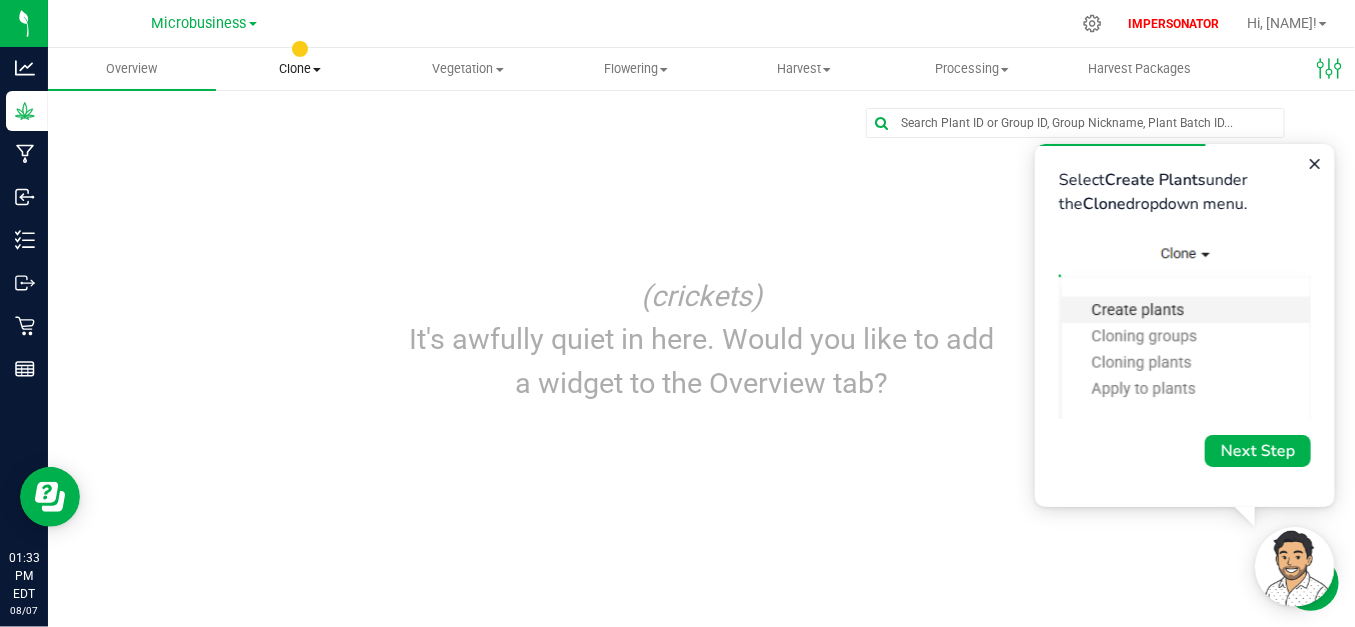 click on "Clone
Create plants
Cloning groups
Cloning plants
Apply to plants" at bounding box center (300, 69) 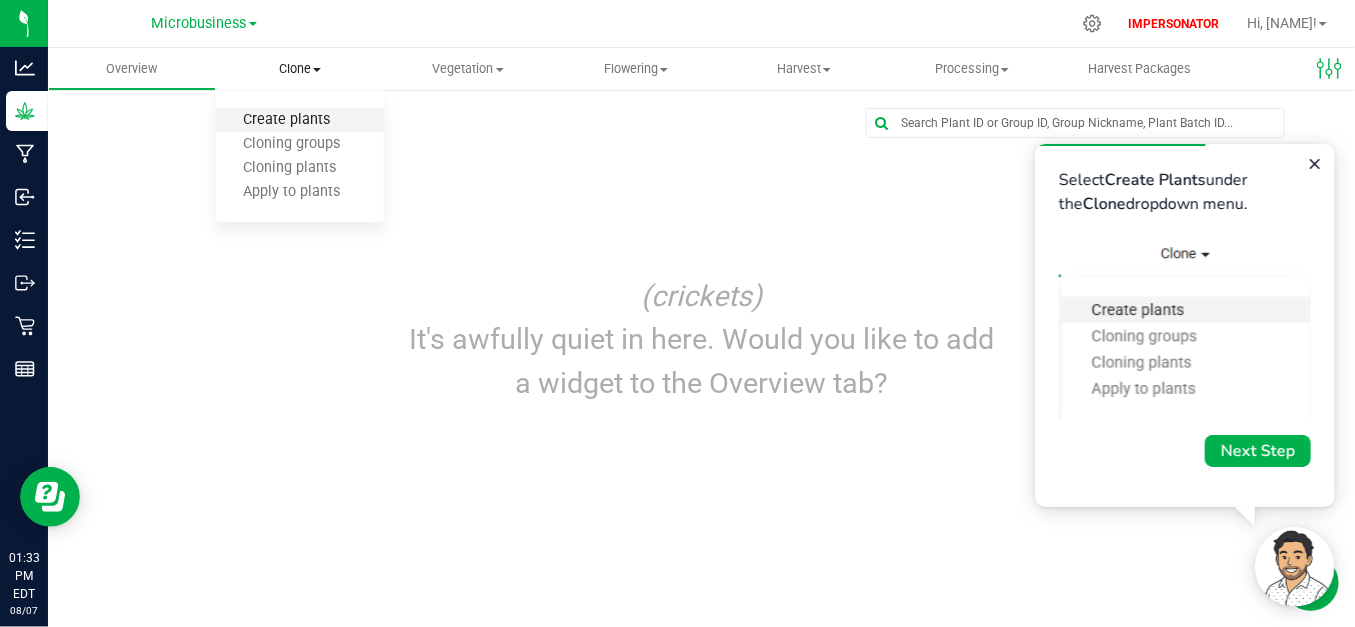 click on "Create plants" at bounding box center [286, 120] 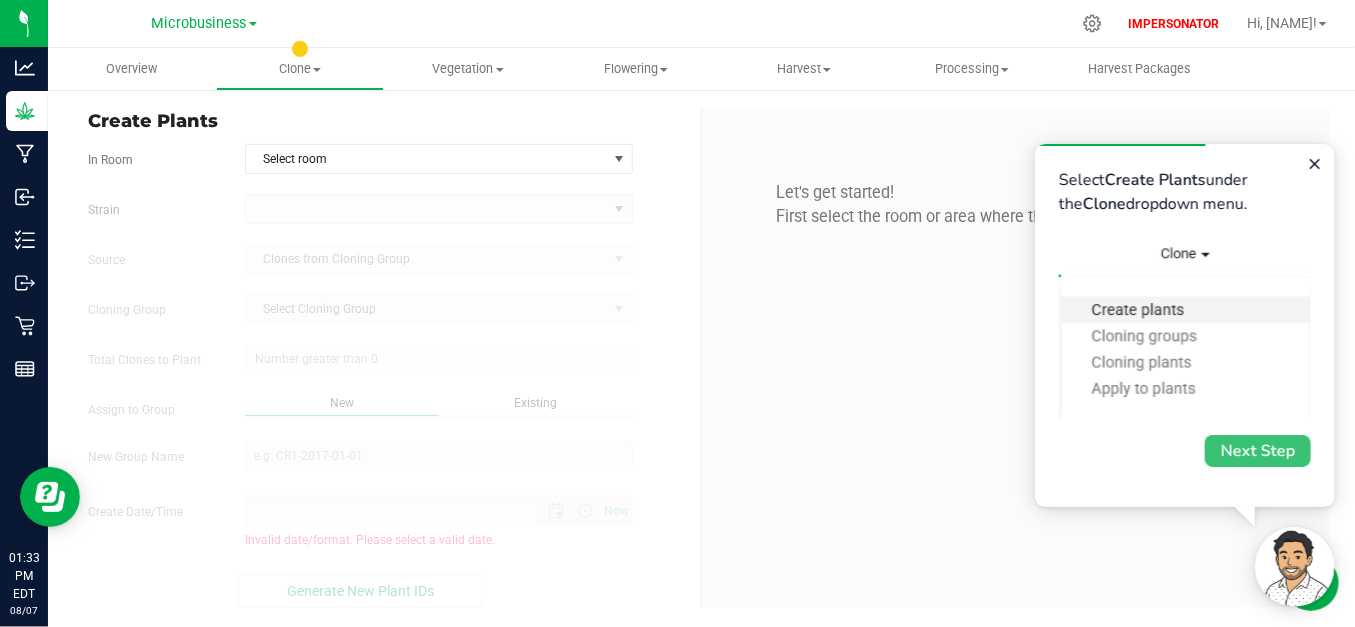 click on "Next Step" at bounding box center (1257, 450) 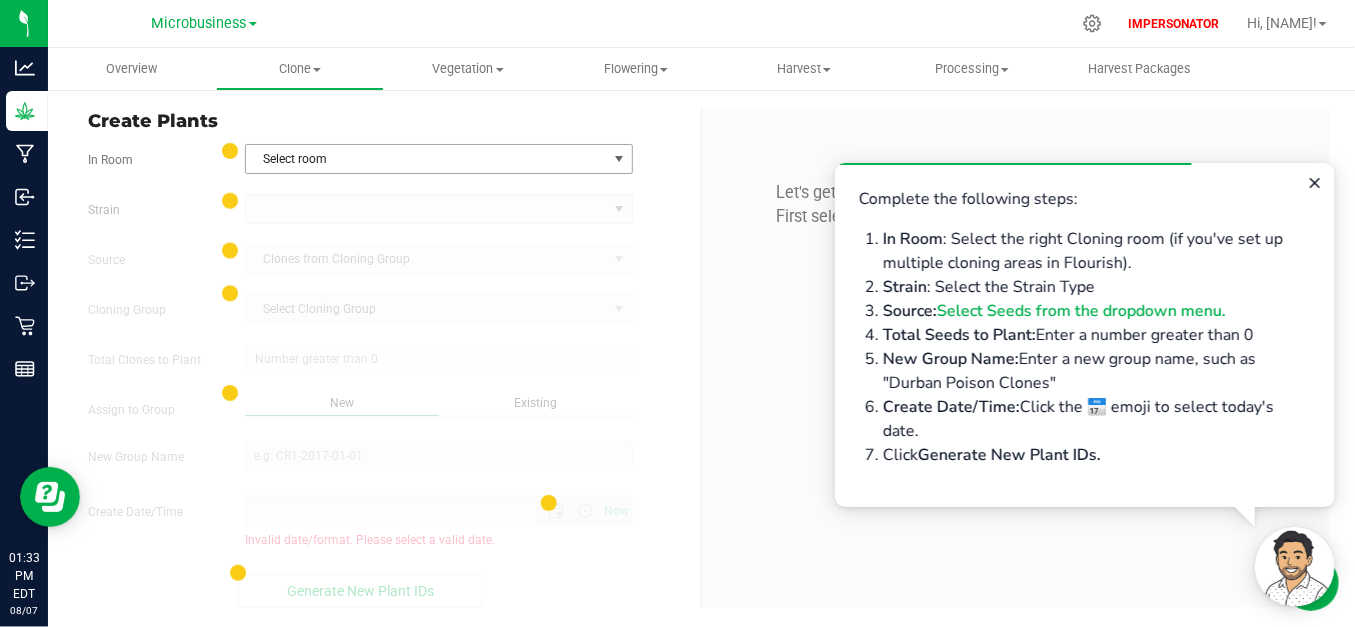 click on "Select room" at bounding box center (426, 159) 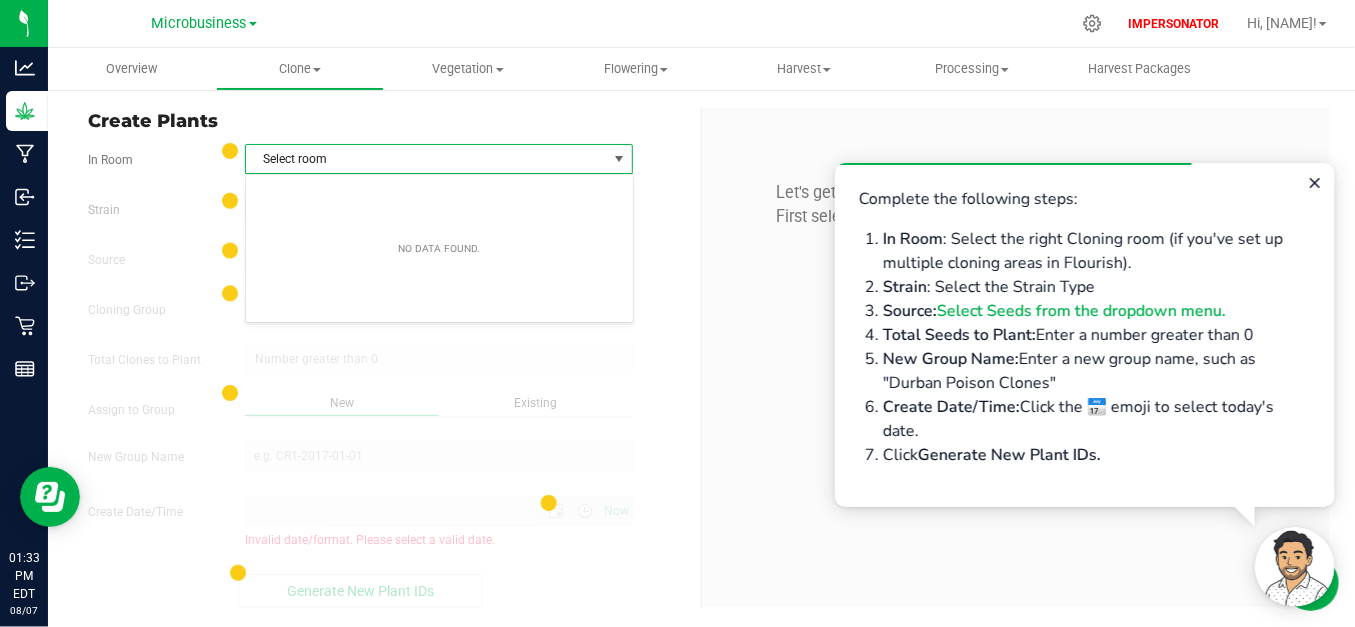 click on "Select room" at bounding box center [426, 159] 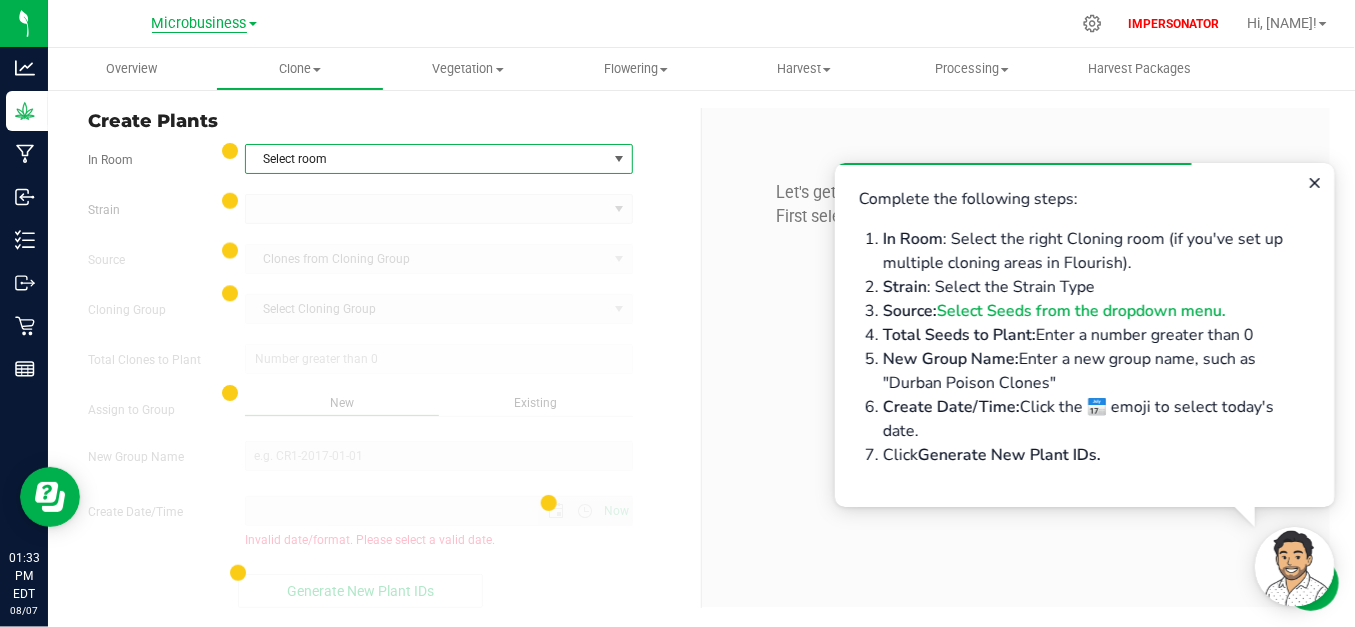 click on "Microbusiness" at bounding box center [199, 24] 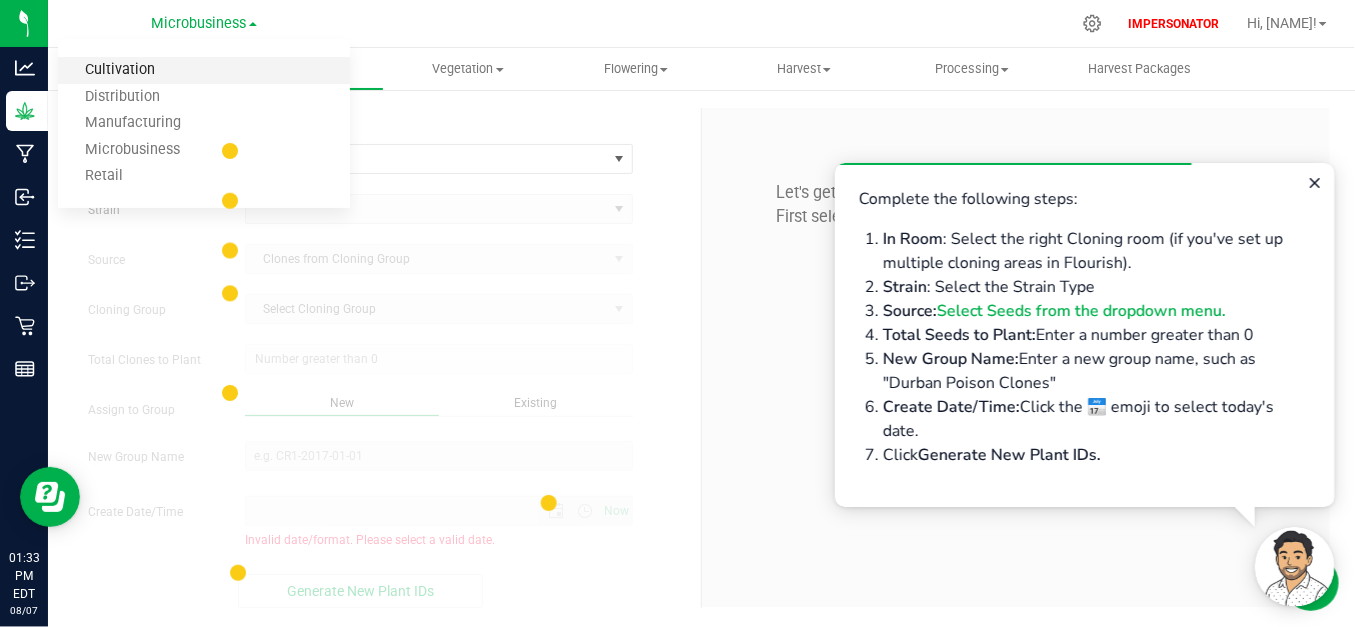 click on "Cultivation" at bounding box center (204, 70) 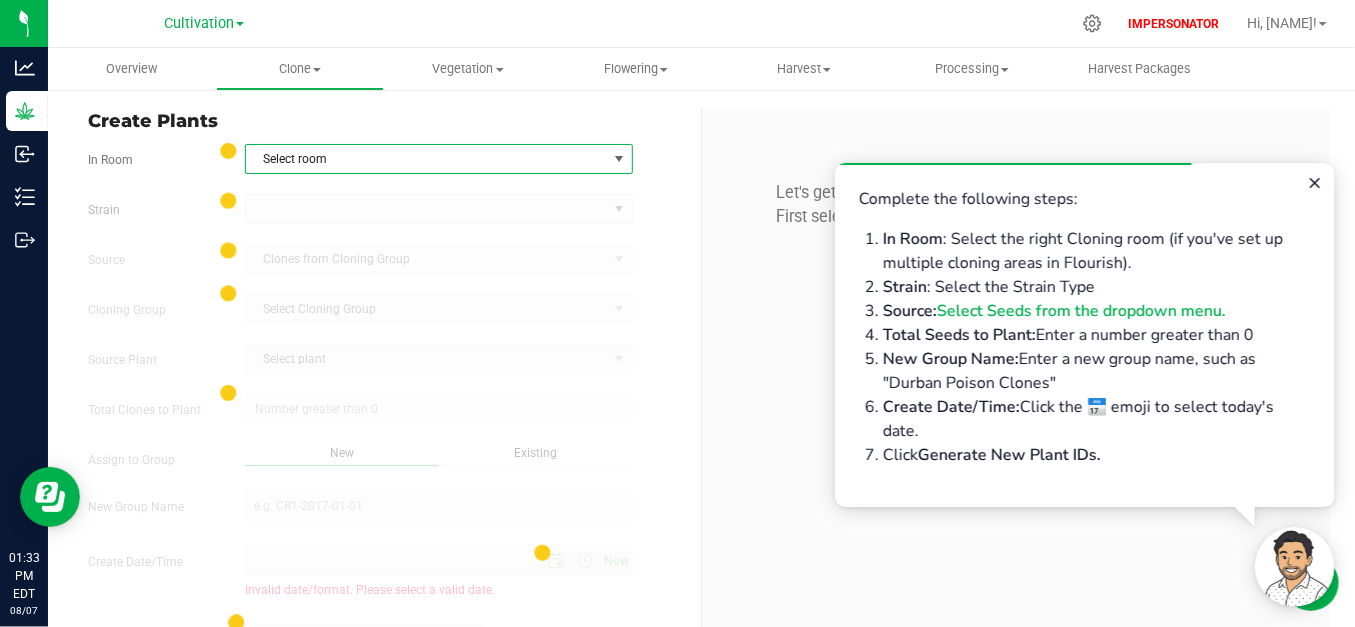click on "Select room" at bounding box center [426, 159] 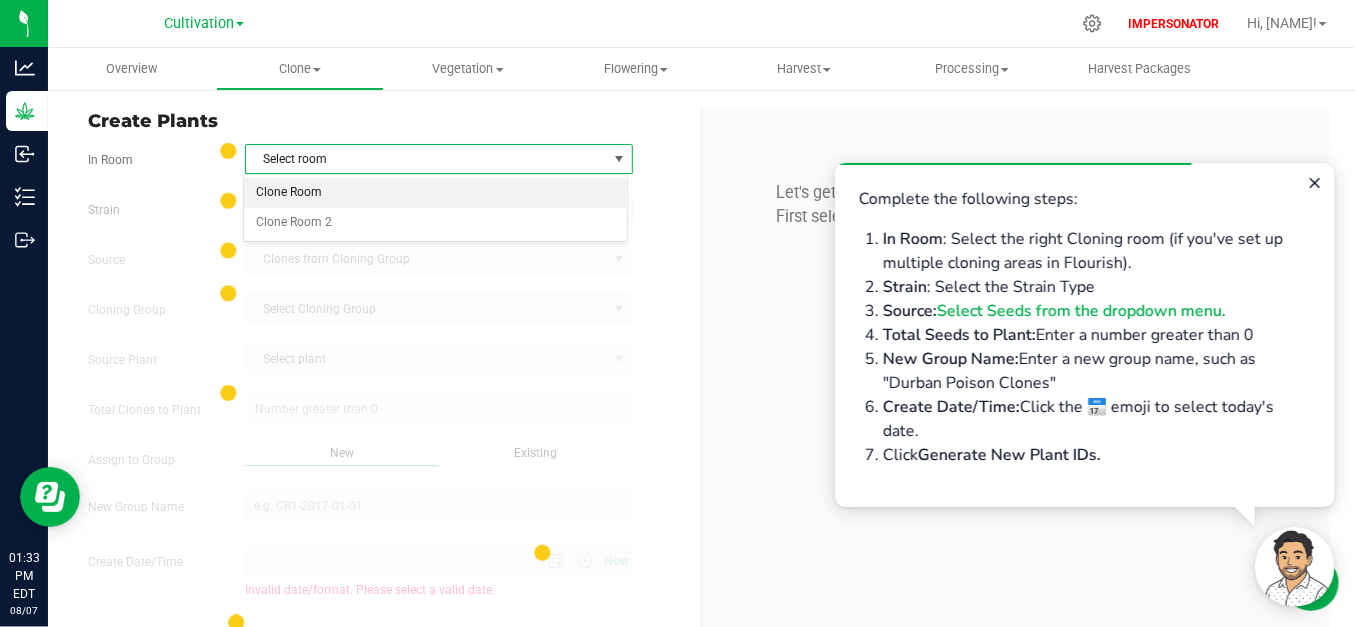 click on "Clone Room" at bounding box center (435, 193) 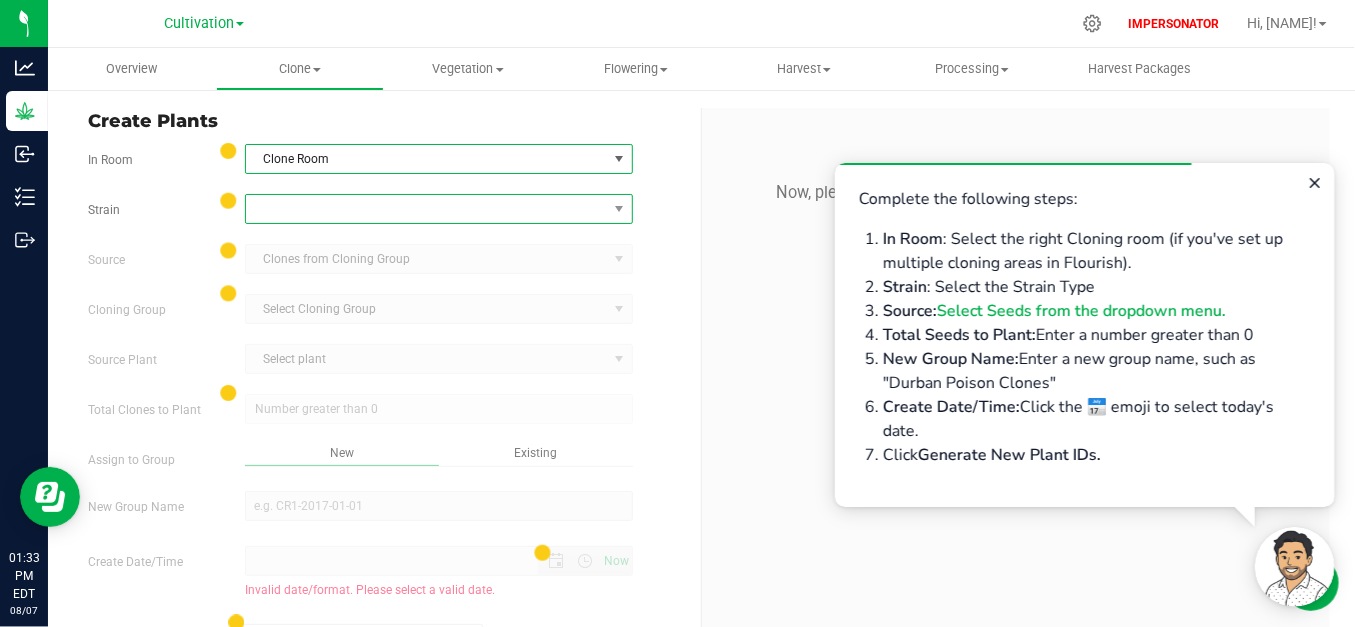 click at bounding box center [426, 209] 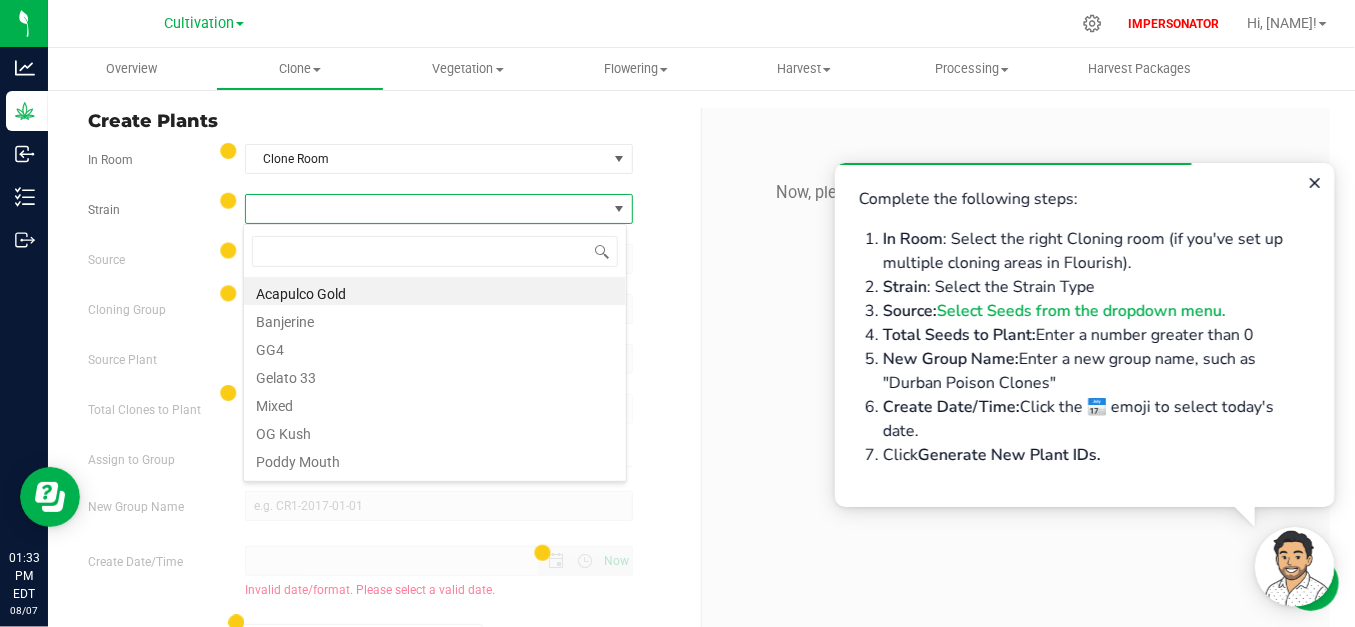 scroll, scrollTop: 99970, scrollLeft: 99615, axis: both 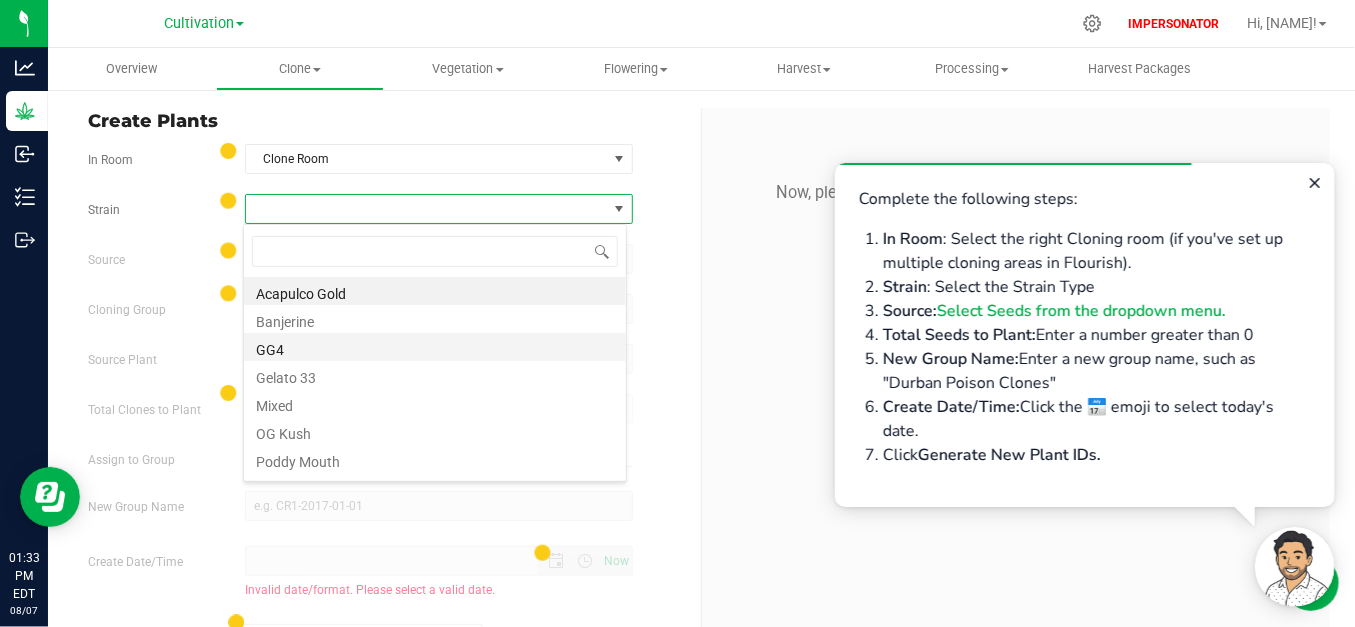 click on "GG4" at bounding box center (435, 347) 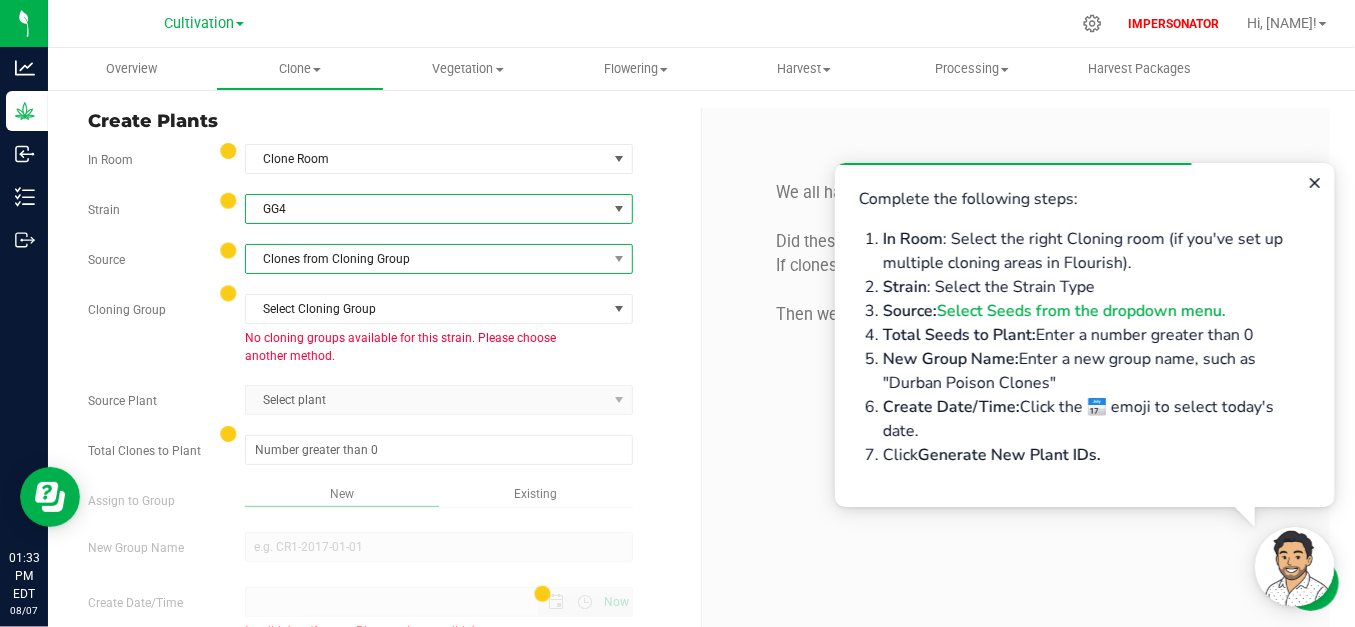 click on "Clones from Cloning Group" at bounding box center [426, 259] 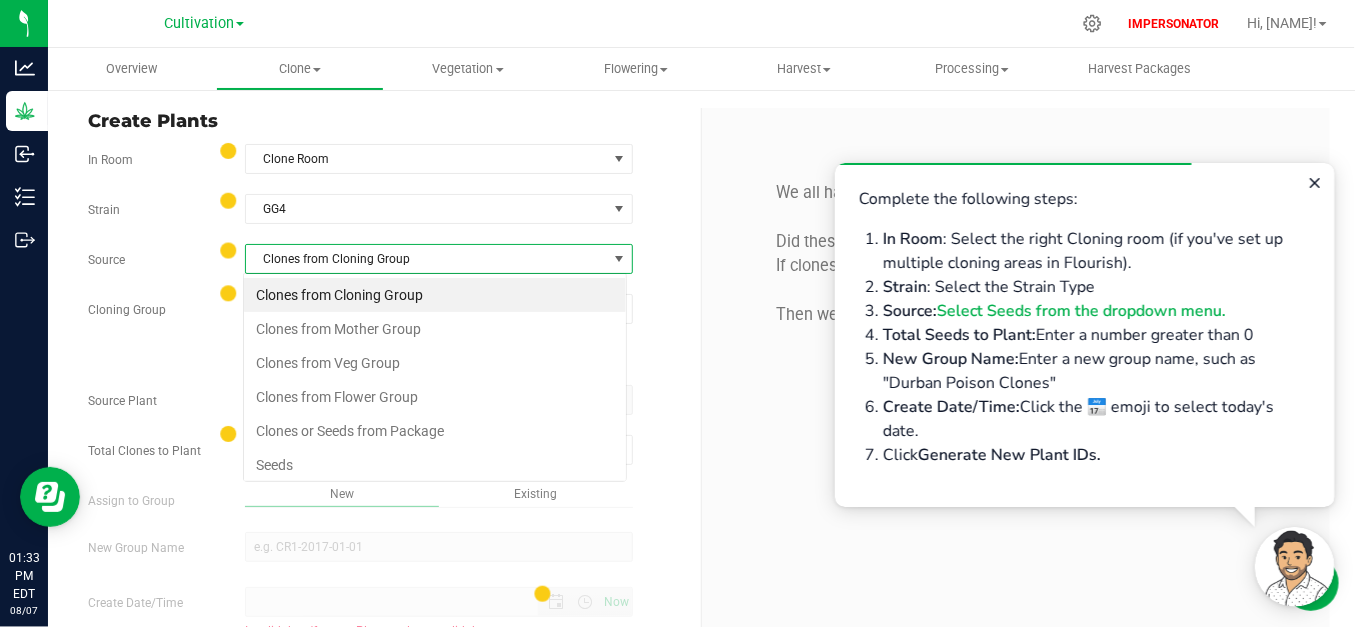 scroll, scrollTop: 99970, scrollLeft: 99615, axis: both 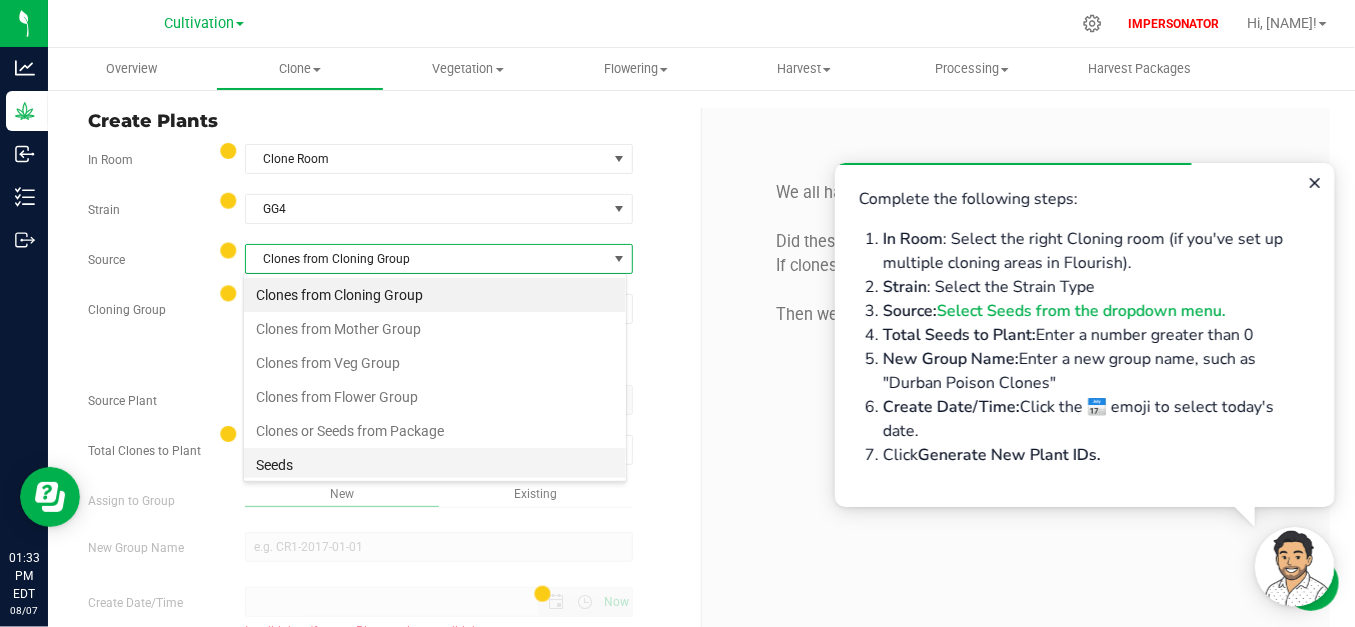 click on "Seeds" at bounding box center [435, 465] 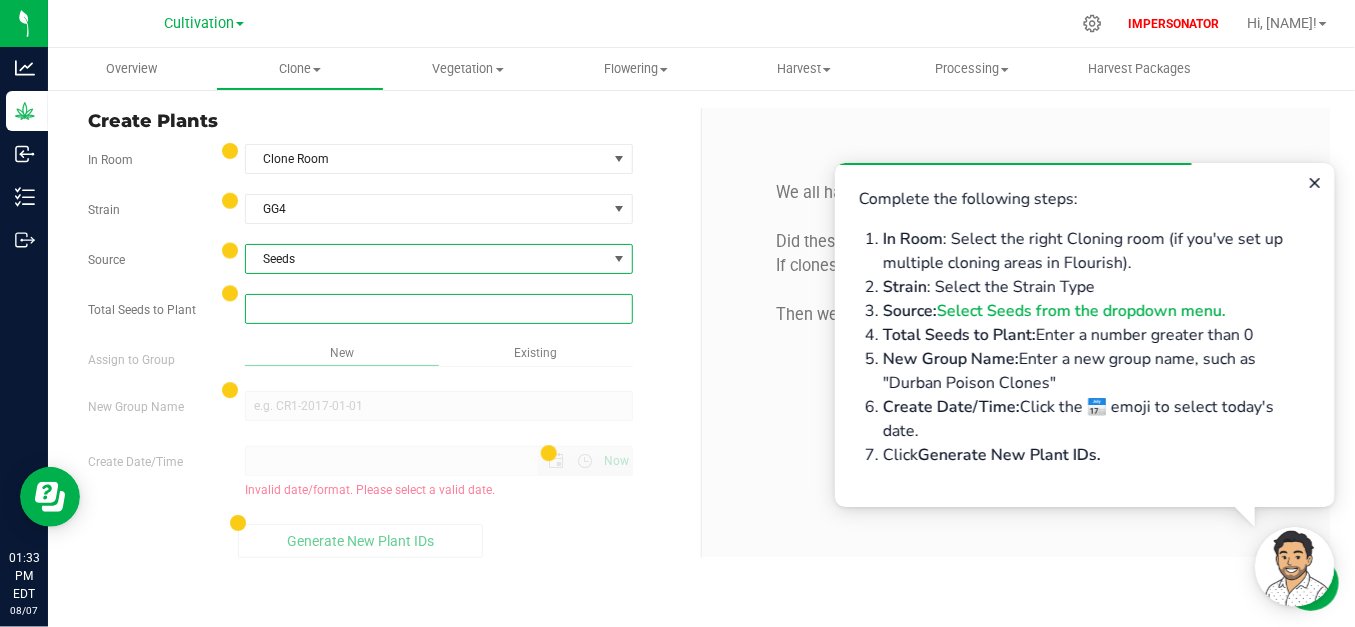 click at bounding box center (439, 309) 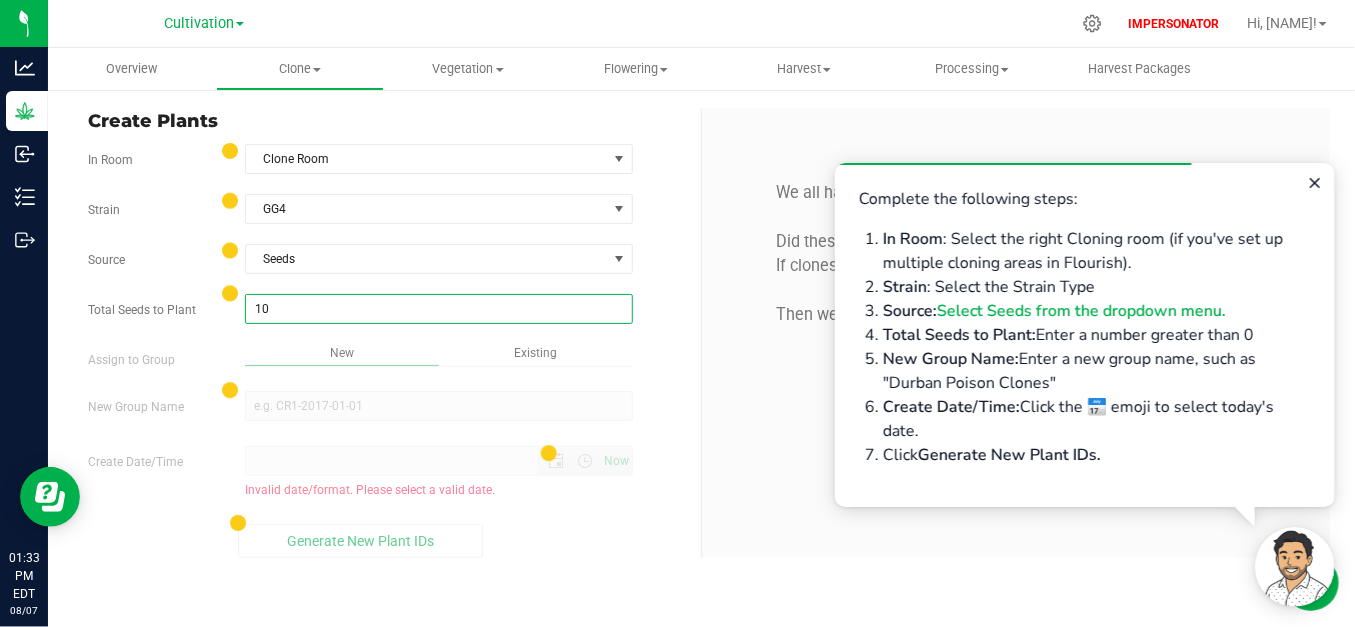 type on "100" 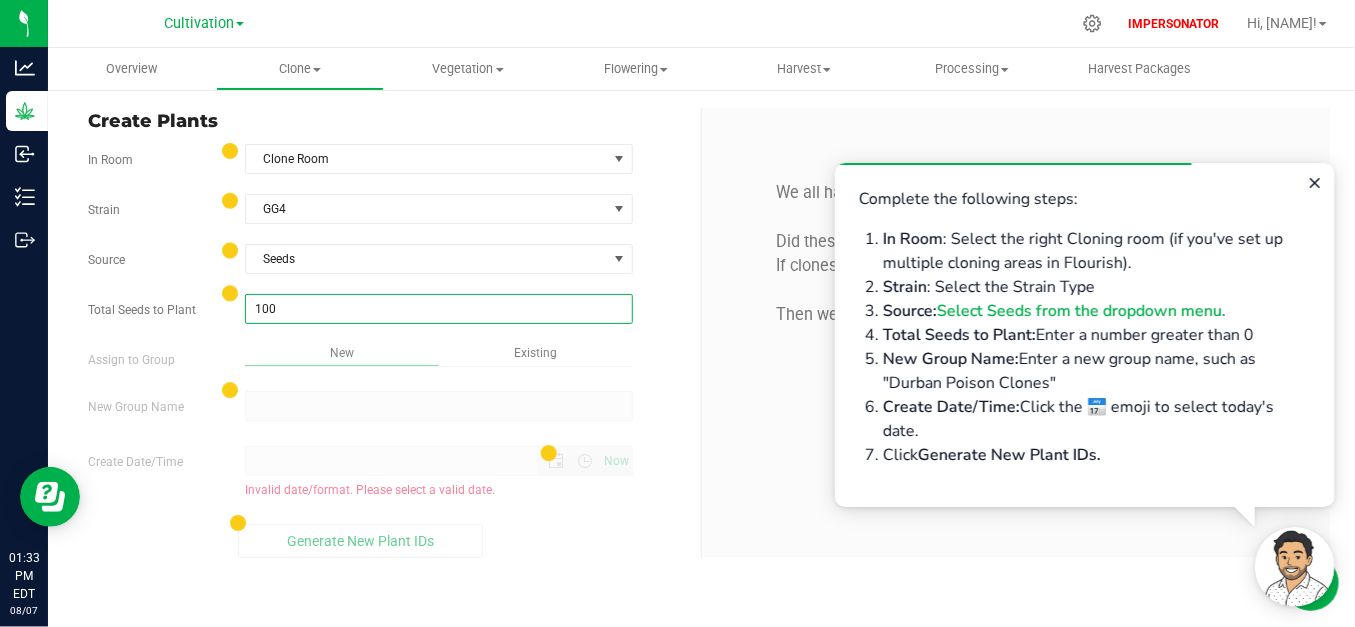 type on "100" 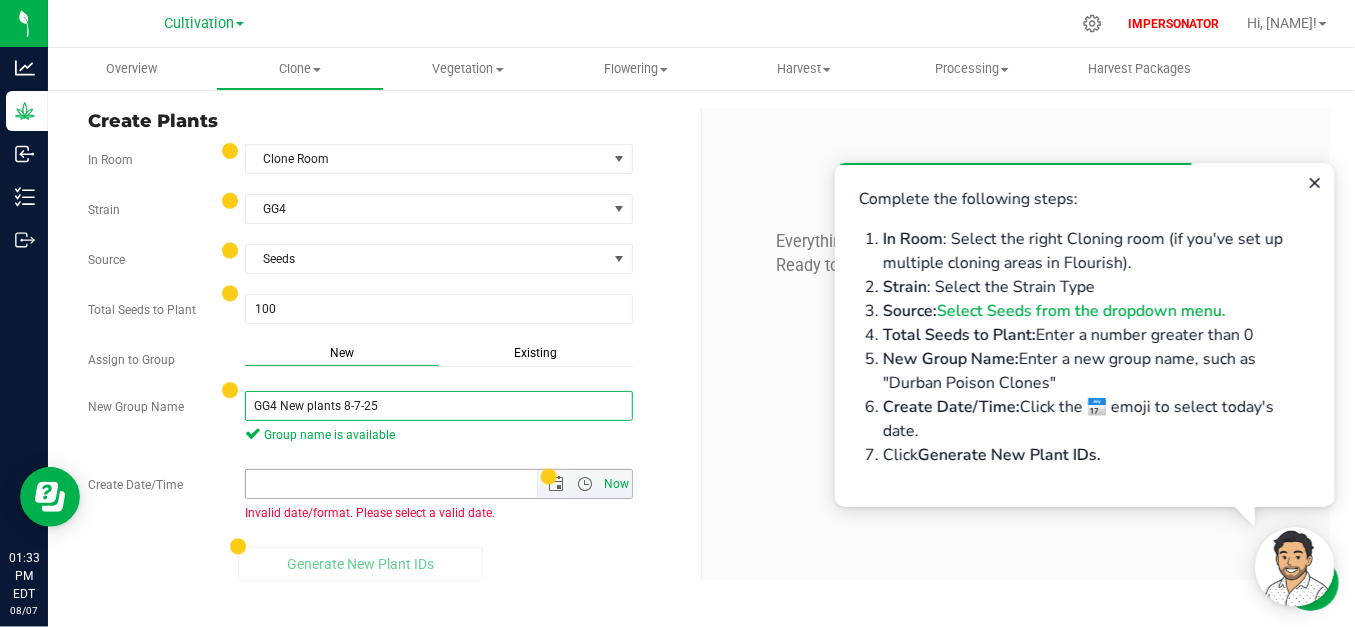 type on "GG4 New plants 8-7-25" 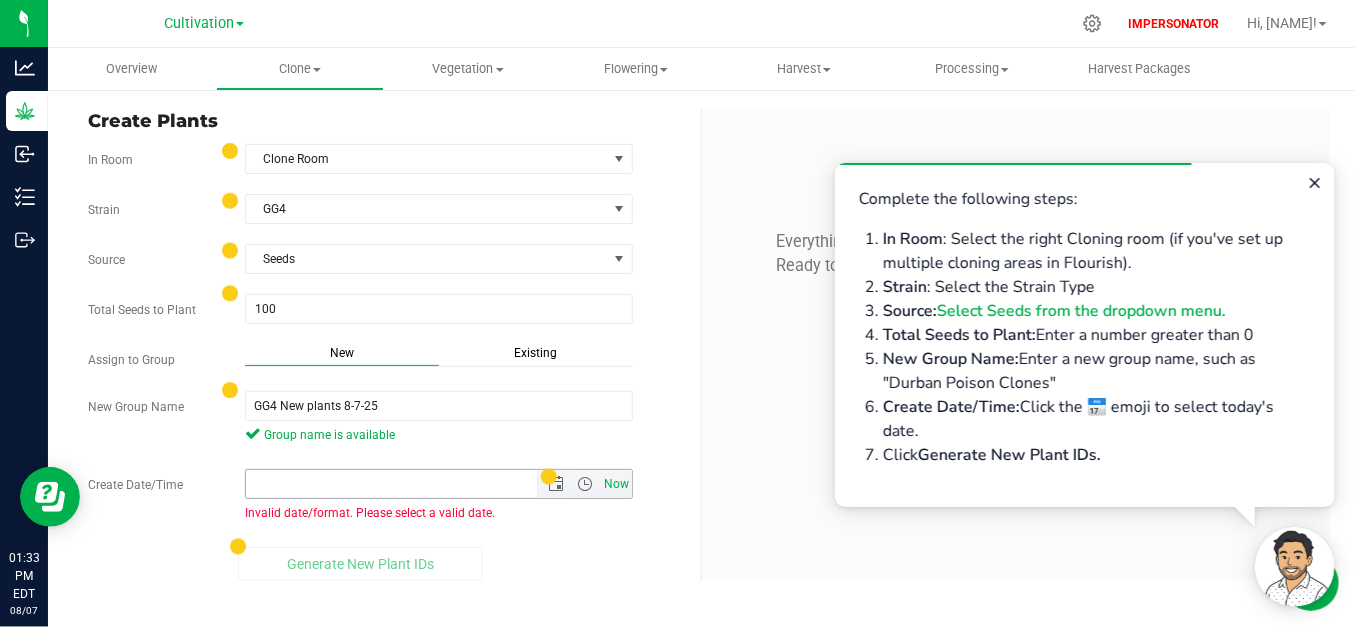 click on "Now" at bounding box center (617, 484) 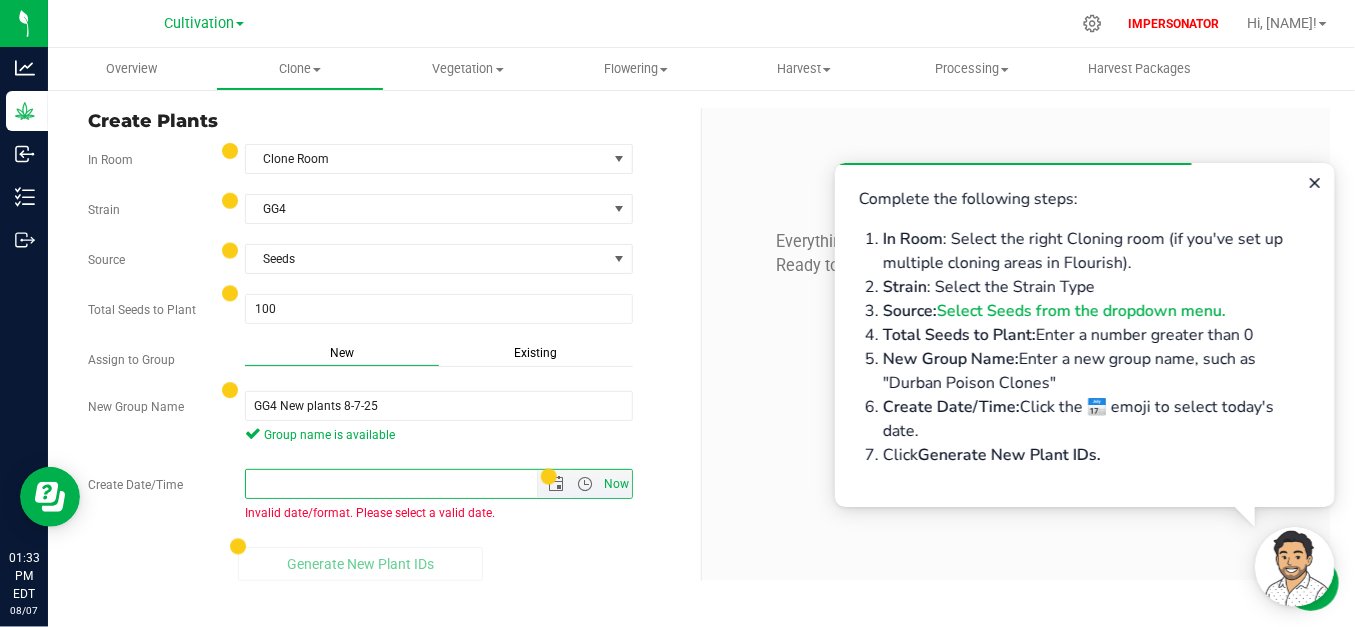 click on "Now" at bounding box center [617, 484] 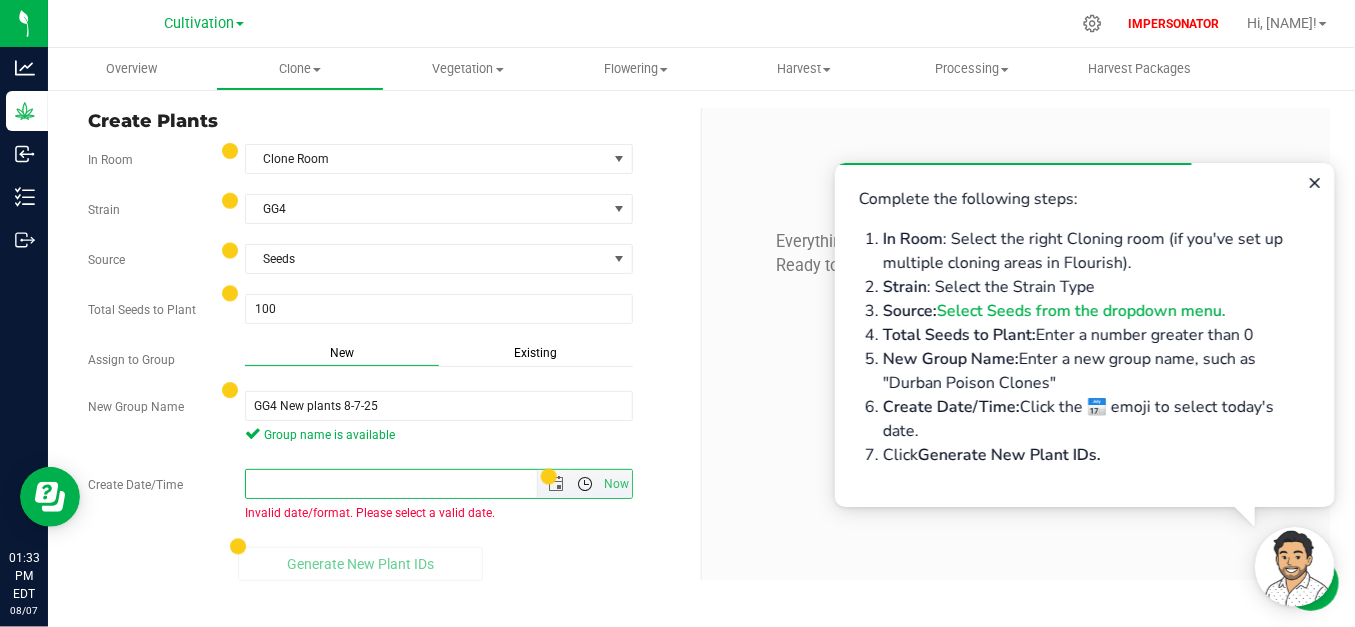 click at bounding box center [585, 484] 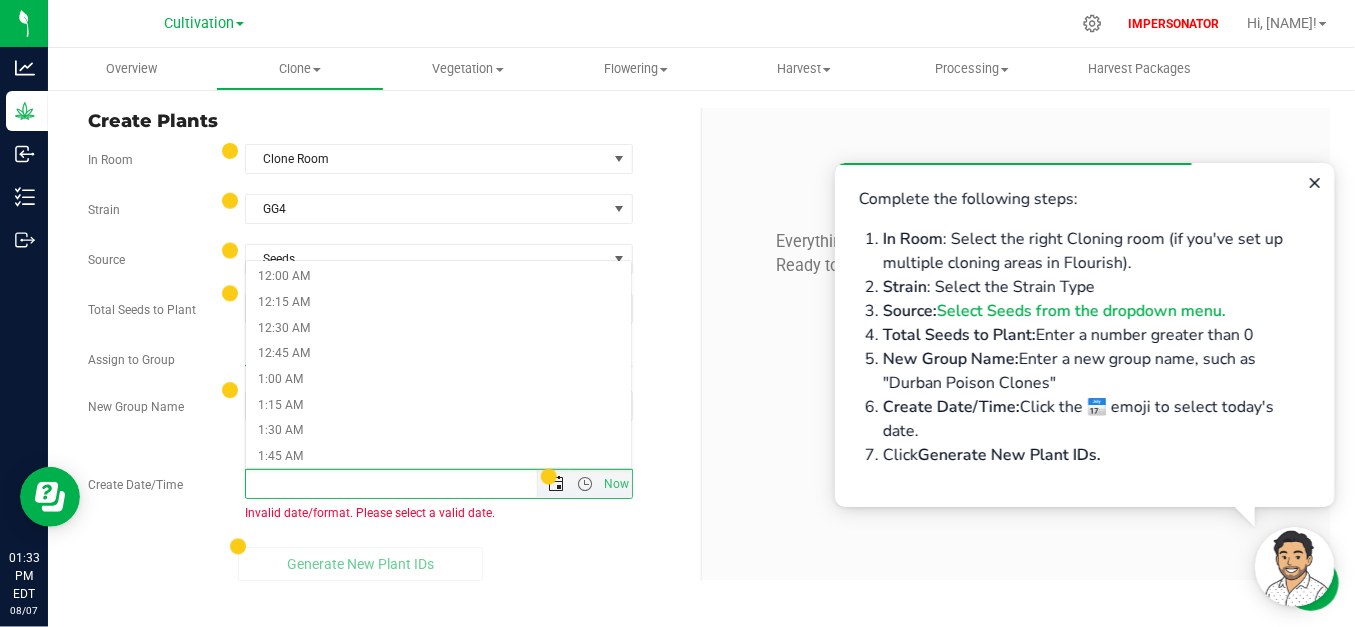 click at bounding box center (556, 484) 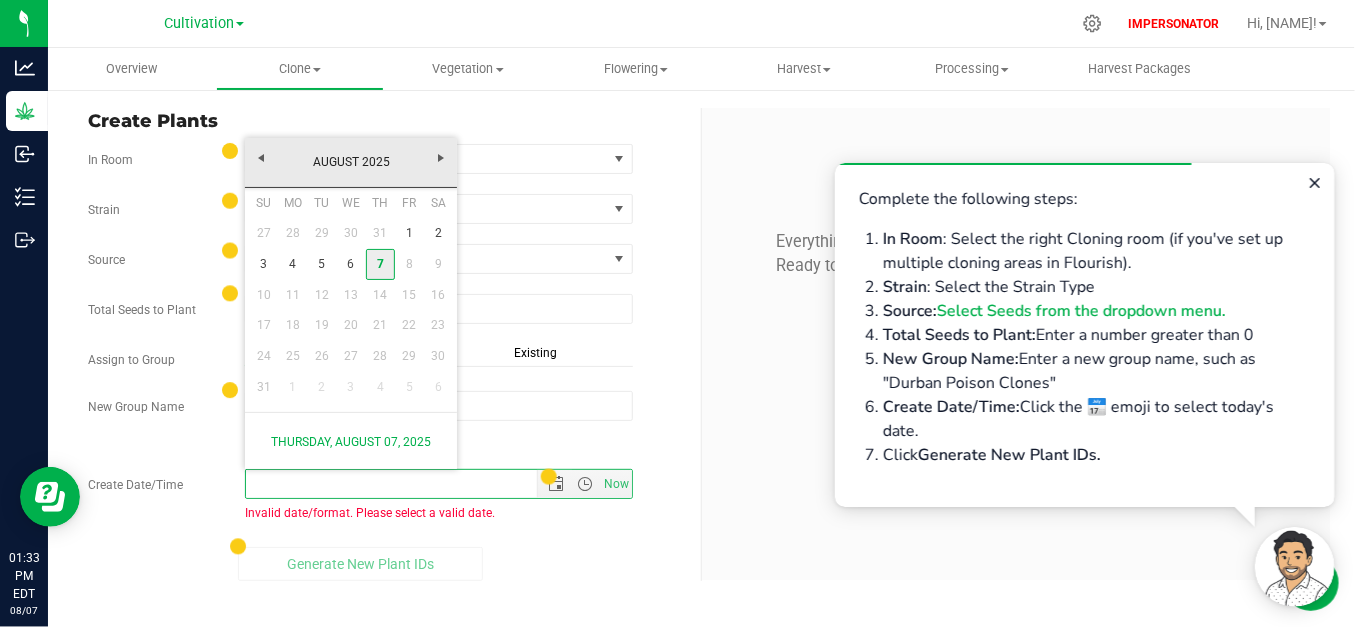 click on "7" at bounding box center [380, 264] 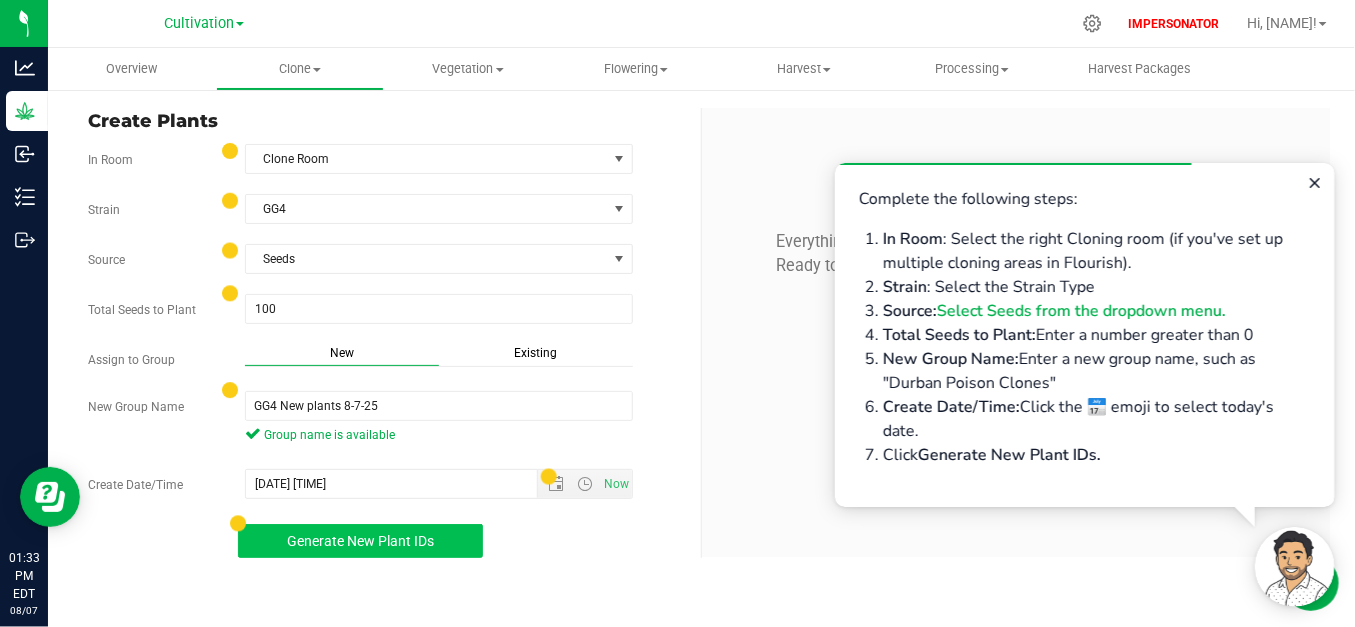 click on "Generate New Plant IDs" at bounding box center [360, 541] 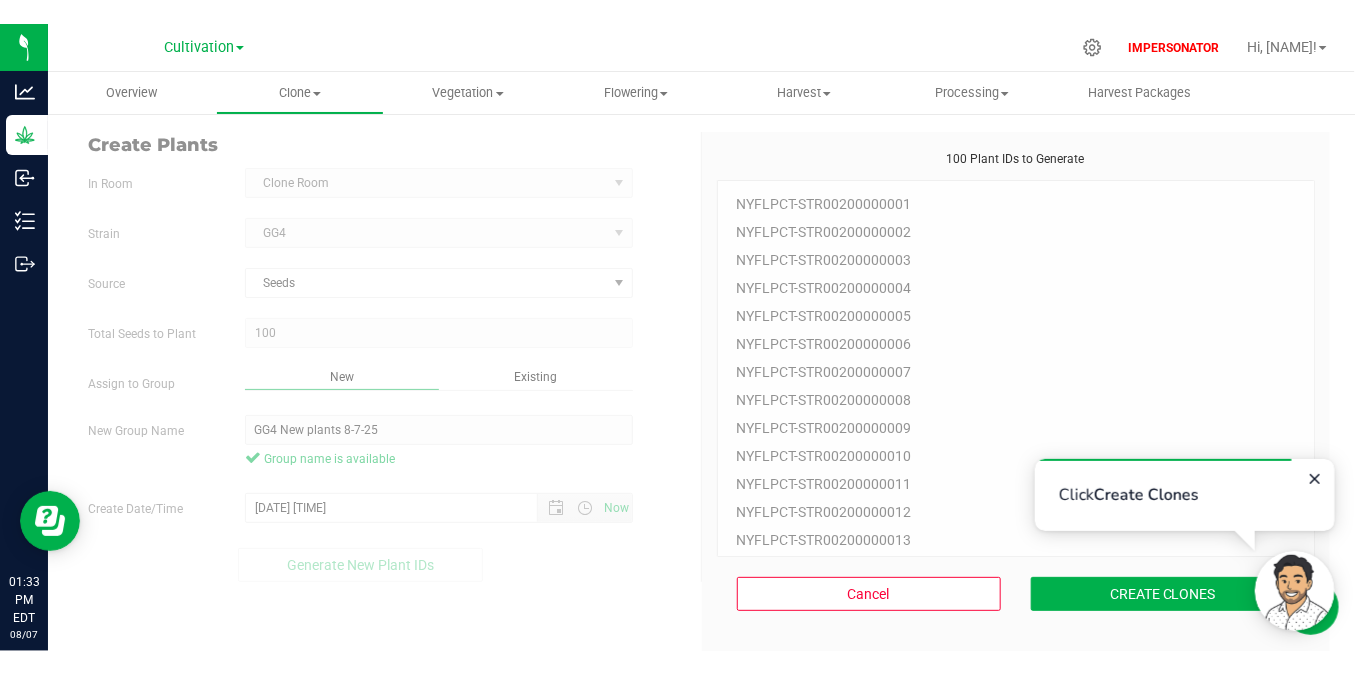 scroll, scrollTop: 60, scrollLeft: 0, axis: vertical 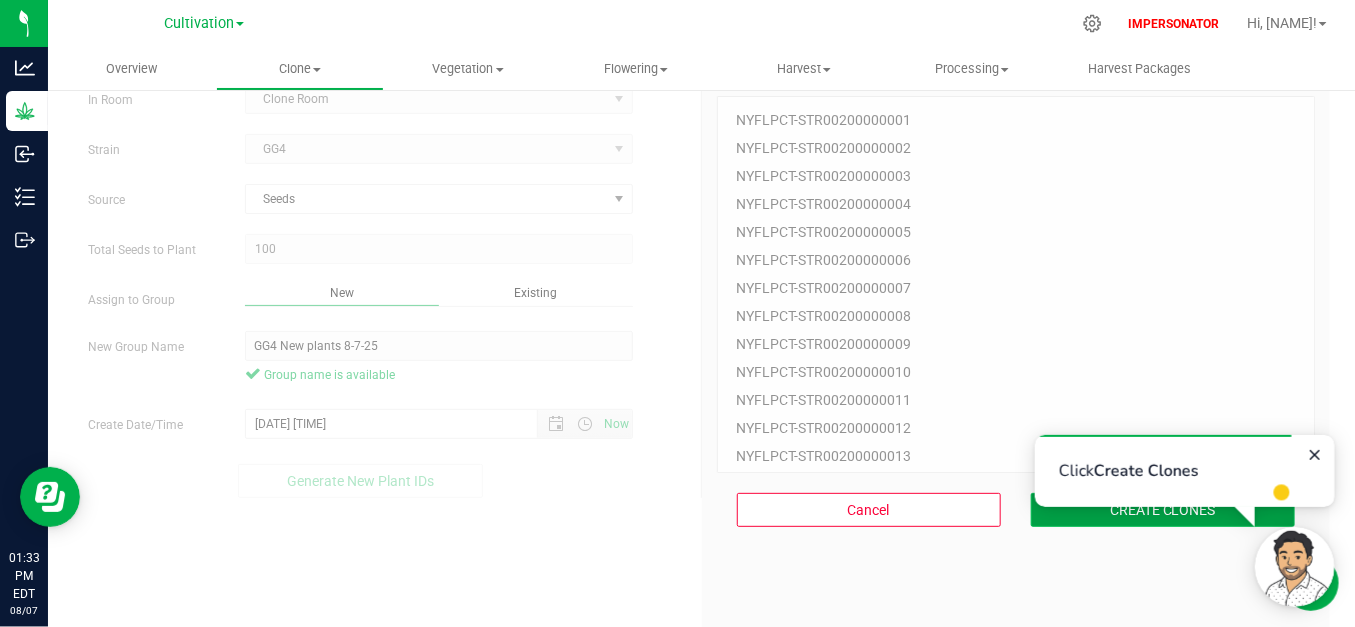click on "CREATE CLONES" at bounding box center (1163, 510) 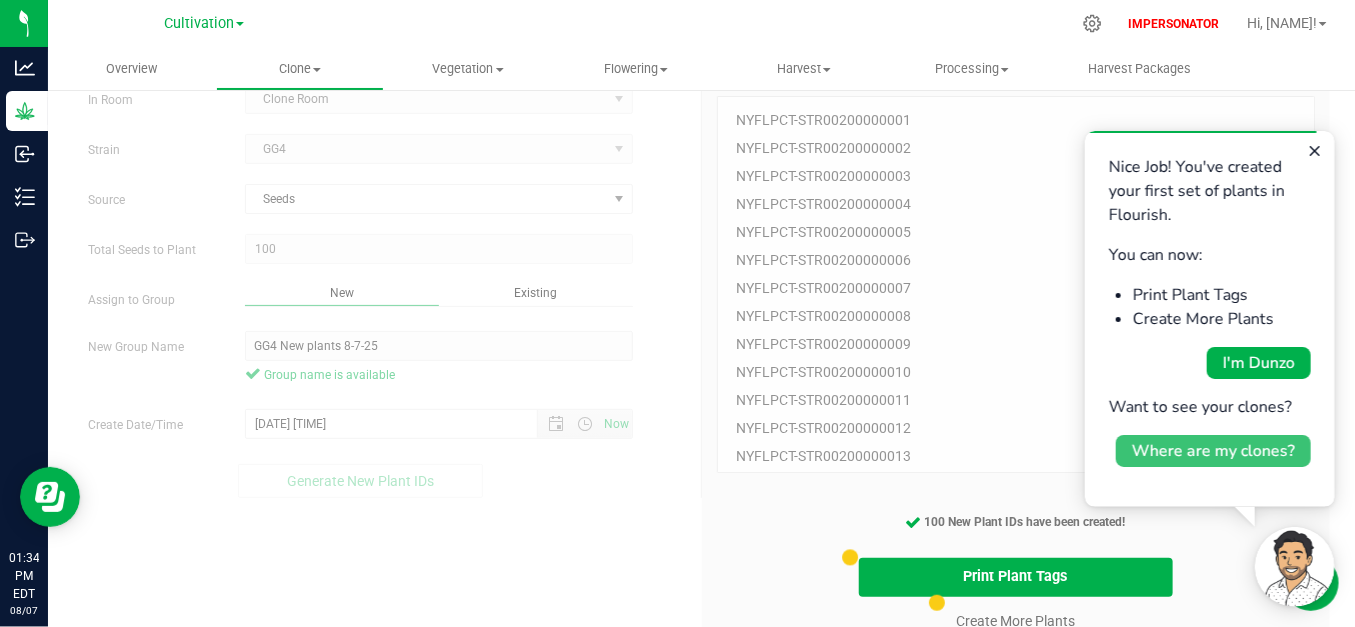 click on "Where are my clones?" at bounding box center [1212, 450] 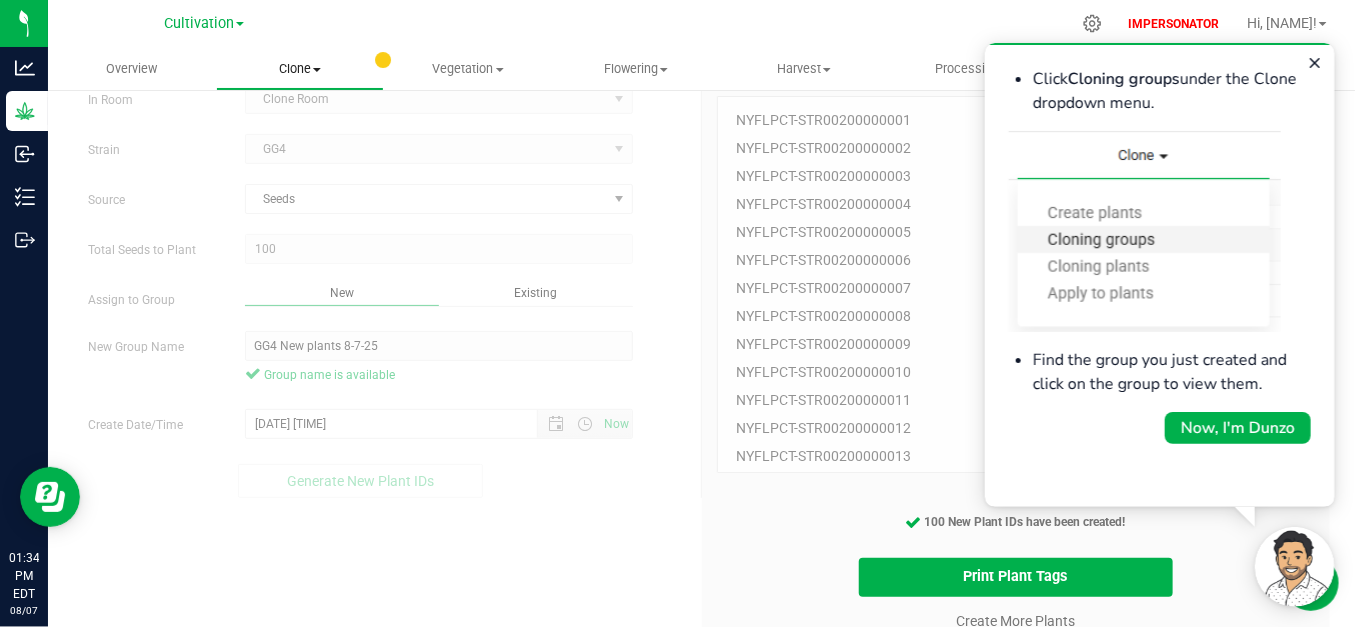 click on "Clone" at bounding box center [300, 69] 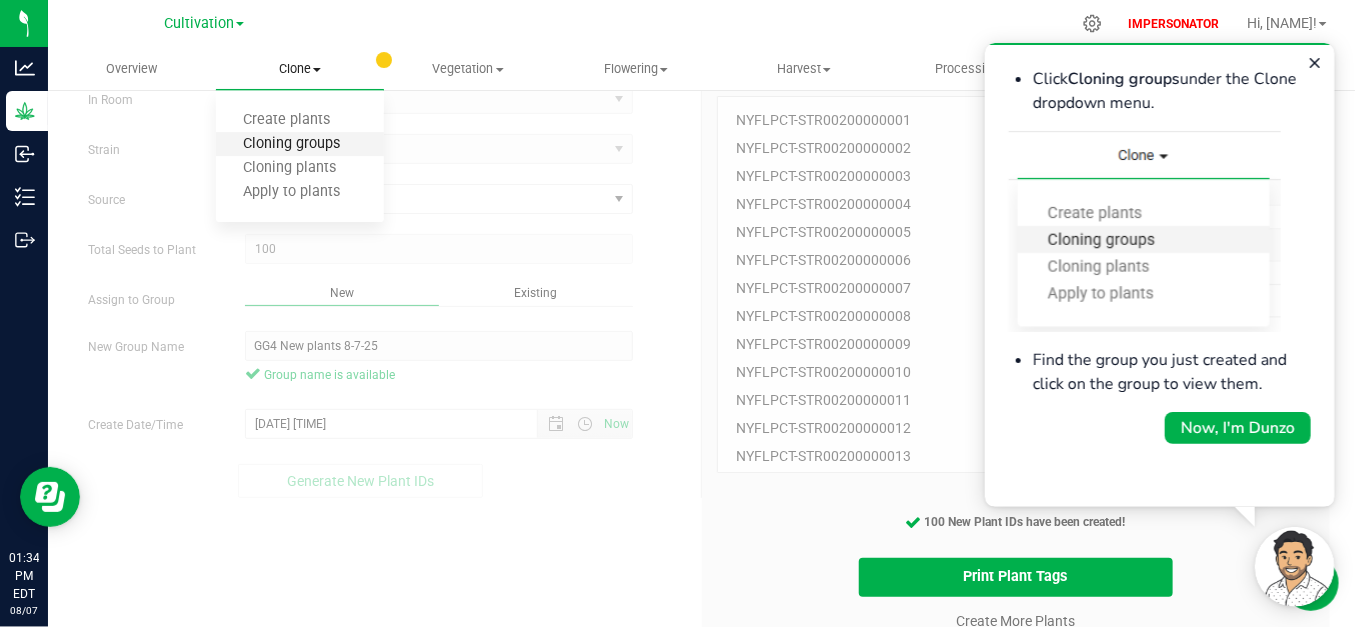 click on "Cloning groups" at bounding box center [291, 144] 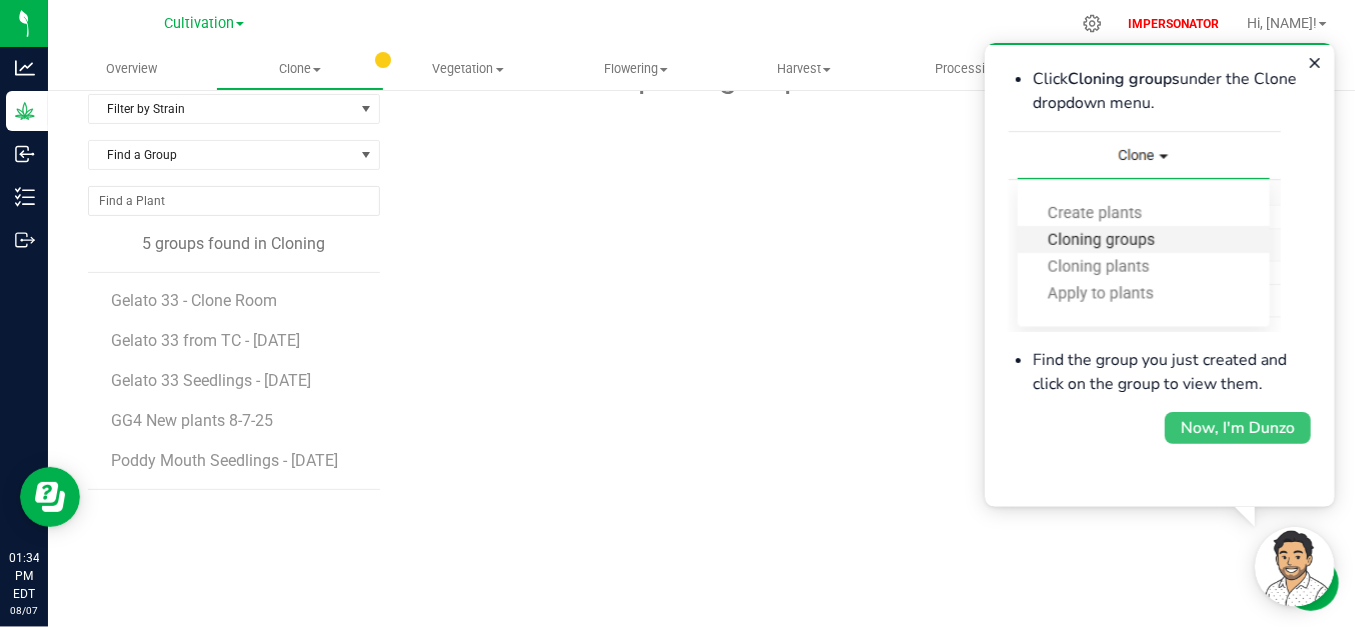 click on "Now, I'm Dunzo" at bounding box center [1237, 427] 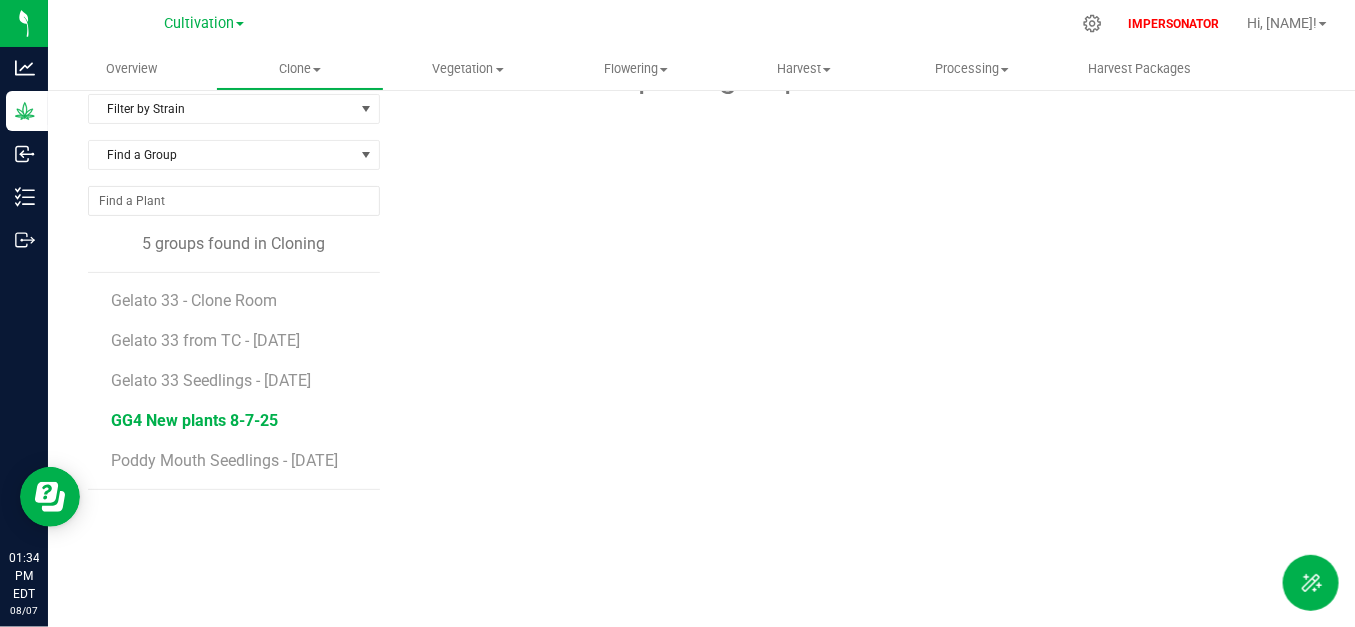 click on "GG4 New plants 8-7-25" at bounding box center [194, 420] 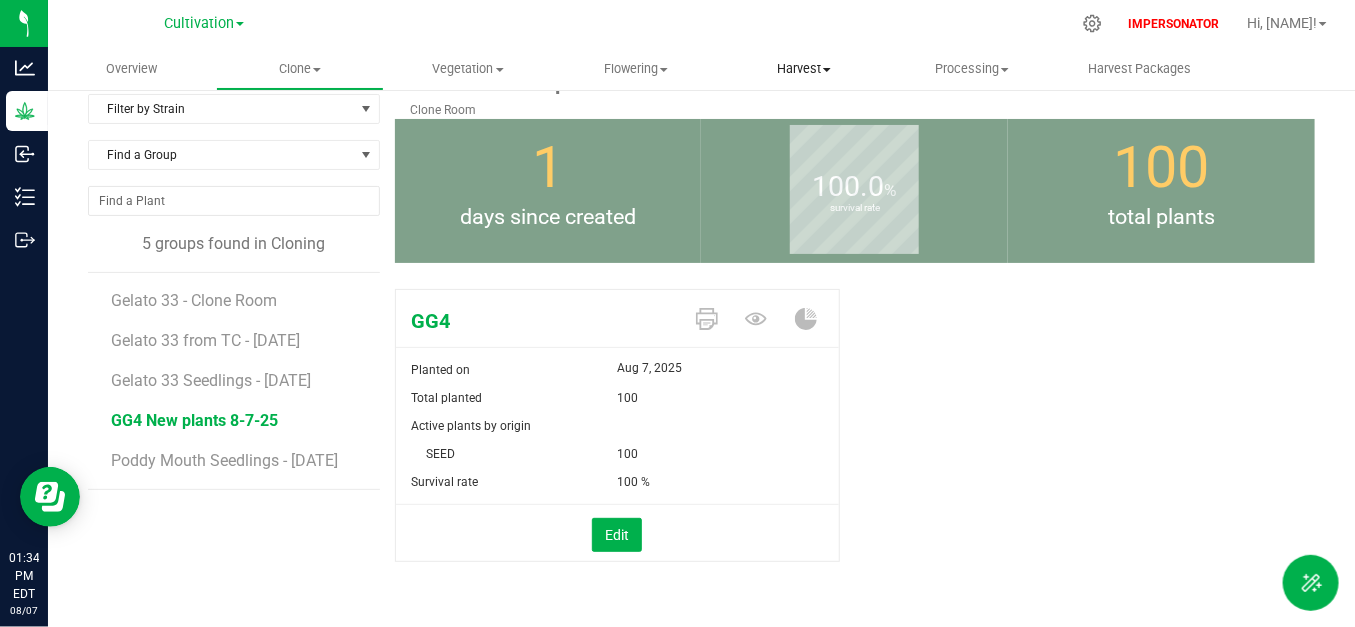 click on "Harvest" at bounding box center (804, 69) 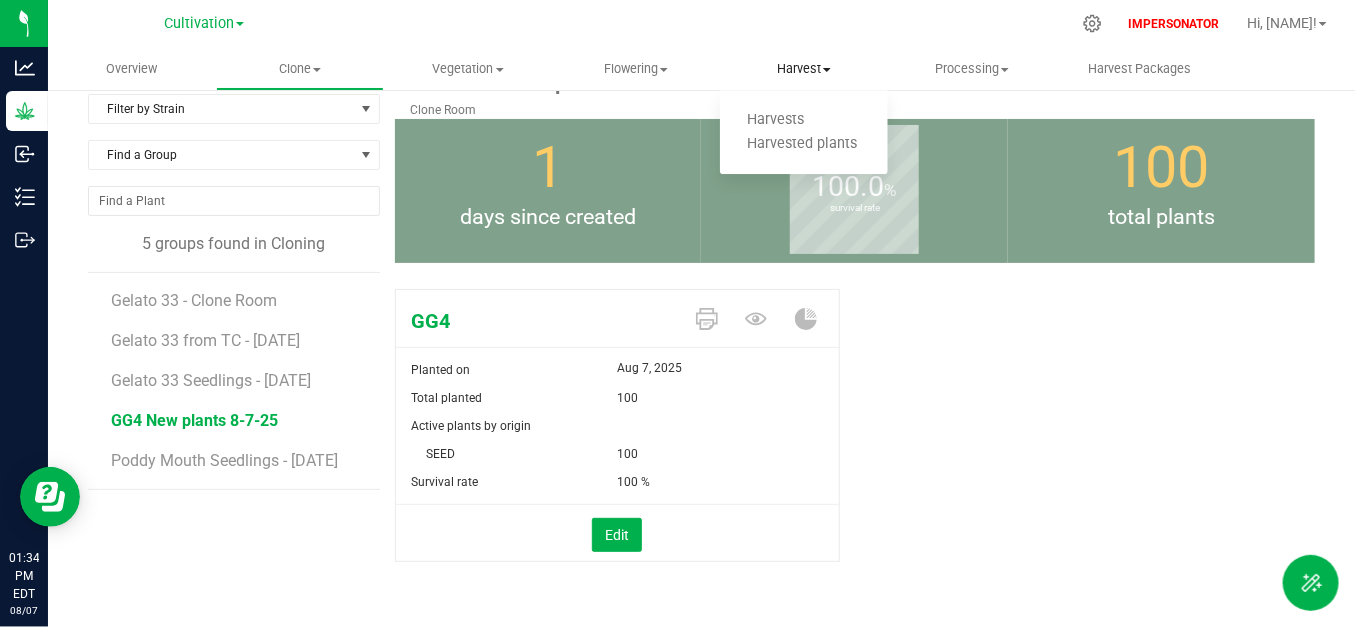 click on "Harvest" at bounding box center [804, 69] 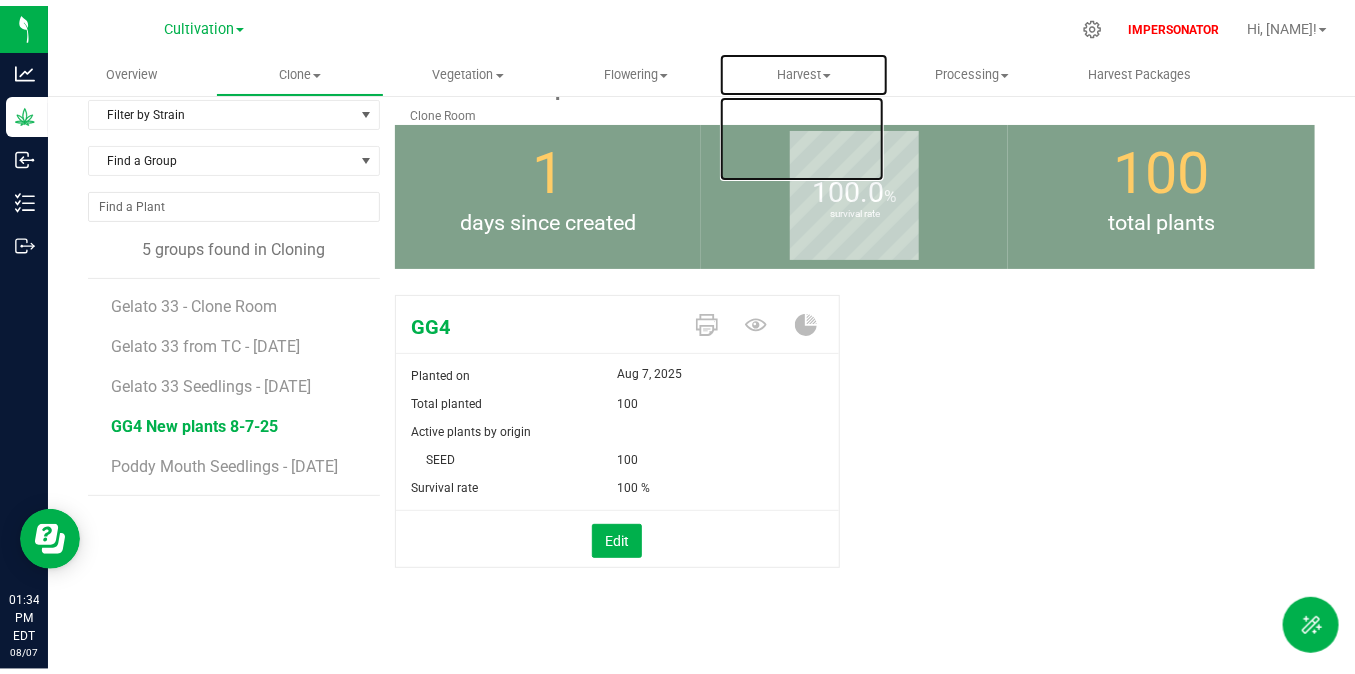 scroll, scrollTop: 53, scrollLeft: 0, axis: vertical 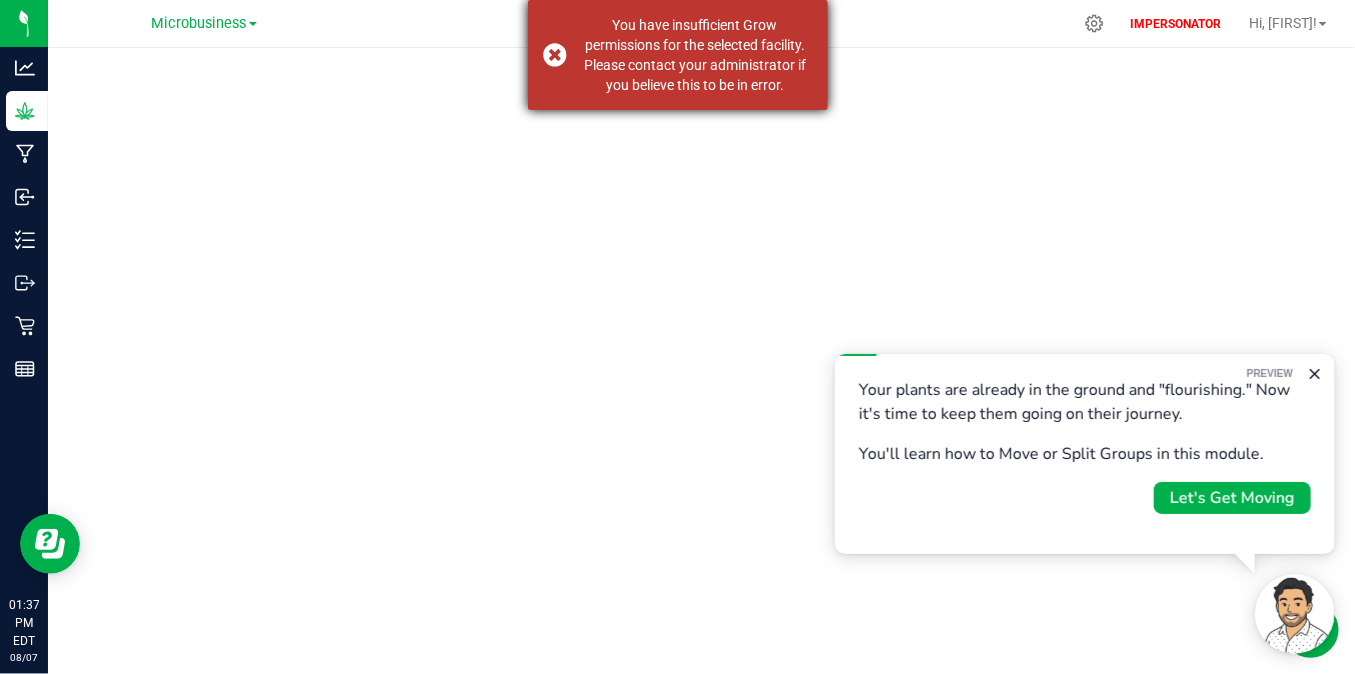 click on "You have insufficient Grow permissions for the selected facility.
Please contact your administrator if you believe this to be in error." at bounding box center (678, 55) 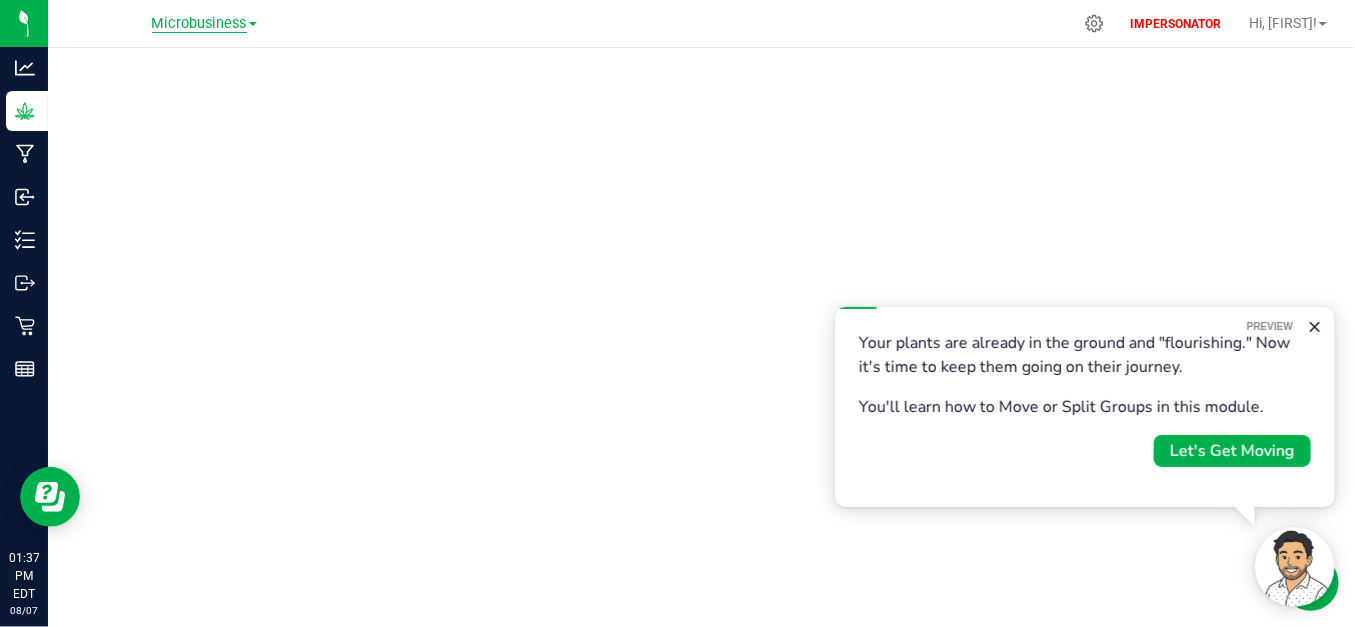 click on "Microbusiness" at bounding box center [199, 24] 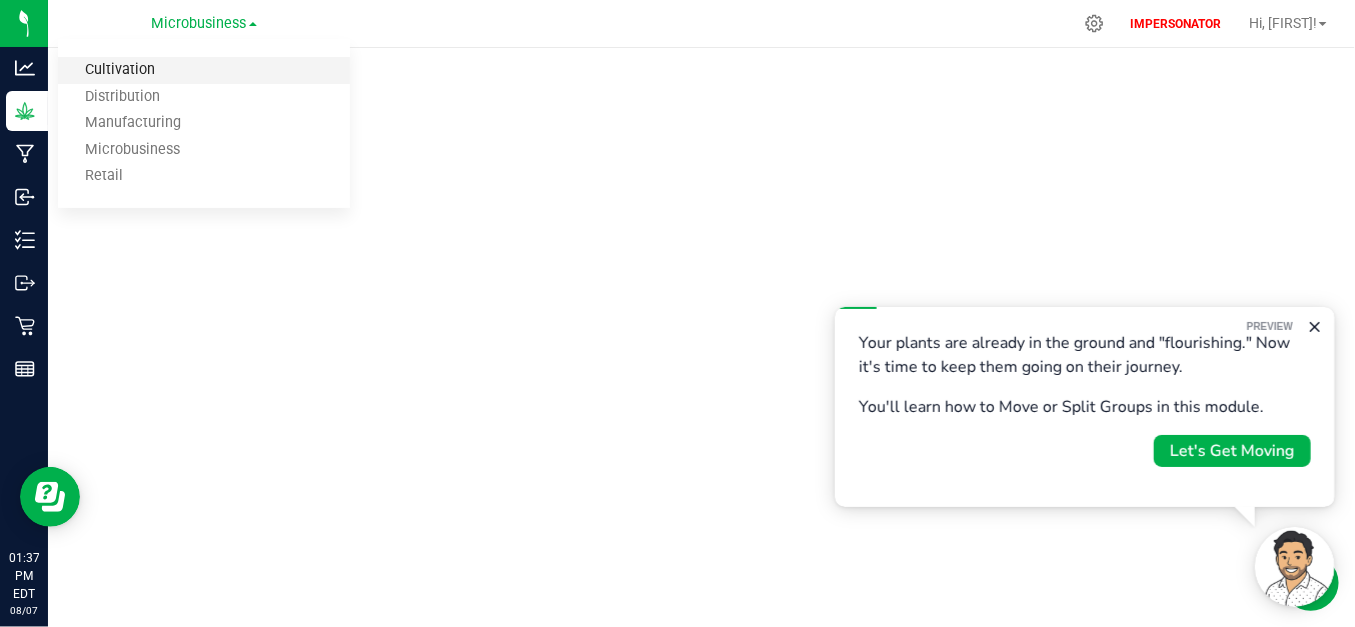 click on "Cultivation" at bounding box center (204, 70) 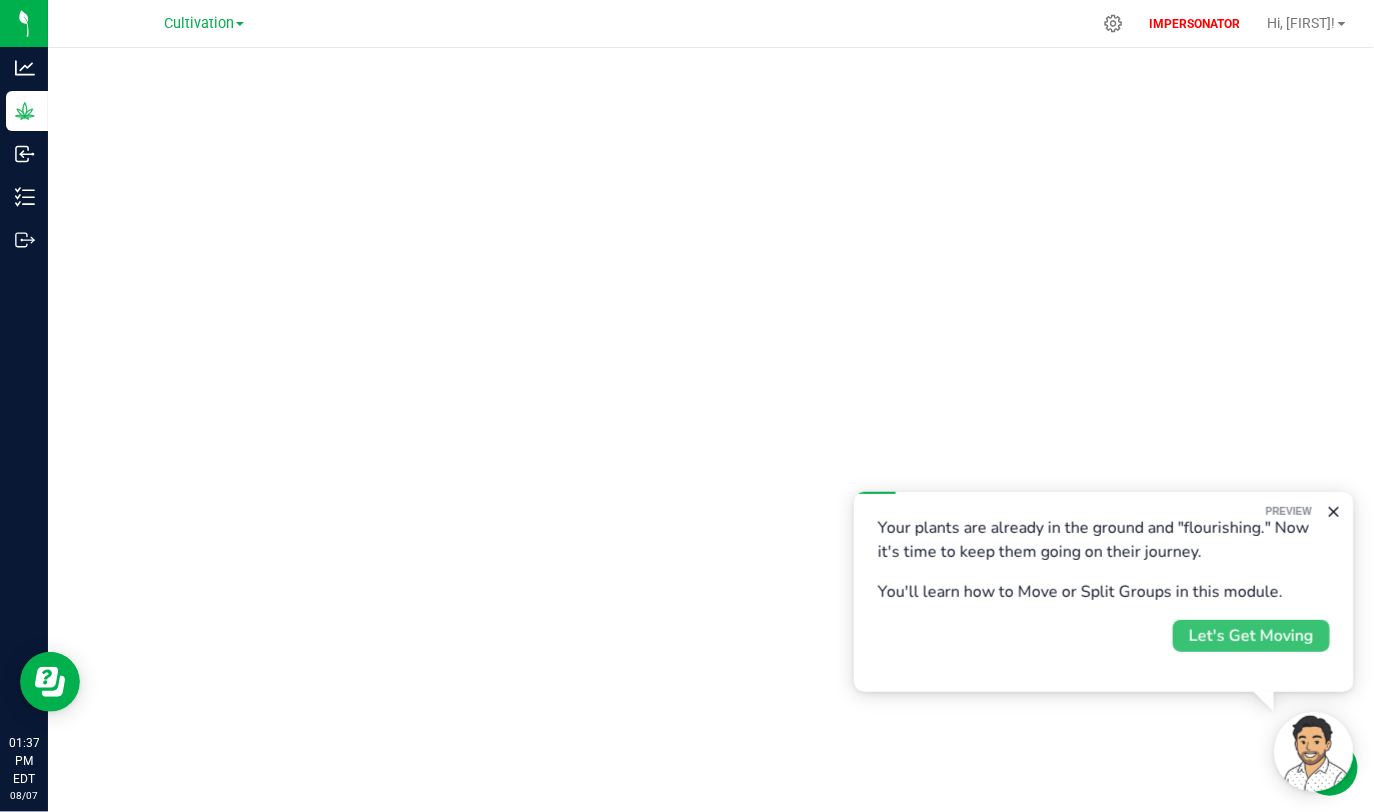 click on "Let's Get Moving" at bounding box center [1250, 635] 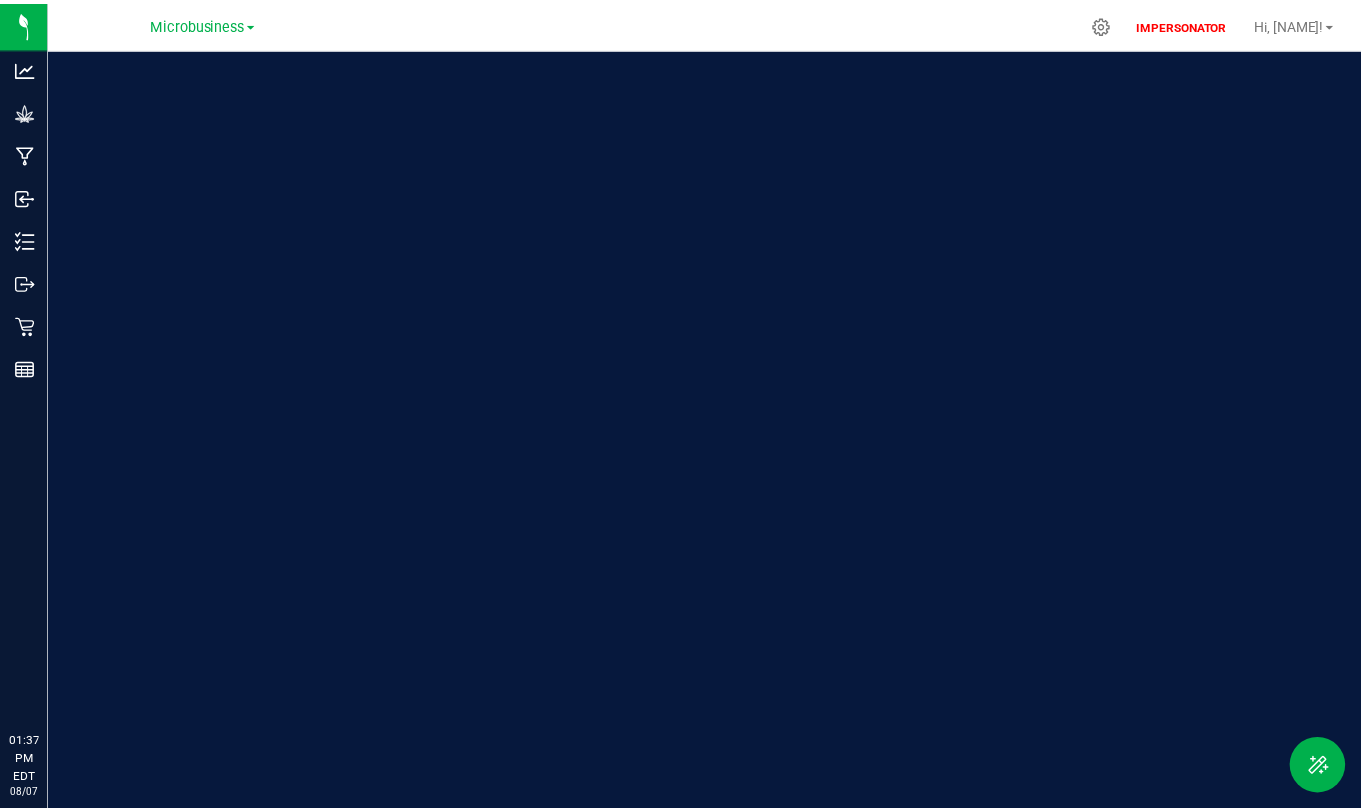 scroll, scrollTop: 0, scrollLeft: 0, axis: both 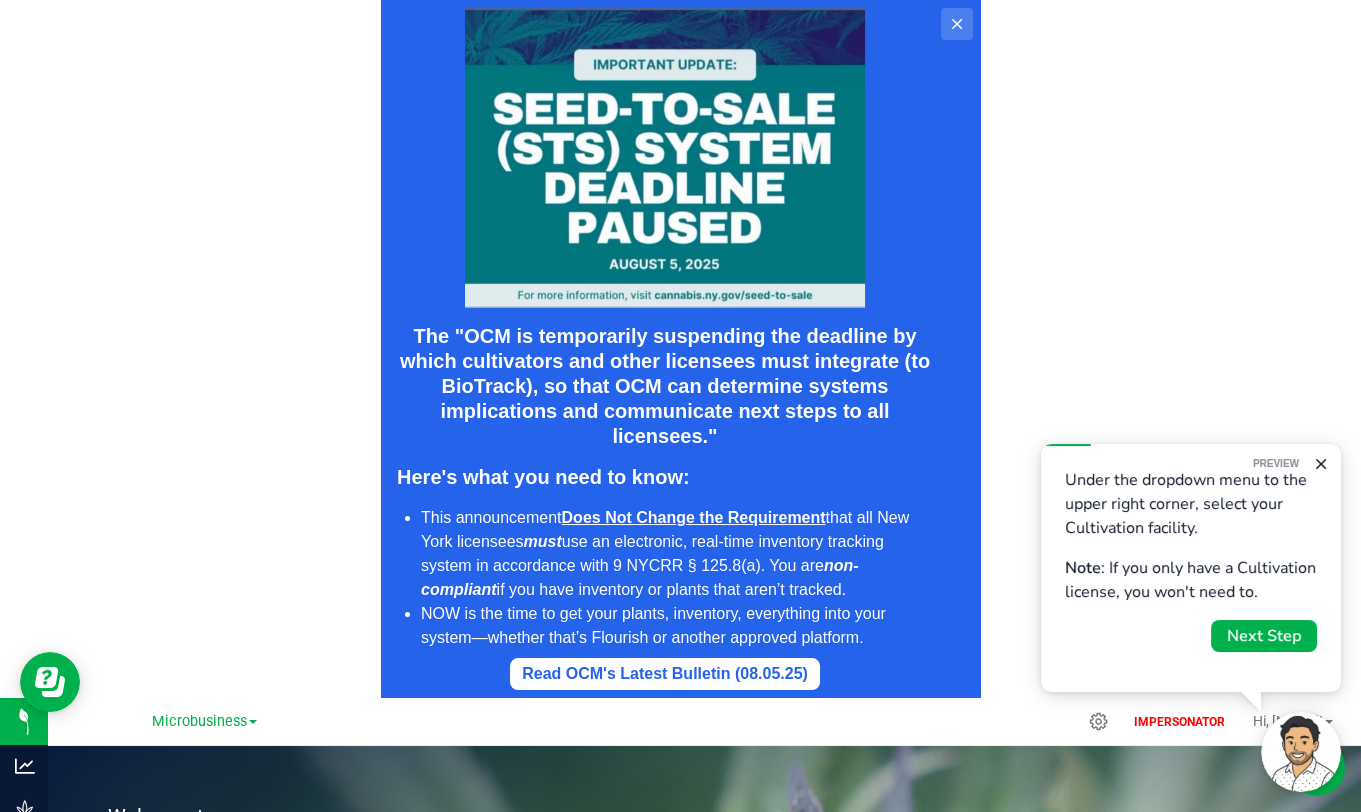 click 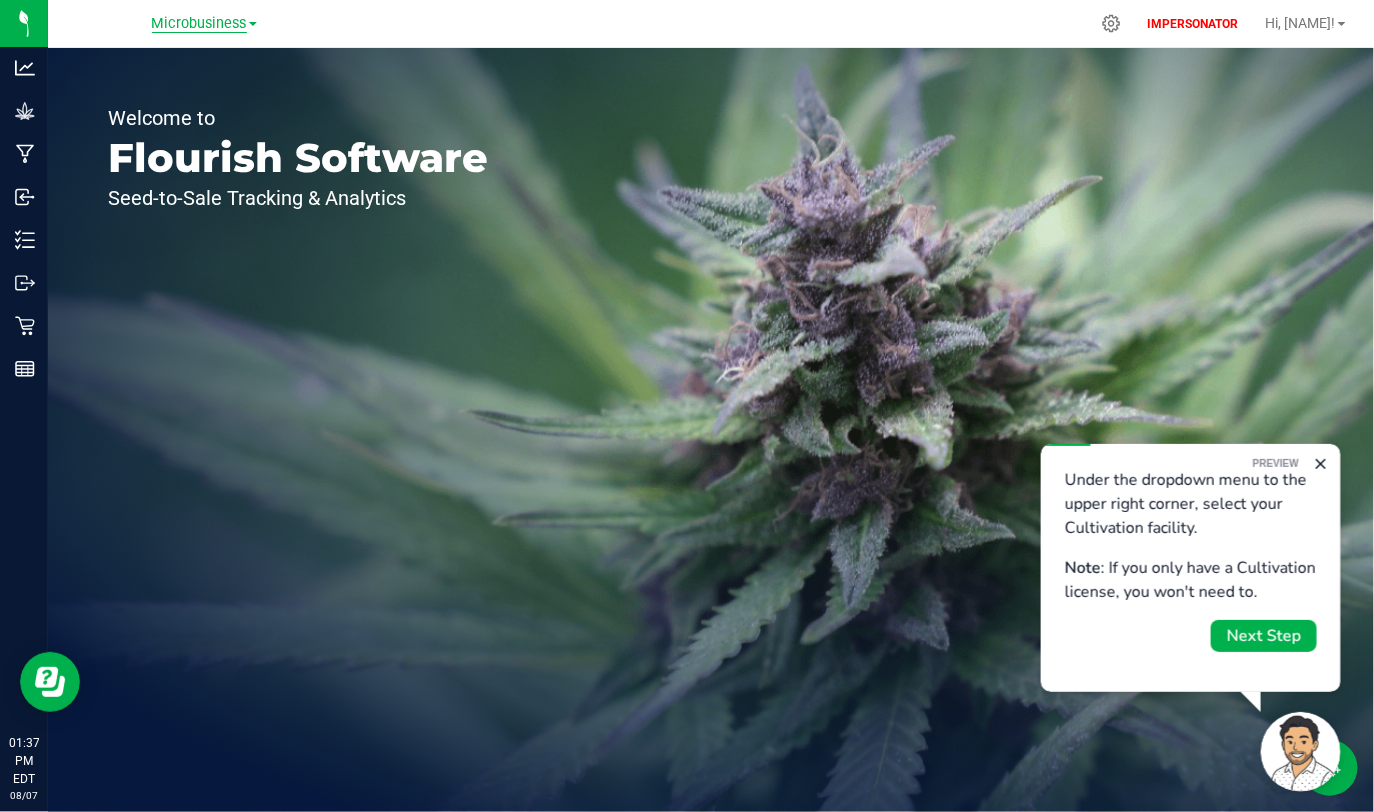 click on "Microbusiness" at bounding box center [199, 24] 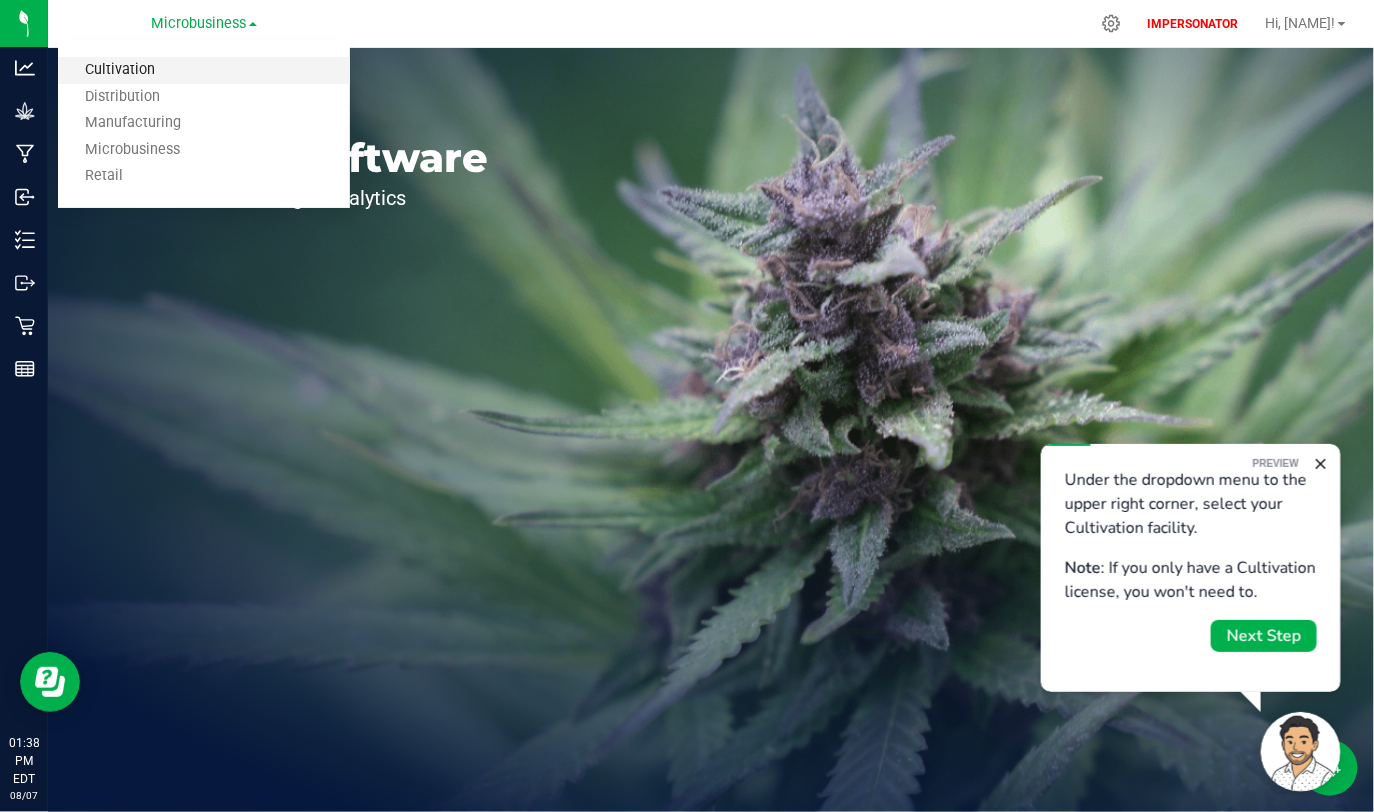 click on "Cultivation" at bounding box center [204, 70] 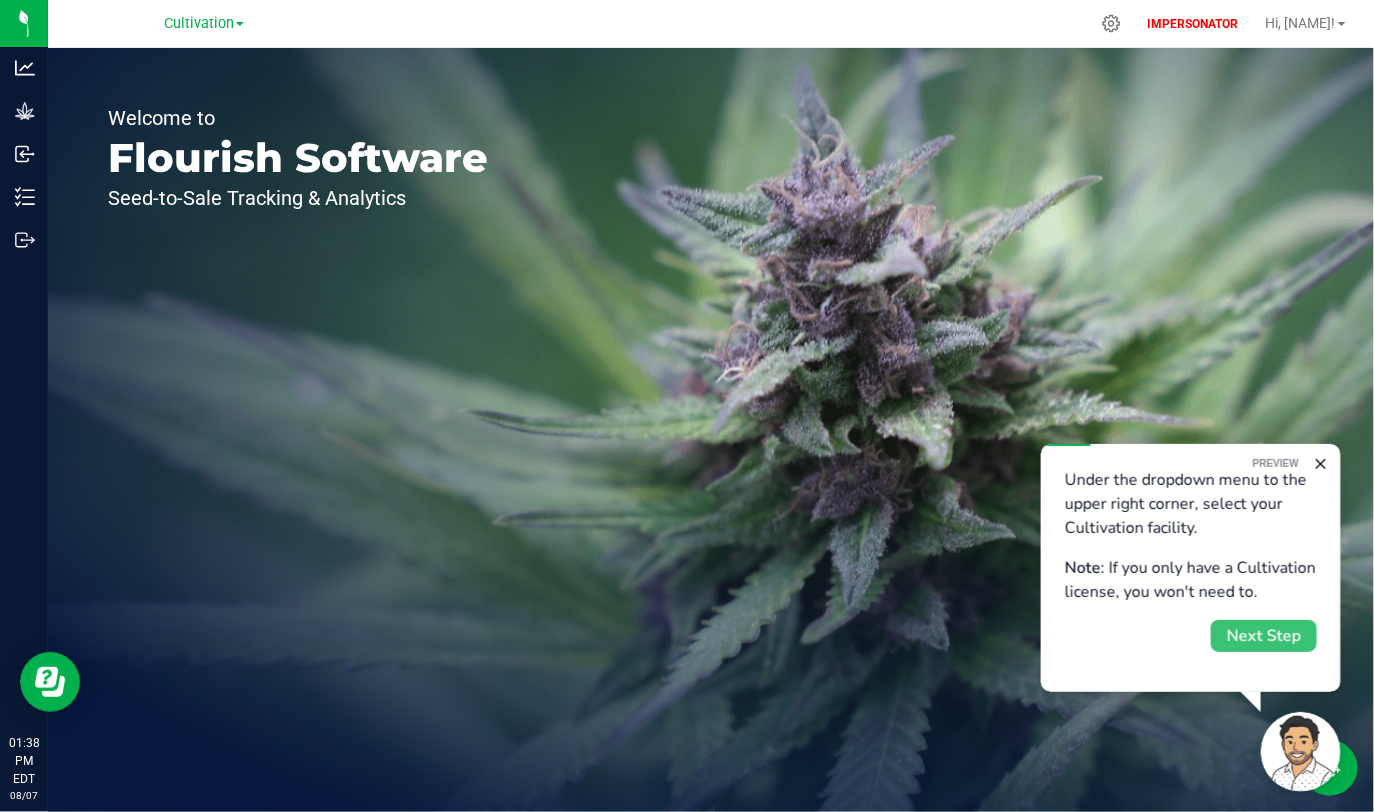 click on "Next Step" at bounding box center (1263, 635) 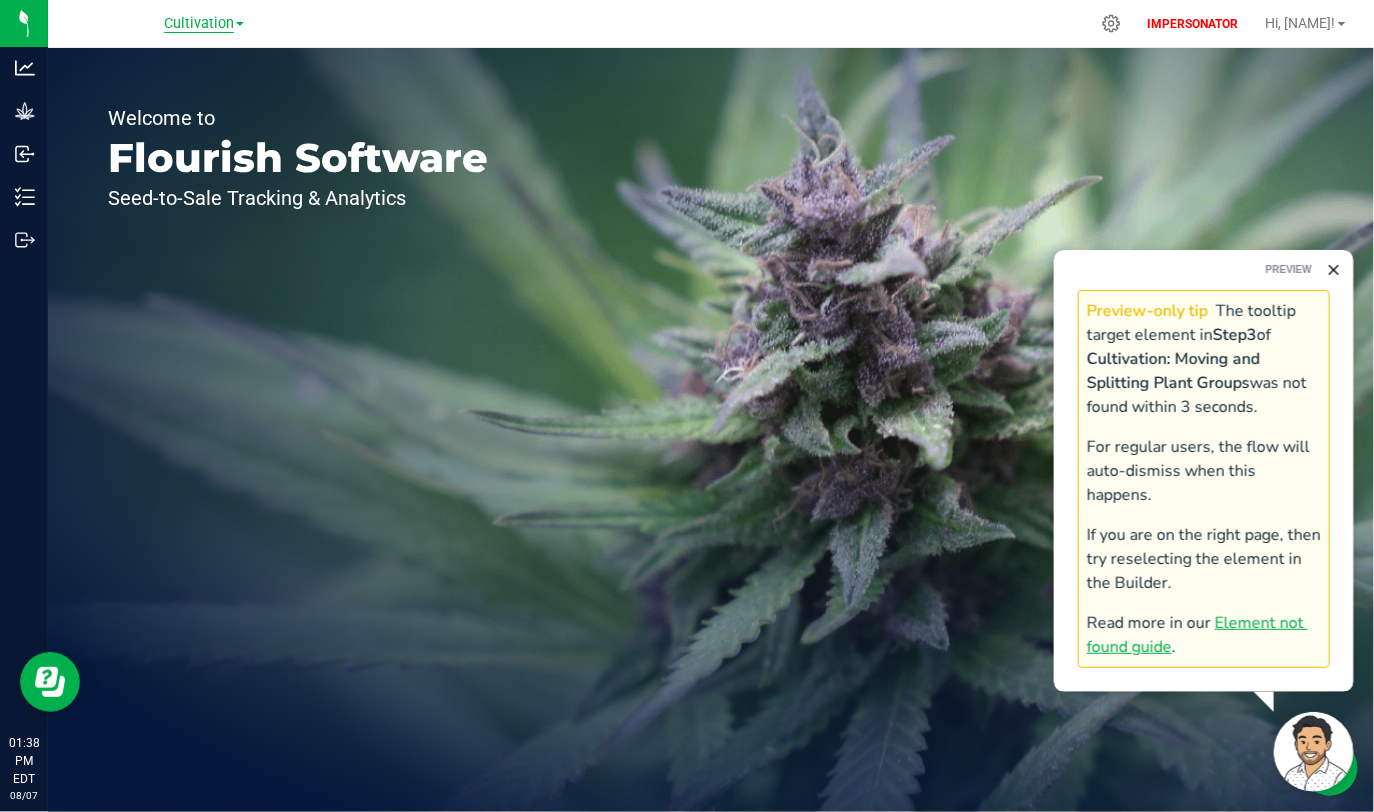 click on "Cultivation" at bounding box center [199, 24] 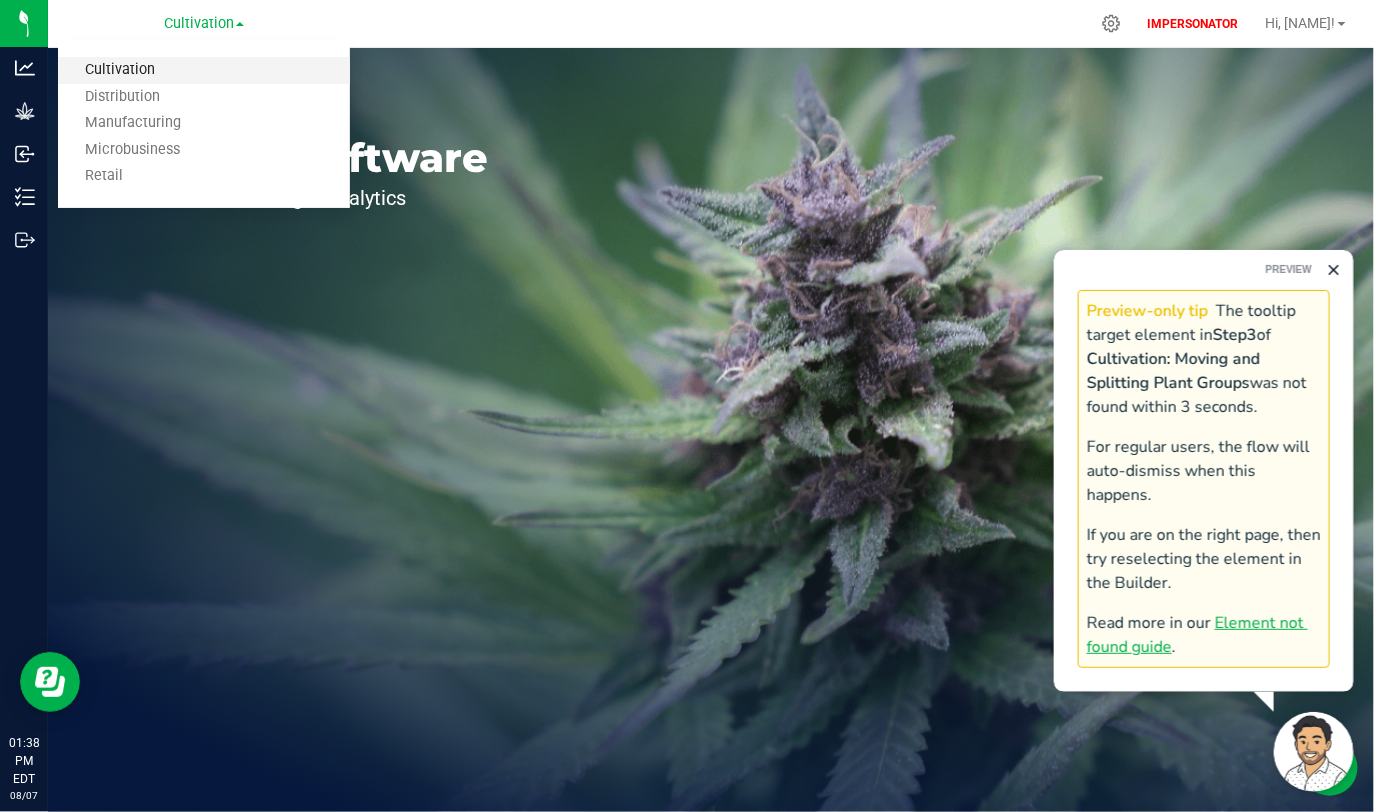 click on "Cultivation" at bounding box center (204, 70) 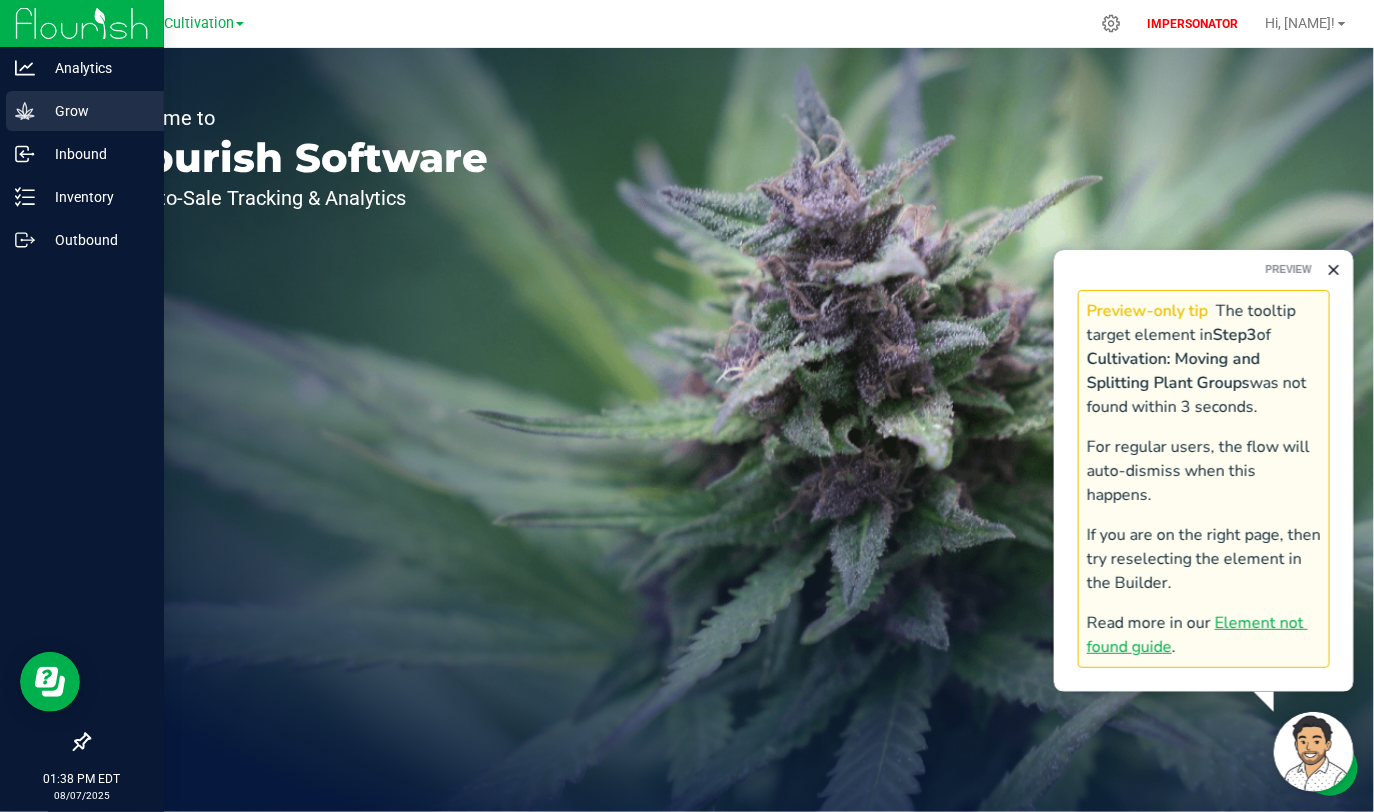 click 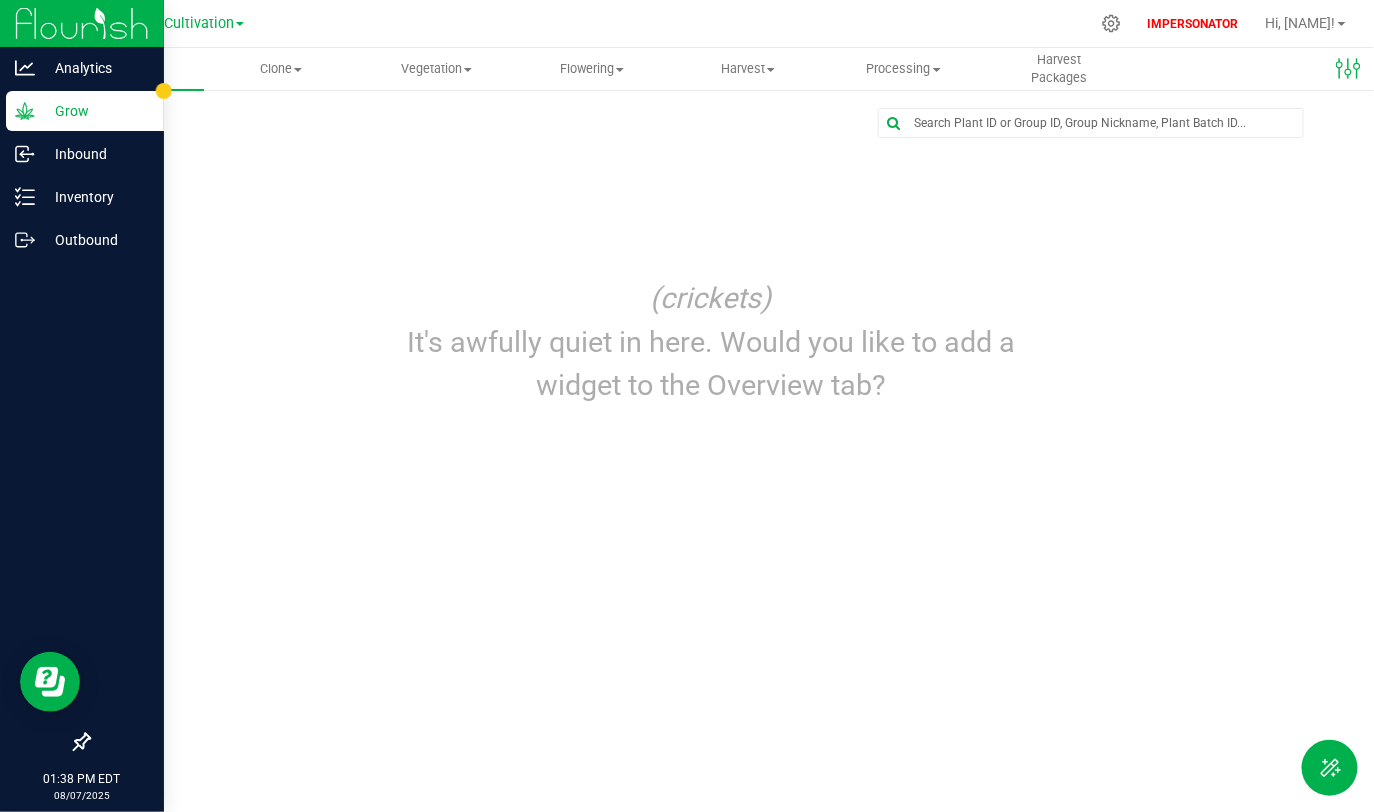 click on "Grow" at bounding box center [95, 111] 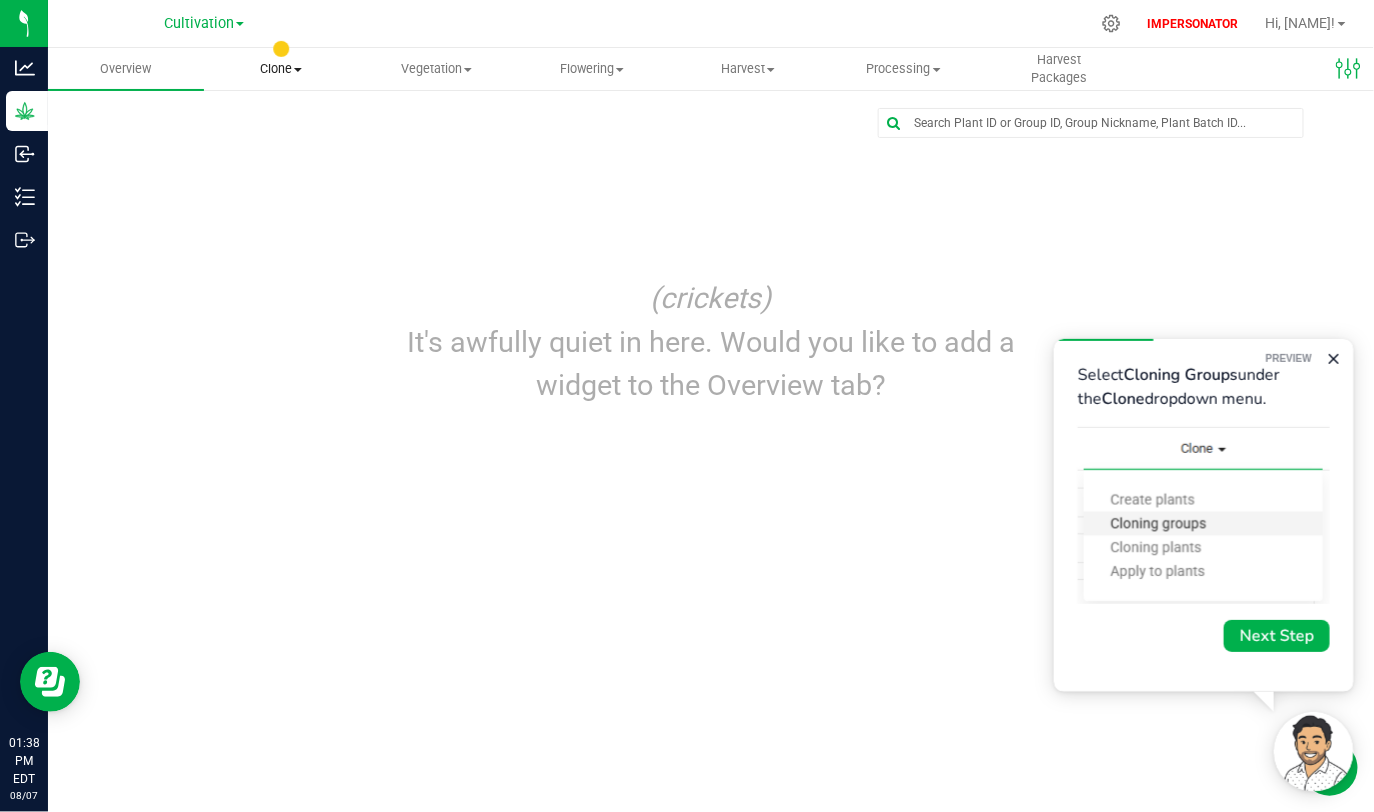 click on "Clone" at bounding box center [282, 69] 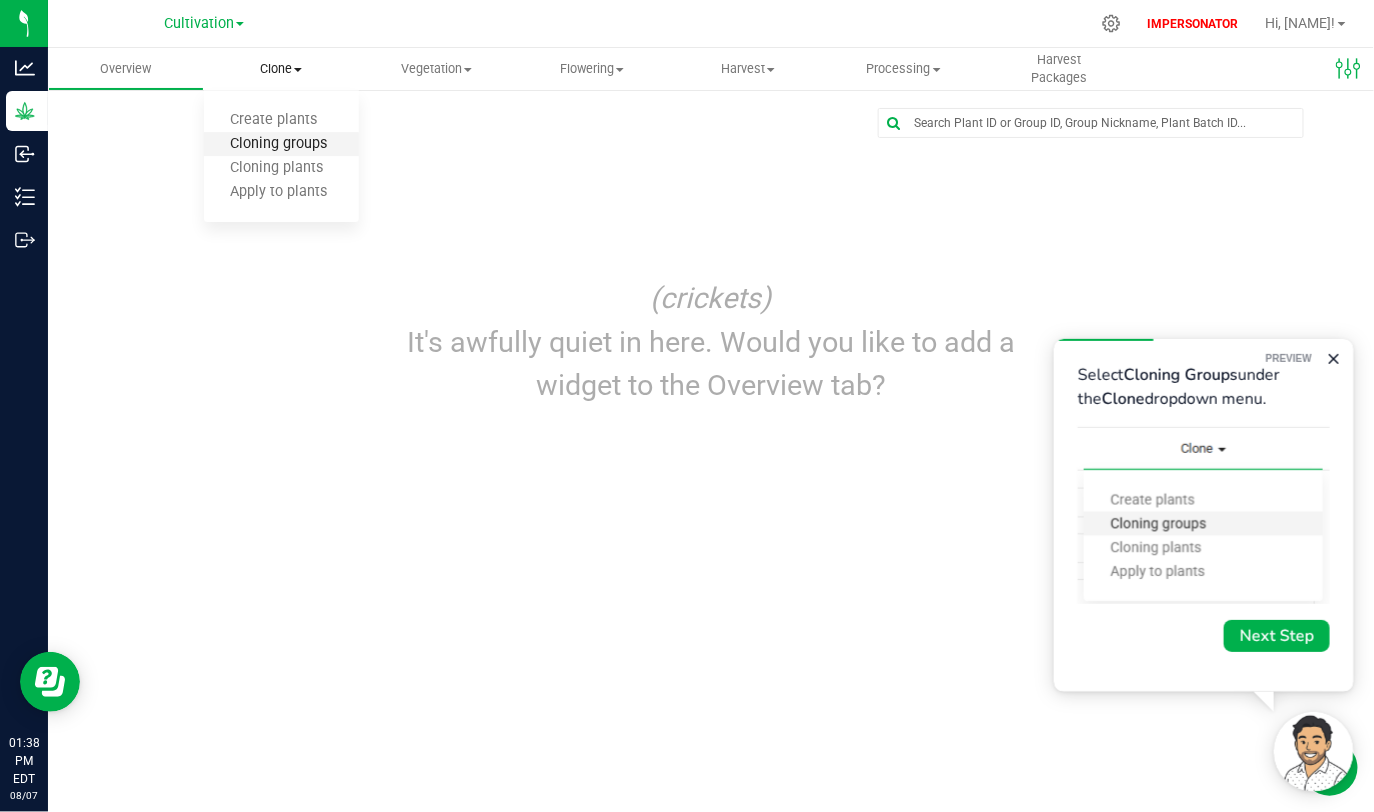 click on "Cloning groups" at bounding box center [279, 144] 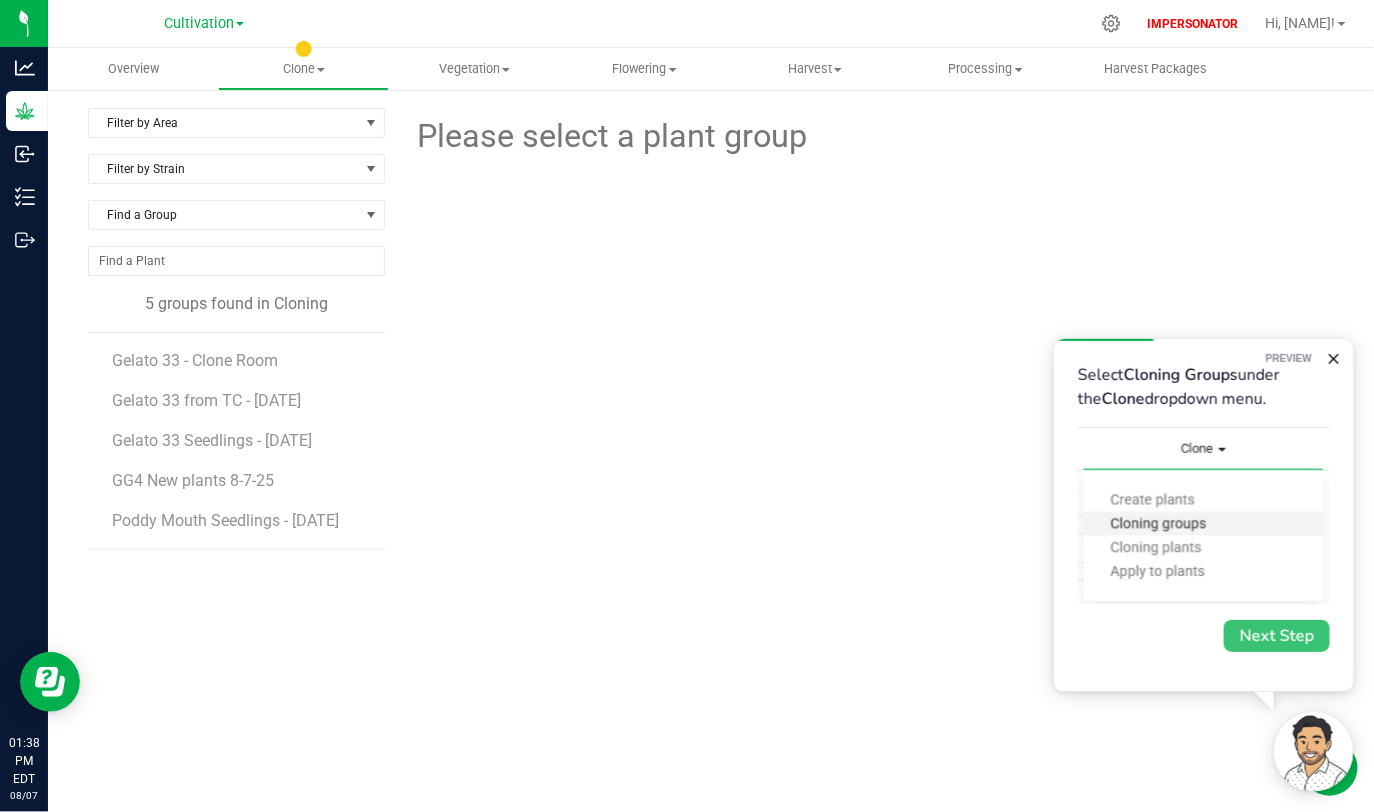 click on "Next Step" at bounding box center [1276, 635] 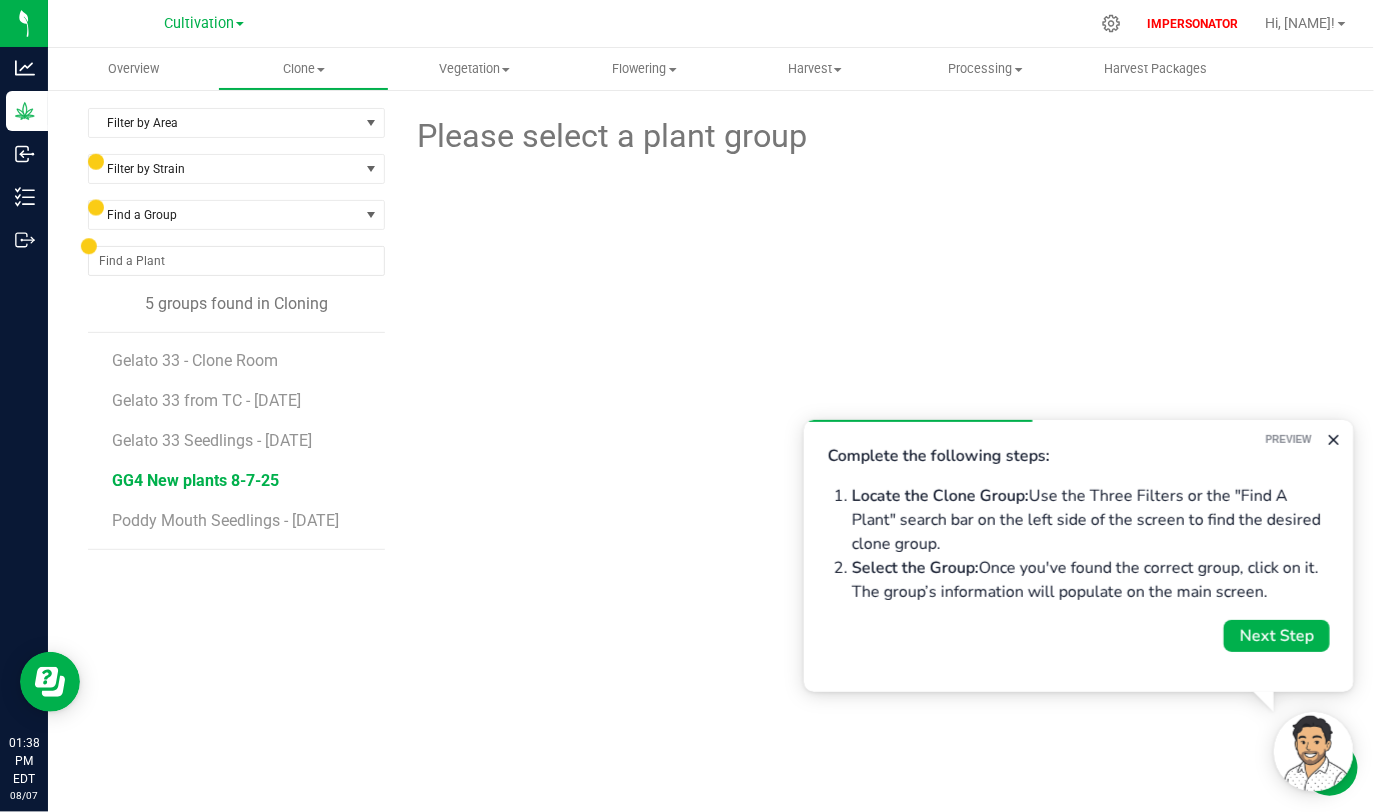 click on "GG4 New plants 8-7-25" at bounding box center (195, 480) 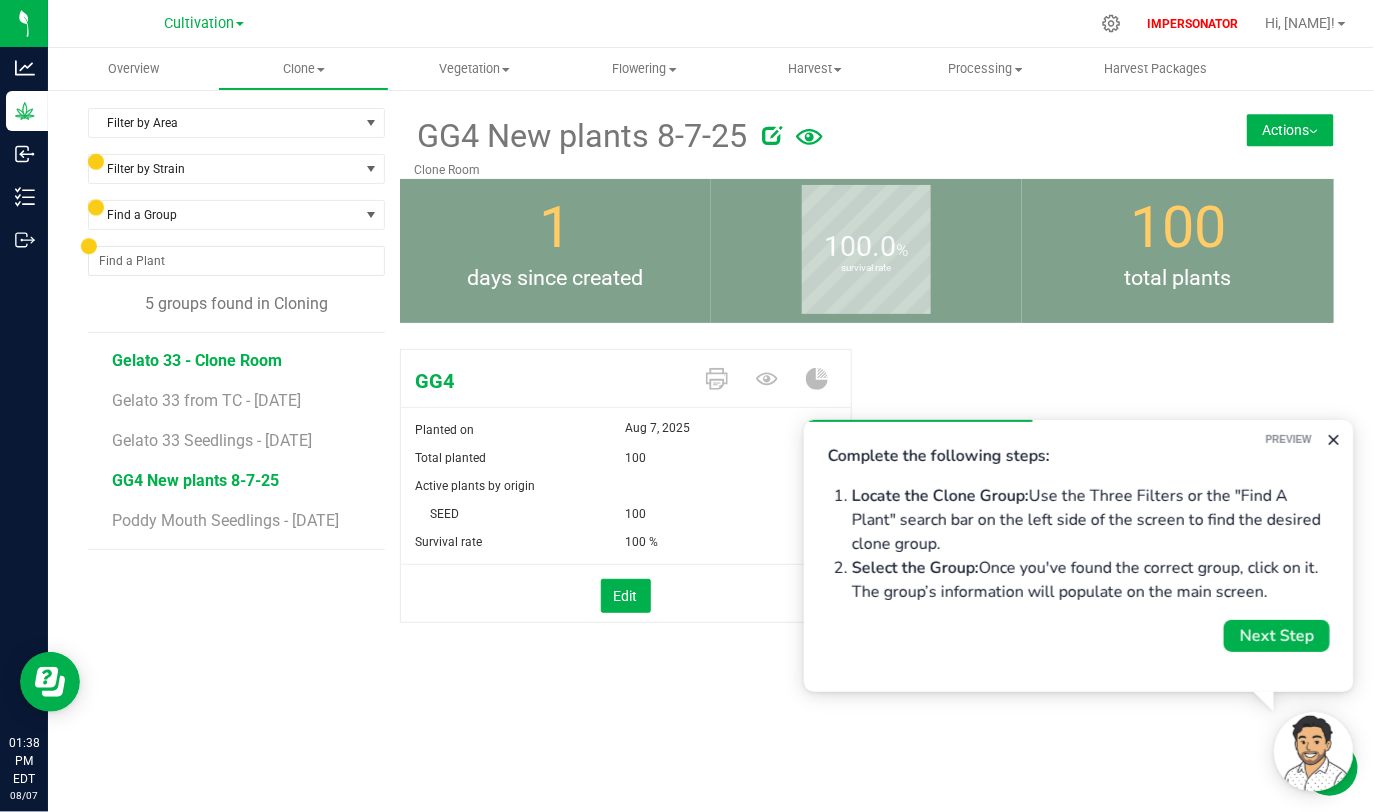 click on "Gelato 33 - Clone Room" at bounding box center (197, 360) 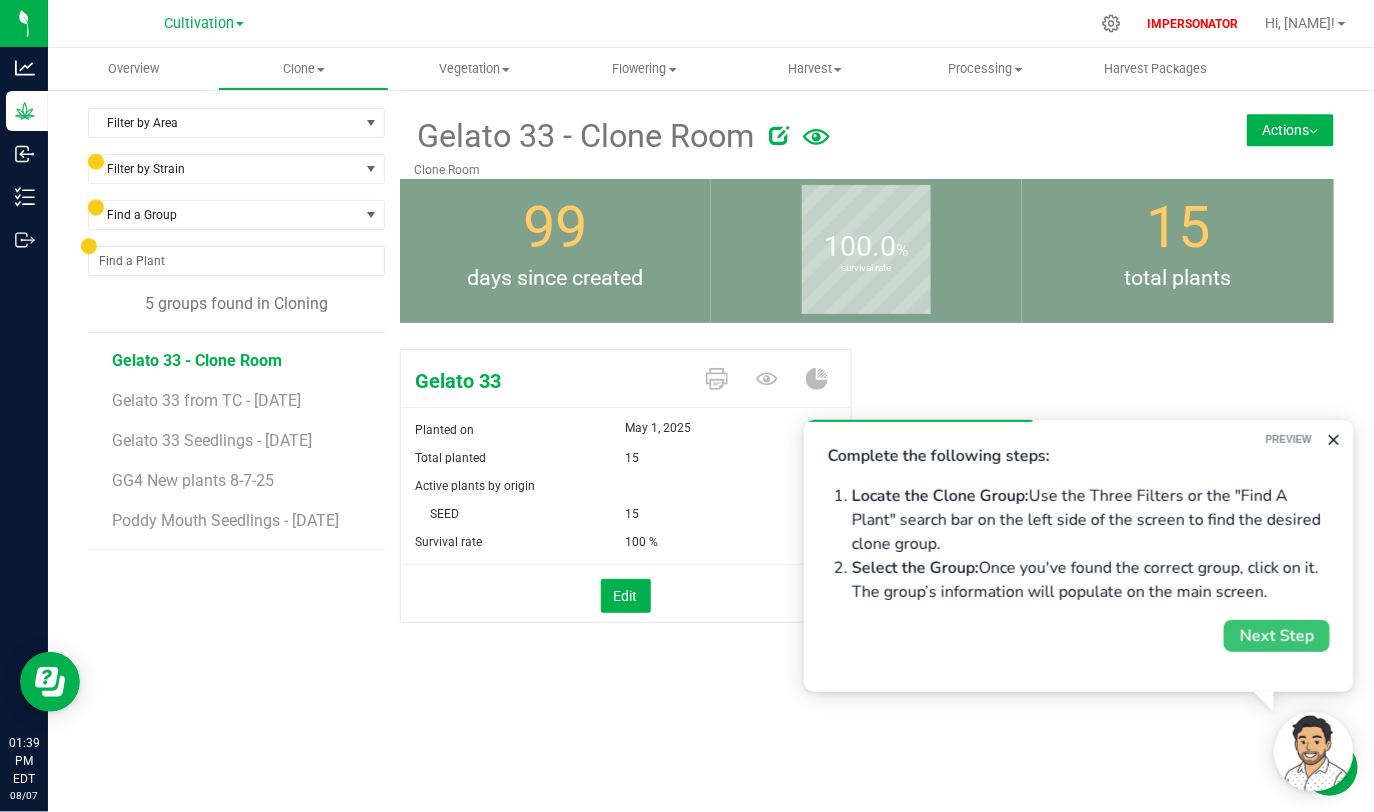 click on "Next Step" at bounding box center [1276, 635] 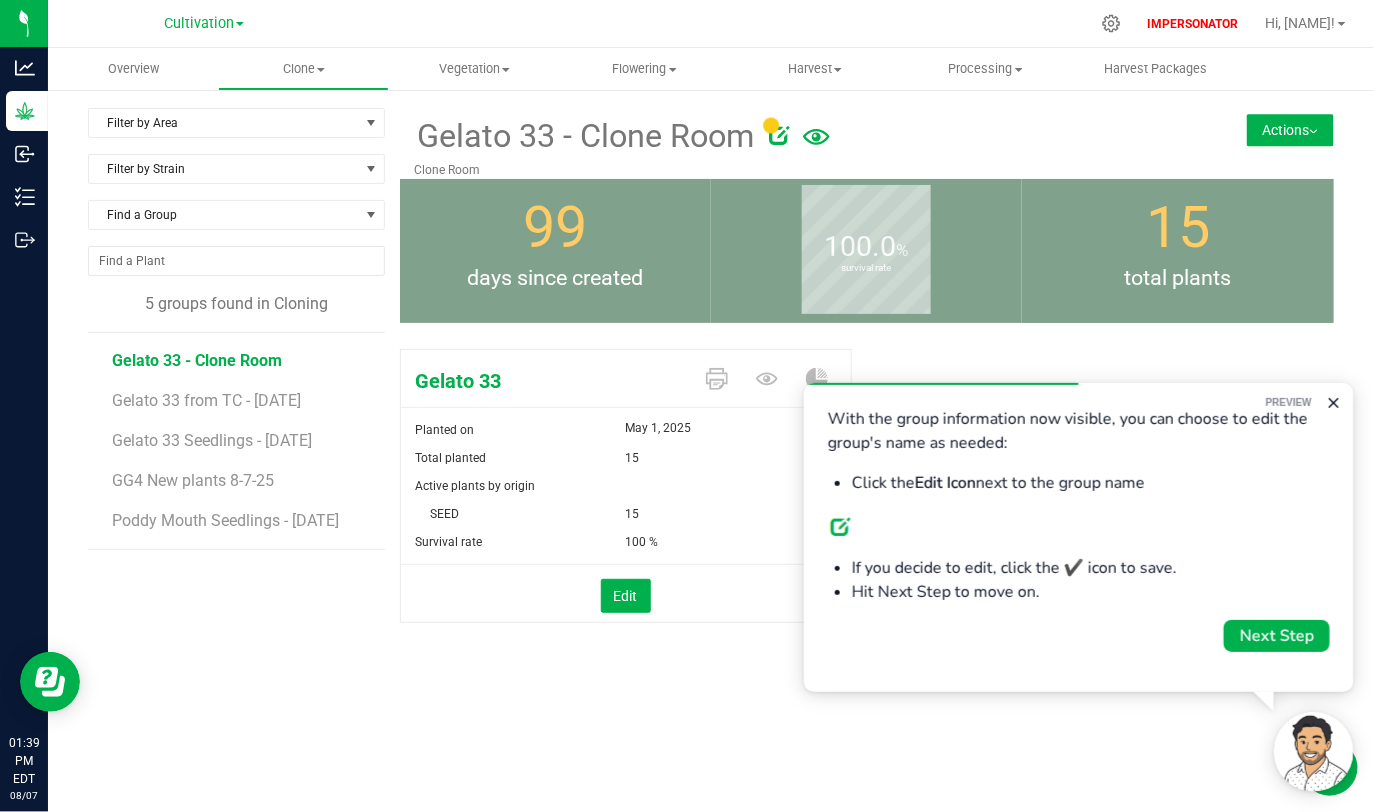 click at bounding box center (779, 135) 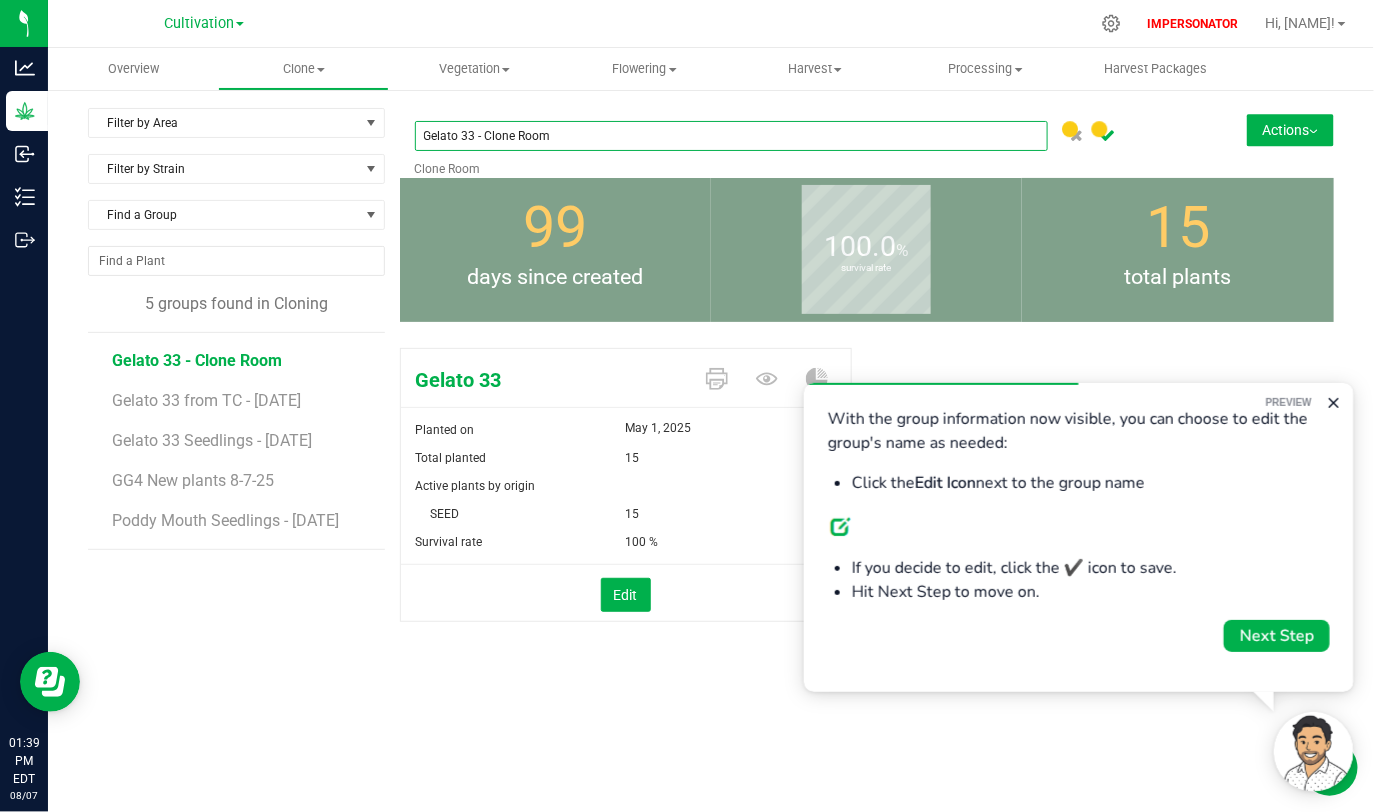 click on "Gelato 33 - Clone Room" at bounding box center (732, 136) 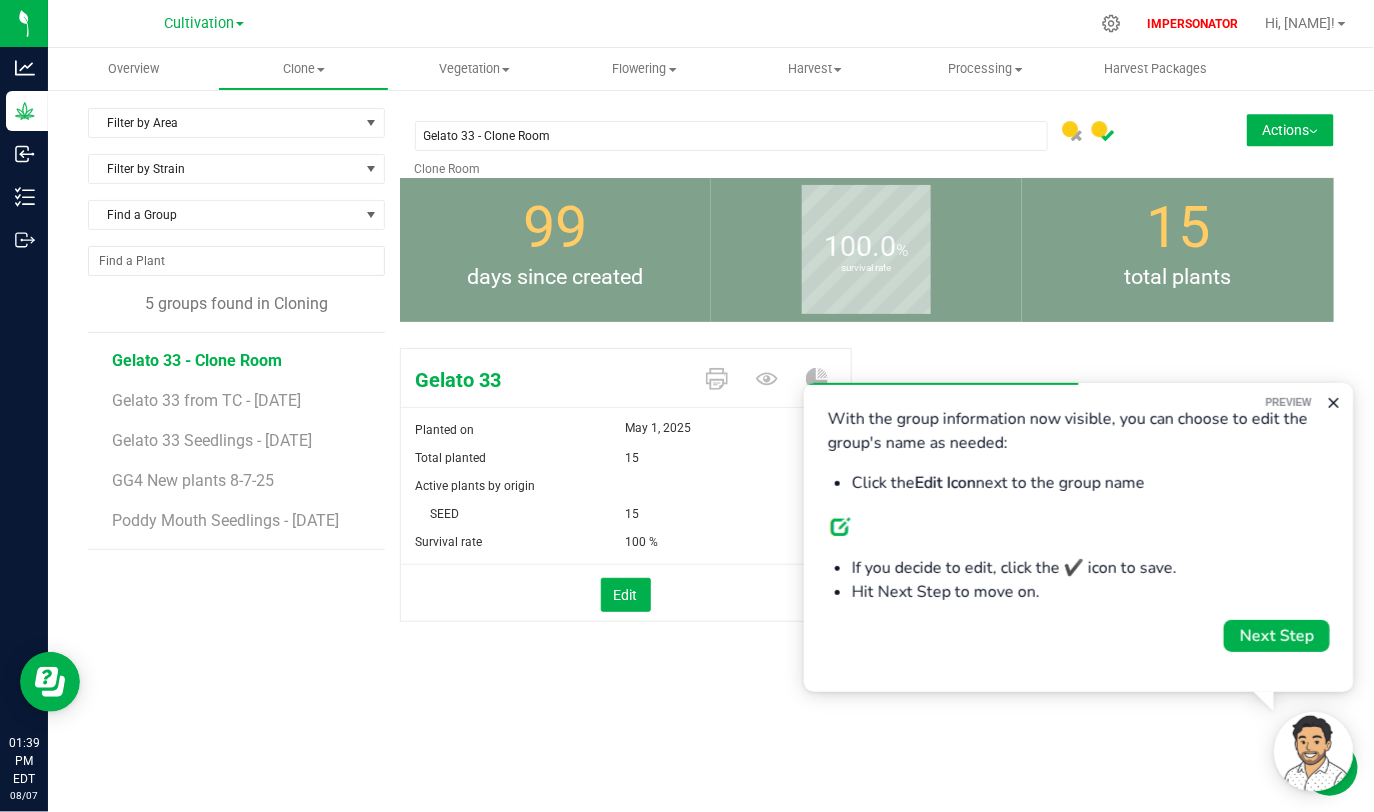click 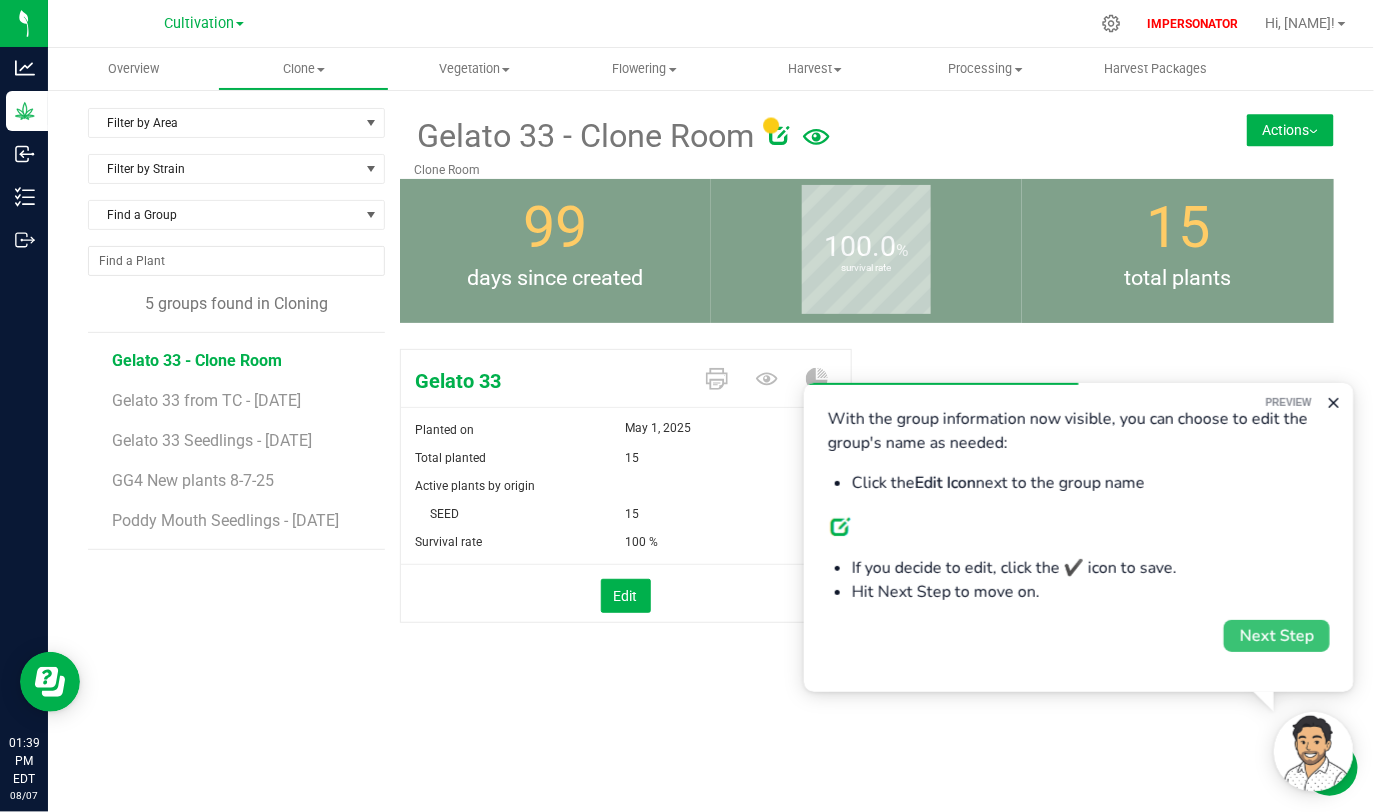 click on "Next Step" at bounding box center [1276, 635] 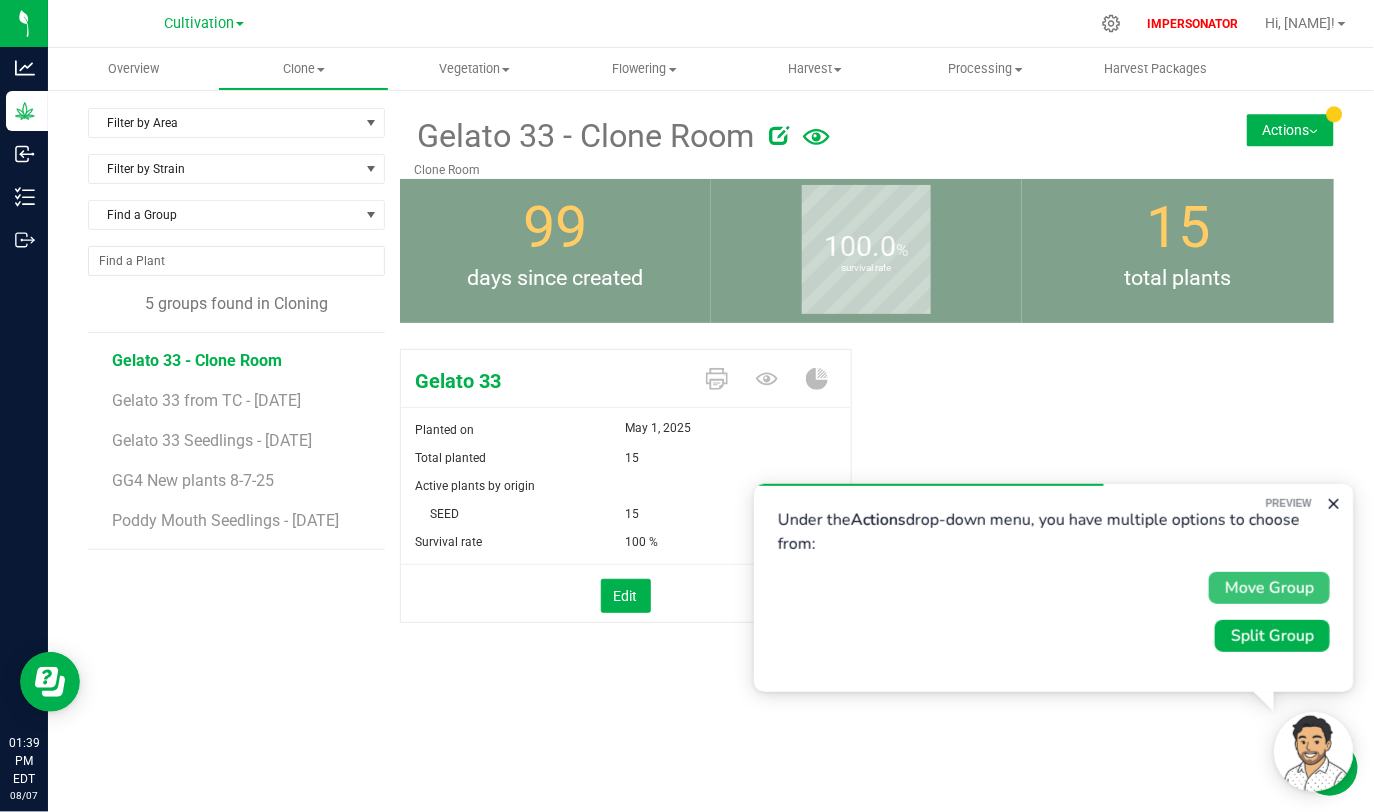 click on "Move Group" at bounding box center [1268, 587] 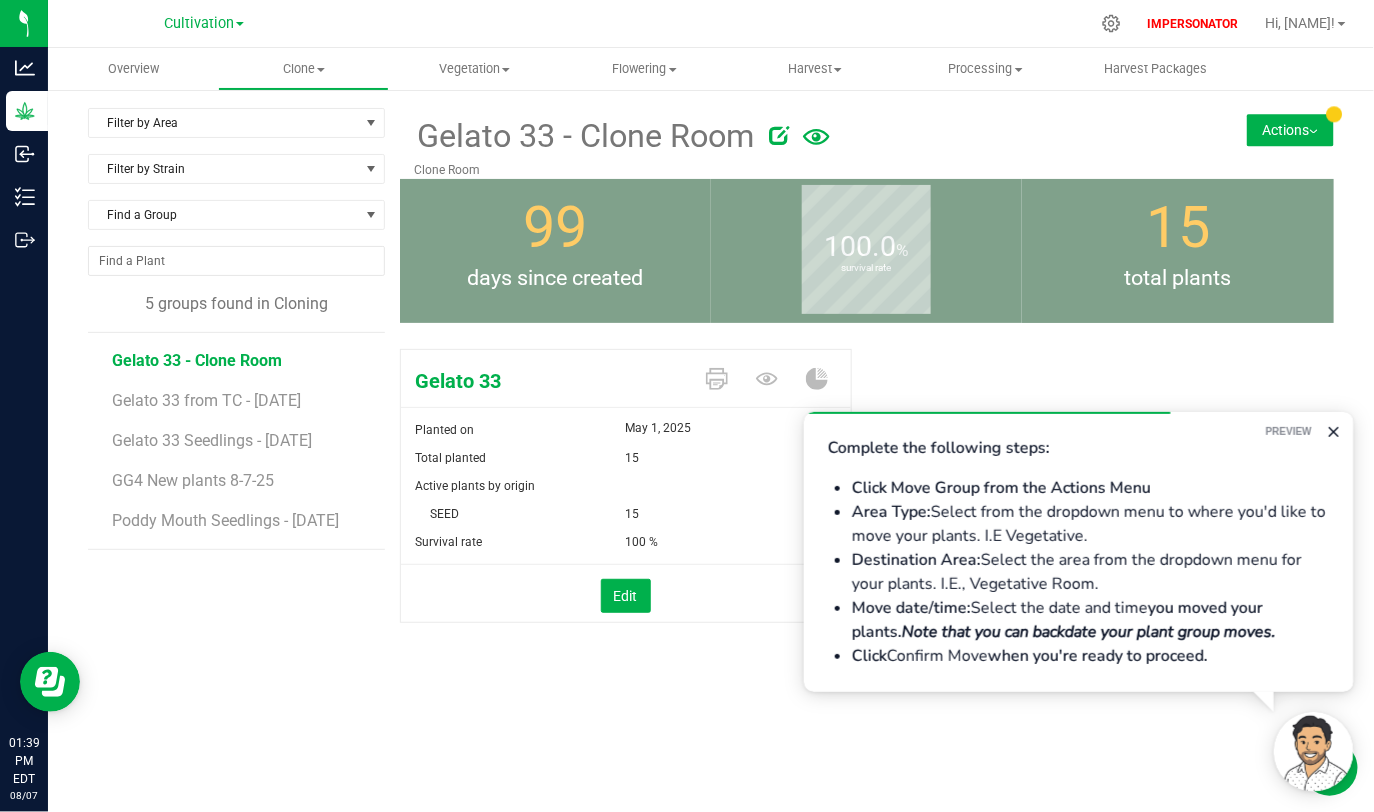 click on "Actions" at bounding box center [1290, 130] 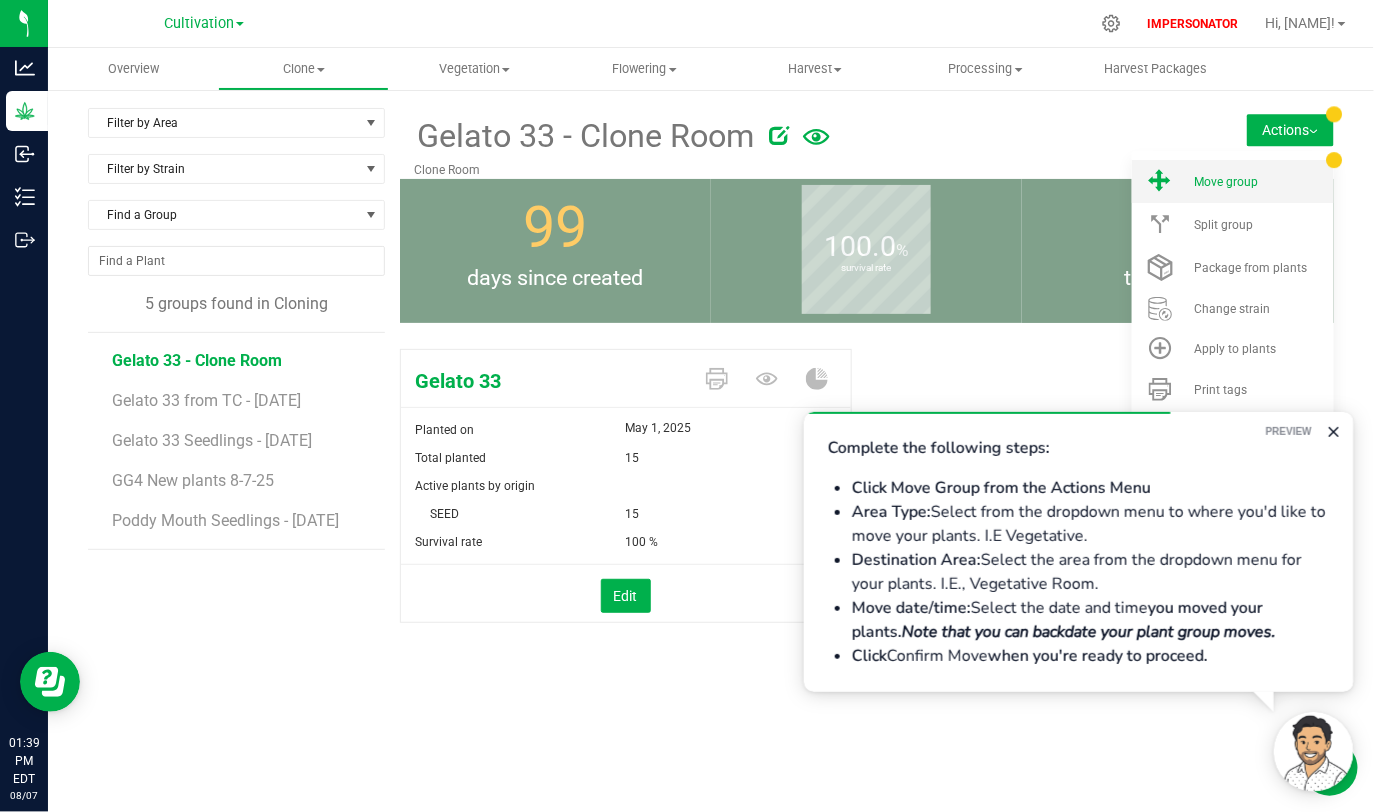click on "Move group" at bounding box center [1226, 182] 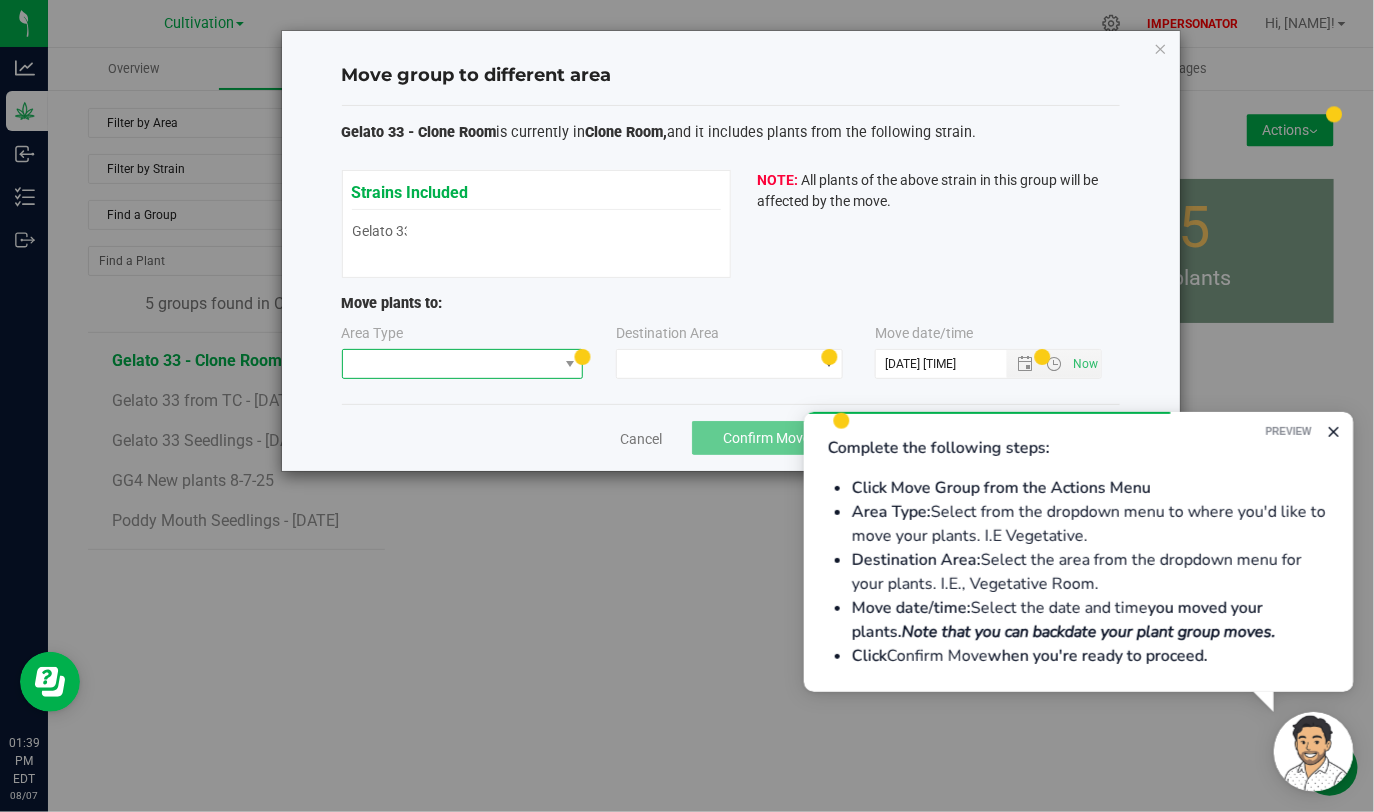 click at bounding box center (450, 364) 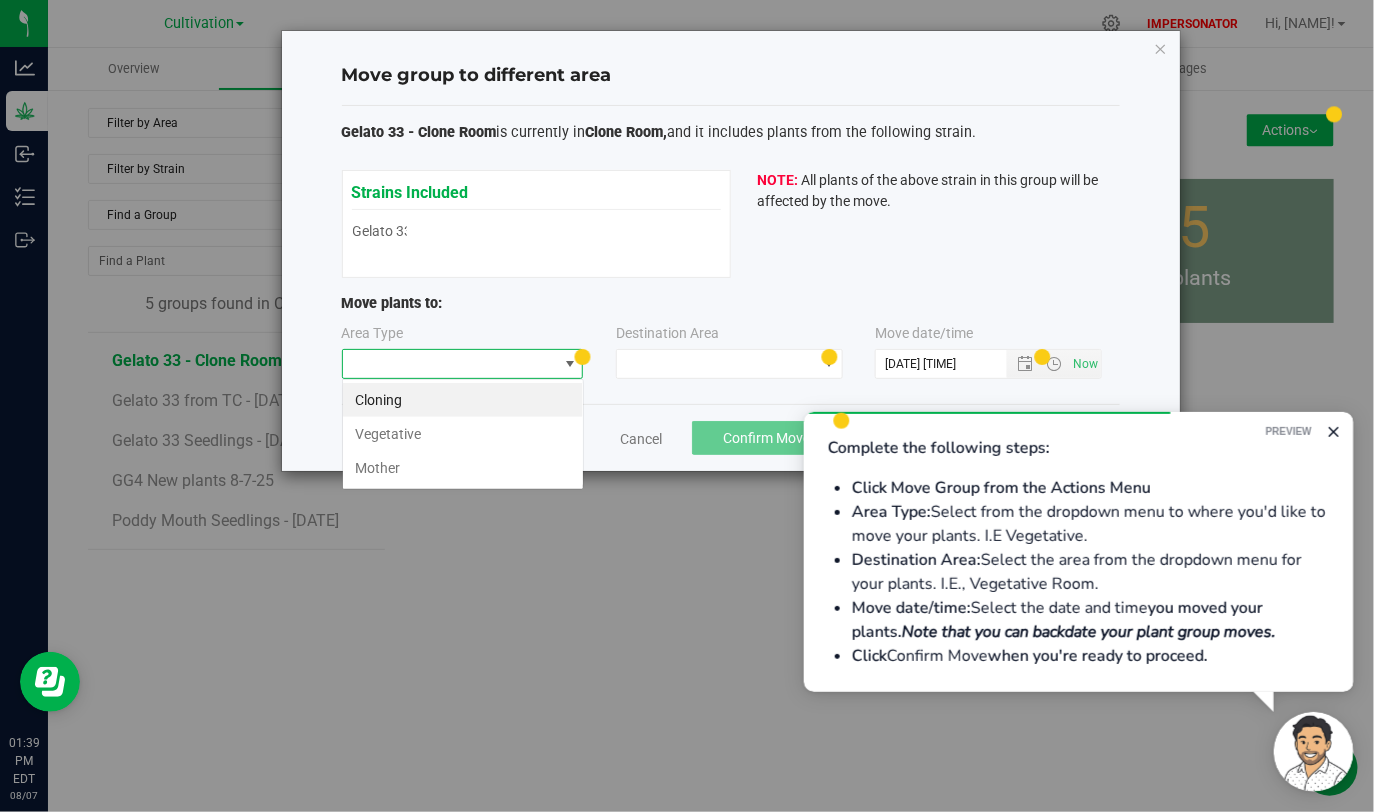 scroll, scrollTop: 99970, scrollLeft: 99758, axis: both 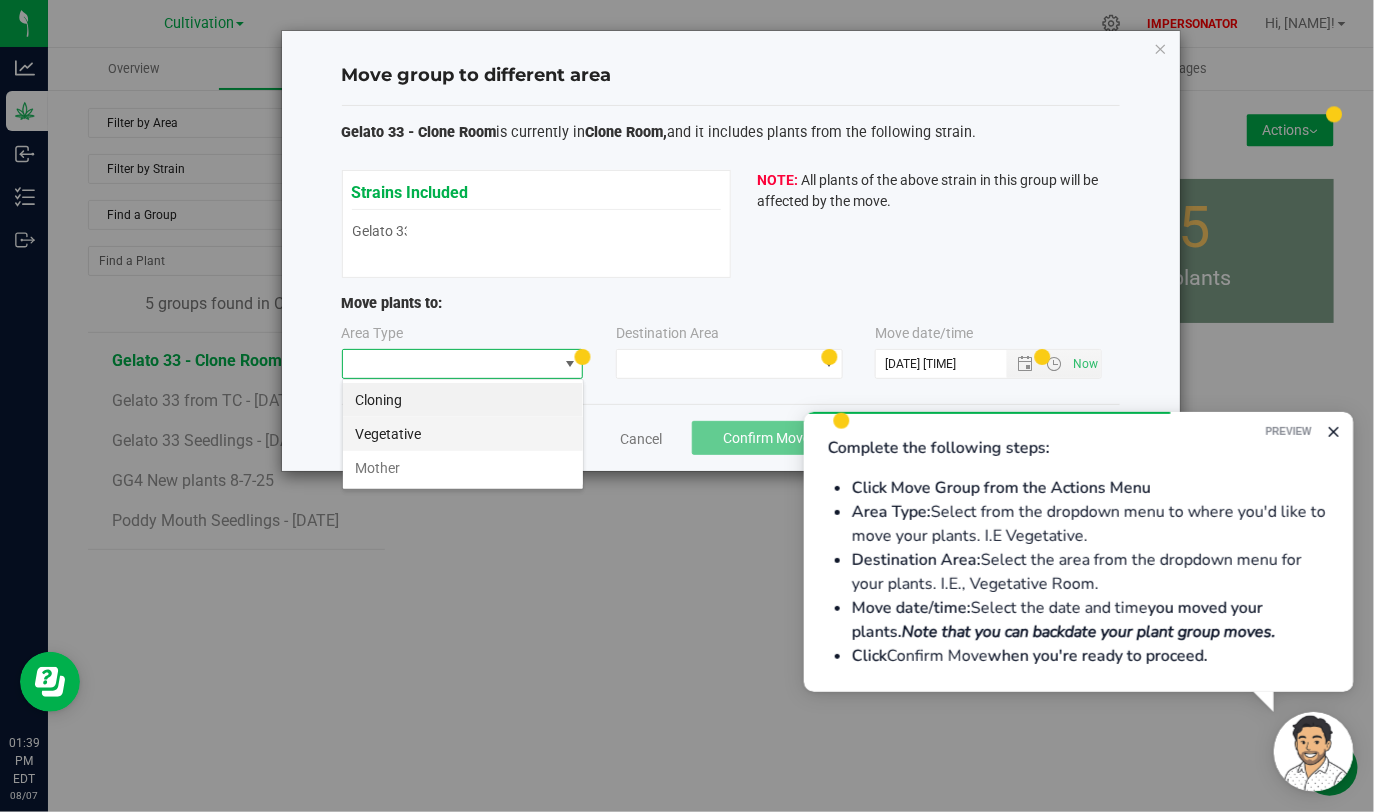 click on "Vegetative" at bounding box center (463, 434) 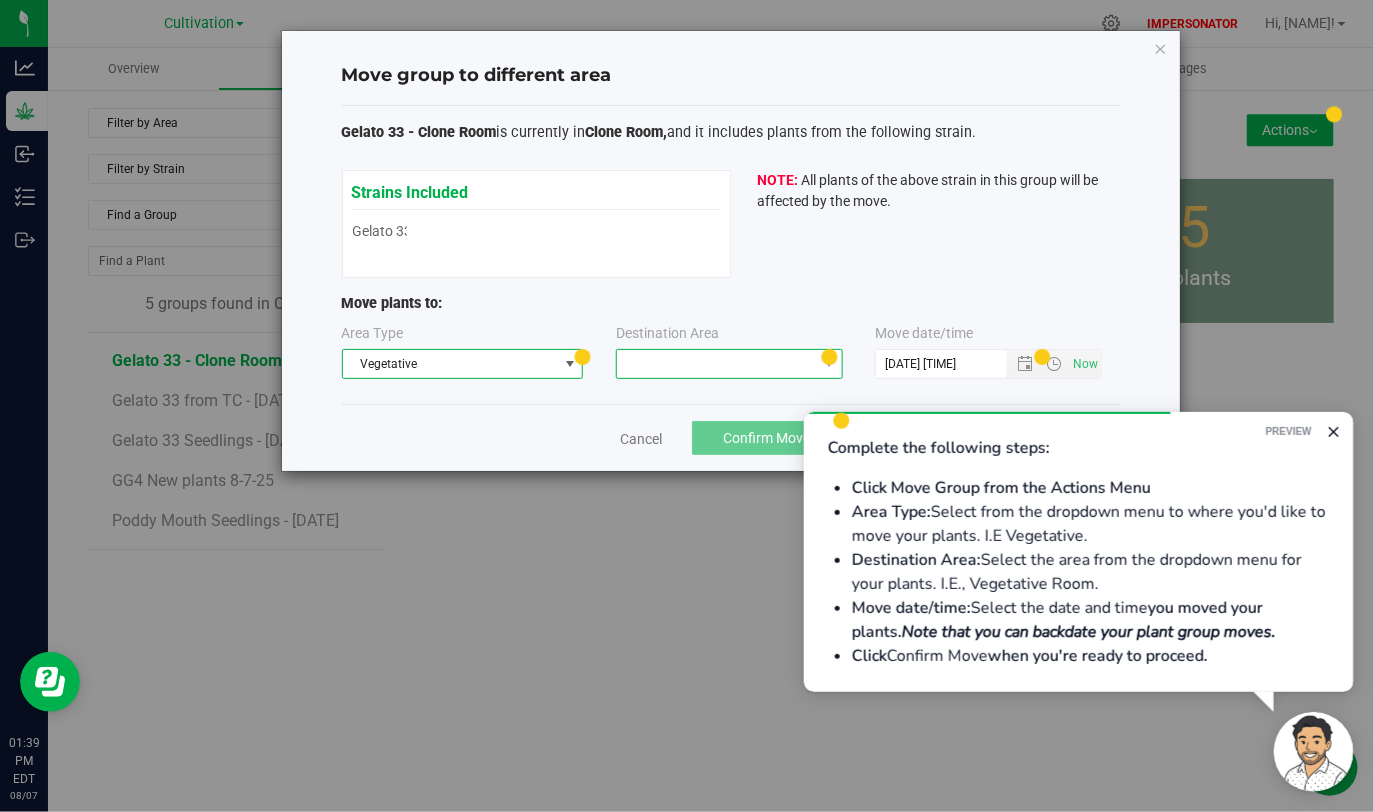 click at bounding box center (717, 364) 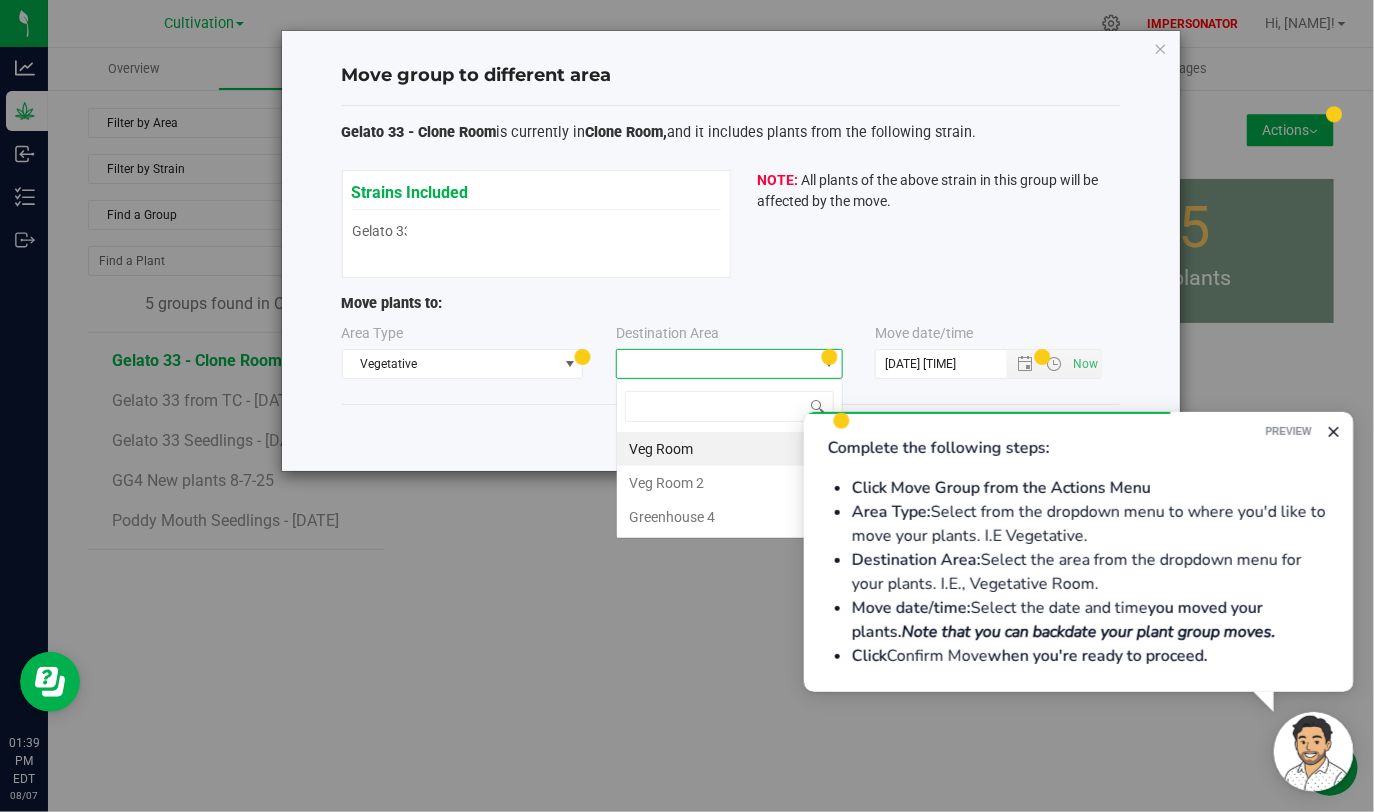 scroll, scrollTop: 99970, scrollLeft: 99772, axis: both 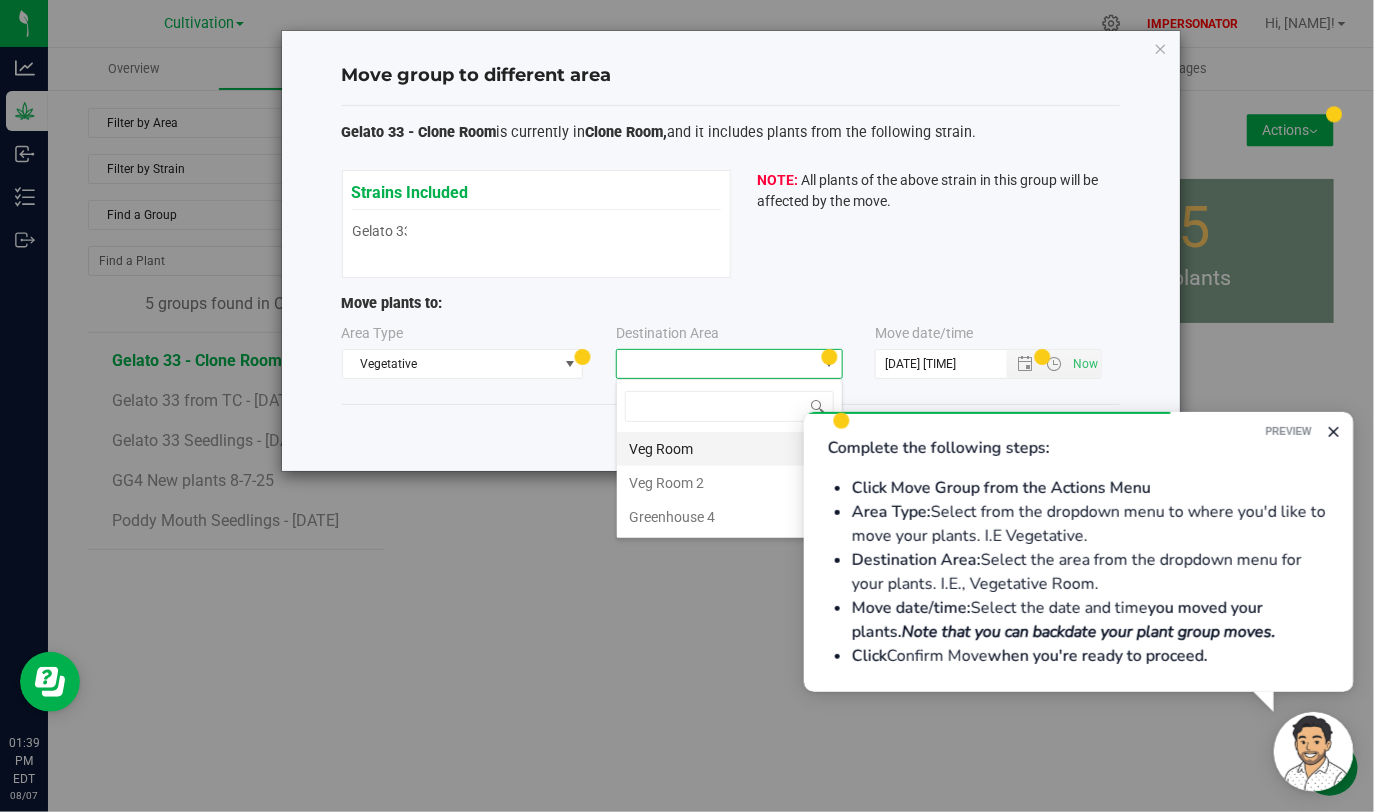 click on "Veg Room" at bounding box center (729, 449) 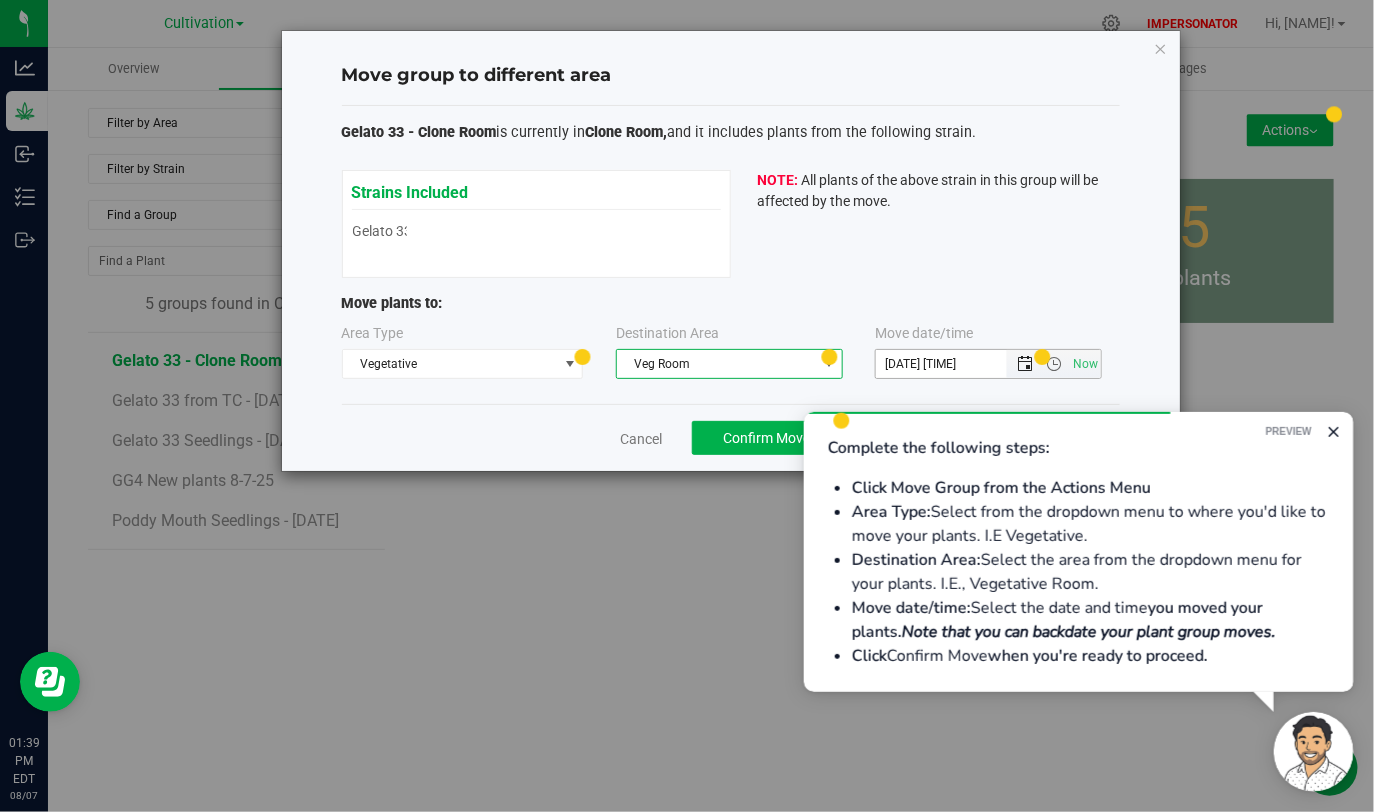 click at bounding box center (1025, 364) 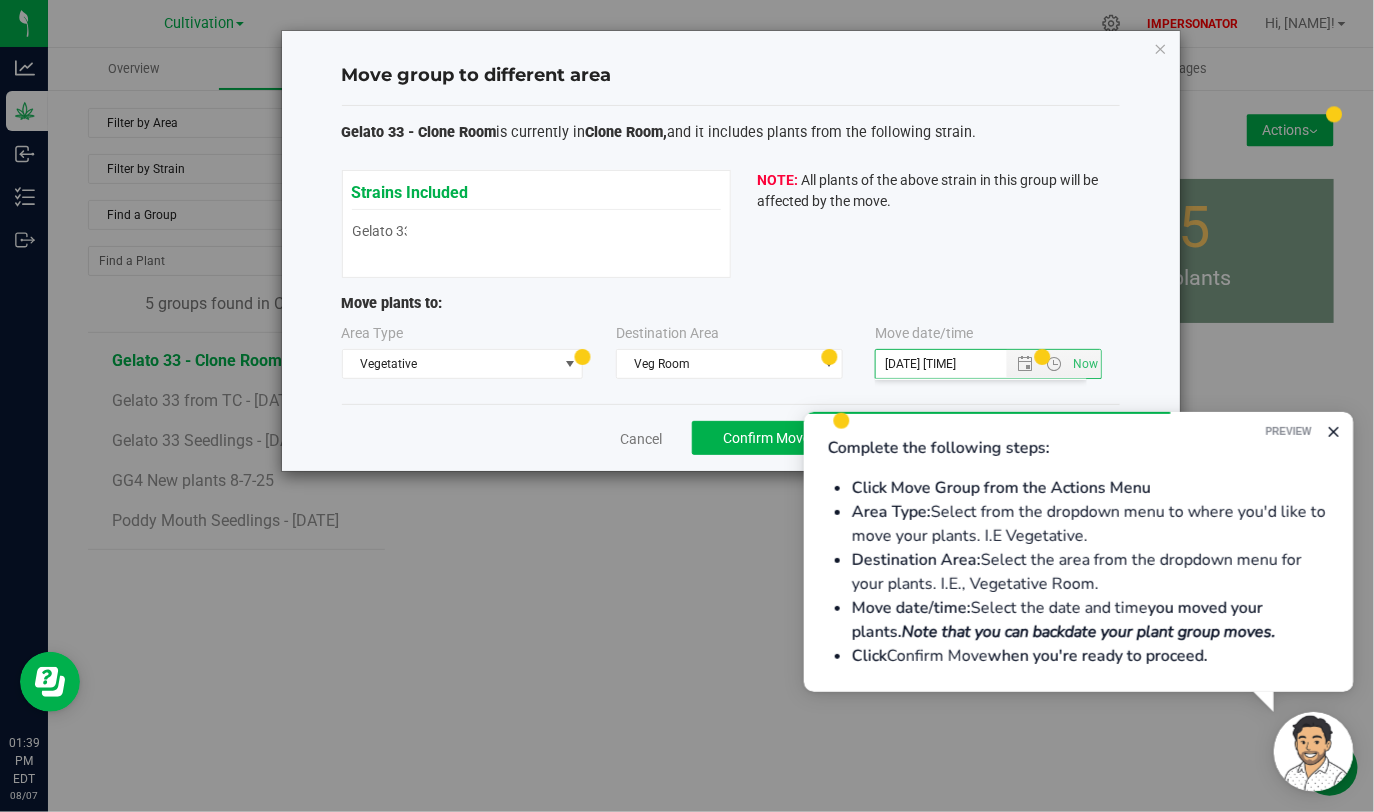 click on "Strains Included
Gelato 33 Gelato 33
NOTE:
All plants of the above strain in this group will be affected by the move." at bounding box center (731, 224) 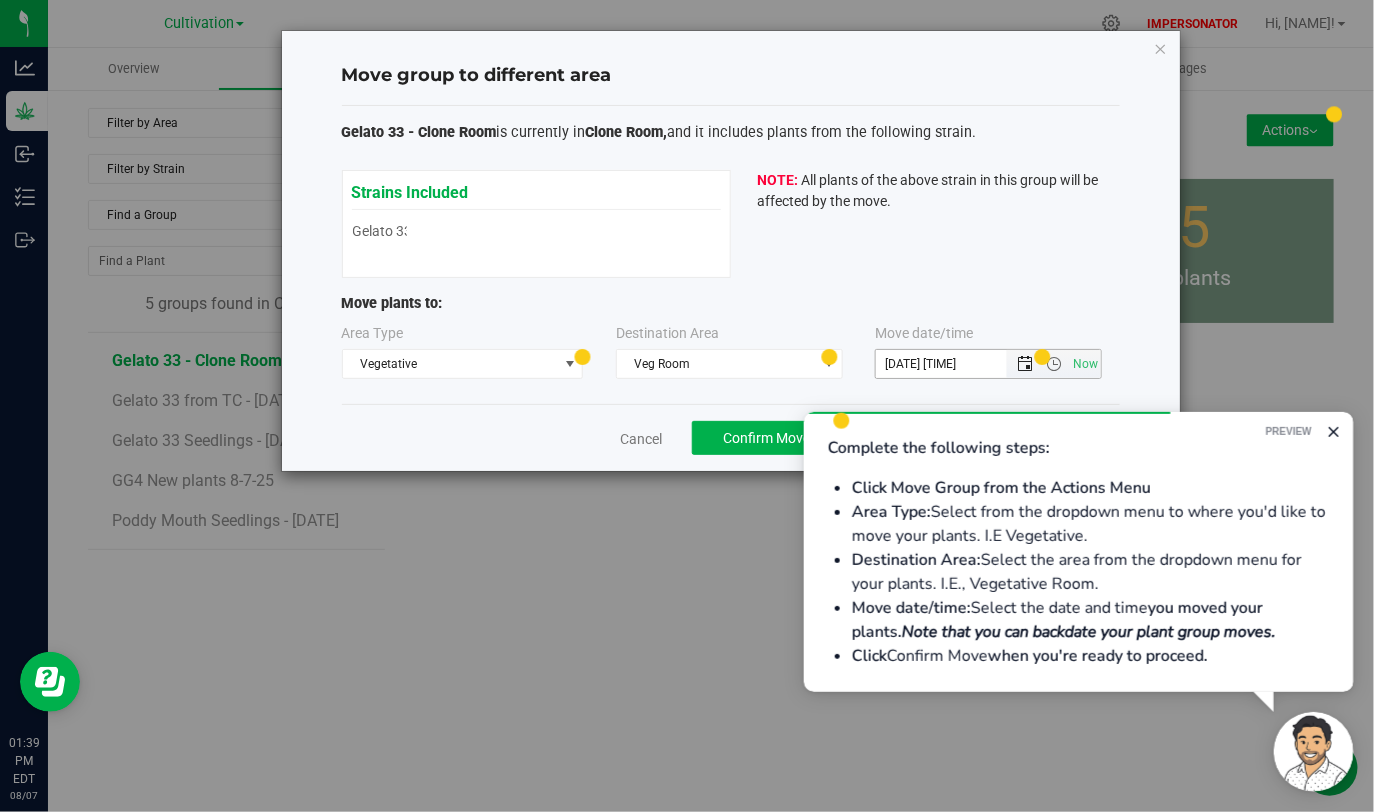 click at bounding box center [1025, 364] 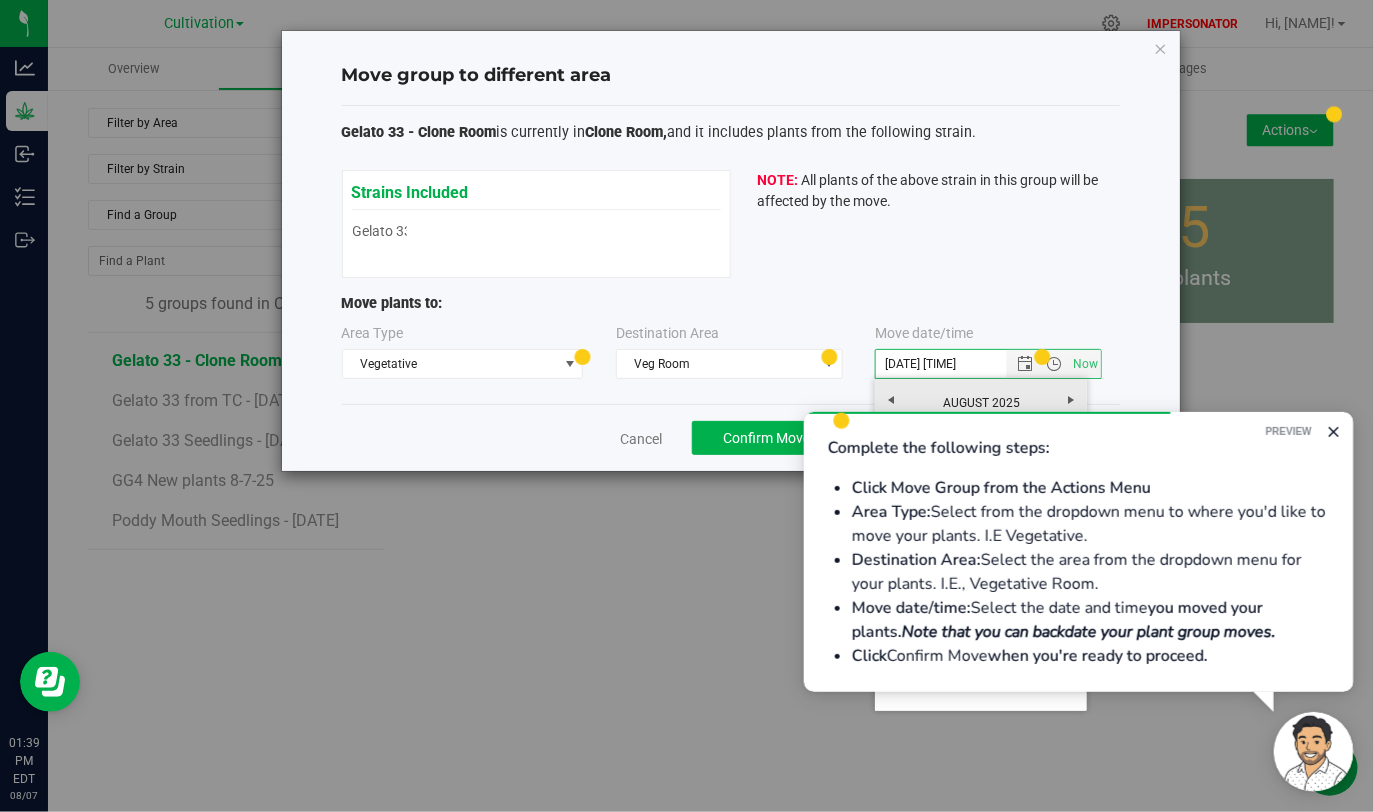 click on "Strains Included
Gelato 33 Gelato 33
NOTE:
All plants of the above strain in this group will be affected by the move." at bounding box center (731, 224) 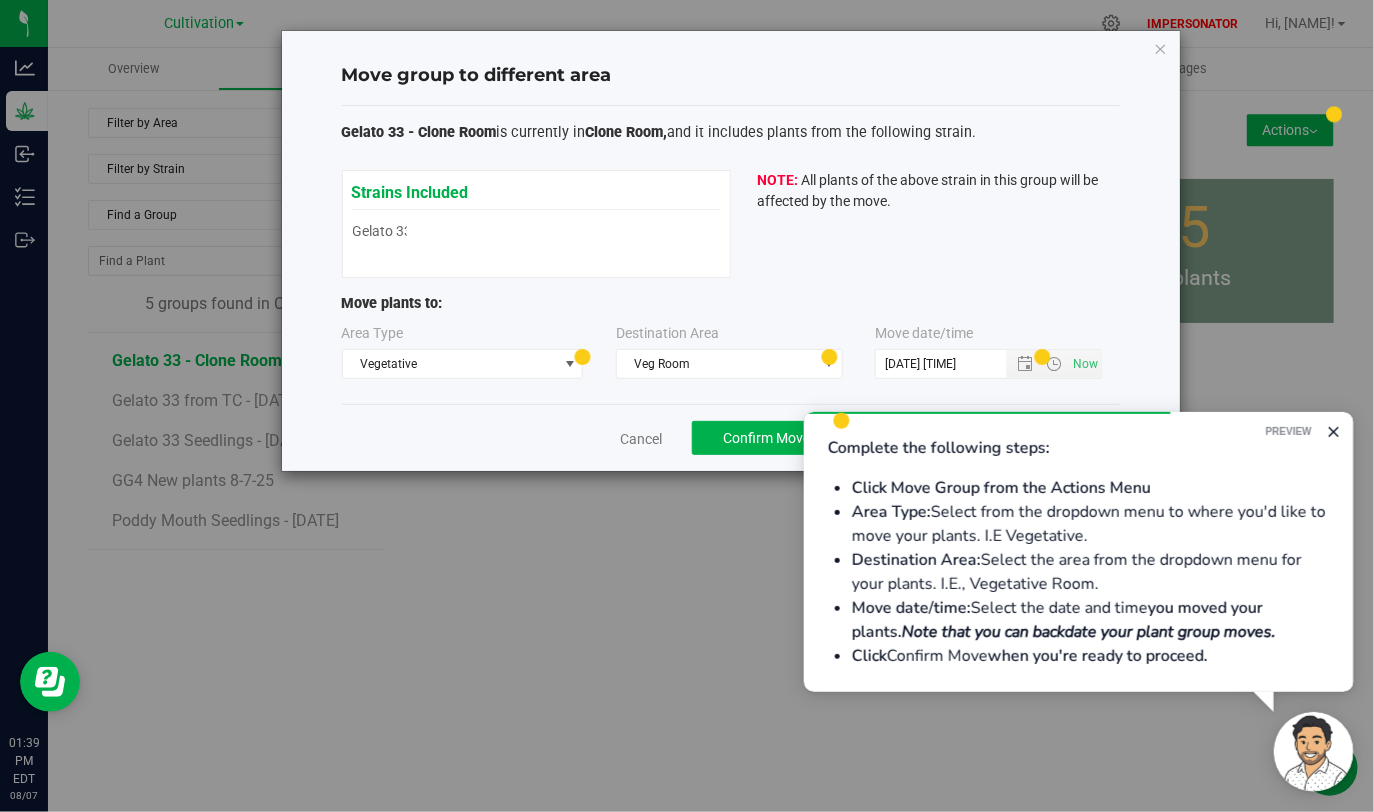 click on "Complete the following steps:" at bounding box center [938, 447] 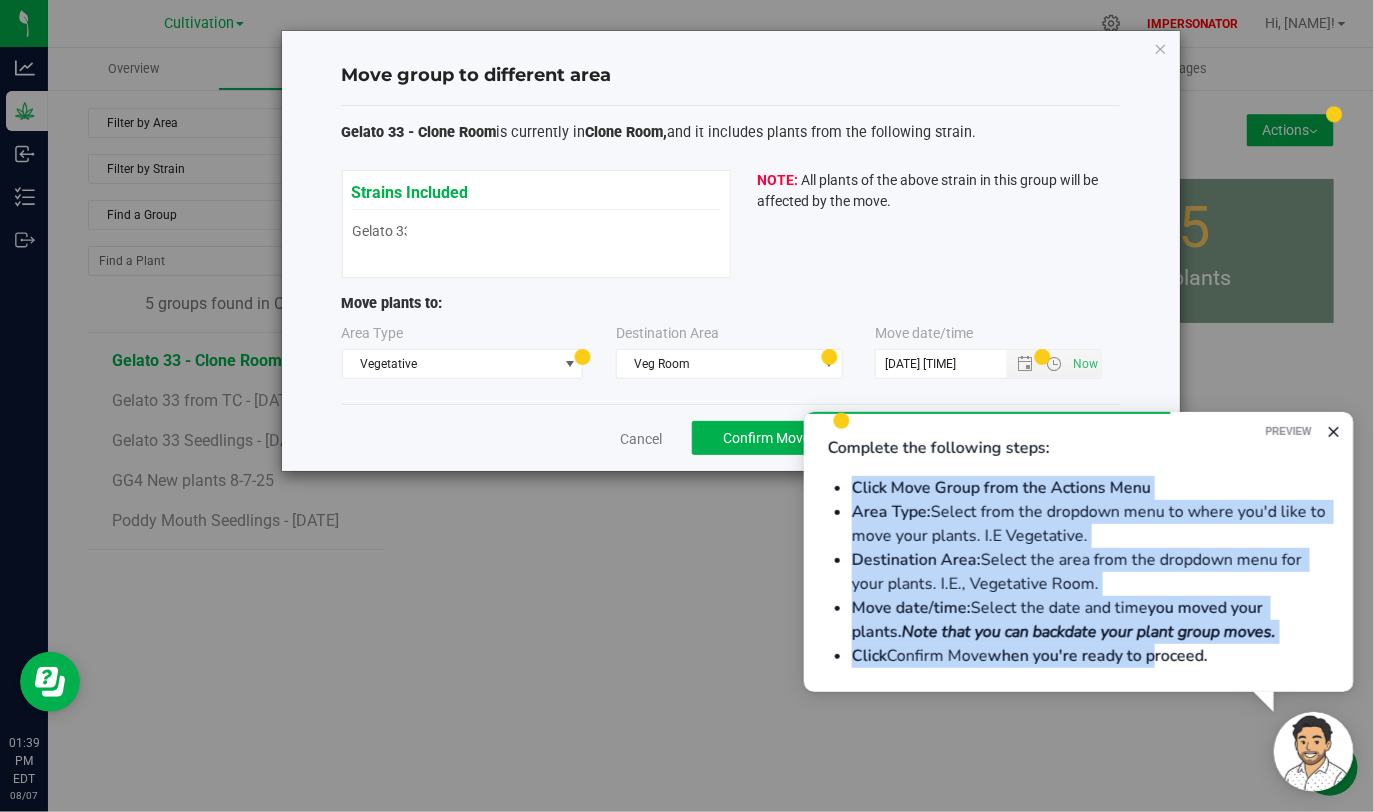 drag, startPoint x: 848, startPoint y: 482, endPoint x: 1151, endPoint y: 659, distance: 350.91025 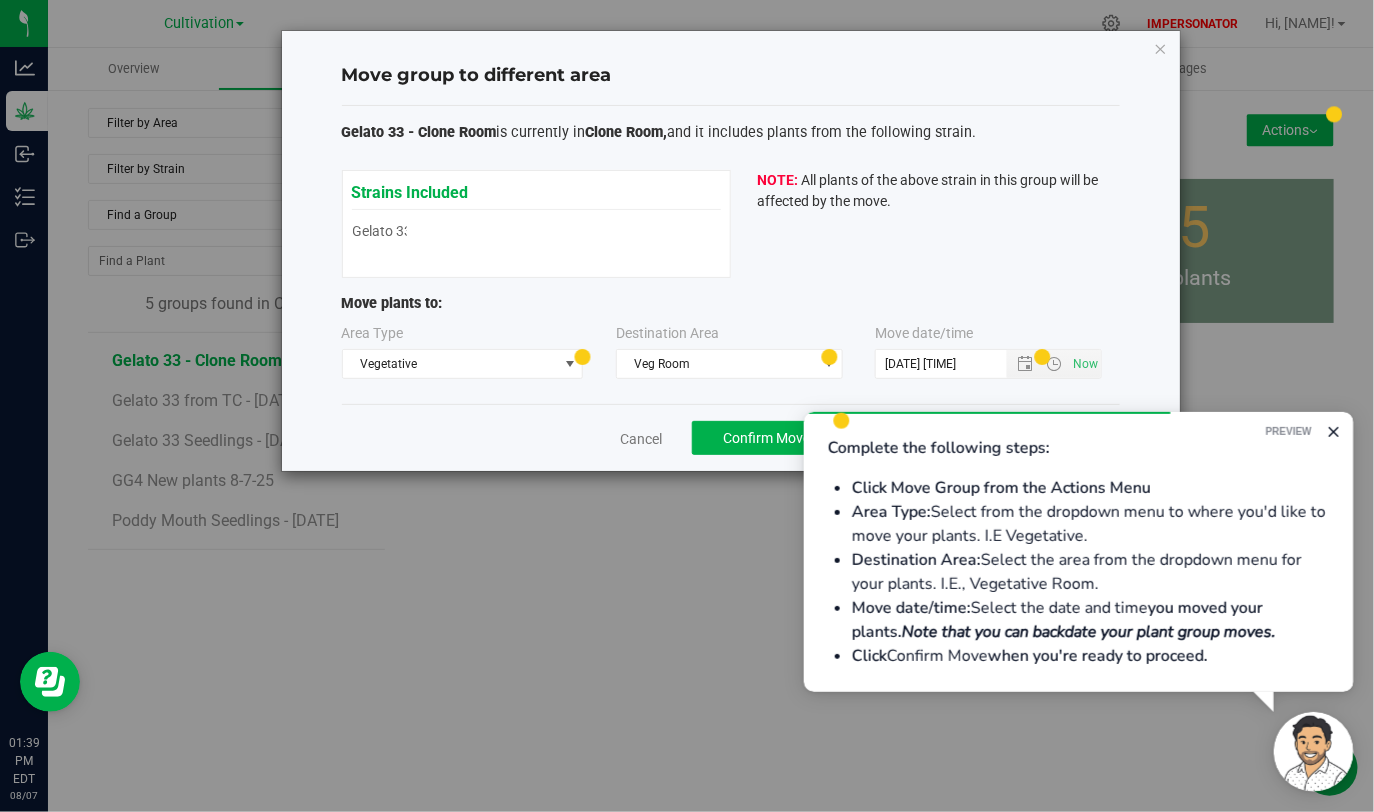 click on "when you're ready to proceed." at bounding box center [1097, 655] 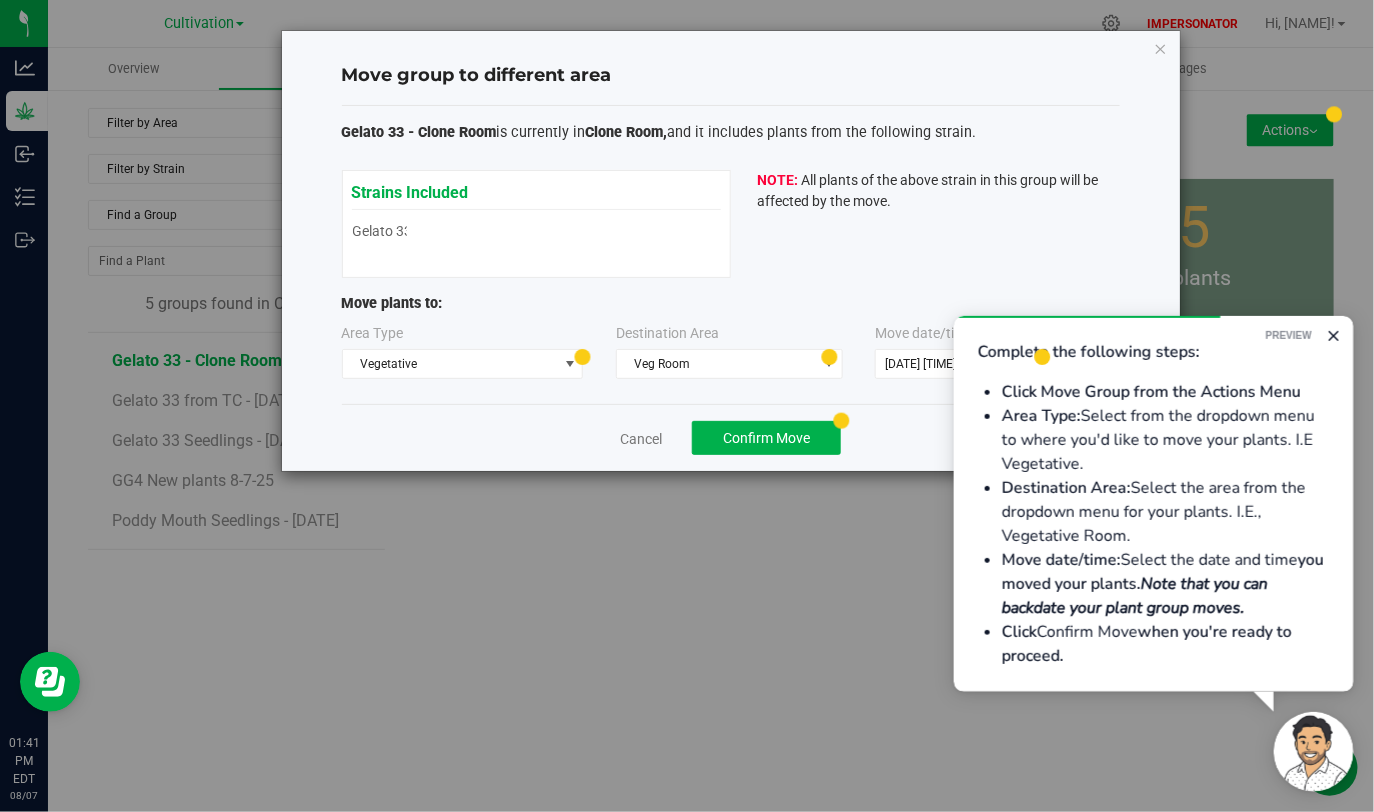 click on "Complete the following steps:" at bounding box center (1088, 351) 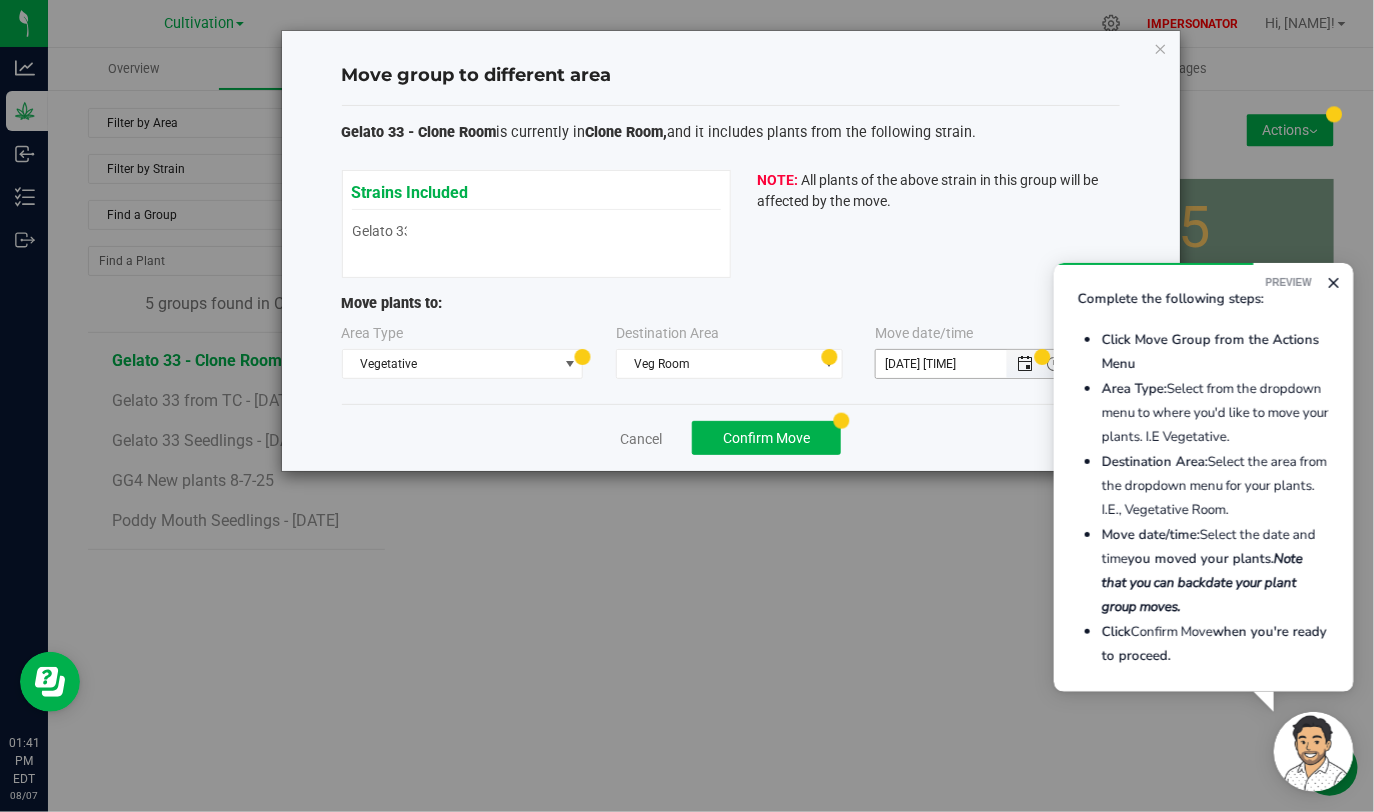 click at bounding box center [1025, 364] 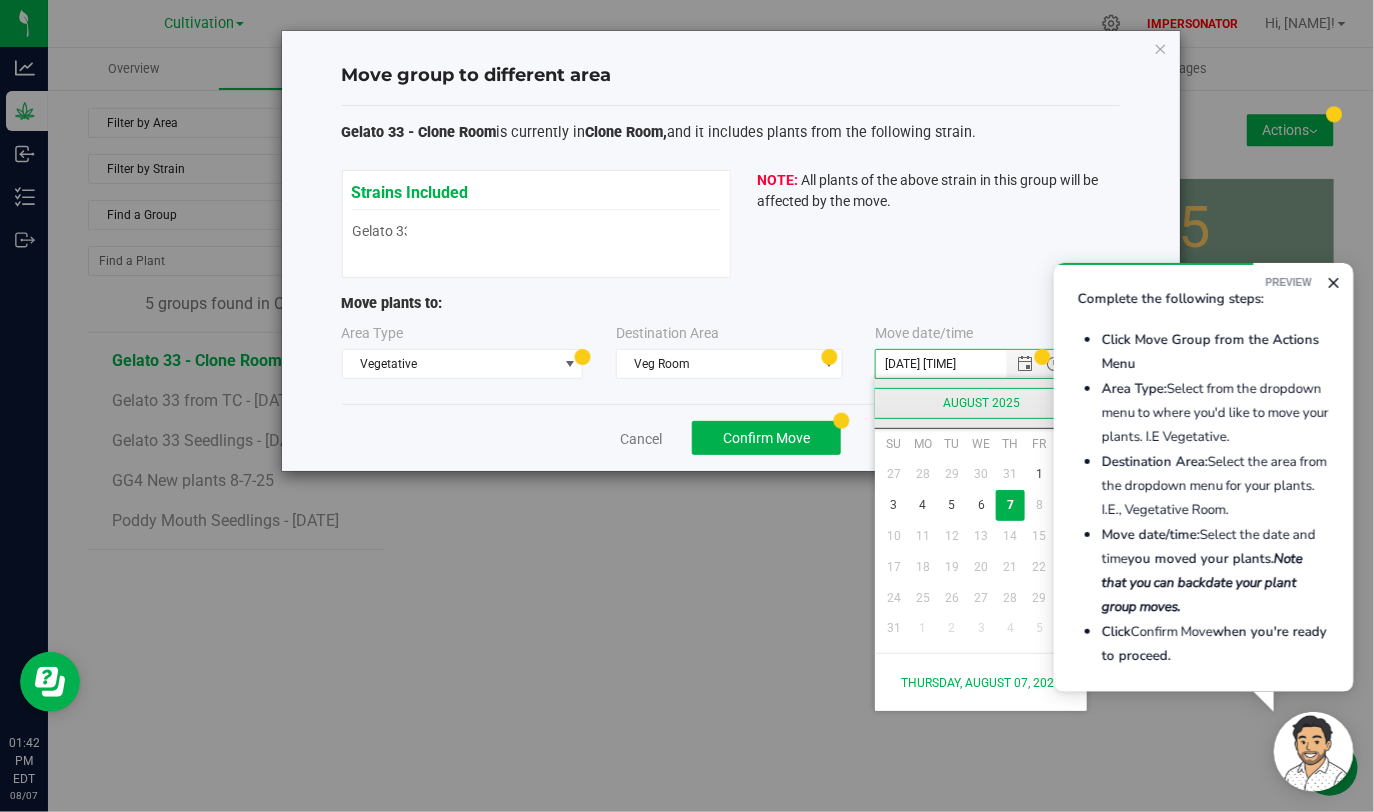 click on "August 2025" at bounding box center (981, 403) 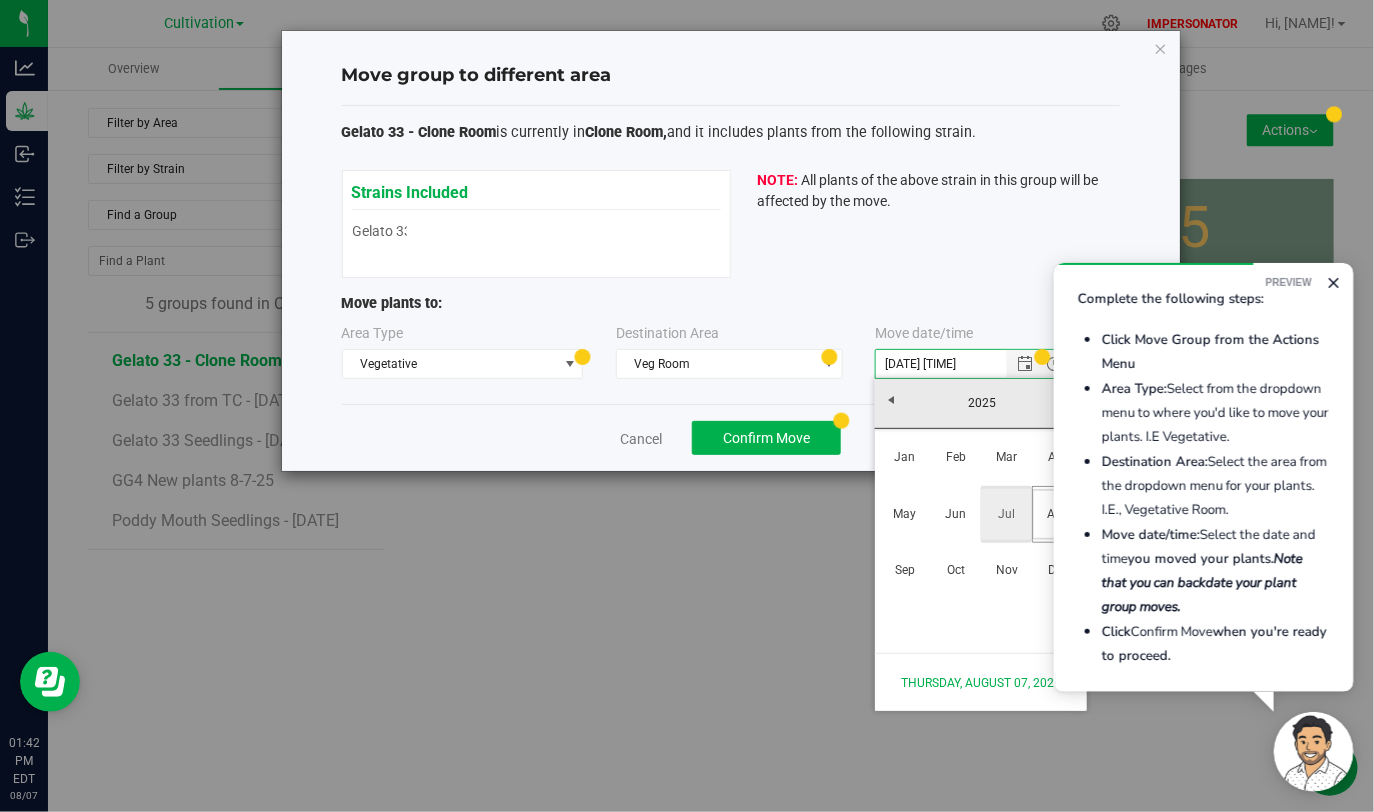 click on "Jul" at bounding box center (1006, 514) 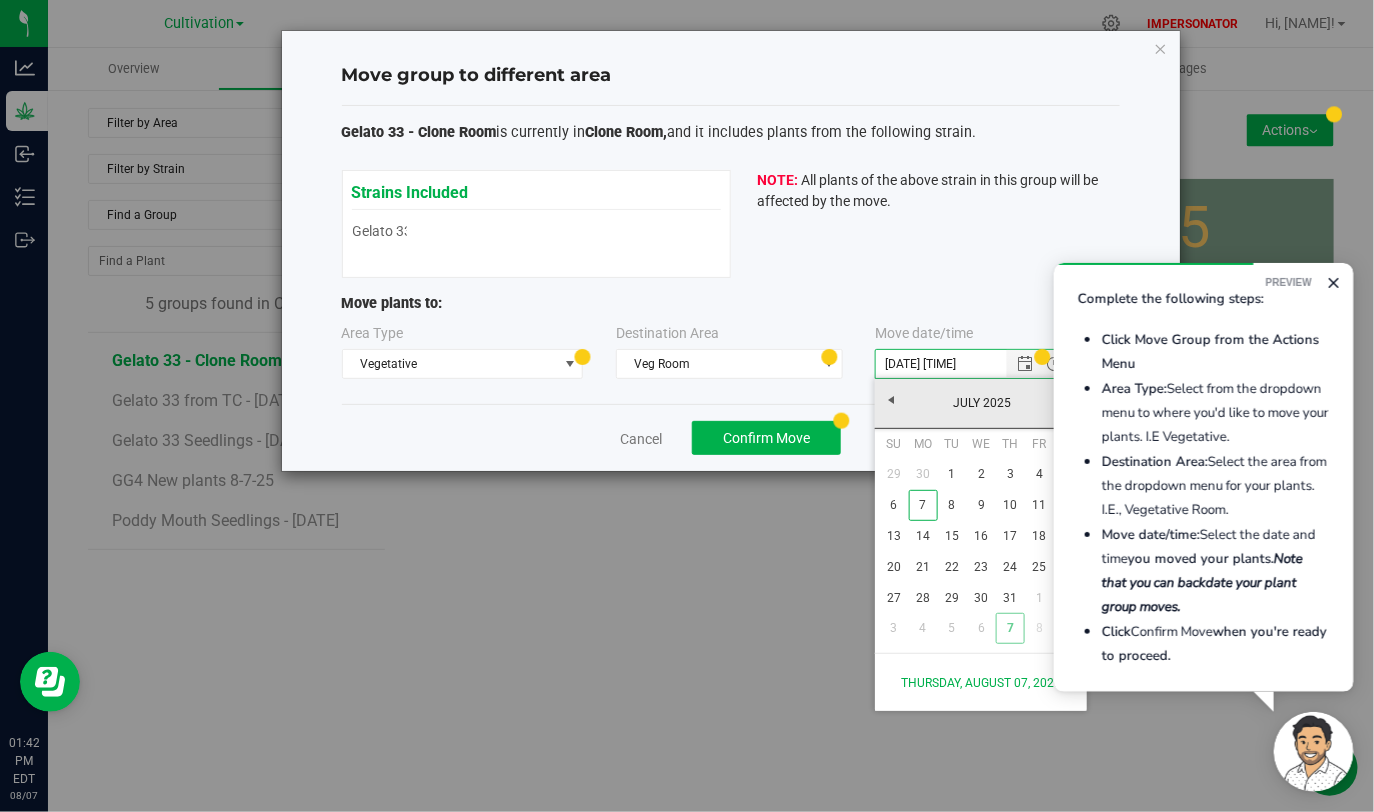 click on "Move plants to:" at bounding box center [731, 304] 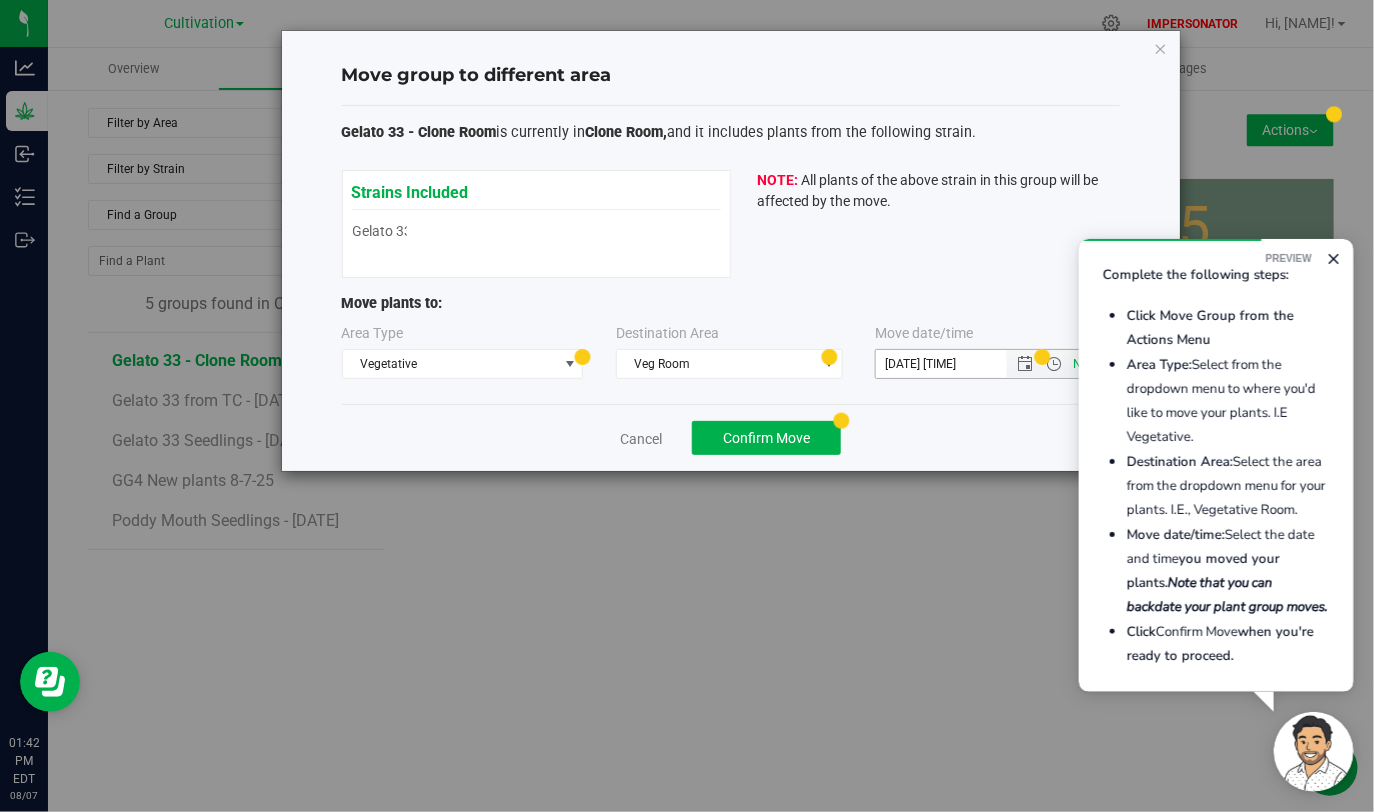 click on "Now" at bounding box center (1086, 364) 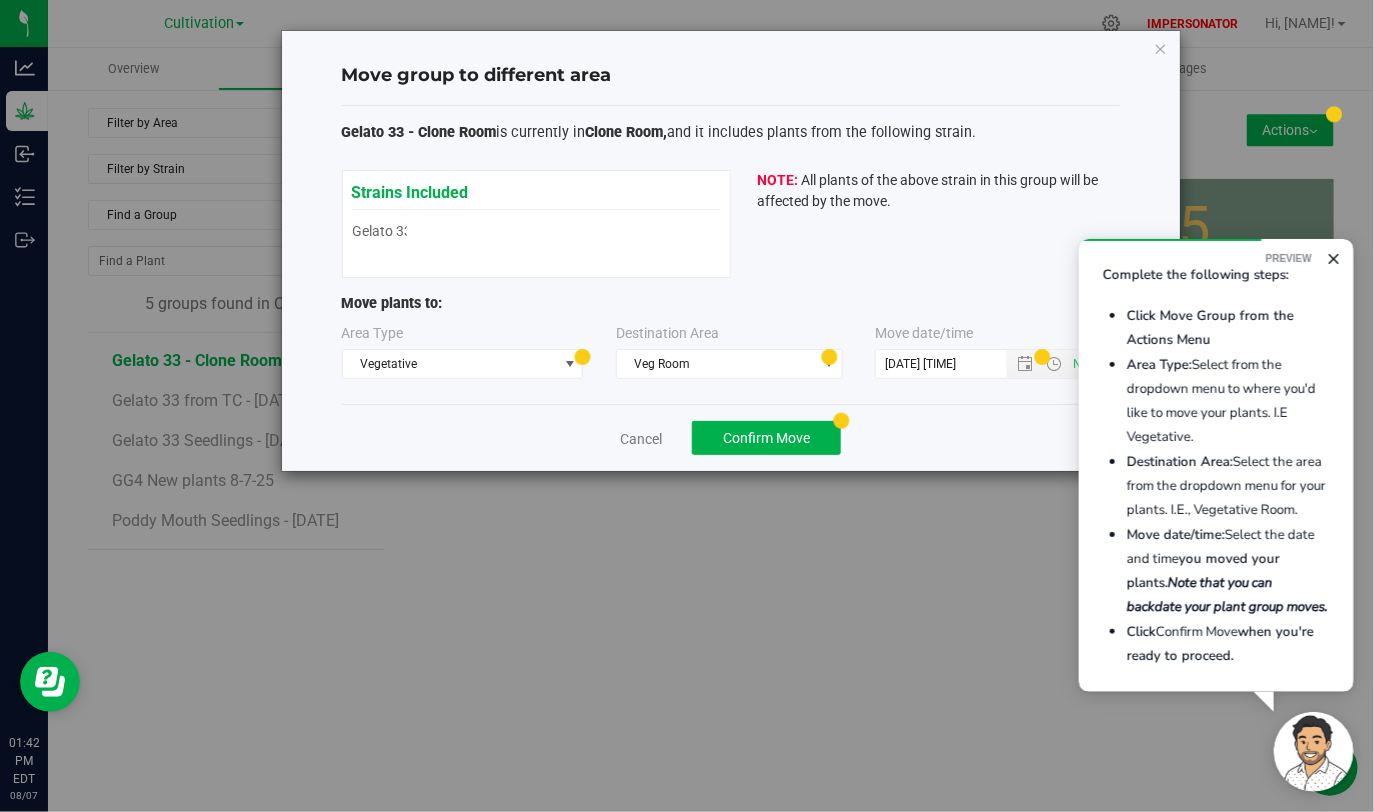 click on "Cancel
Confirm Move" at bounding box center (731, 437) 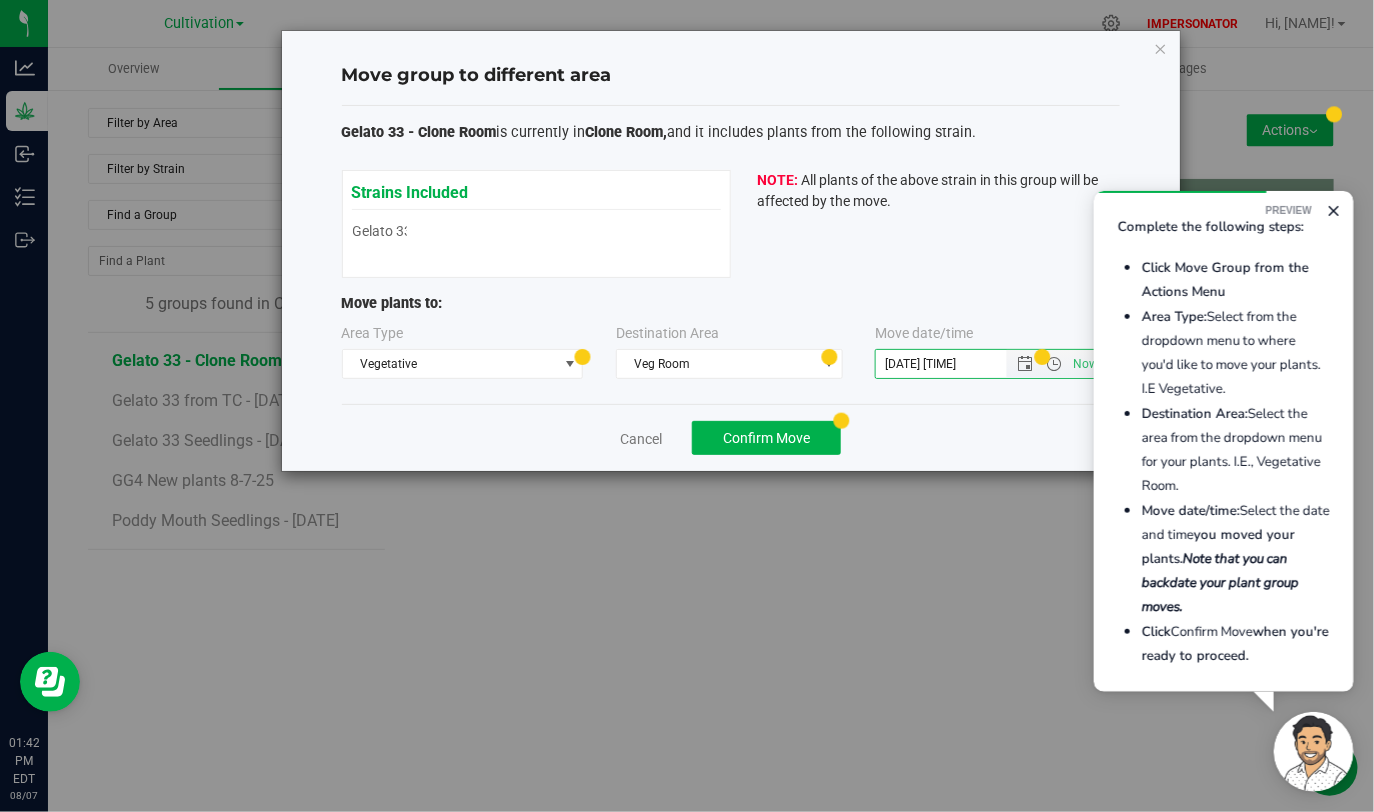 drag, startPoint x: 880, startPoint y: 367, endPoint x: 1007, endPoint y: 363, distance: 127.06297 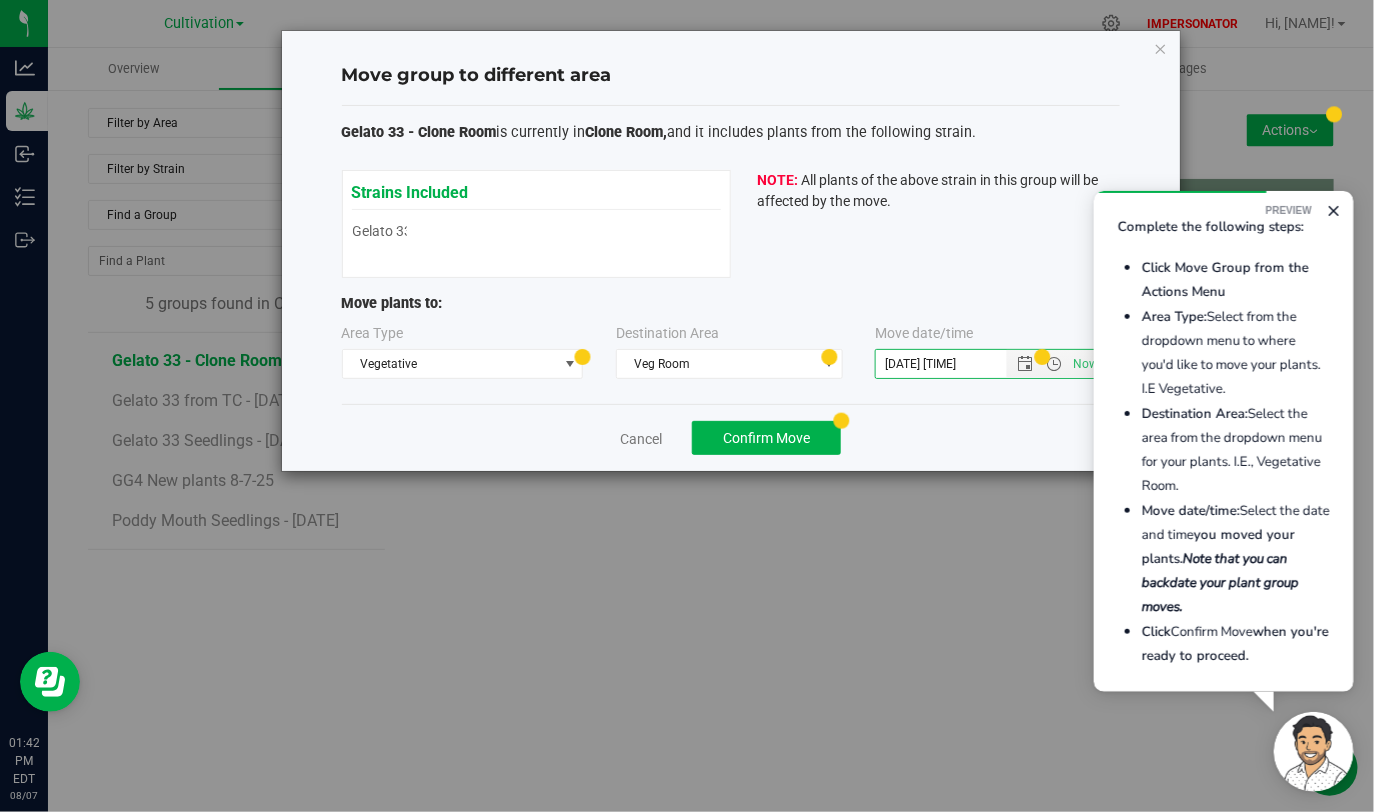 click on "Cancel
Confirm Move" at bounding box center [731, 437] 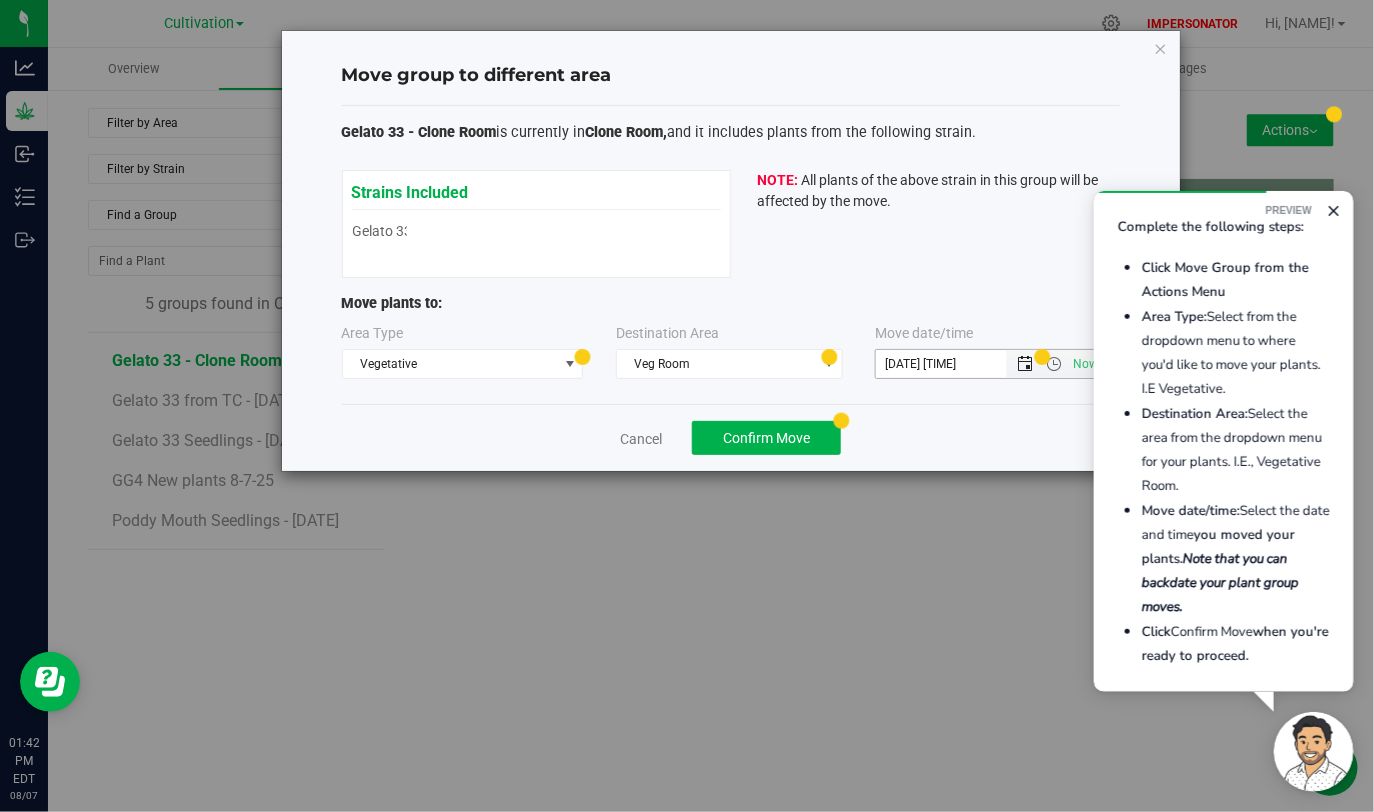 click at bounding box center [1025, 364] 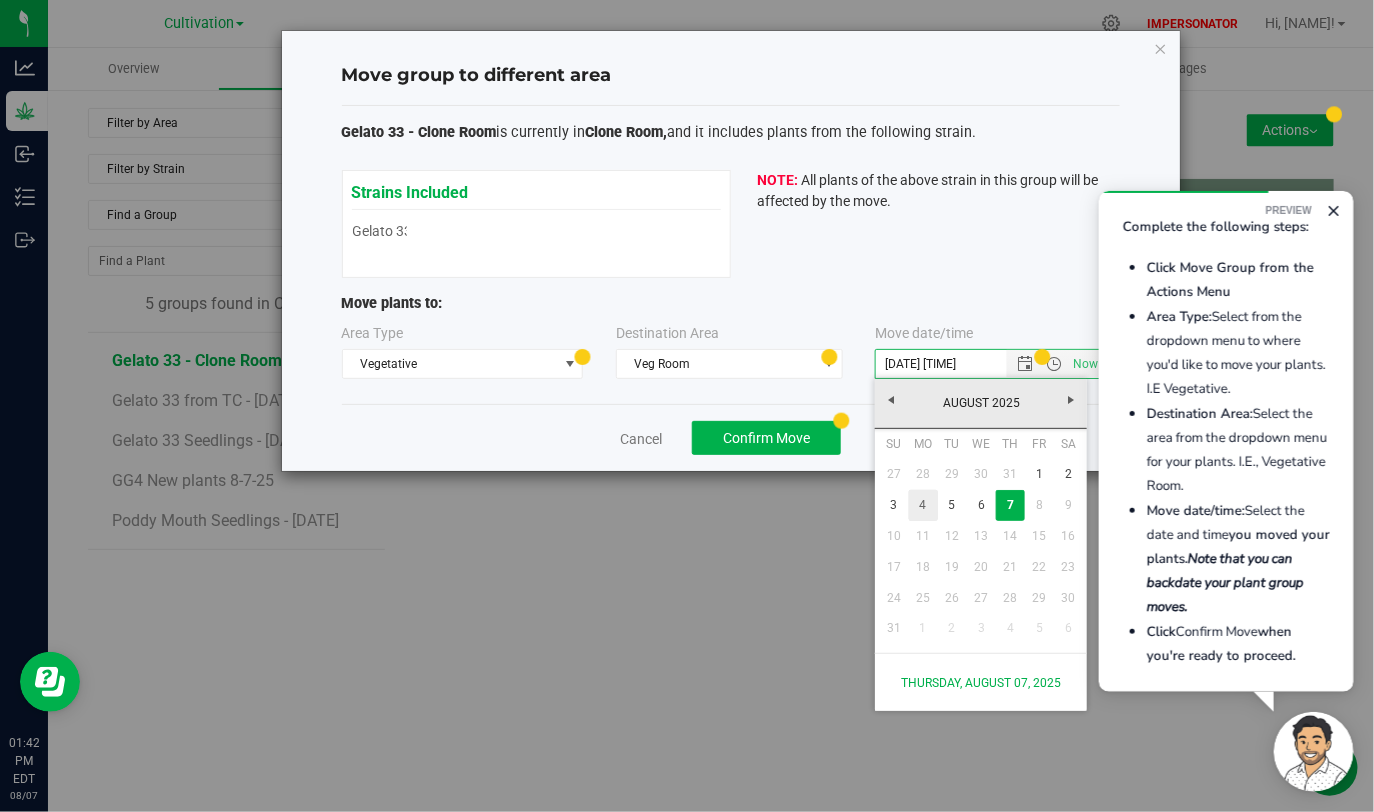 click on "4" at bounding box center (923, 505) 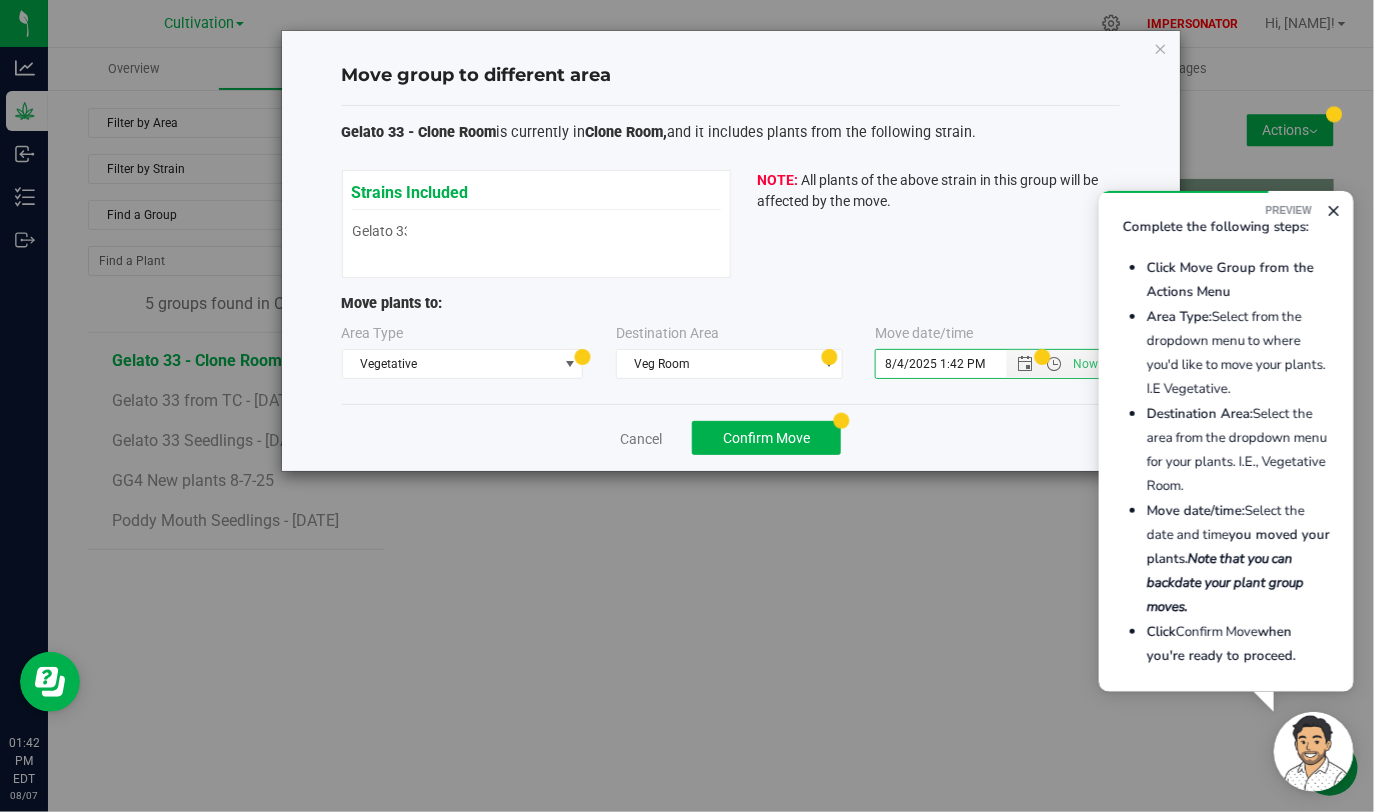 click on "Cancel
Confirm Move" at bounding box center (731, 437) 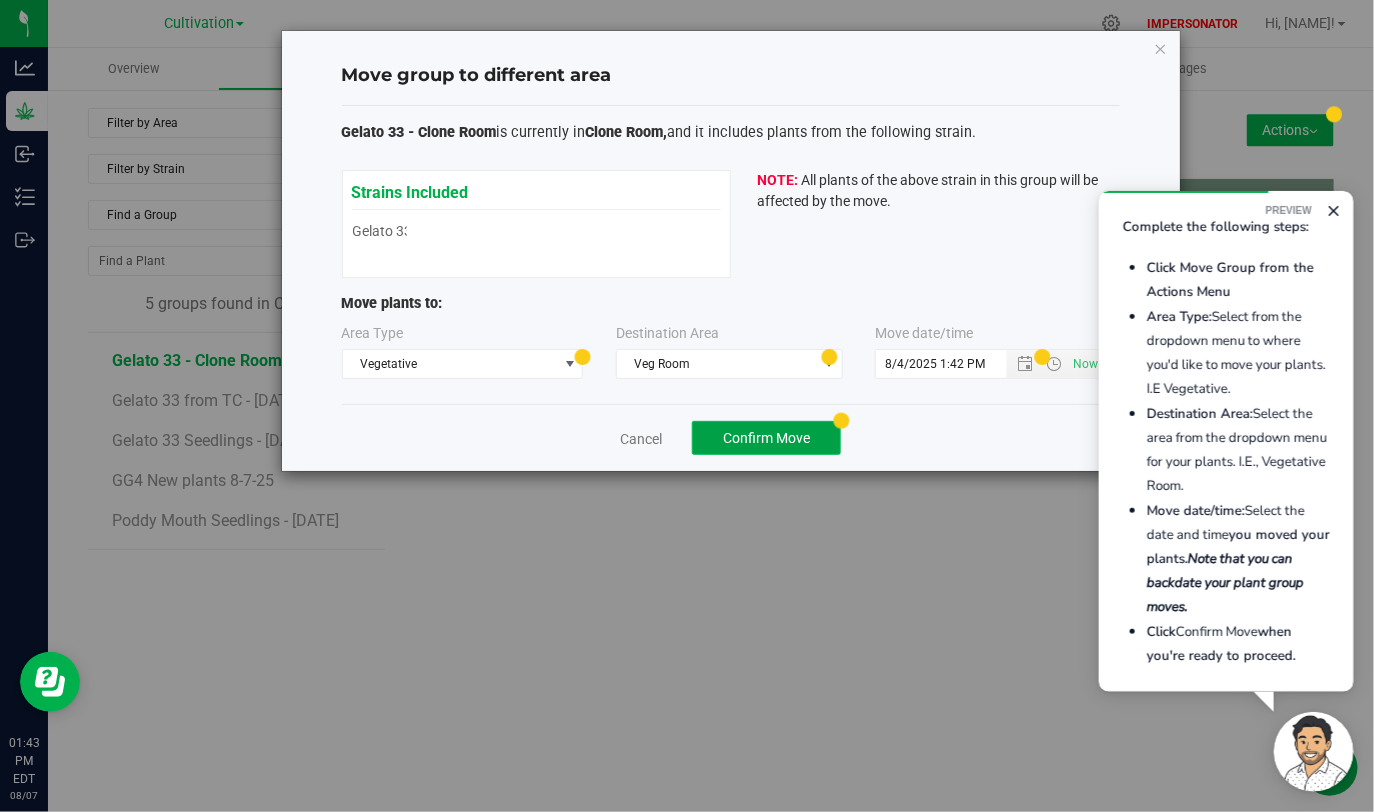 click on "Confirm Move" 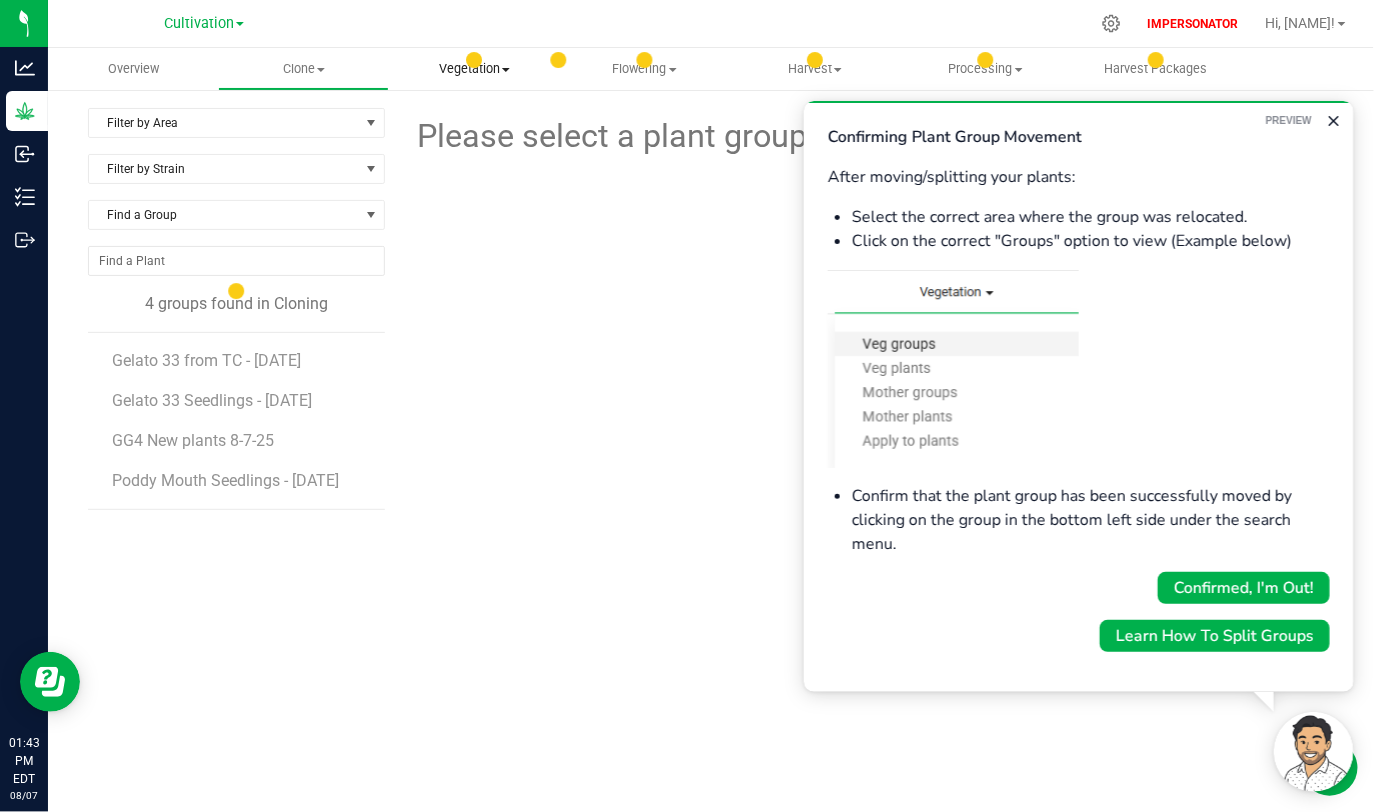 click on "Vegetation" at bounding box center (474, 69) 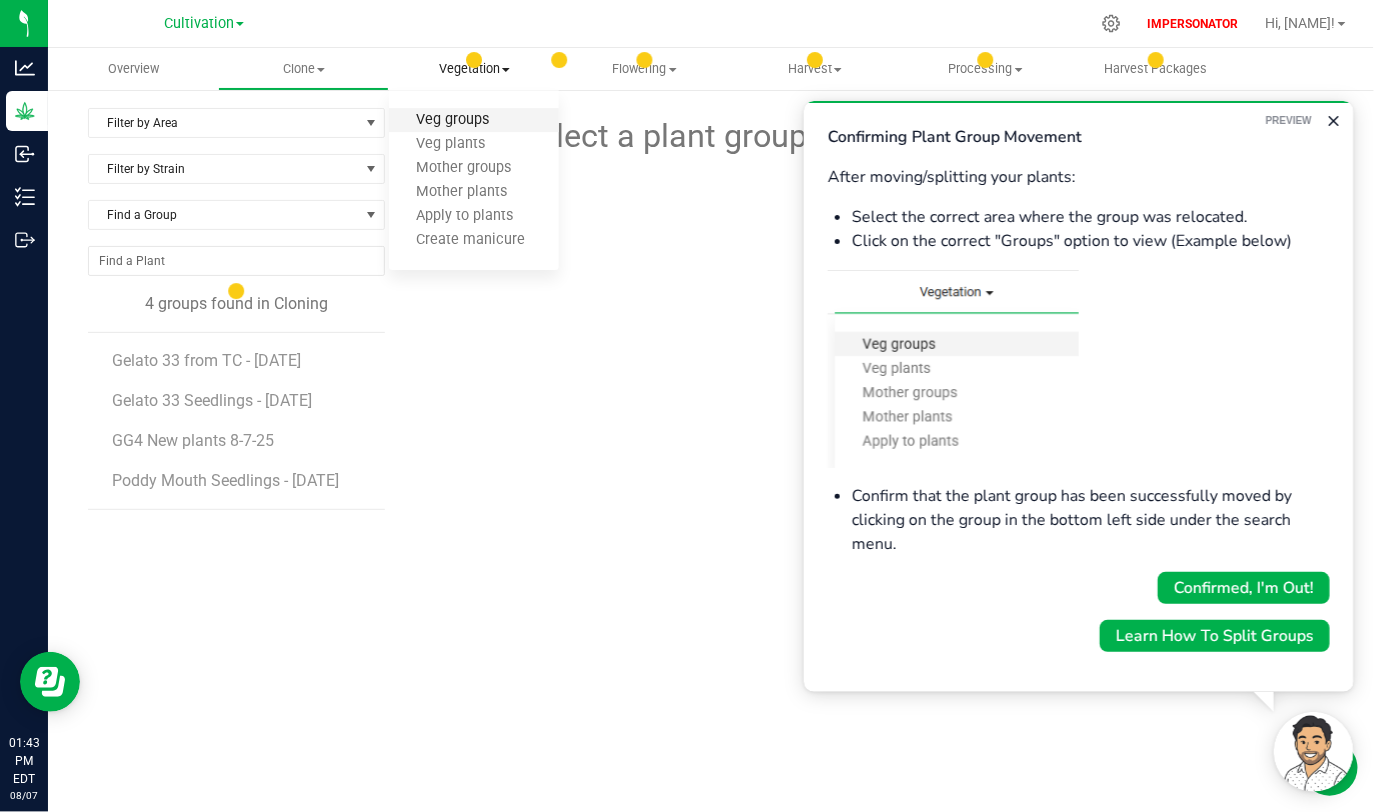 click on "Veg groups" at bounding box center (452, 120) 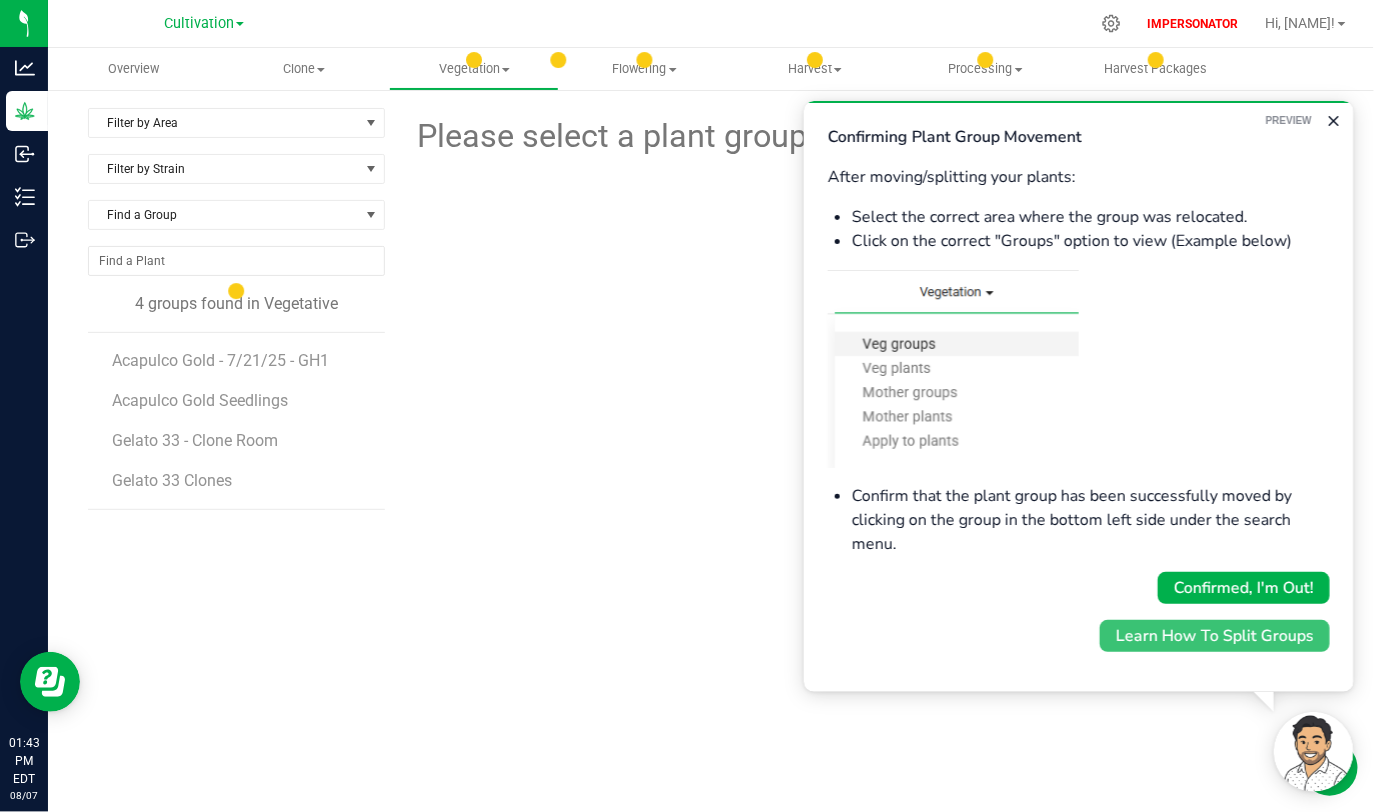 click on "Learn How To Split Groups" at bounding box center [1214, 635] 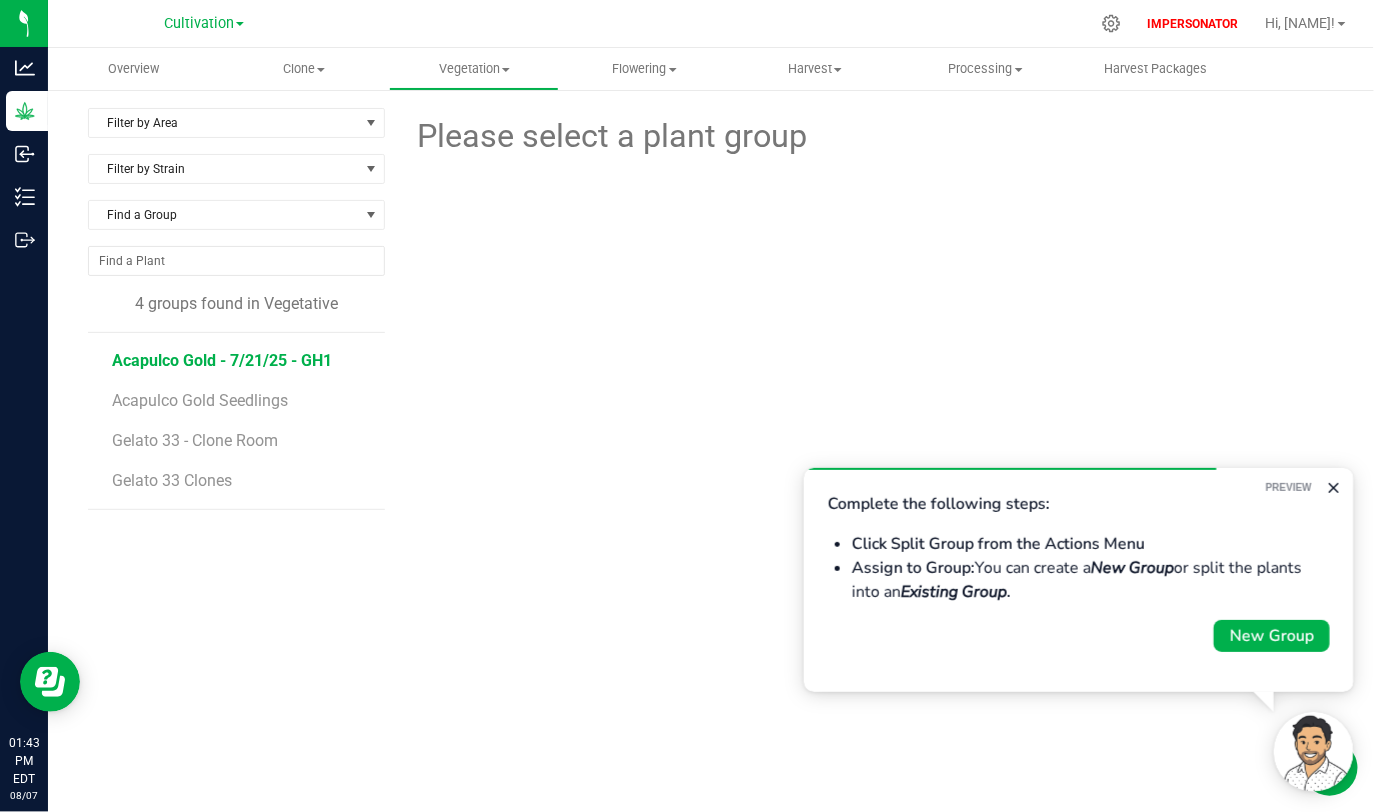 click on "Acapulco Gold - 7/21/25 - GH1" at bounding box center (222, 360) 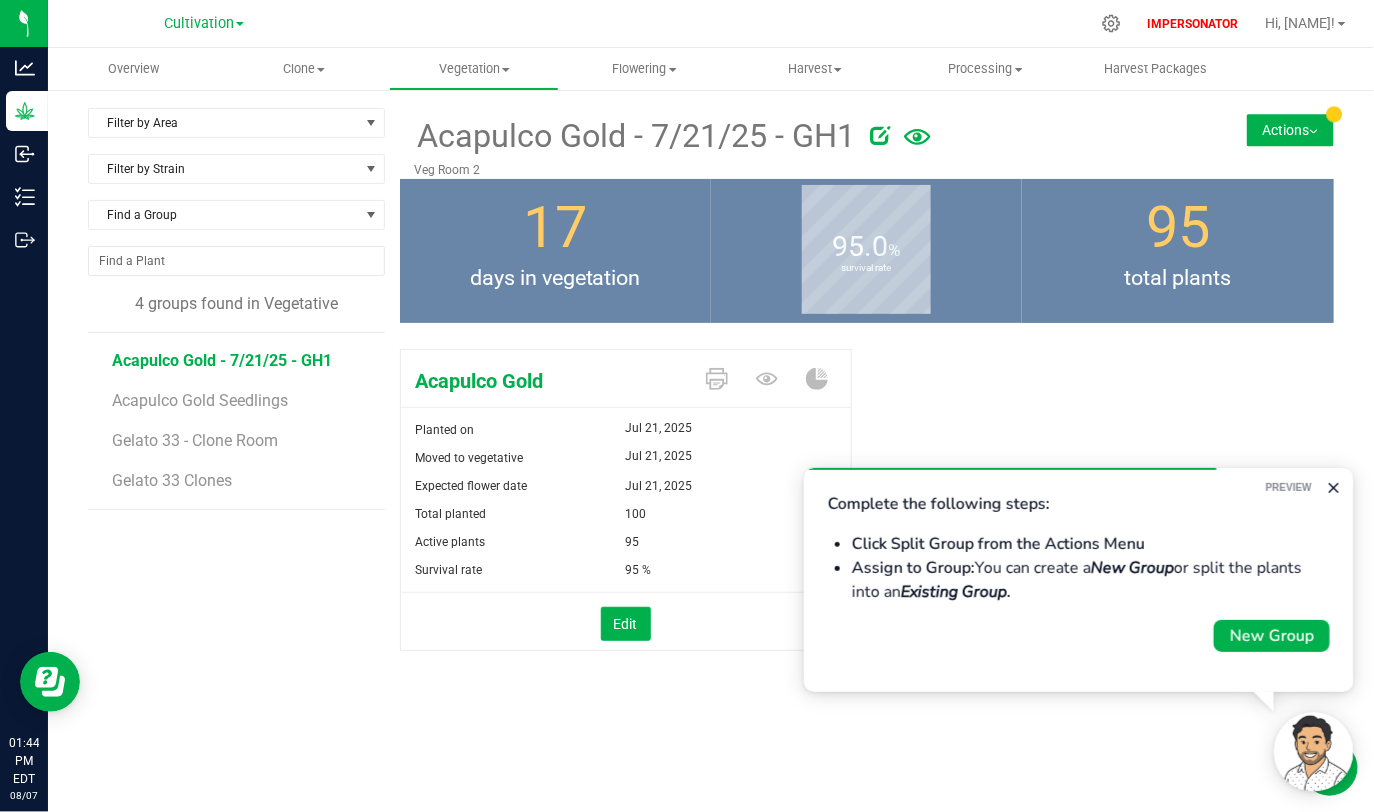 click on "Actions" at bounding box center (1290, 130) 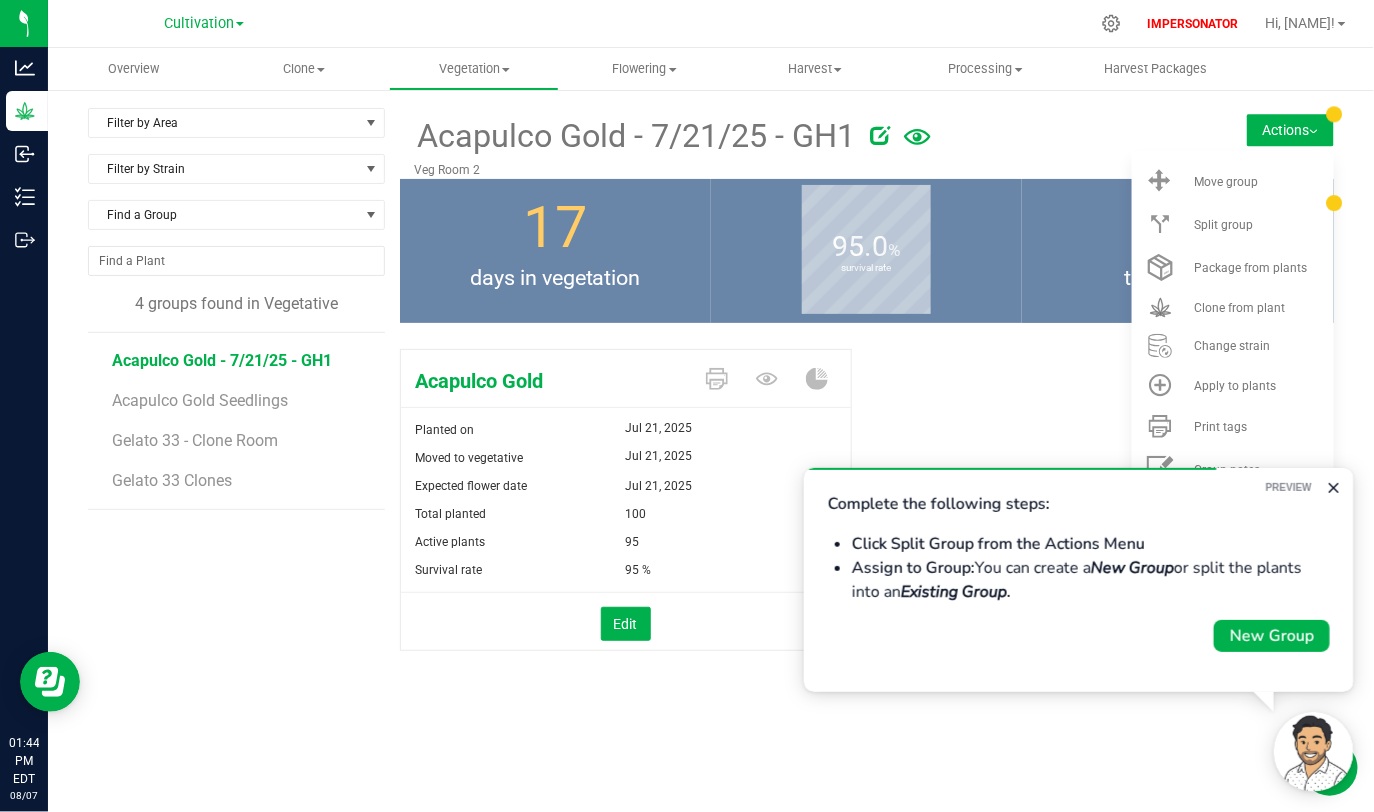 click on "Actions" at bounding box center (1290, 130) 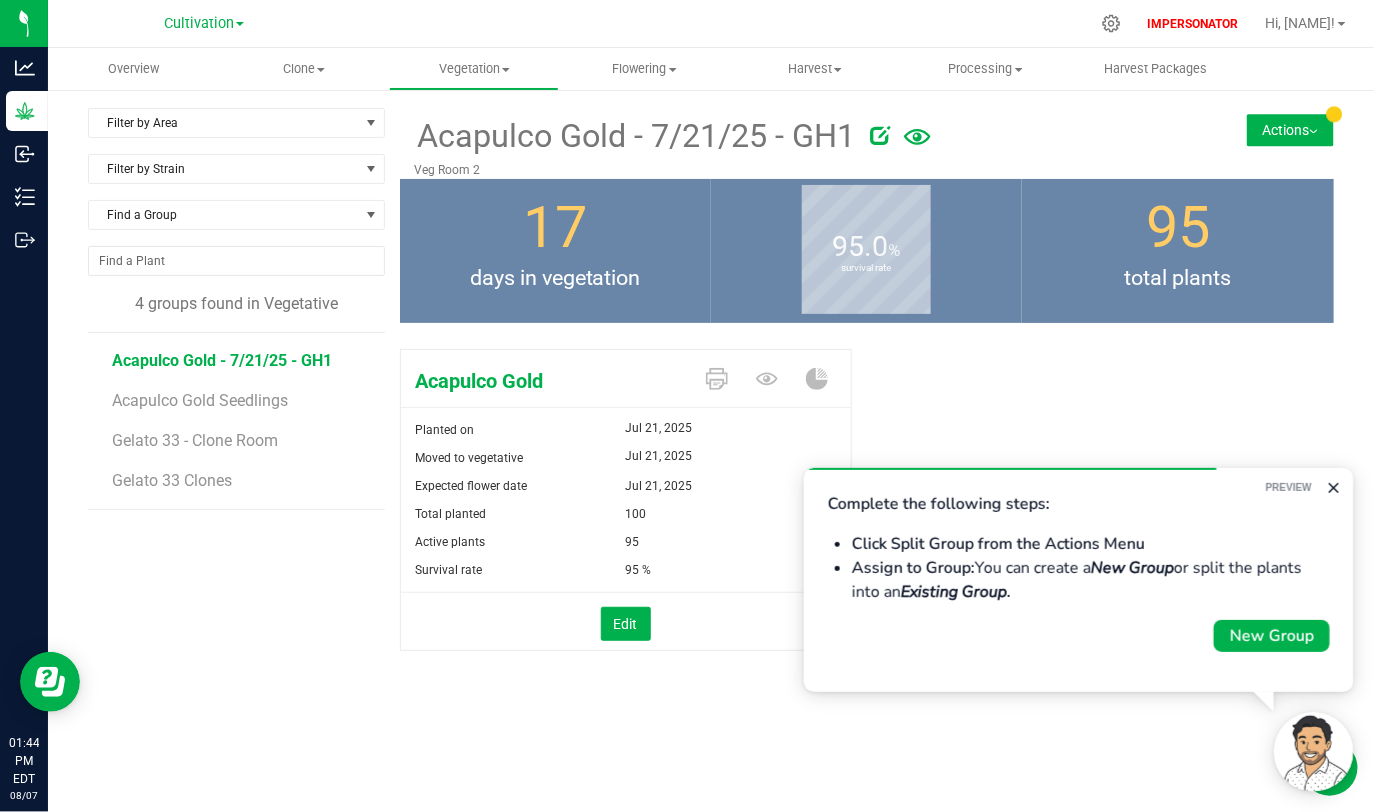 click on "Click Split Group from the Actions Menu" at bounding box center [997, 543] 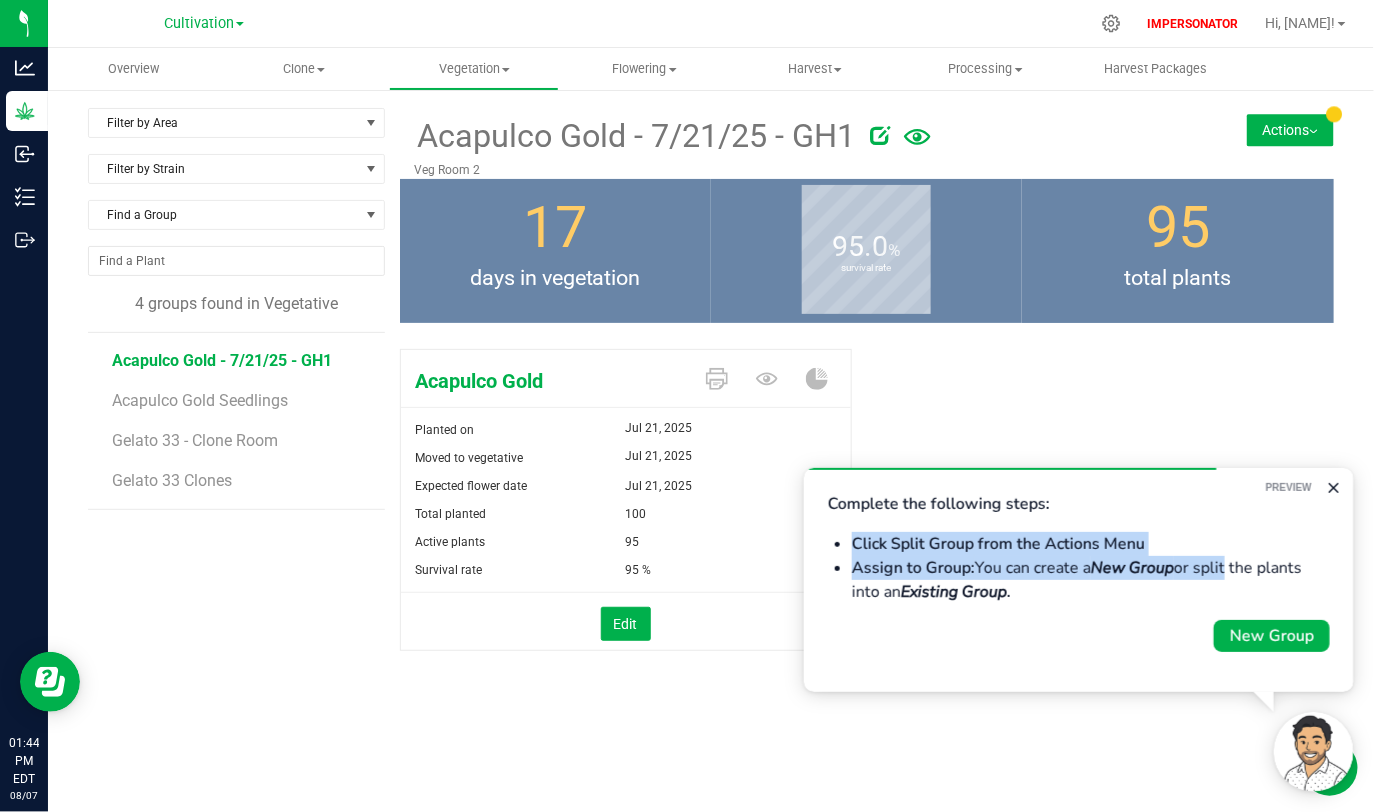 drag, startPoint x: 853, startPoint y: 545, endPoint x: 1223, endPoint y: 572, distance: 370.98383 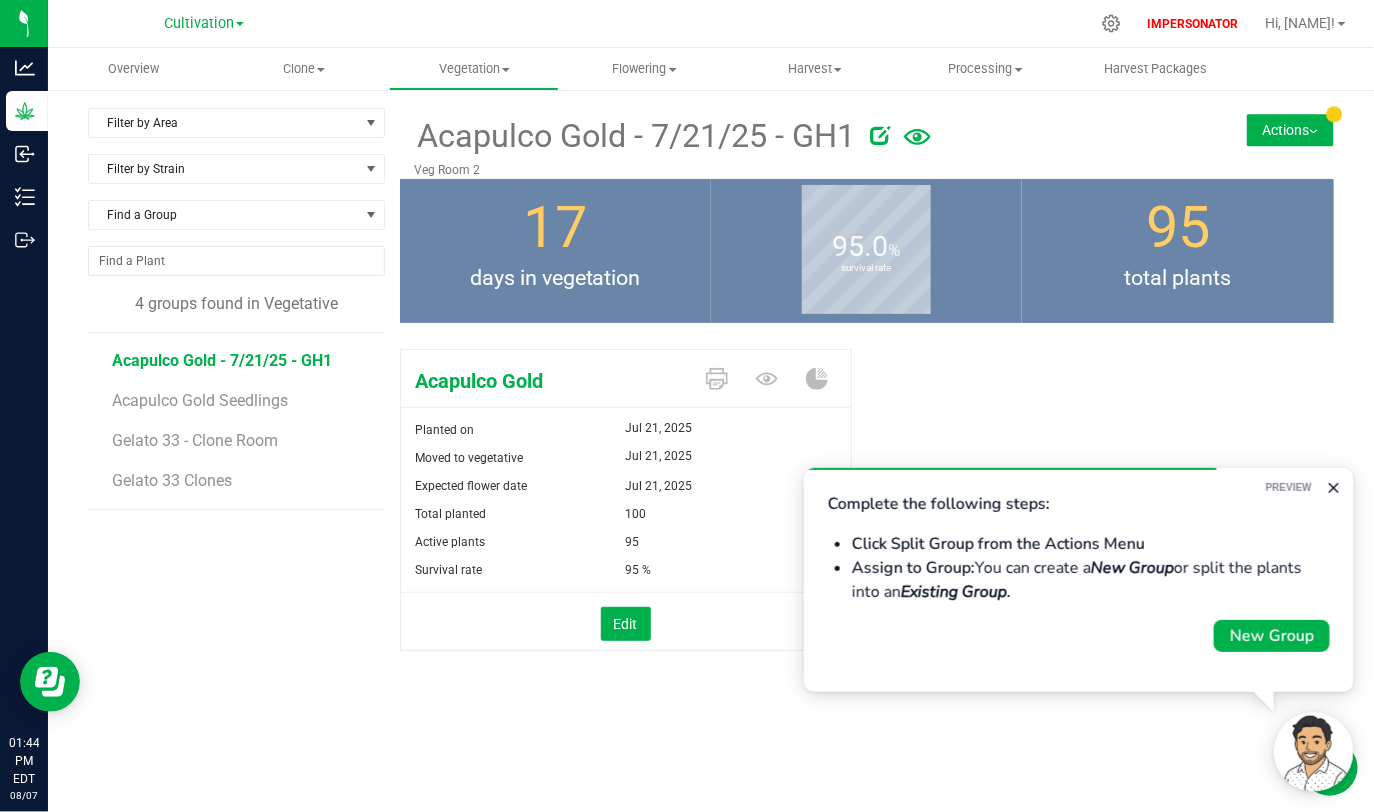 click on "Assign to Group:  You can create a  New Group  or split the plants into an  Existing Group ." at bounding box center [1090, 579] 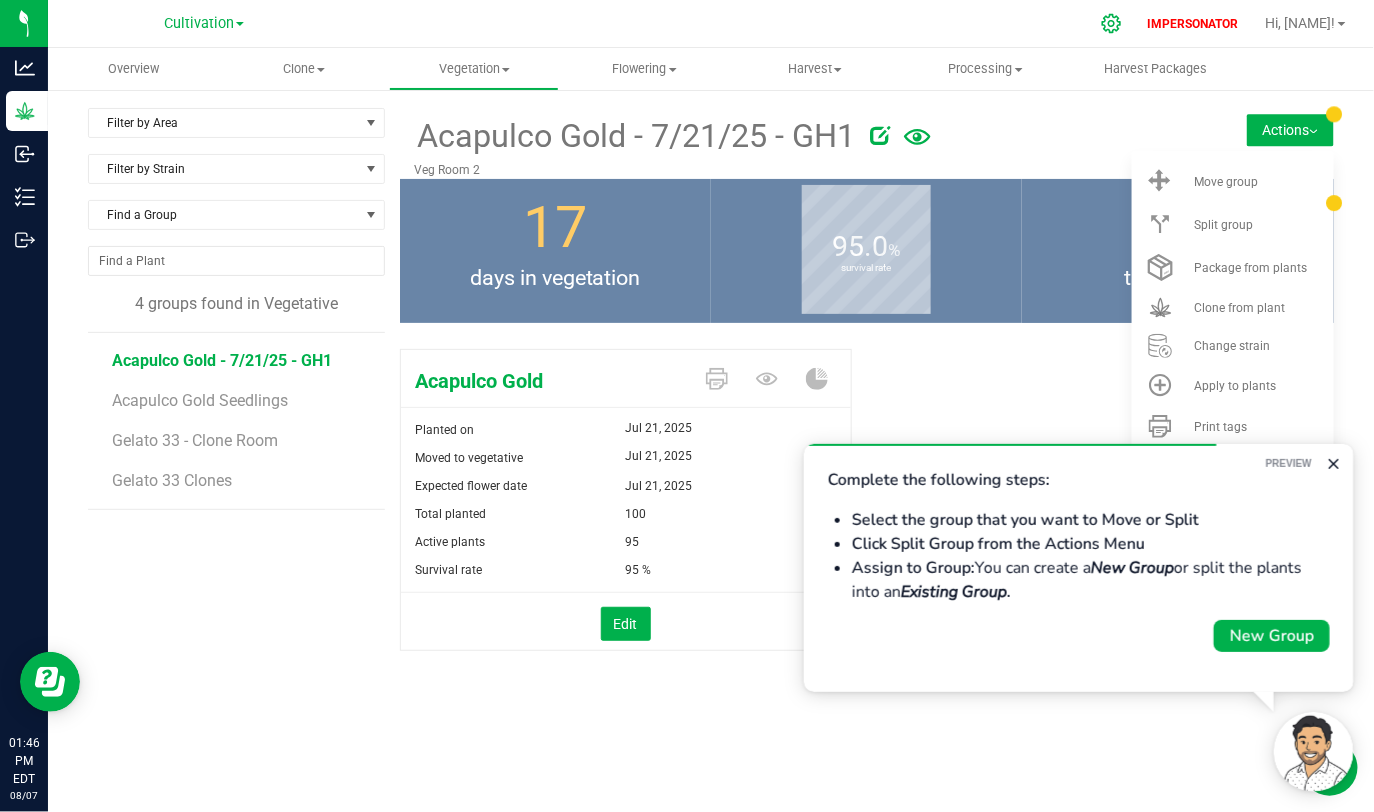 click 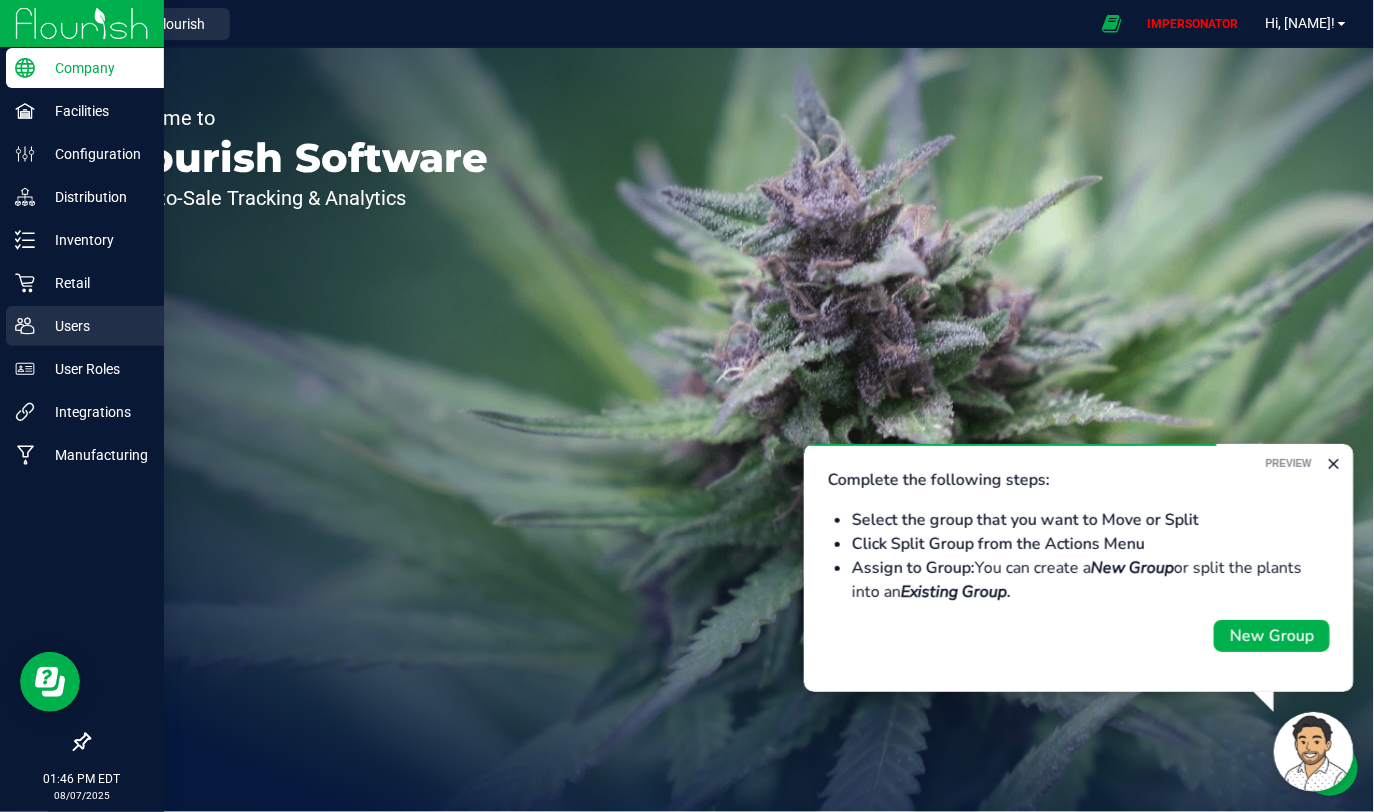 click on "Users" at bounding box center (95, 326) 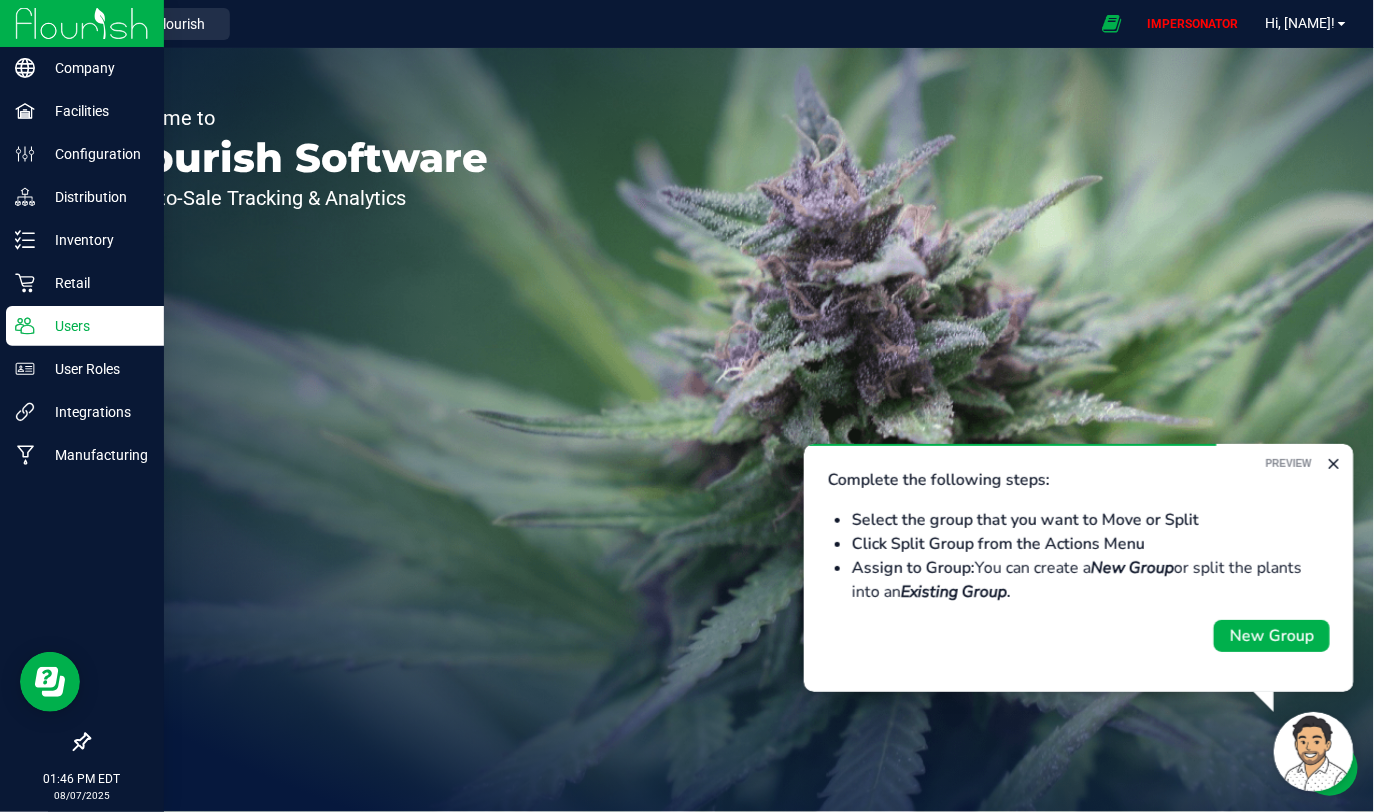click on "Users" at bounding box center [95, 326] 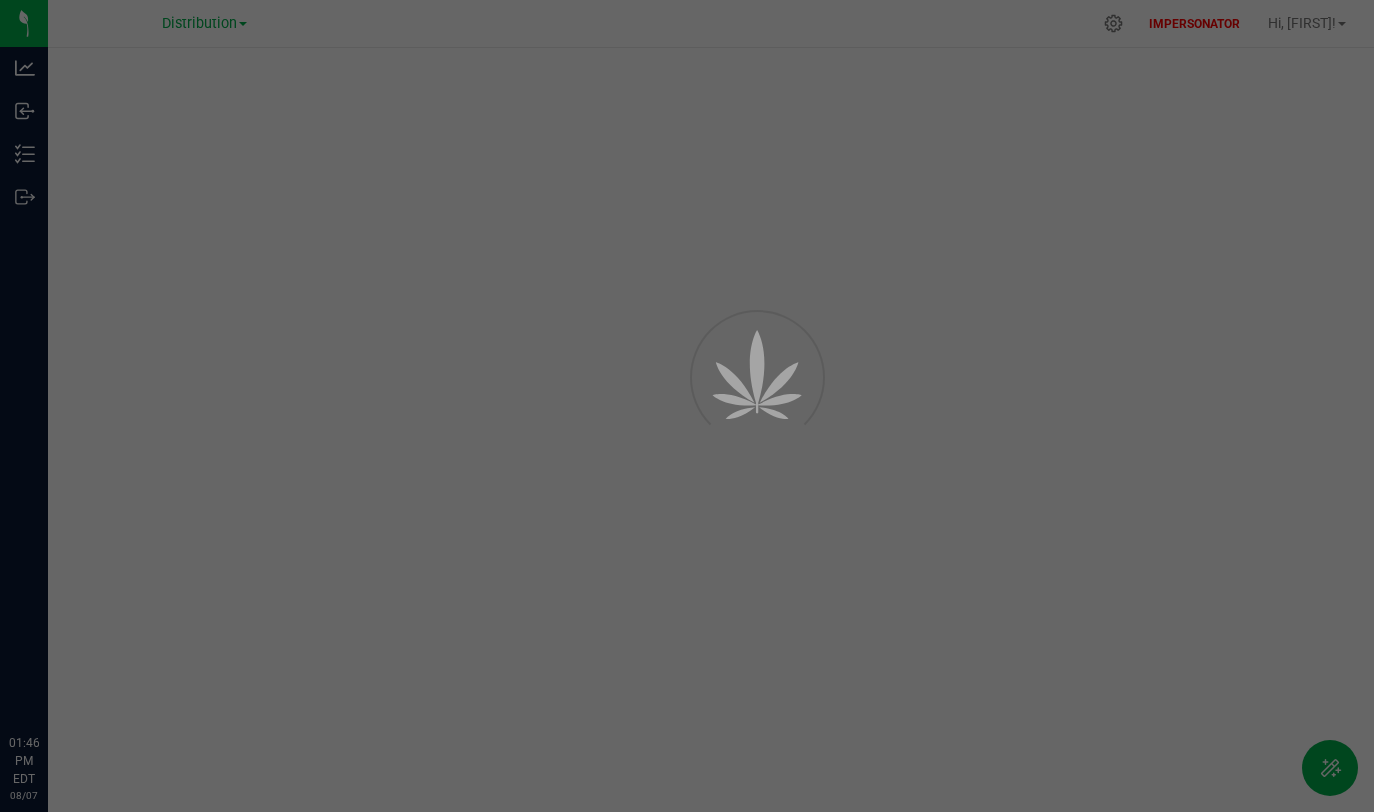 scroll, scrollTop: 0, scrollLeft: 0, axis: both 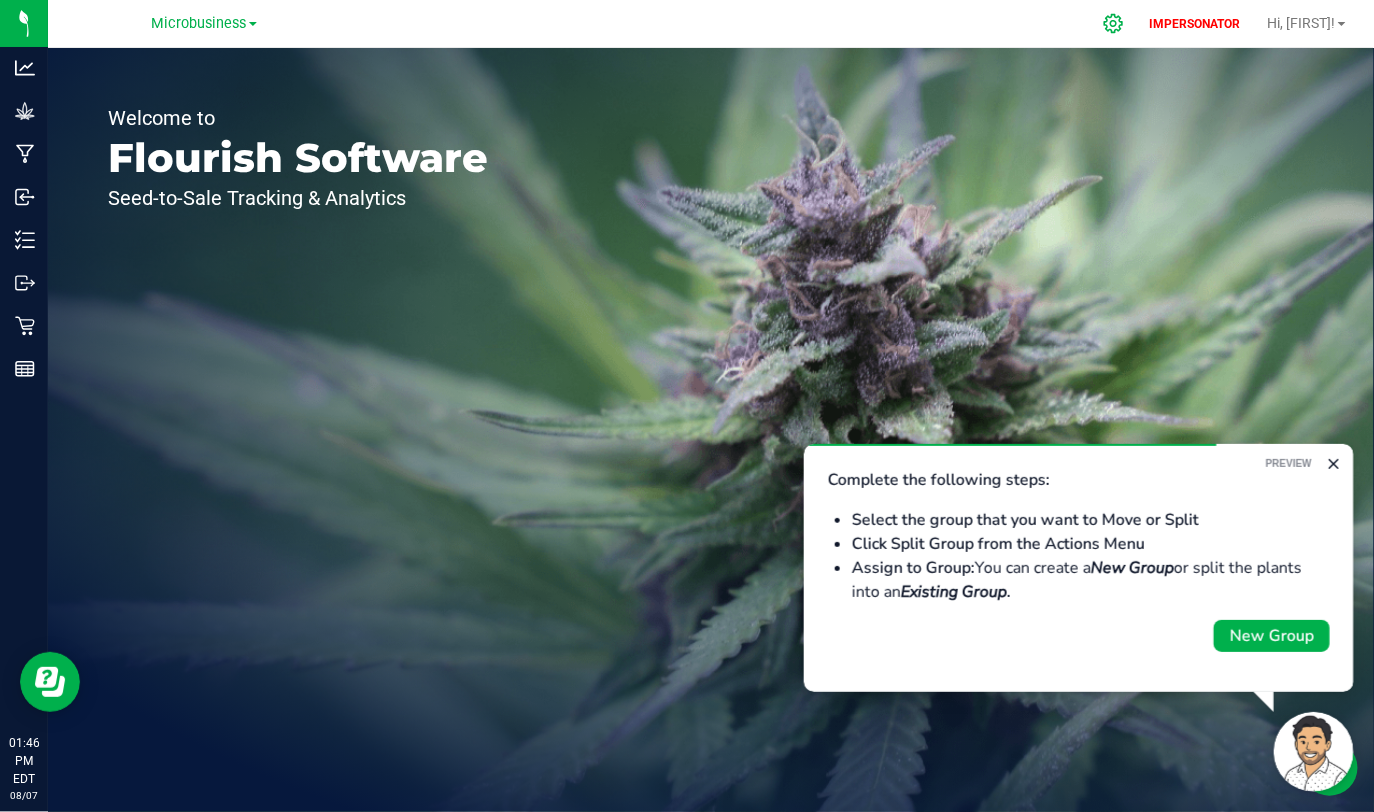 click 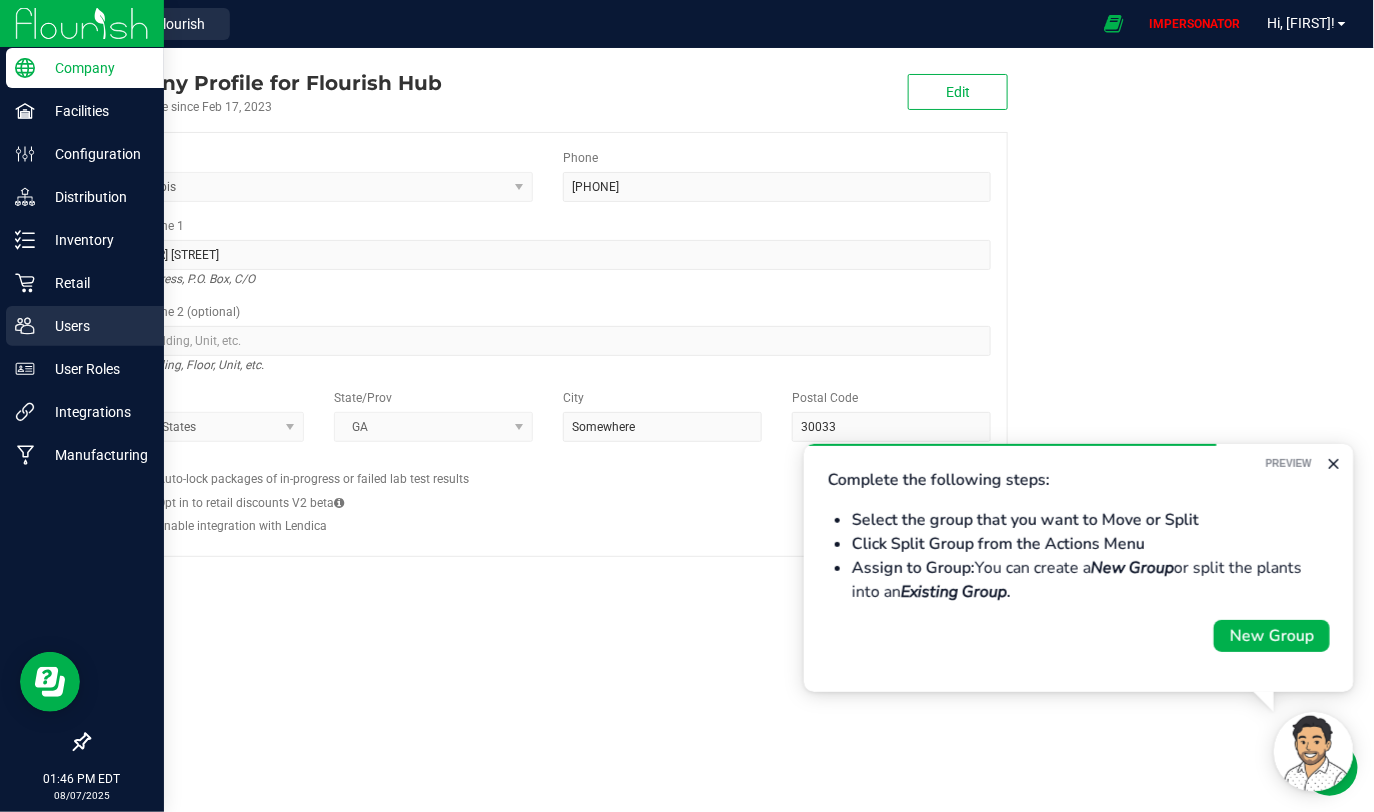 click on "Users" at bounding box center (95, 326) 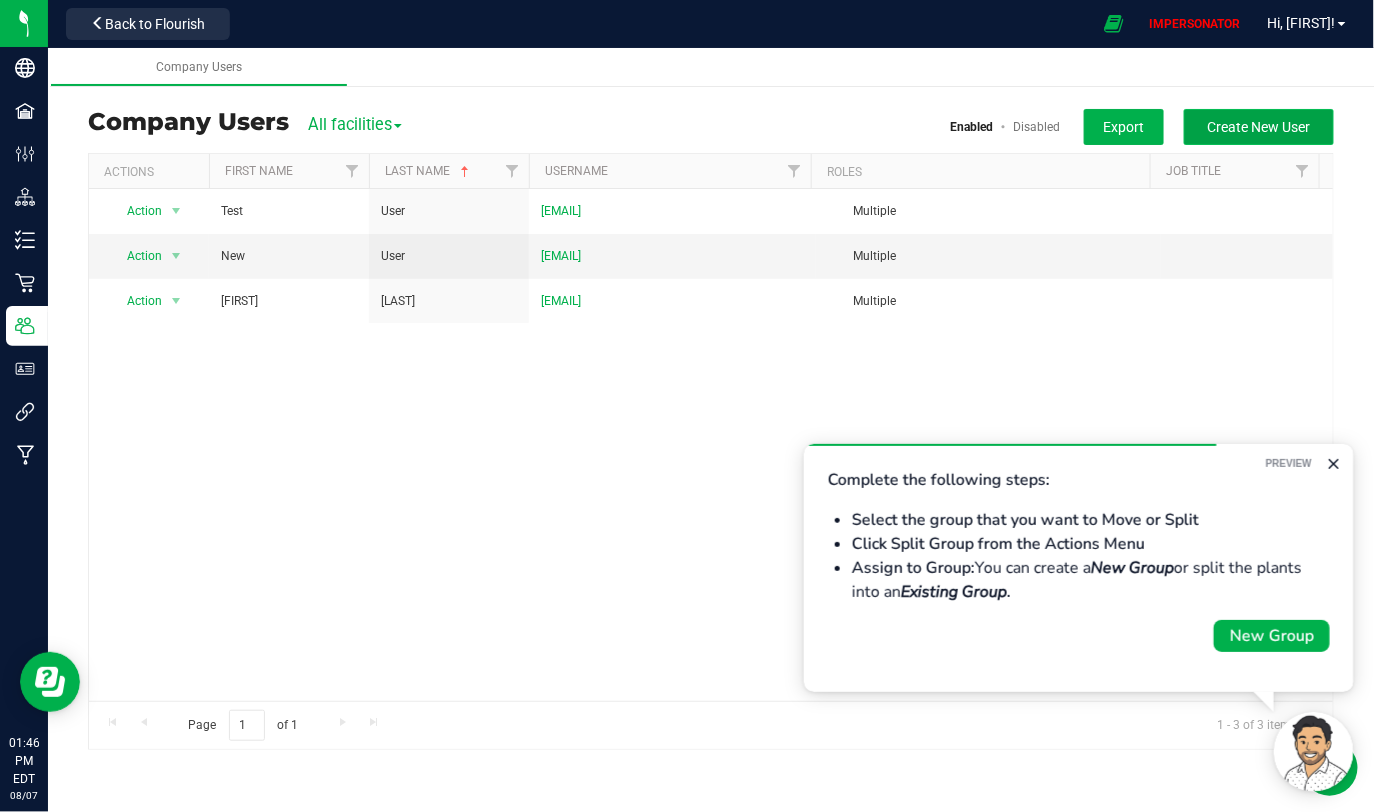 click on "Create New User" at bounding box center [1259, 127] 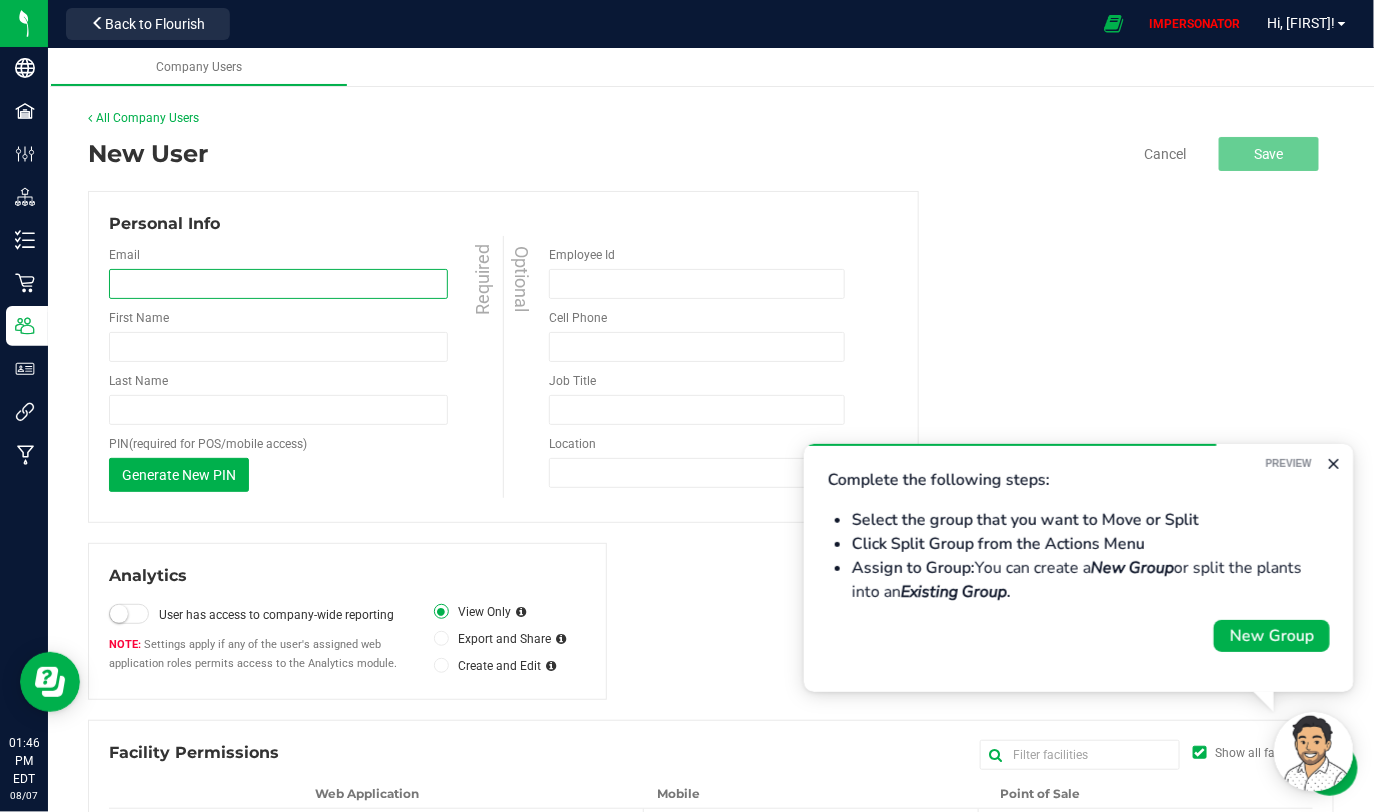 click at bounding box center [278, 284] 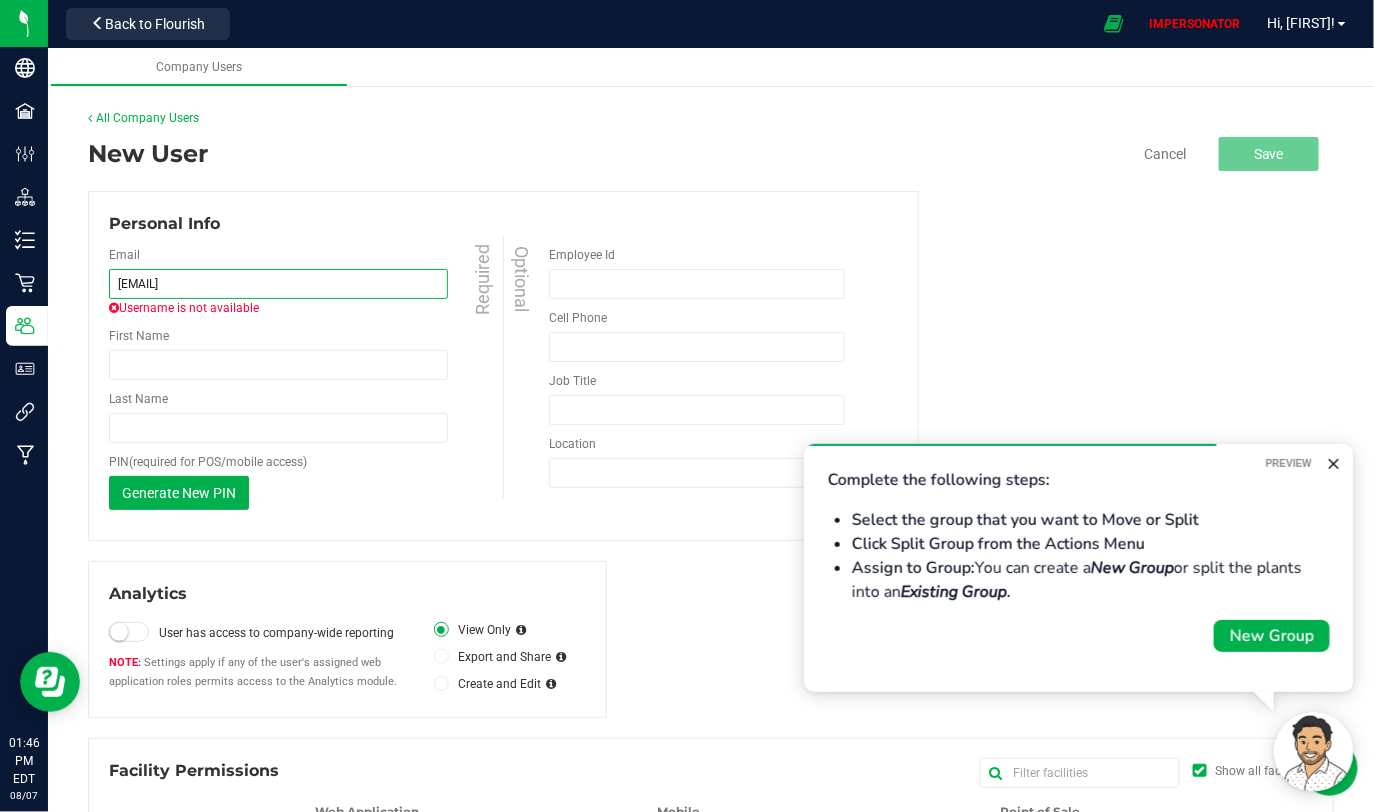 click on "[EMAIL]" at bounding box center (278, 284) 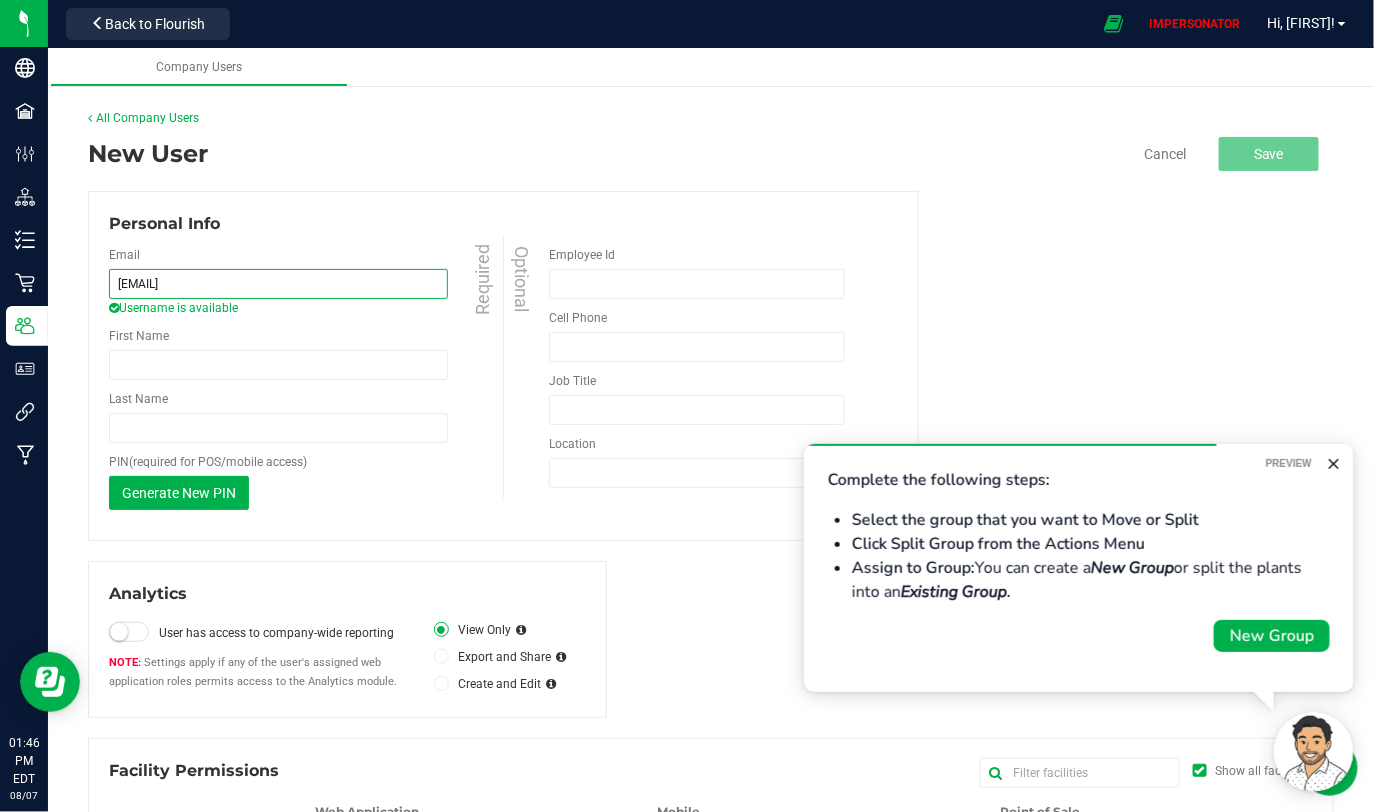 type on "[EMAIL]" 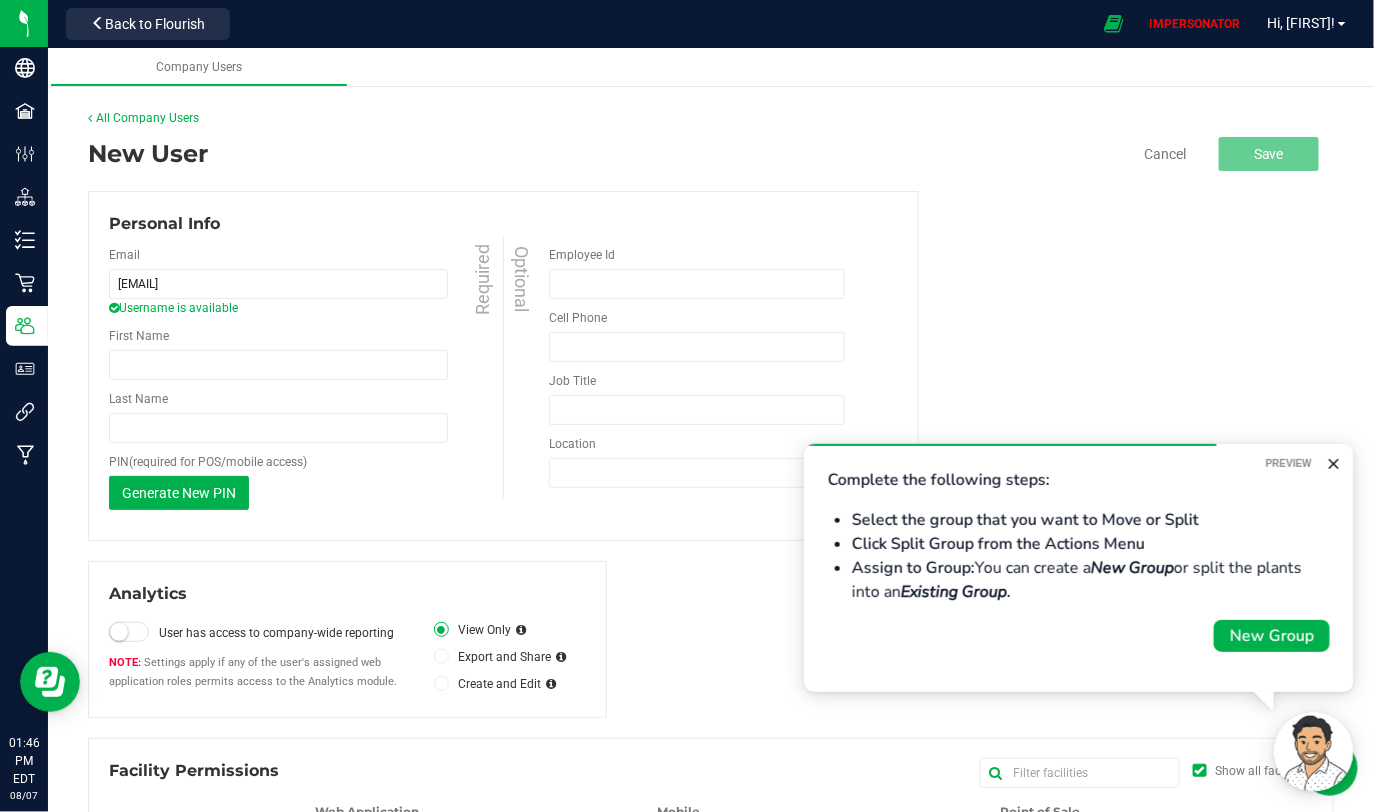 click on "Personal Info" at bounding box center (503, 224) 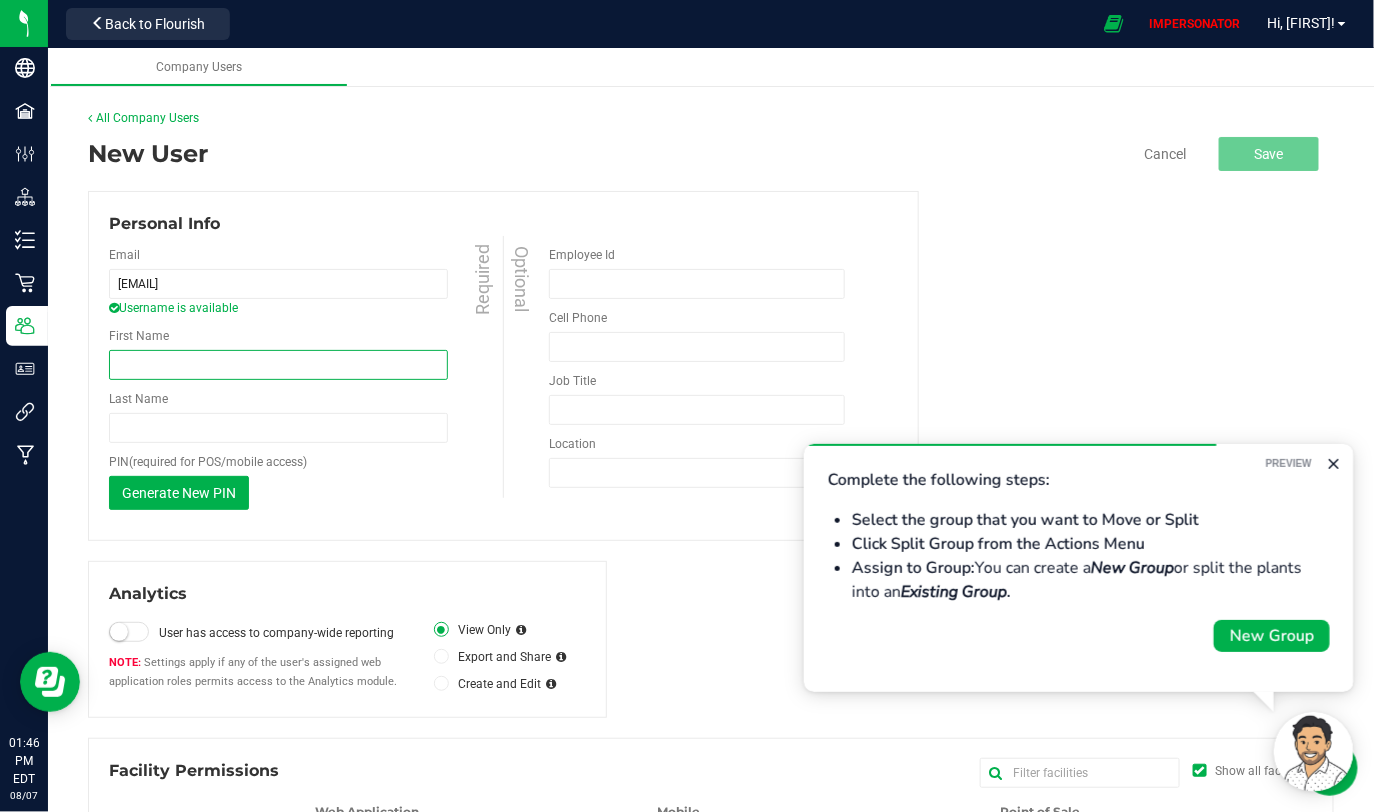 click on "First Name" at bounding box center [278, 365] 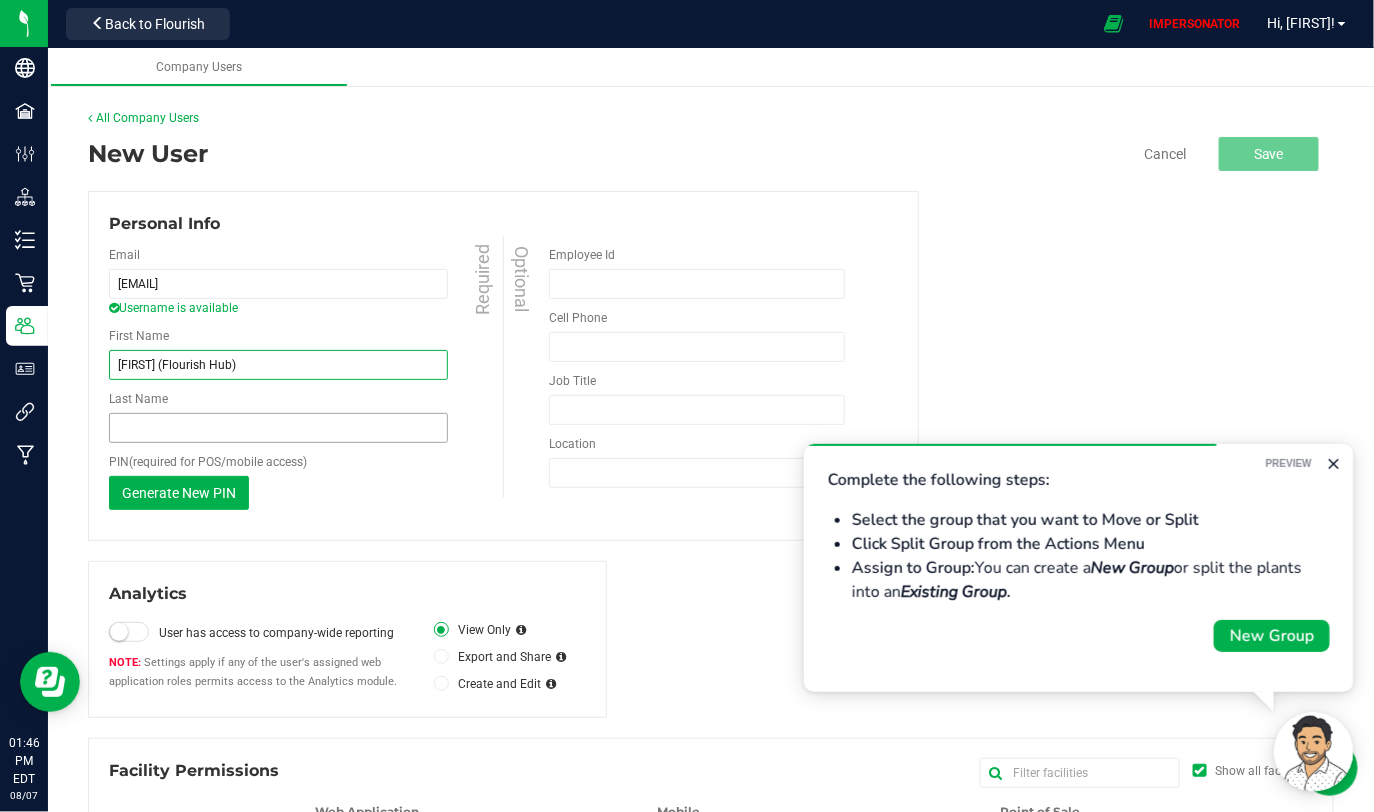 type on "[FIRST] (Flourish Hub)" 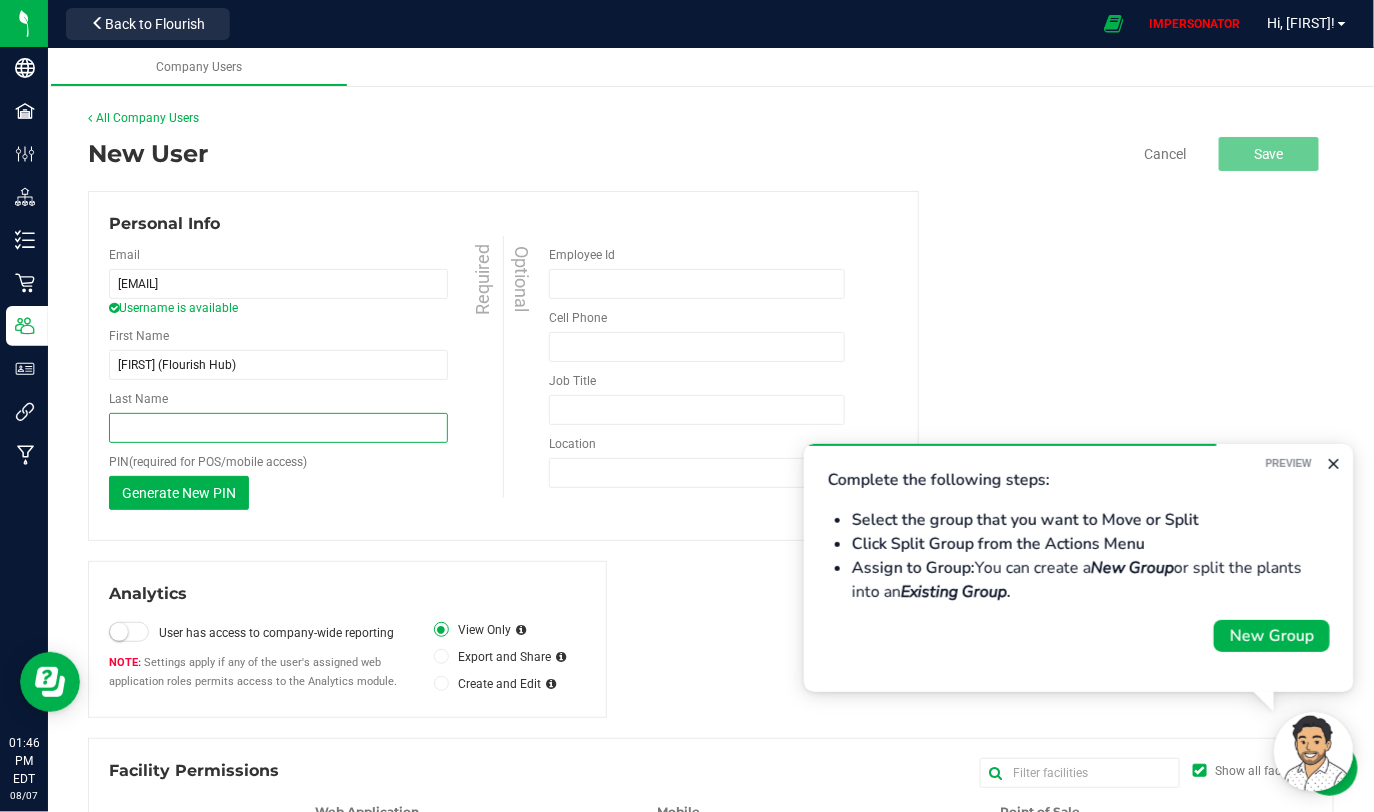 click on "Last Name" at bounding box center [278, 428] 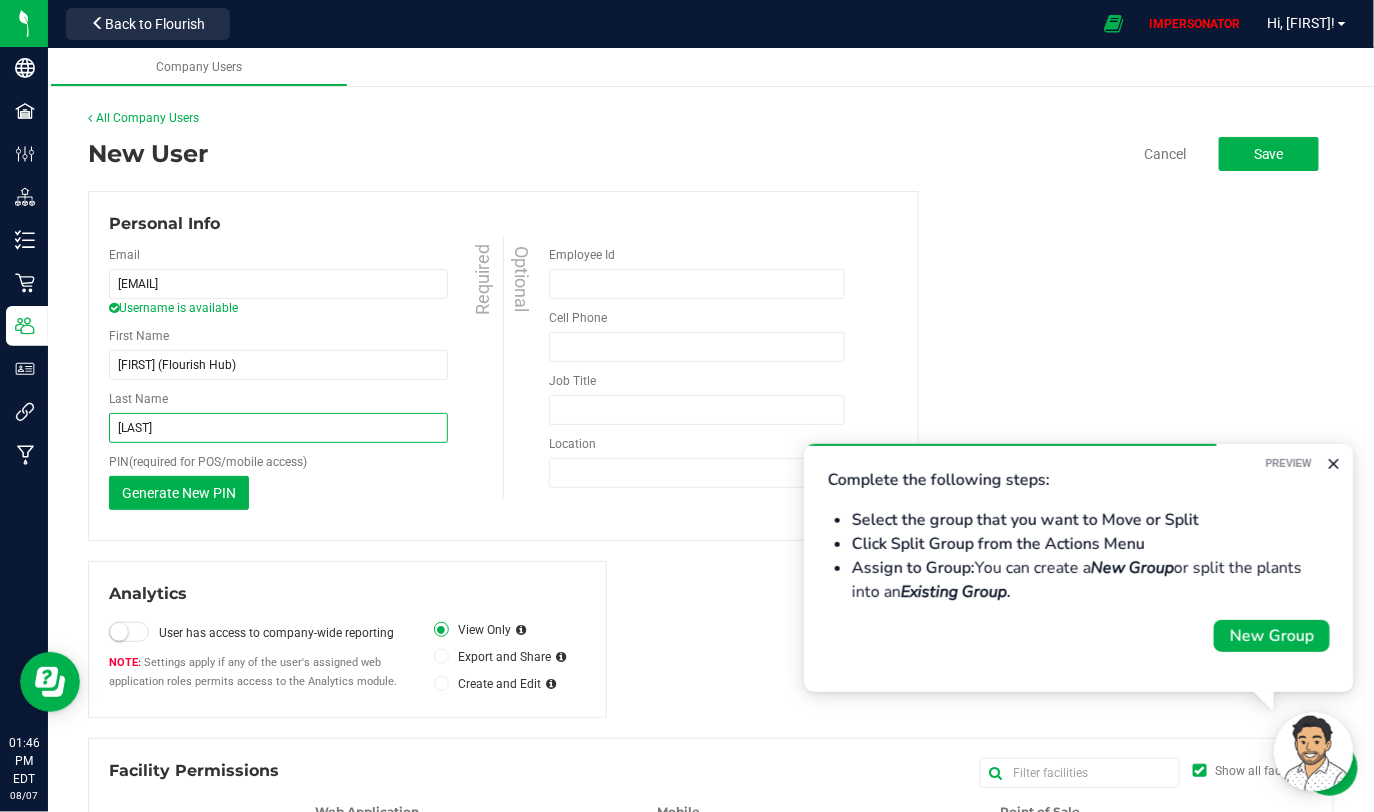 type on "[LAST]" 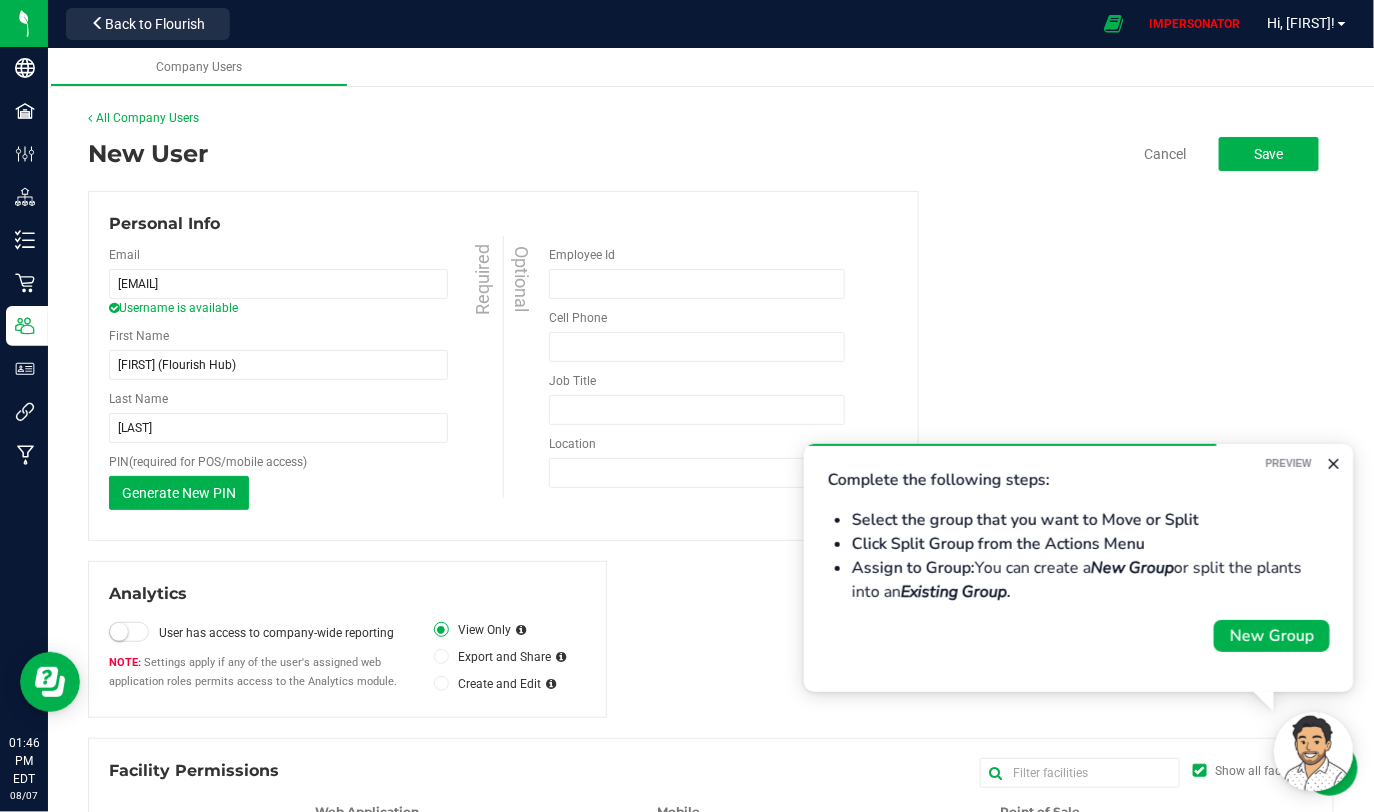 click on "Personal Info
Email
[EMAIL]  Username is available
Required
First Name
[FIRST] (Flourish Hub)
Required
Last Name
[LAST]
Required" at bounding box center (503, 366) 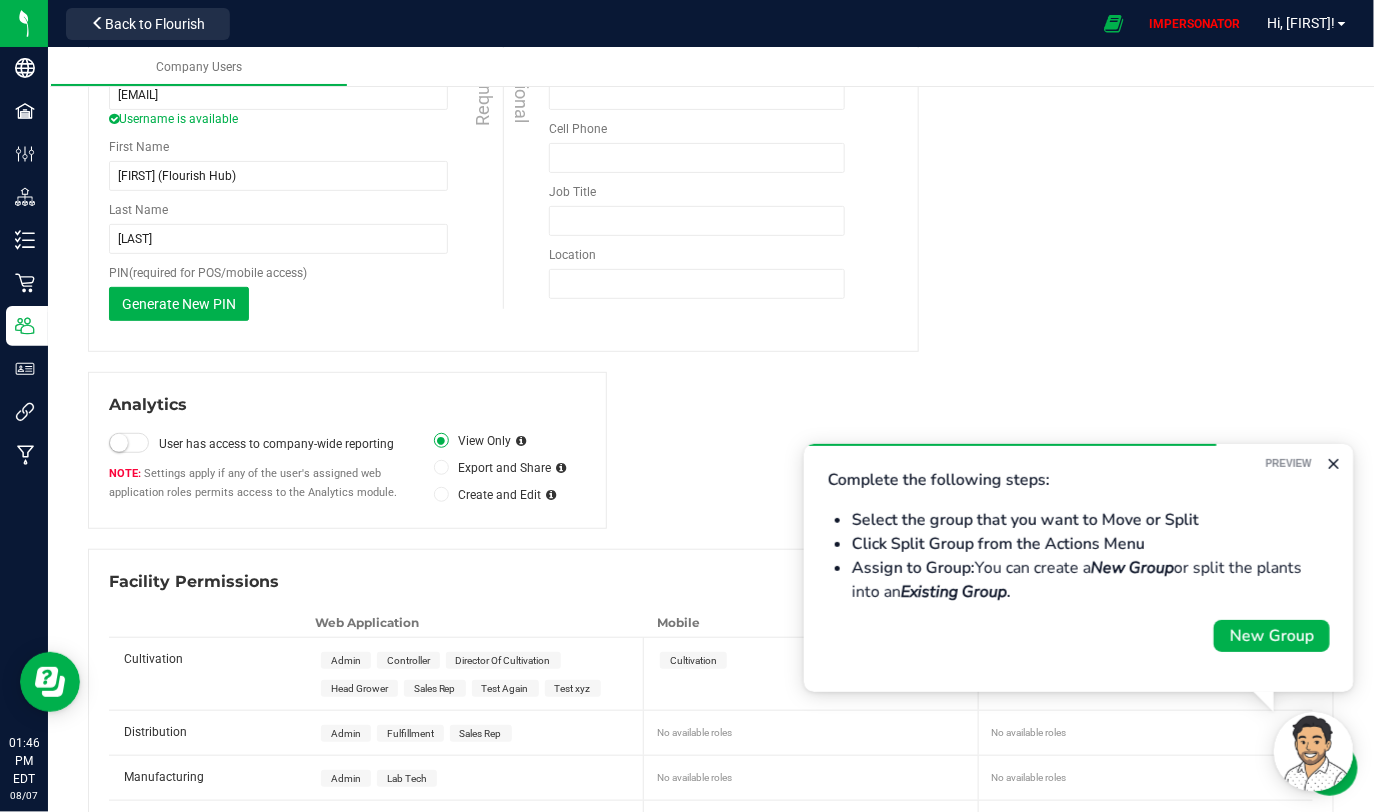 scroll, scrollTop: 256, scrollLeft: 0, axis: vertical 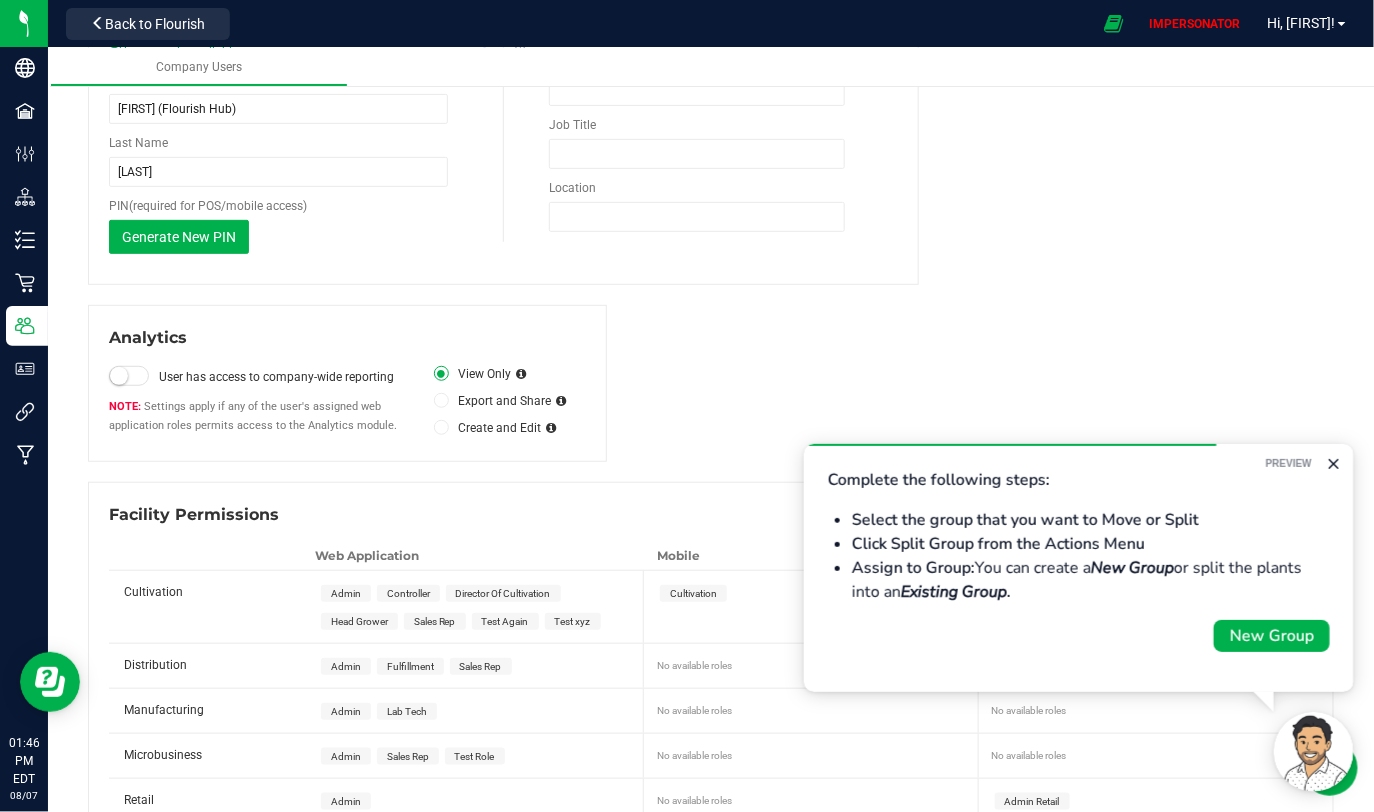 click on "Admin" at bounding box center [346, 593] 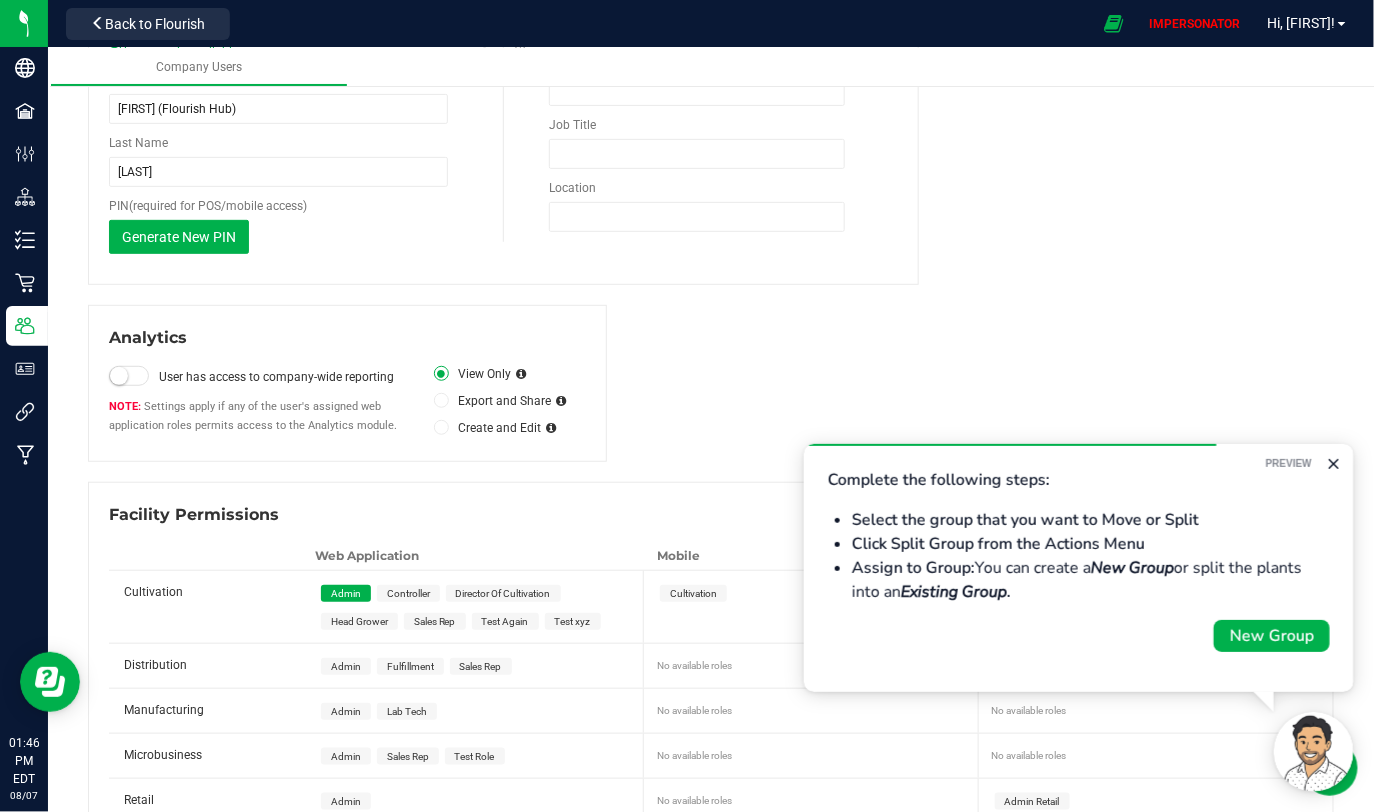 click on "Admin" at bounding box center (346, 666) 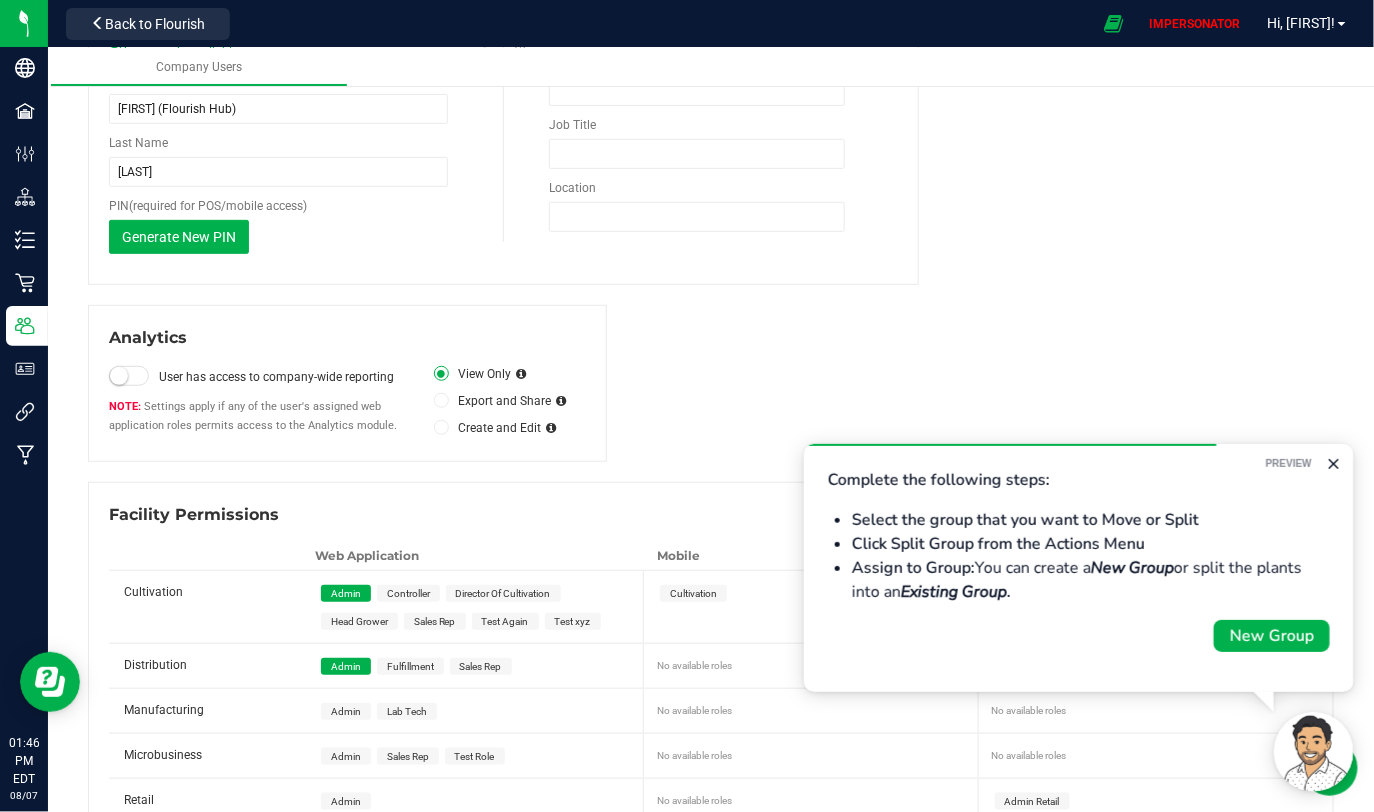 click on "Admin" at bounding box center [346, 711] 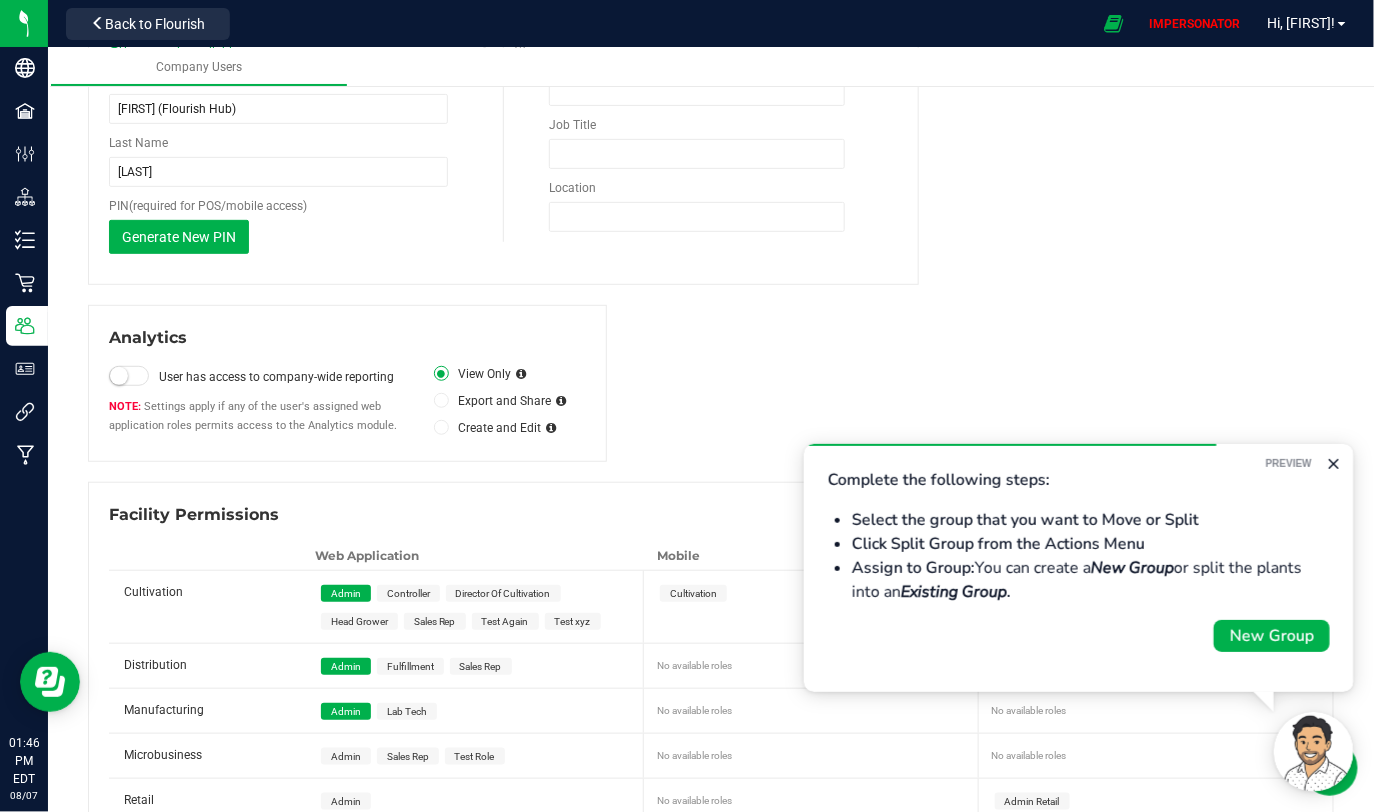 click on "Admin
Sales Rep
Test Role" at bounding box center [479, 756] 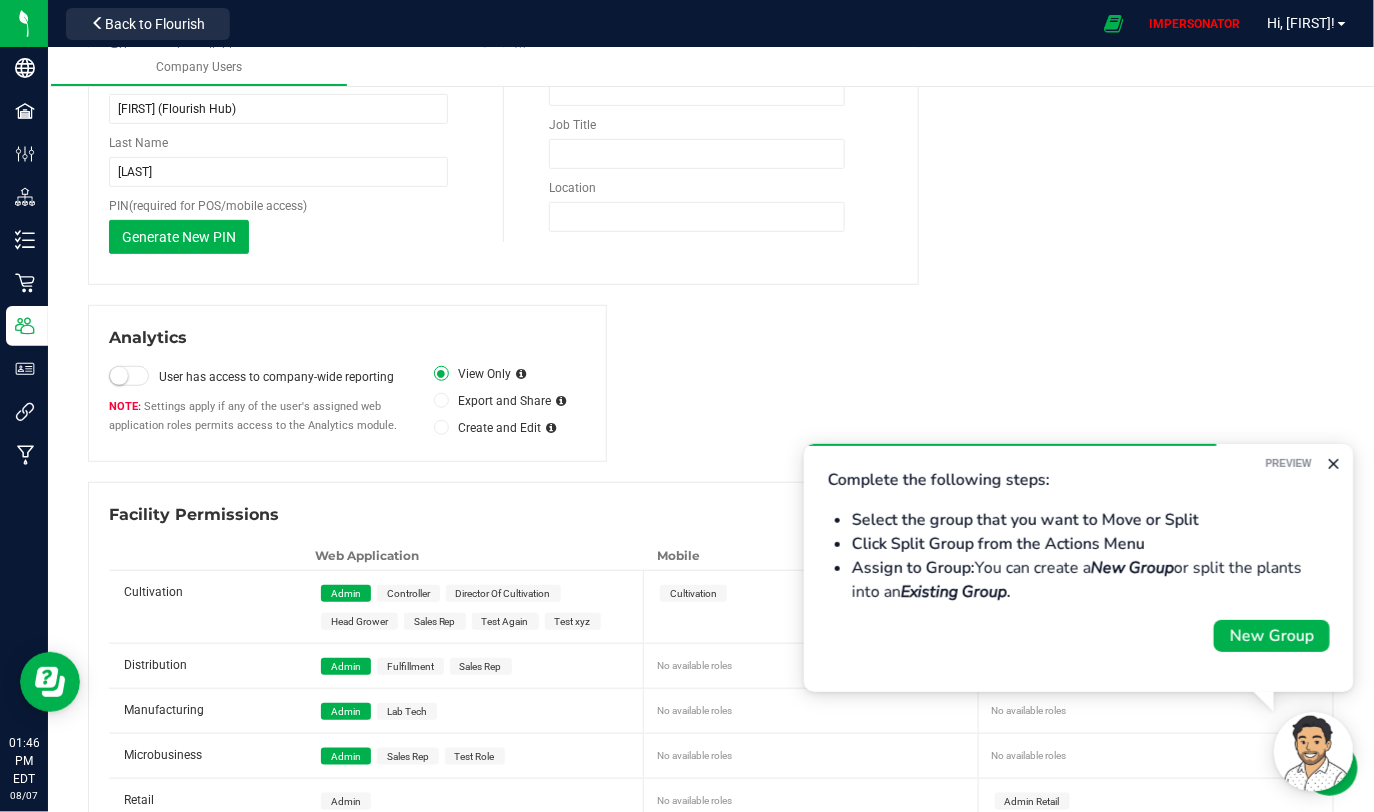 click on "Admin" at bounding box center [346, 801] 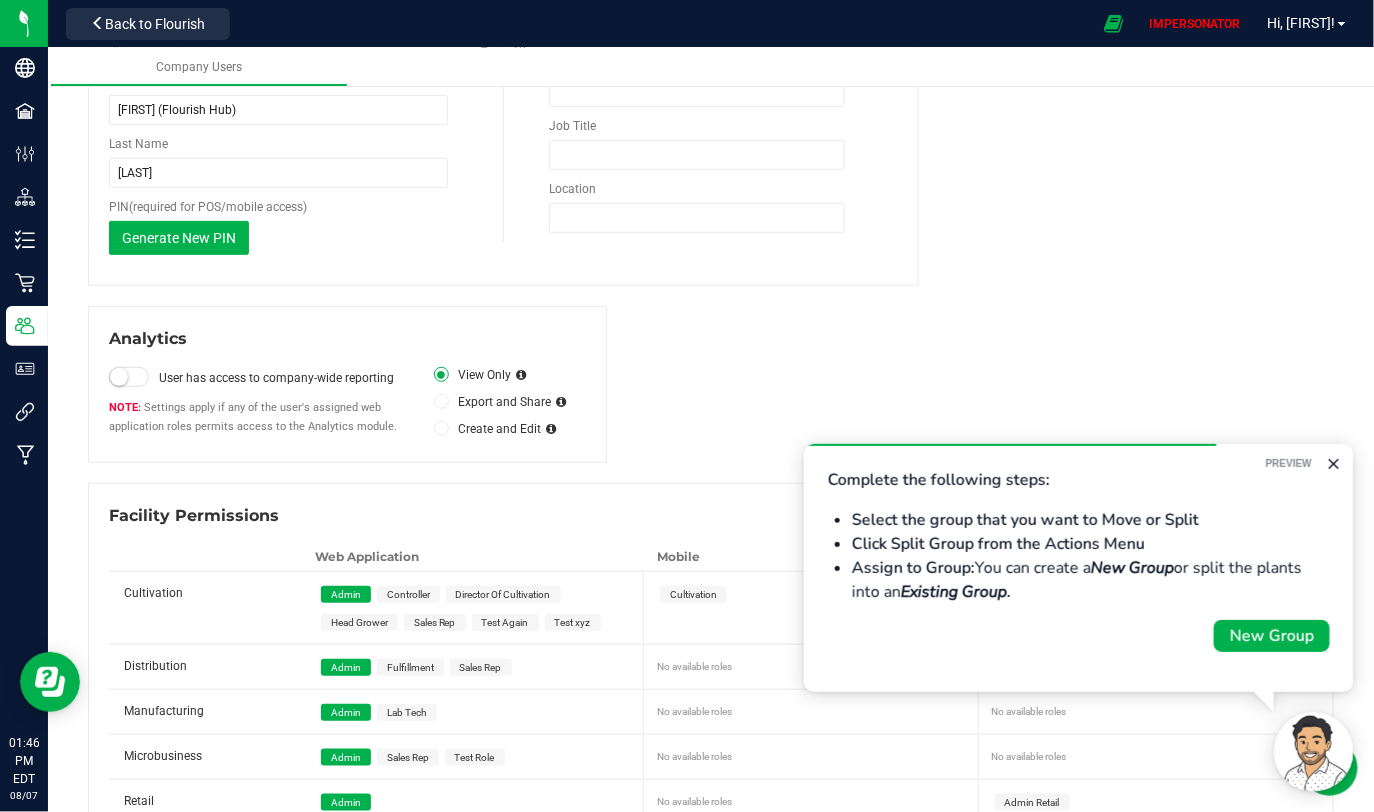 scroll, scrollTop: 0, scrollLeft: 0, axis: both 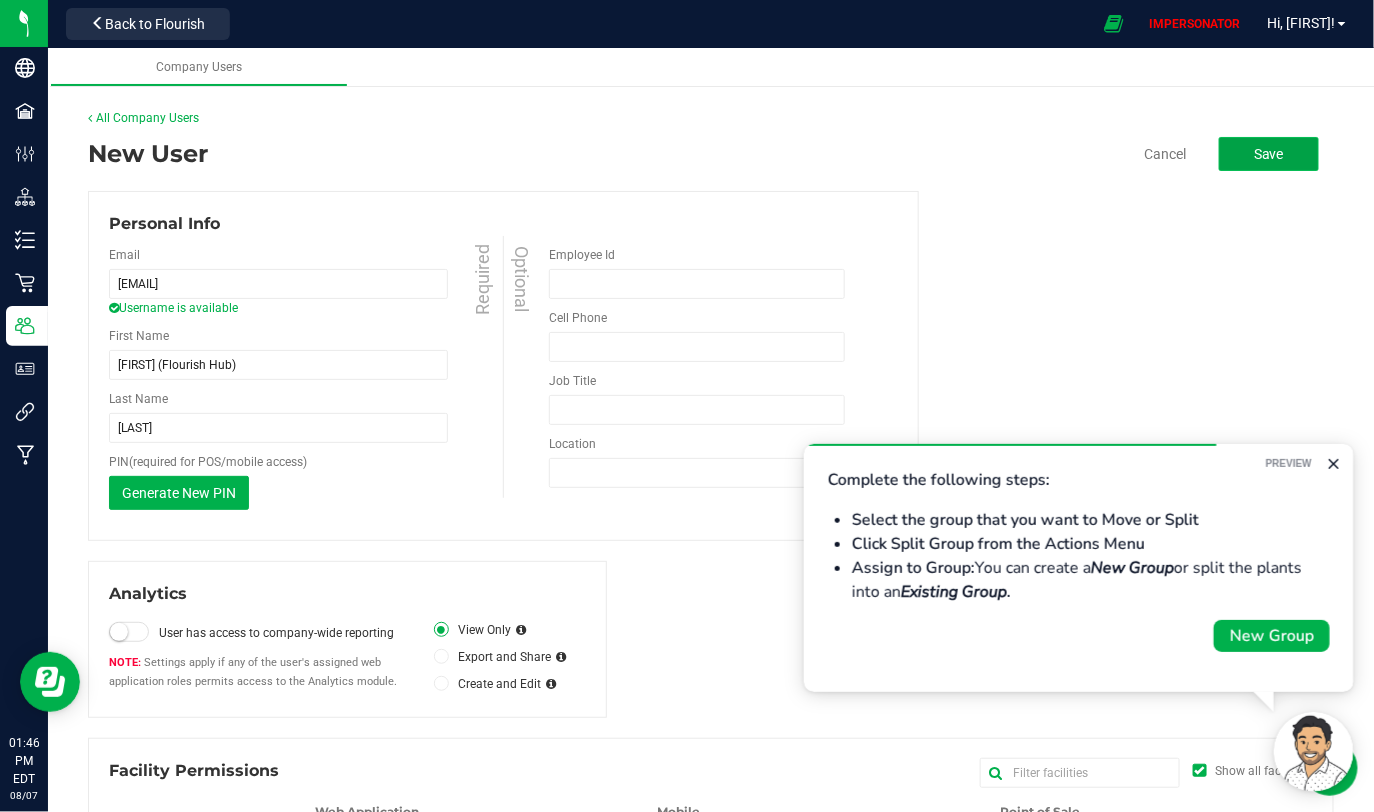 click on "Save" 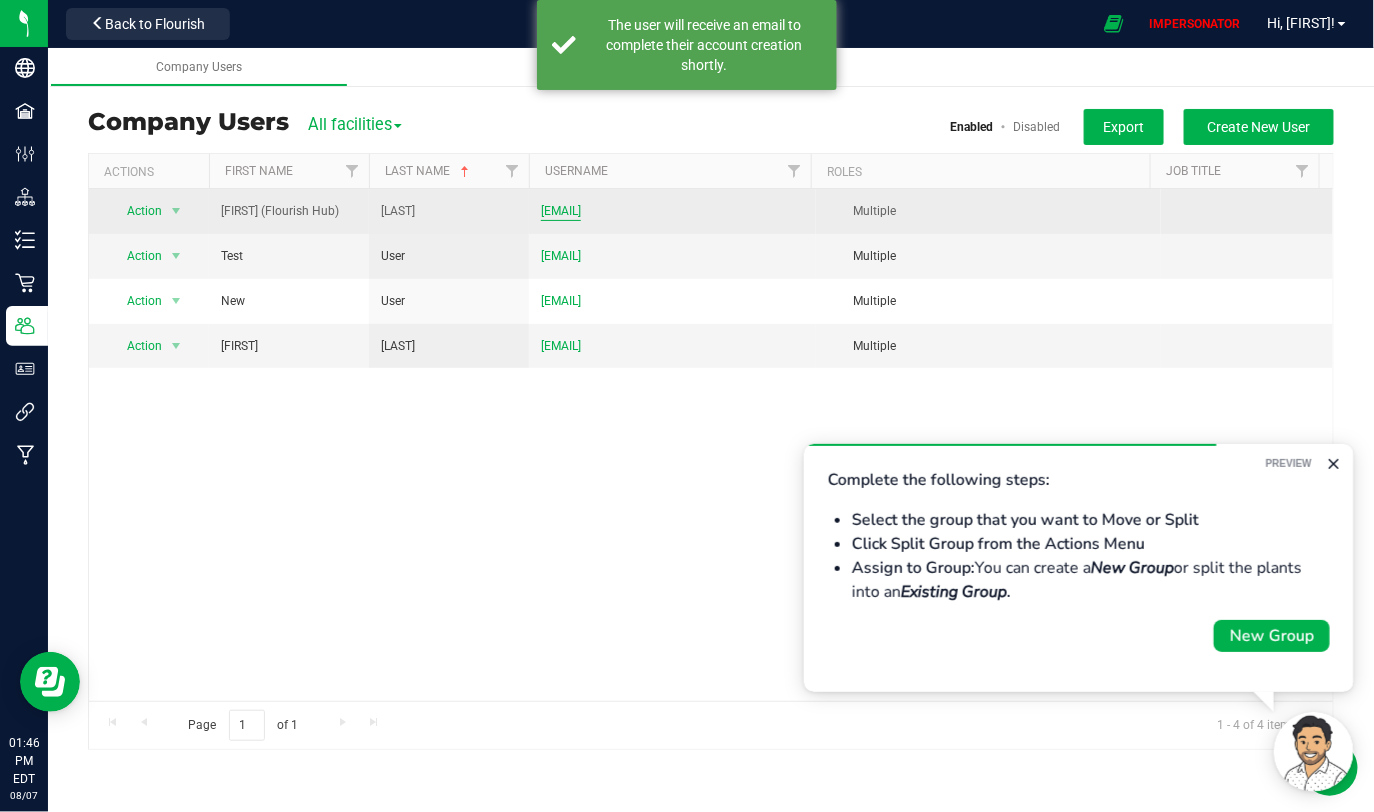 click on "[EMAIL]" at bounding box center [561, 211] 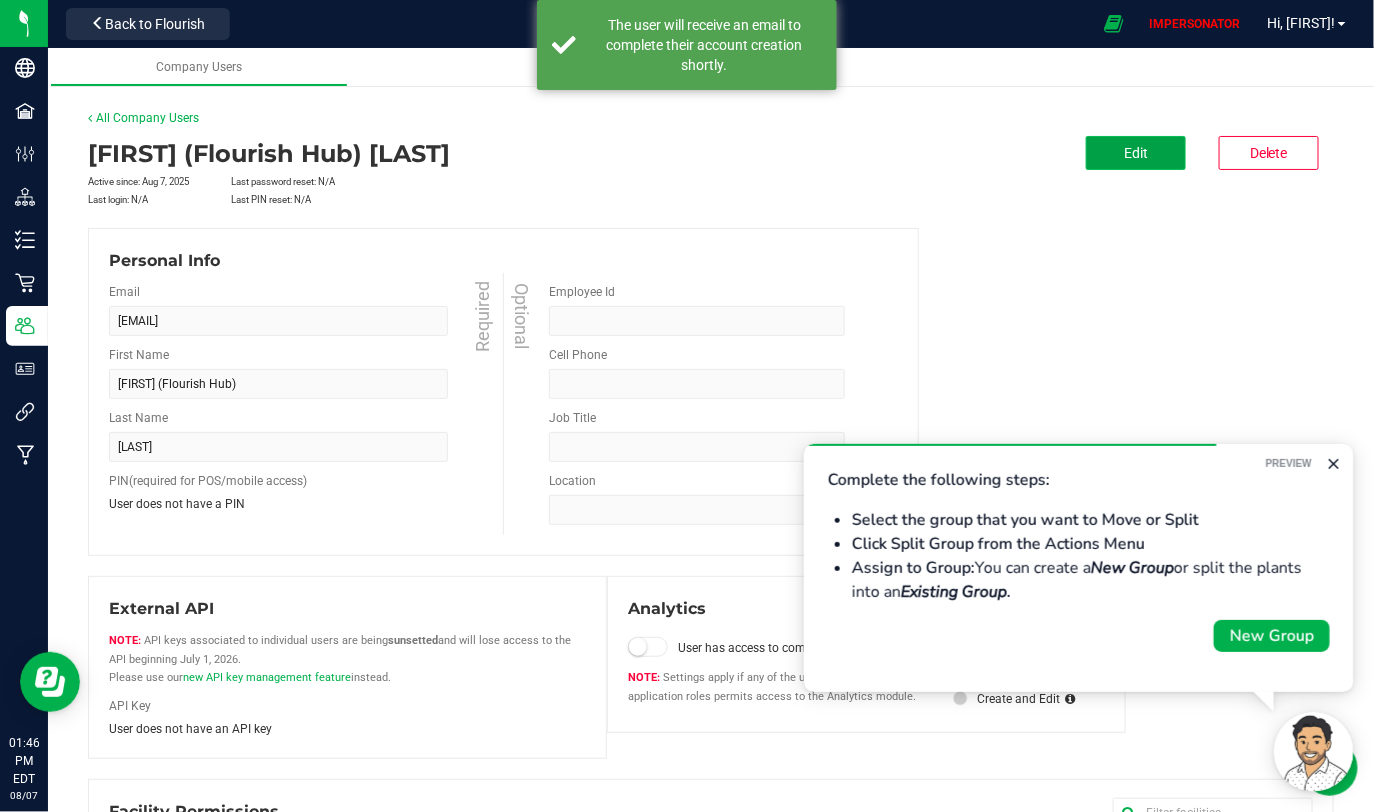 click on "Edit" at bounding box center [1136, 153] 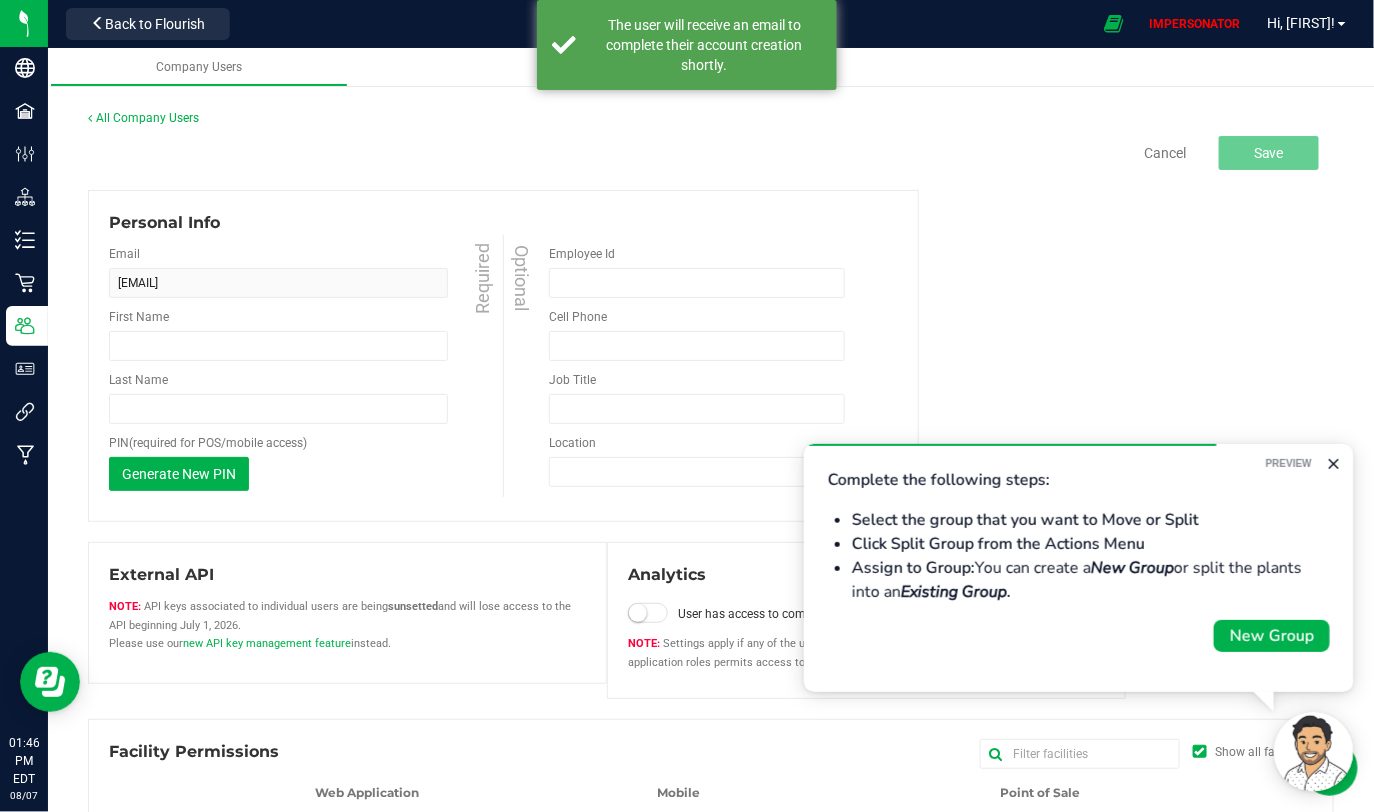 type on "[FIRST] (Flourish Hub)" 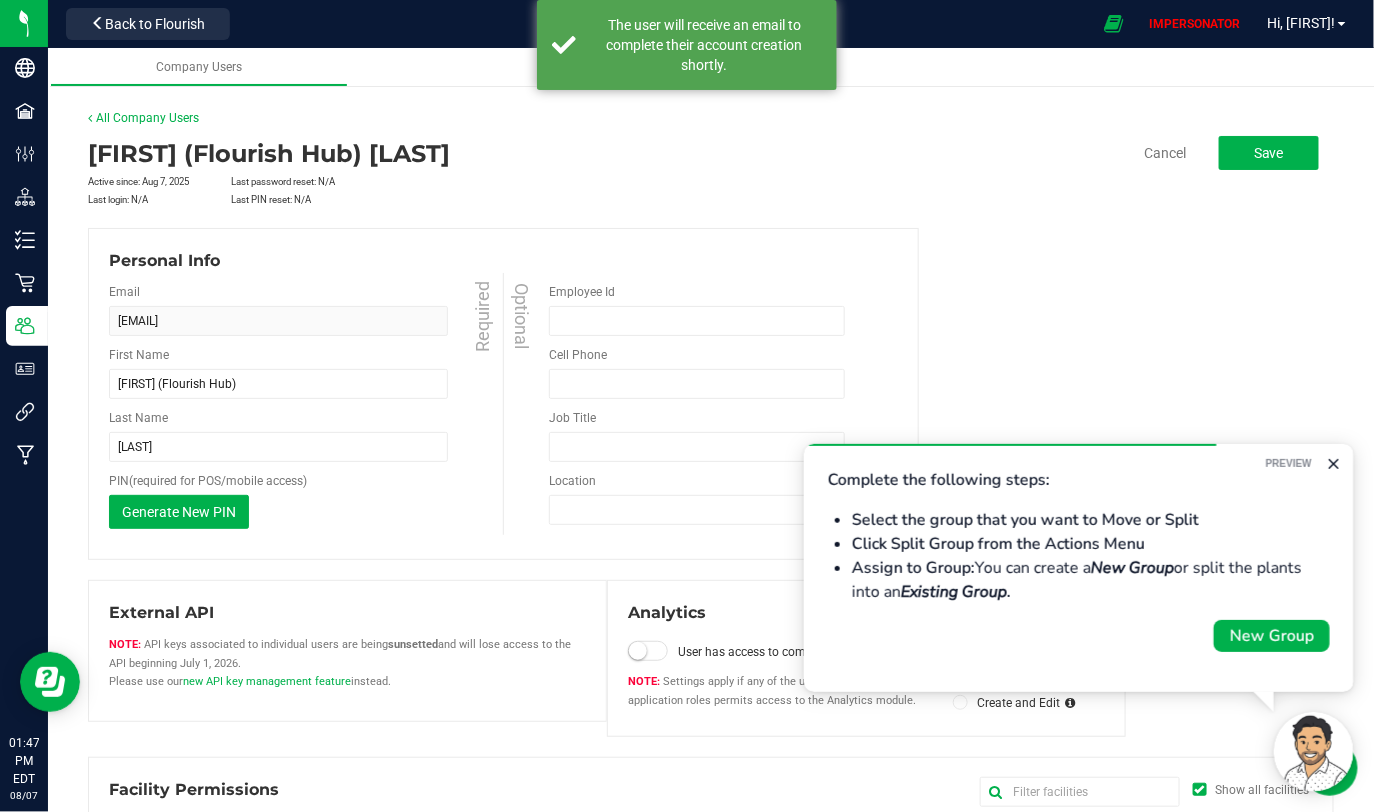 click at bounding box center (648, 651) 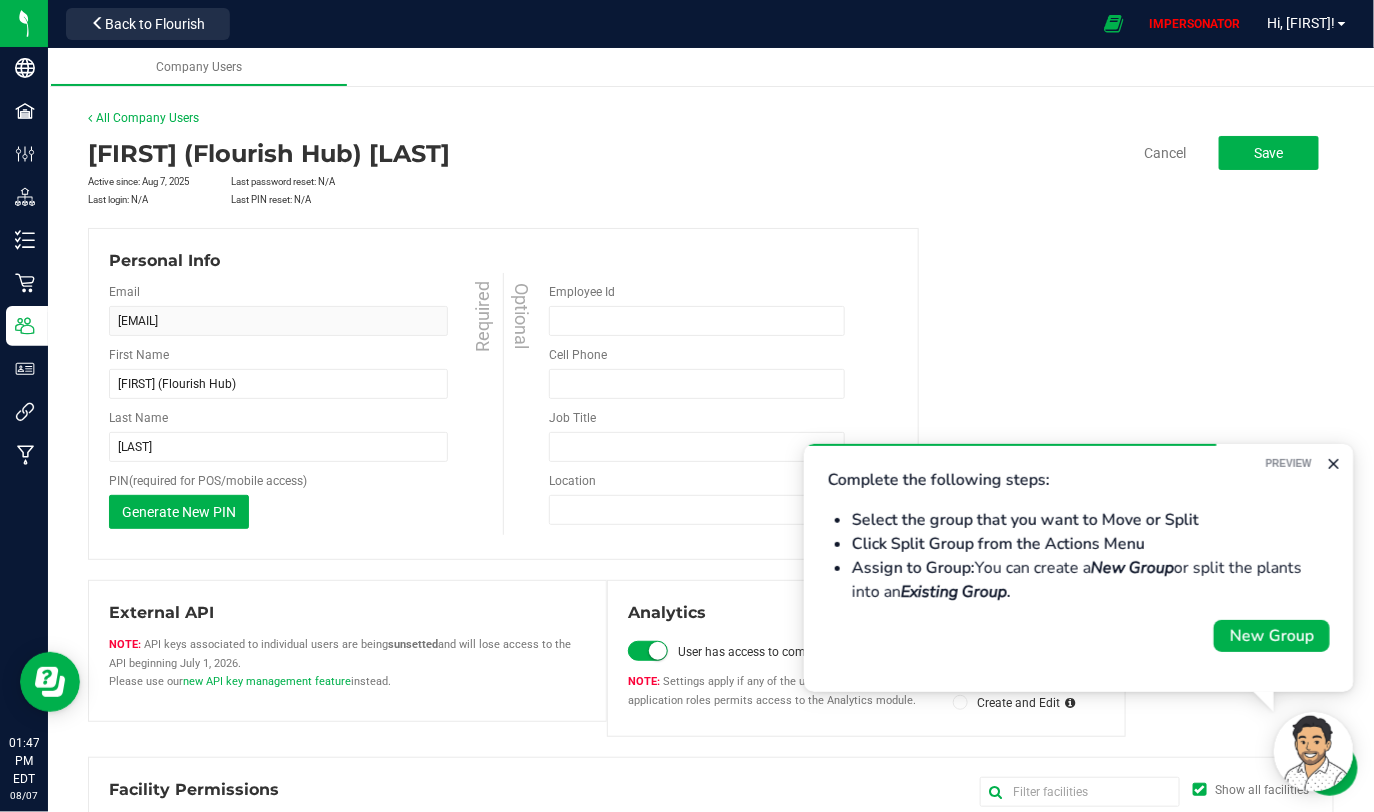 click at bounding box center (960, 702) 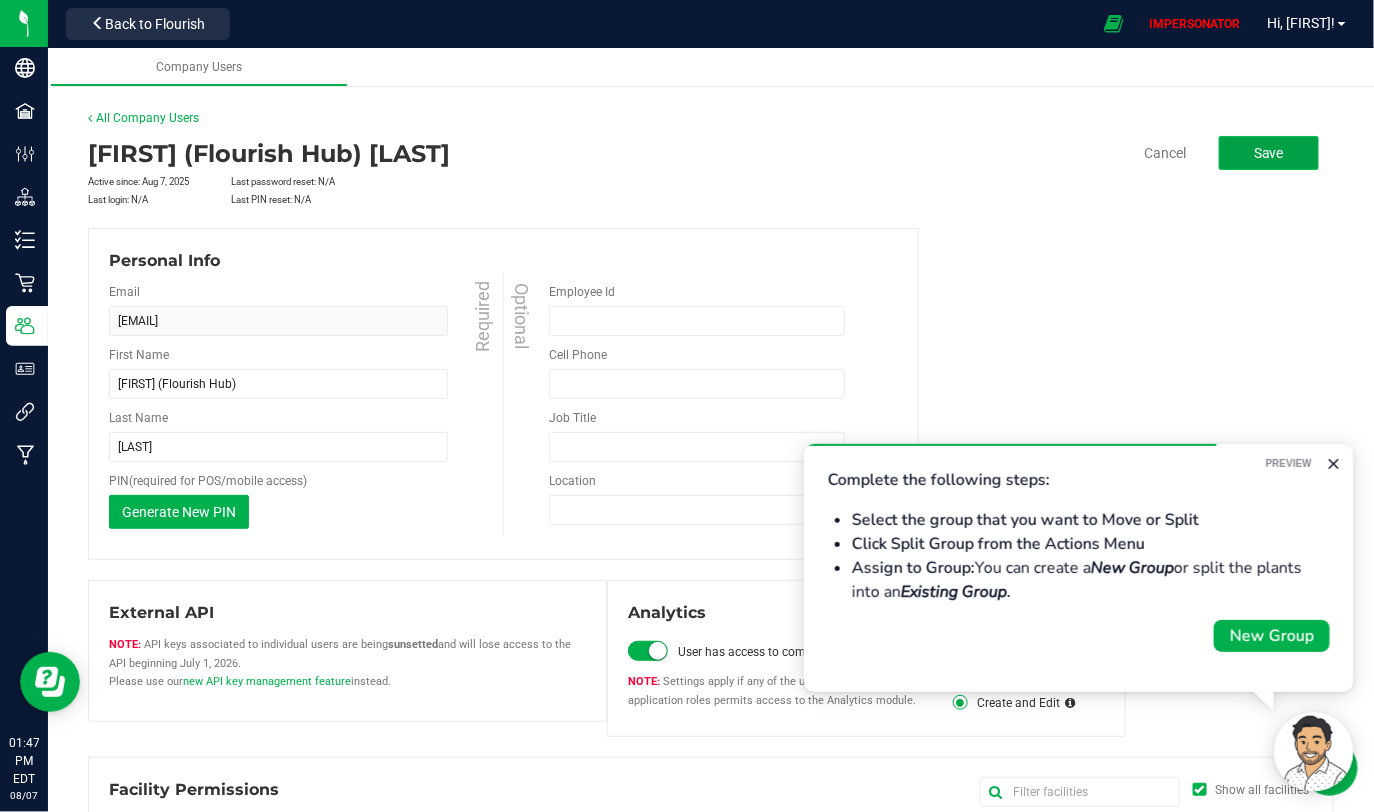 click on "Save" 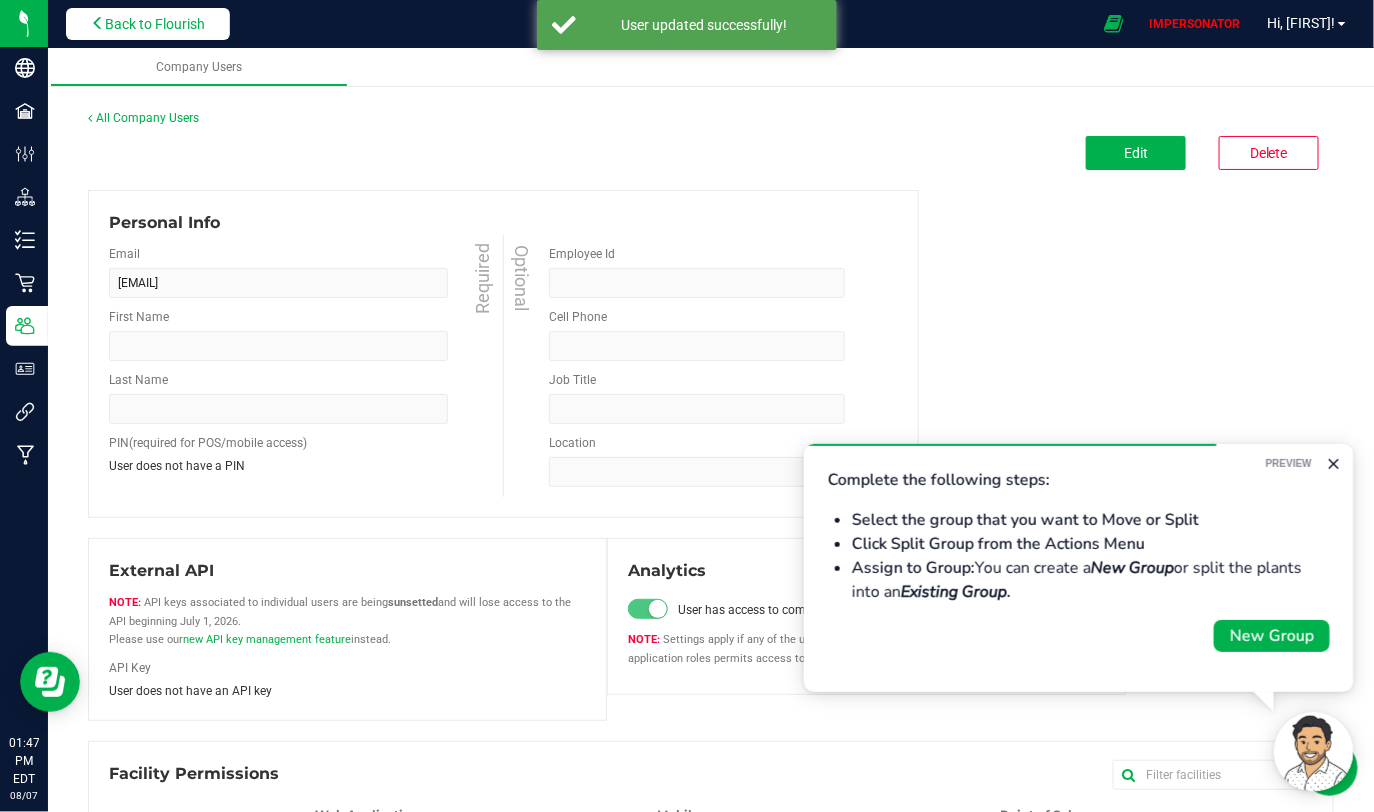 type on "[FIRST] (Flourish Hub)" 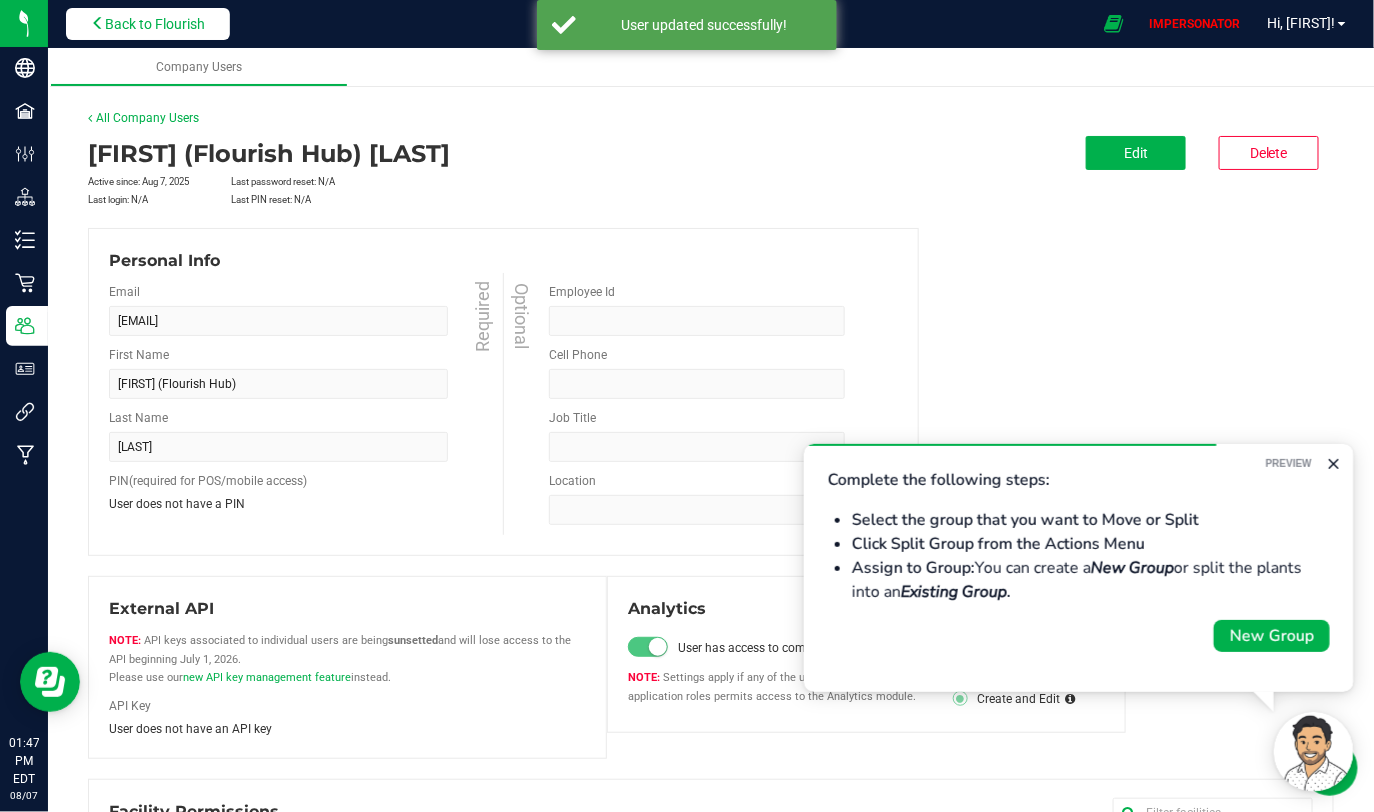 click on "Back to Flourish" at bounding box center [155, 24] 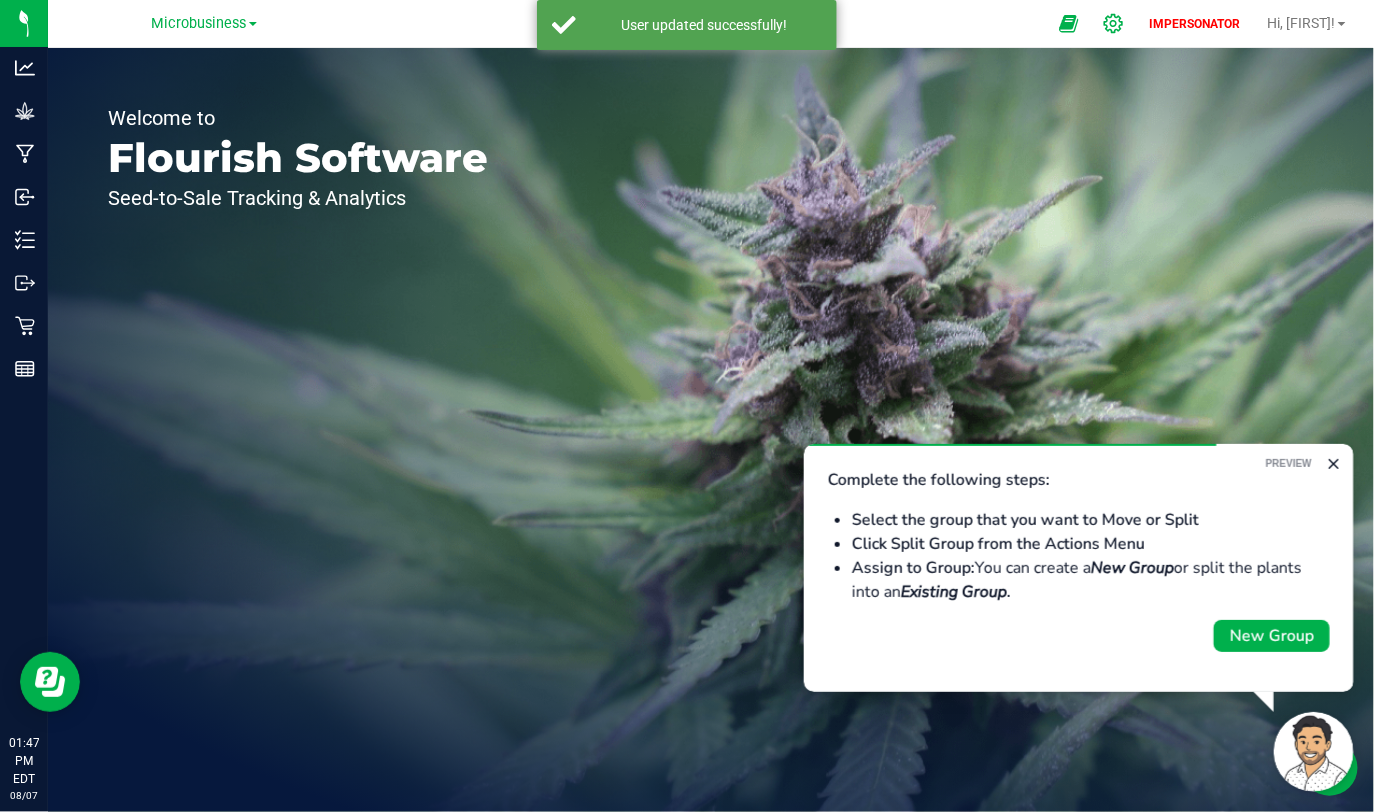 click 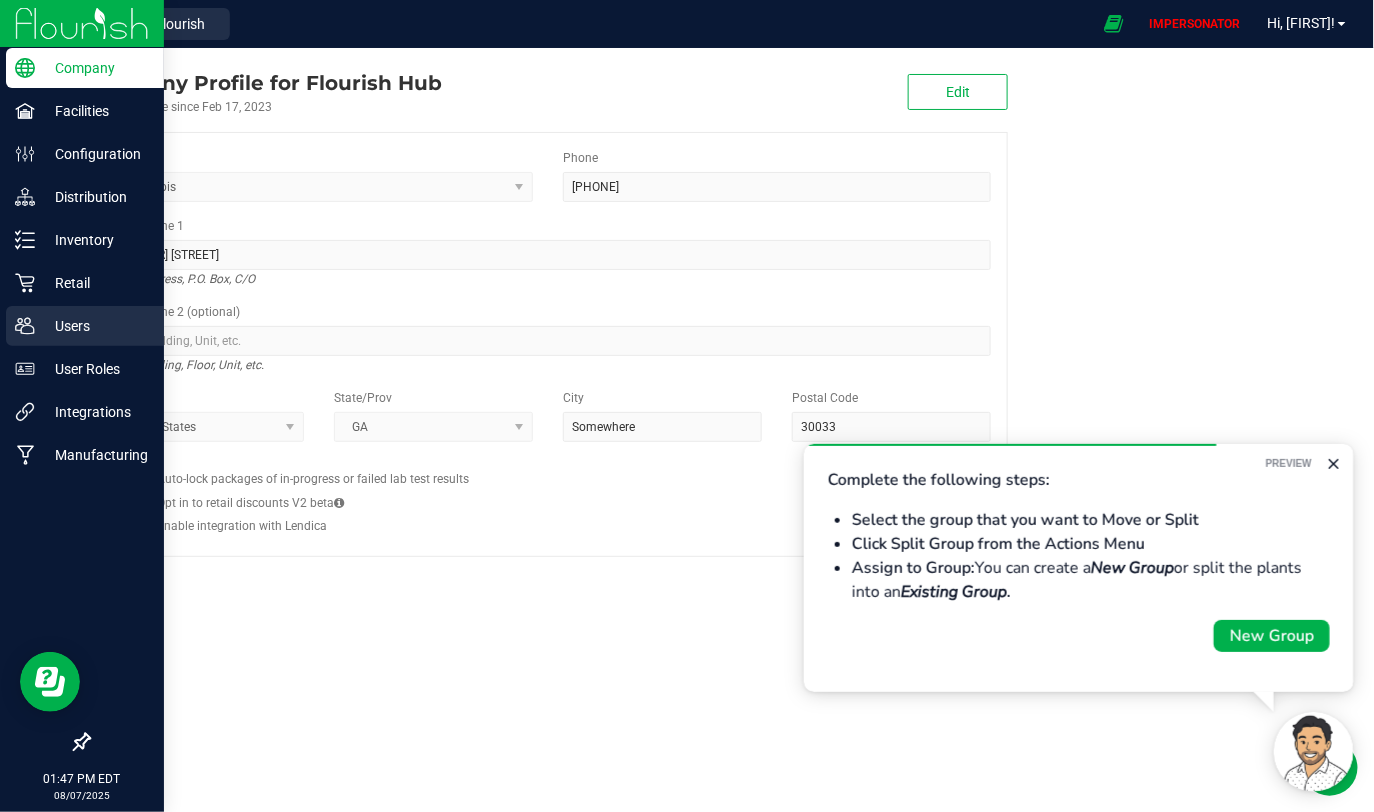 click on "Users" at bounding box center (95, 326) 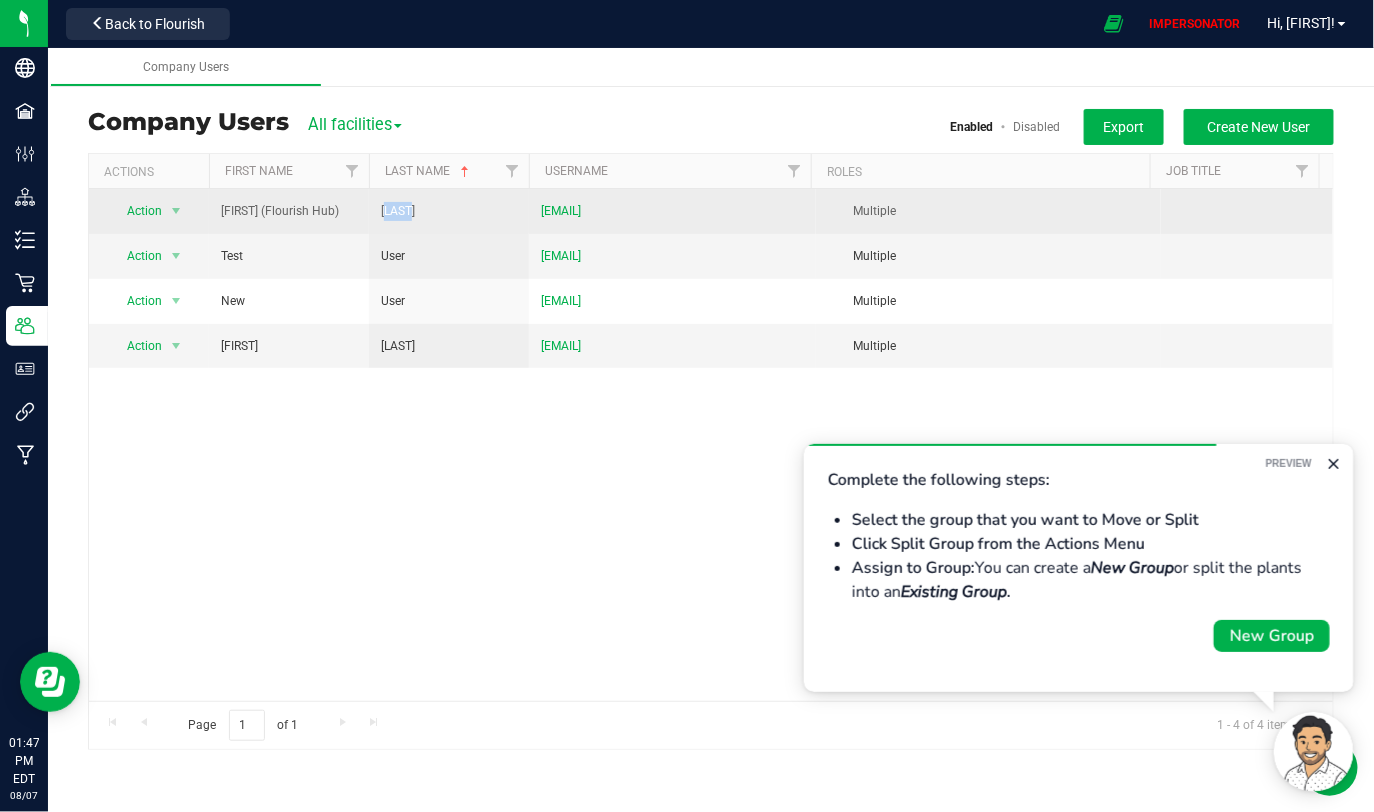 drag, startPoint x: 387, startPoint y: 217, endPoint x: 426, endPoint y: 217, distance: 39 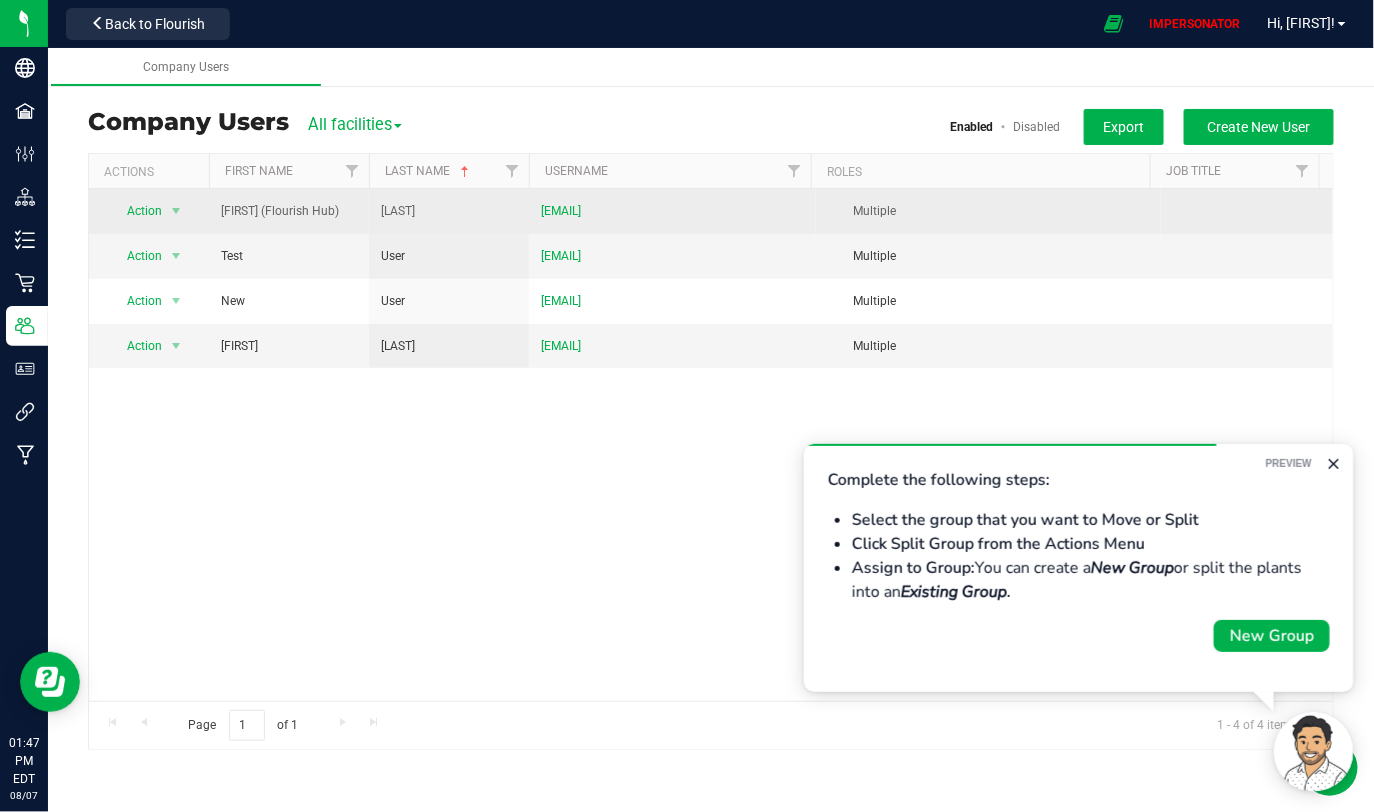 click on "[LAST]" at bounding box center [449, 211] 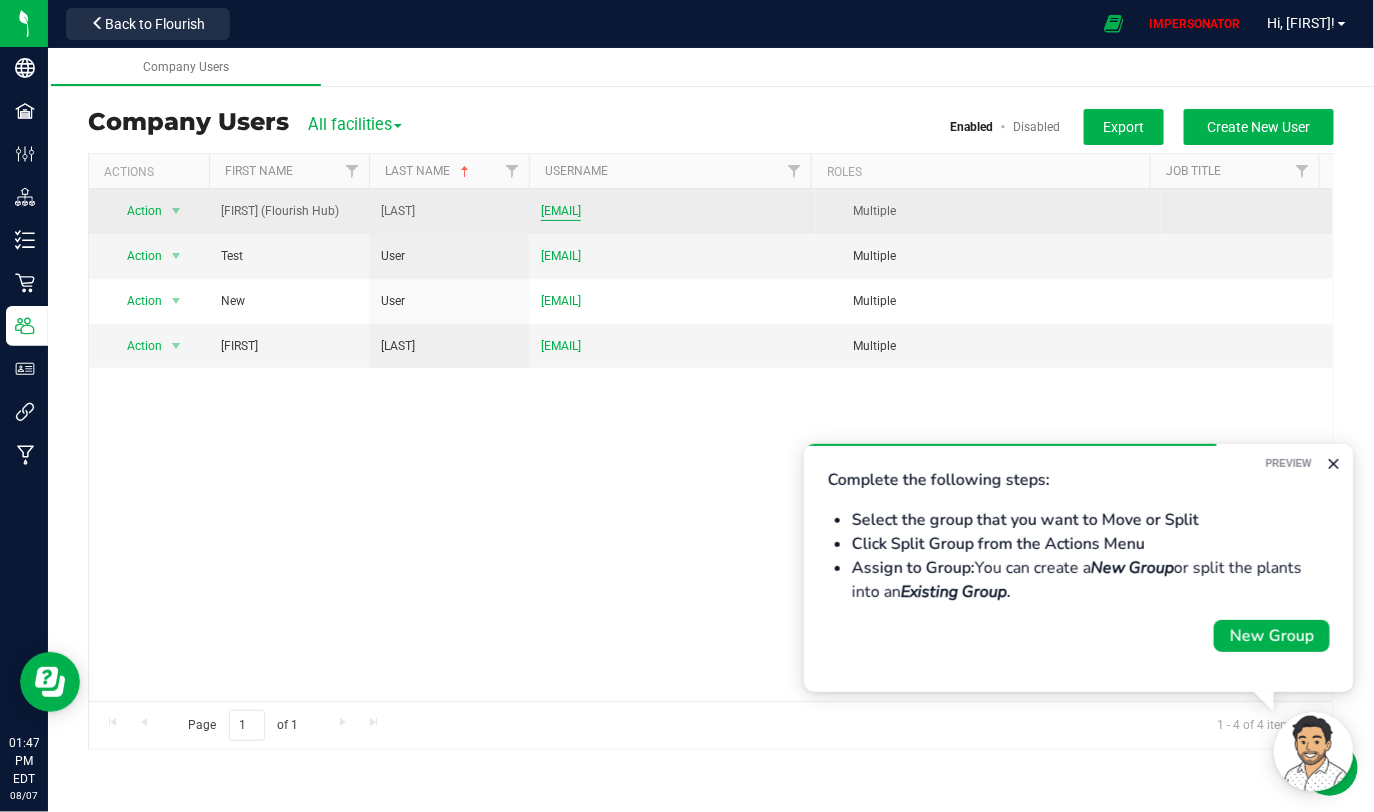 click on "[EMAIL]" at bounding box center [561, 211] 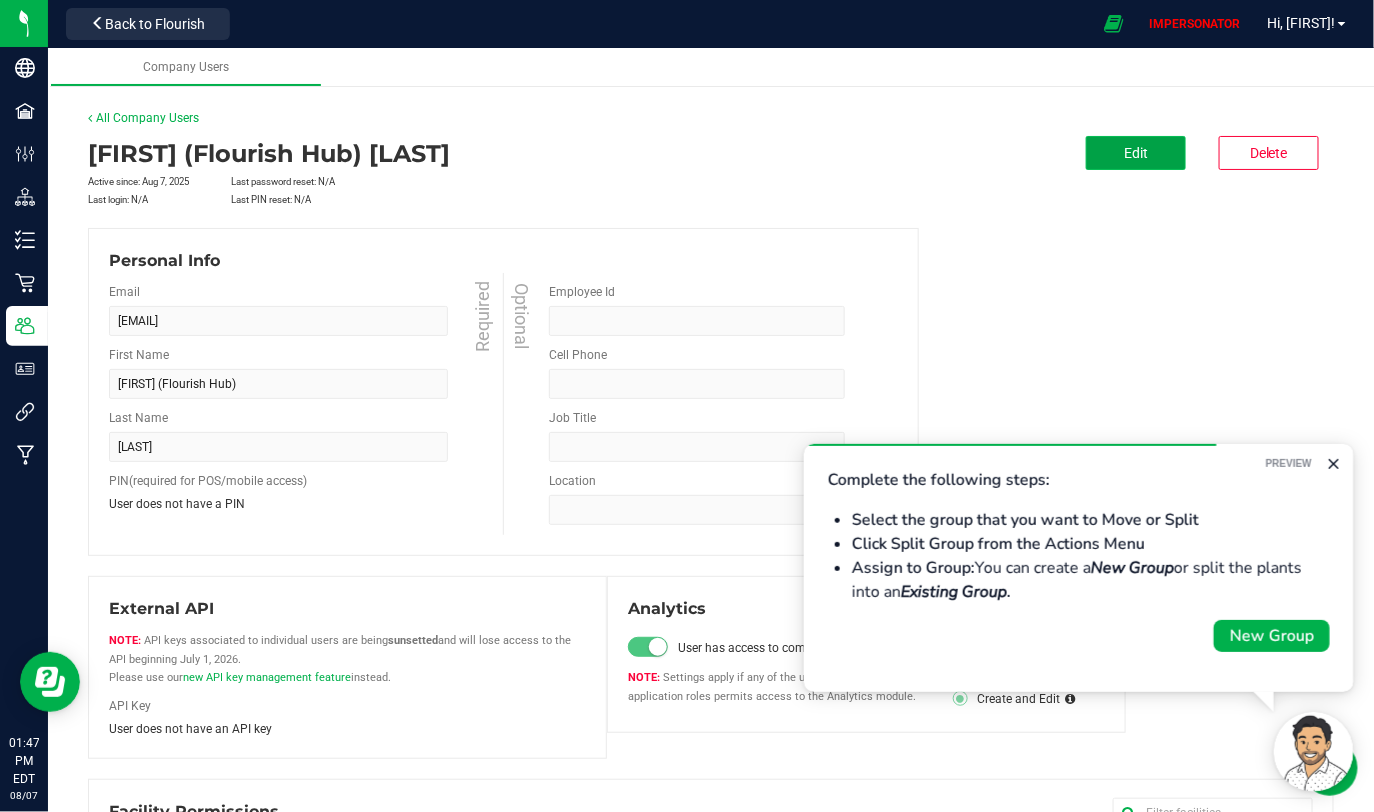 click on "Edit" at bounding box center [1136, 153] 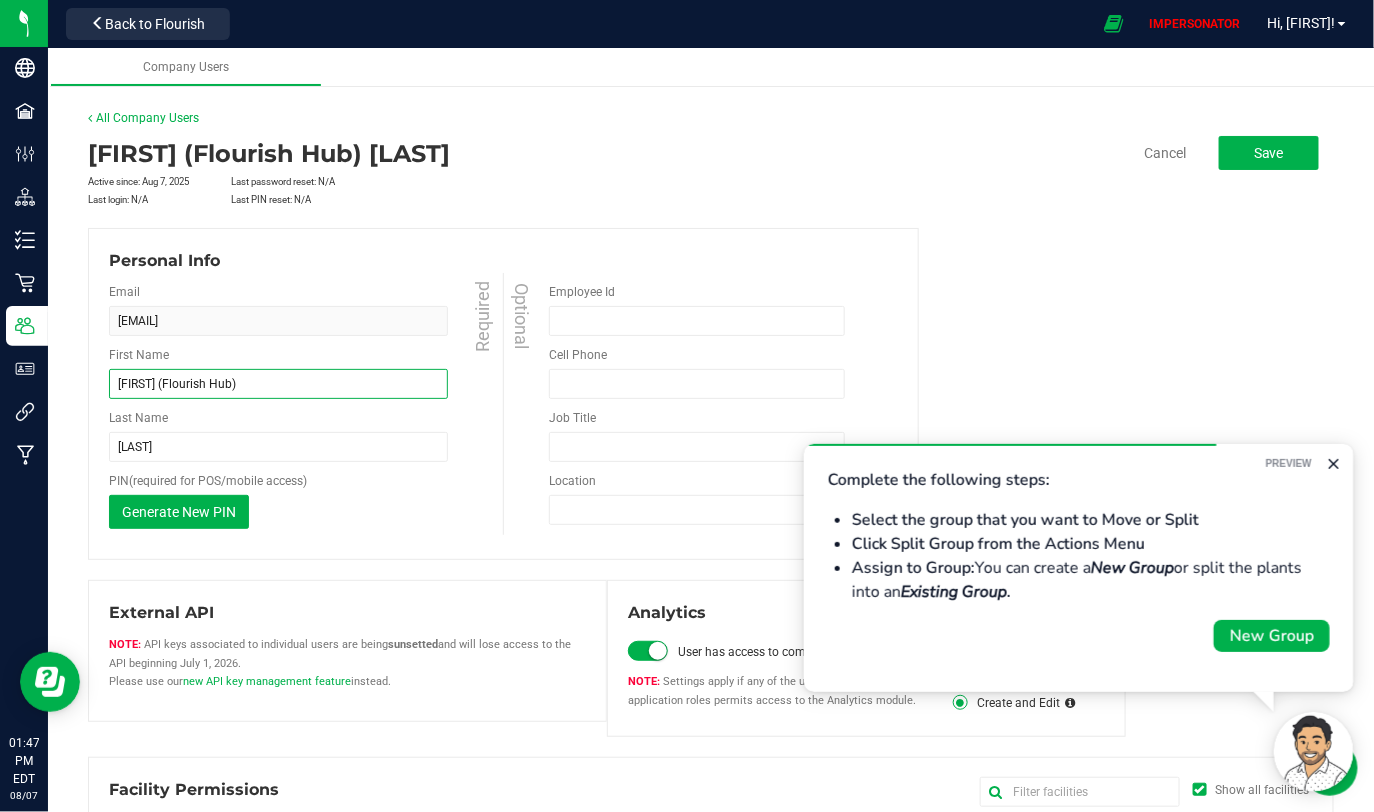 click on "[FIRST] (Flourish Hub)" at bounding box center (278, 384) 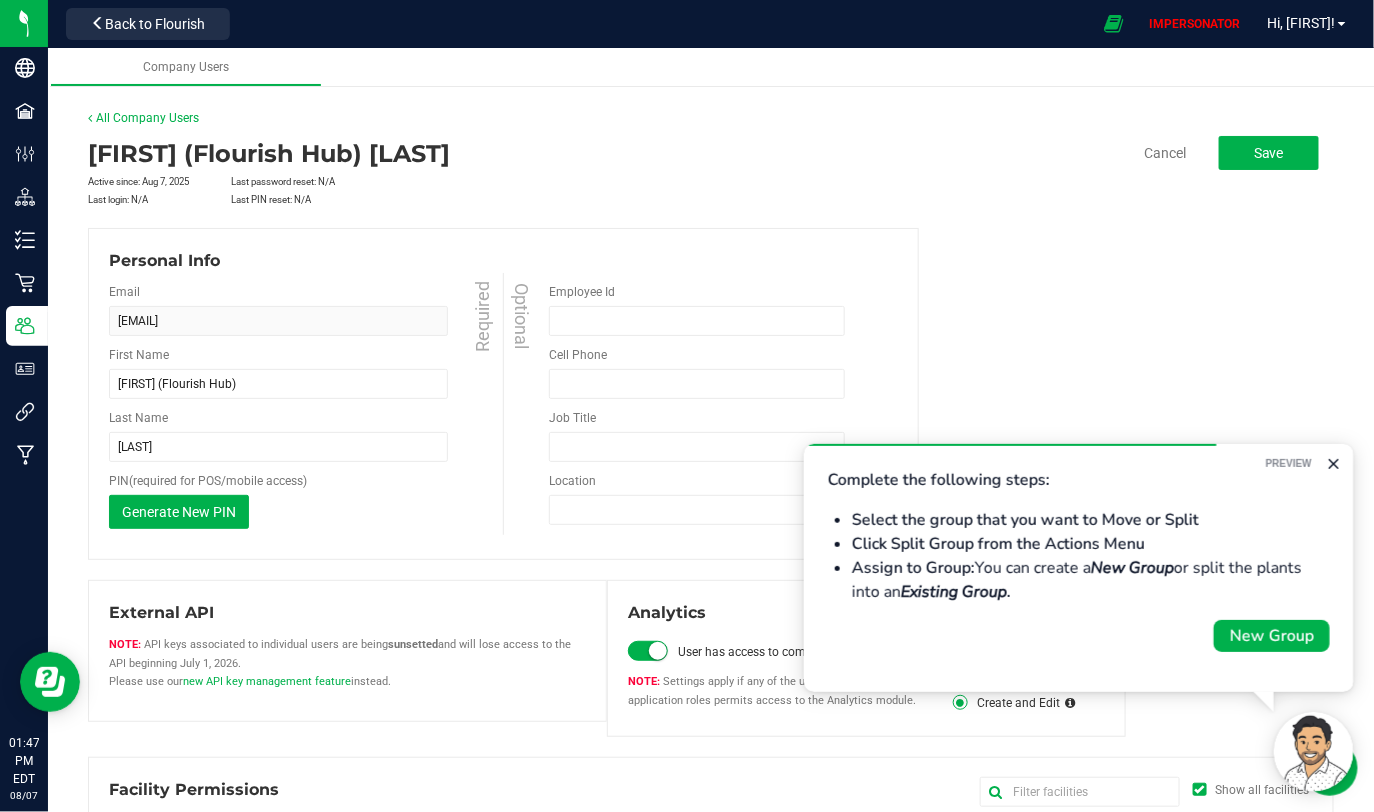 click on "[FIRST] (Flourish Hub) [LAST]
Active since: Aug 7, [YEAR]
Last password reset:
N/A
Last login:
N/A
Last PIN reset:
N/A
Cancel
Save" at bounding box center [711, 172] 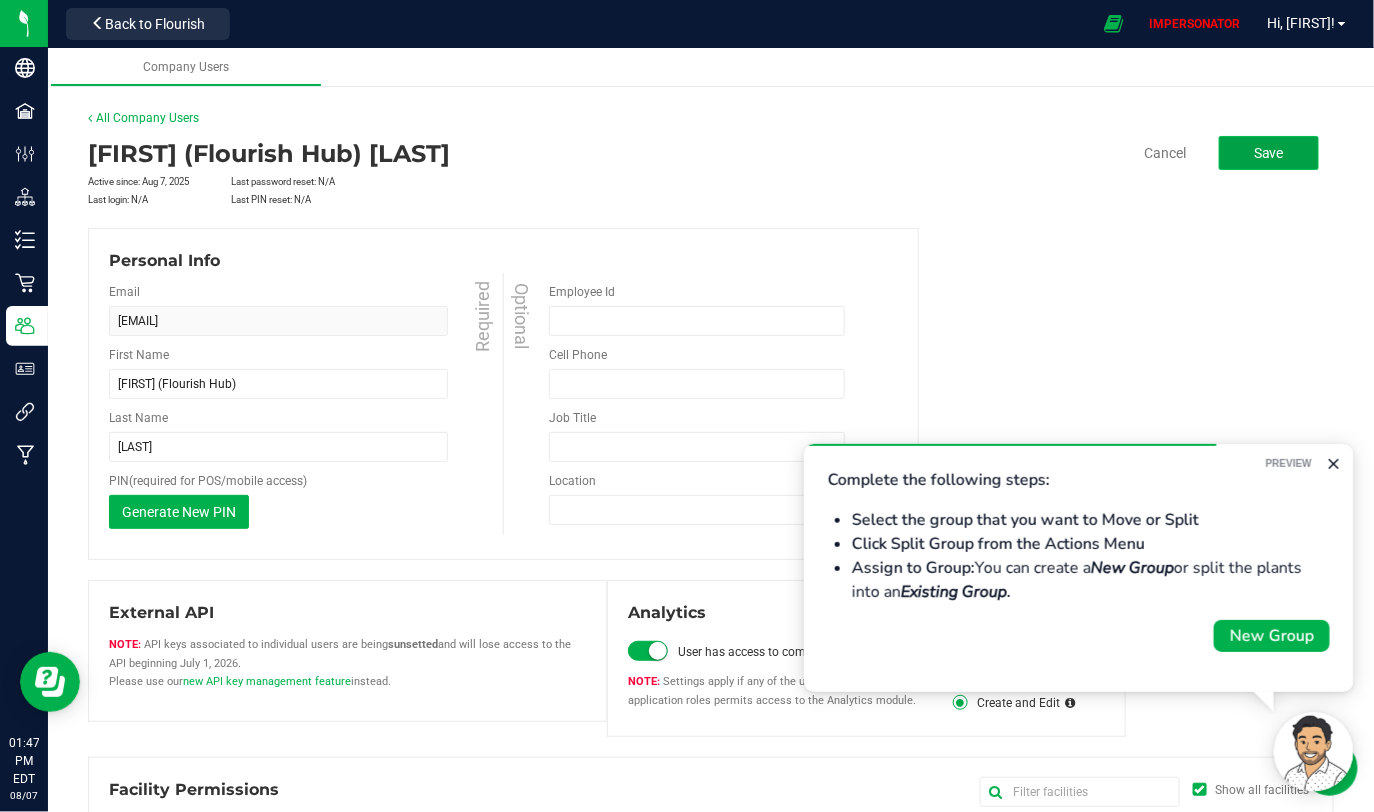 click on "Save" 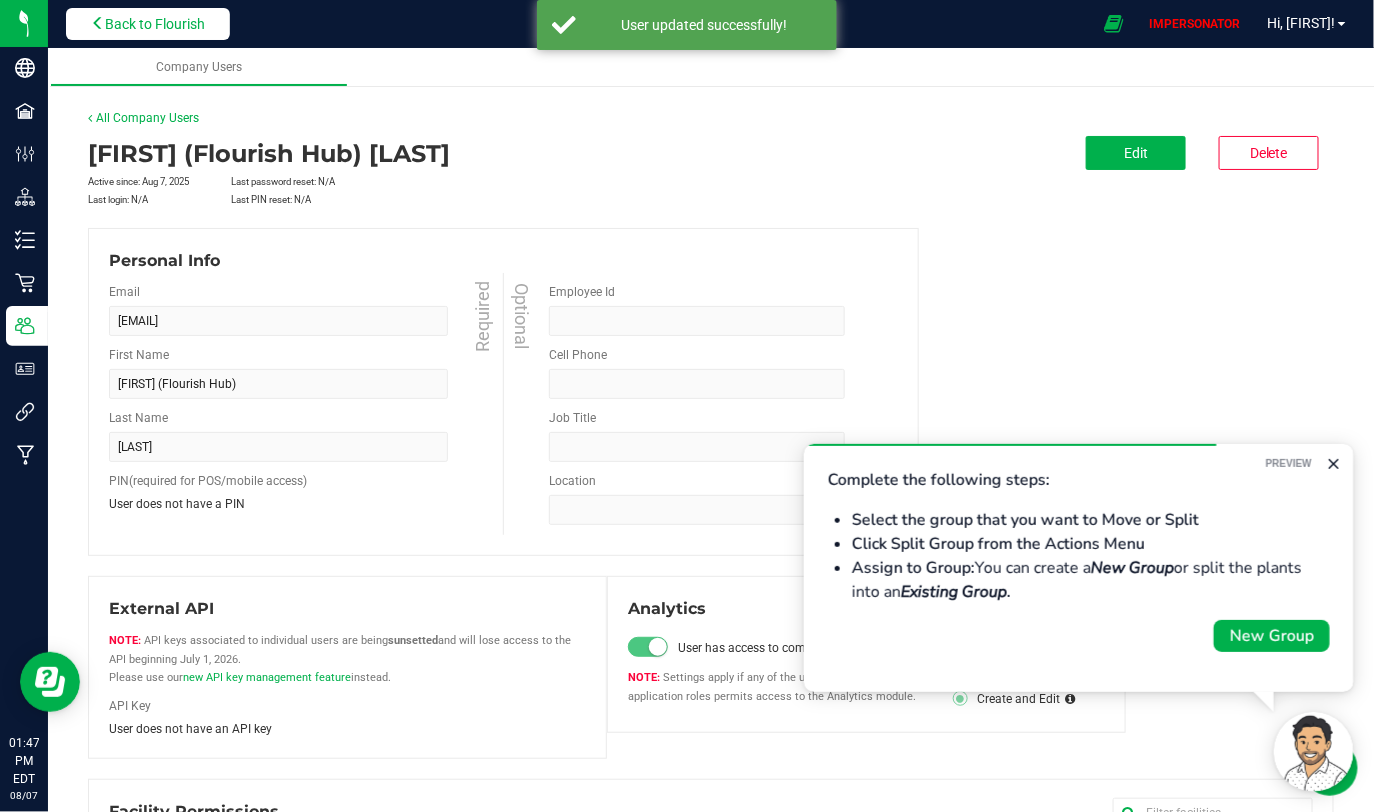 click on "Back to Flourish" at bounding box center (155, 24) 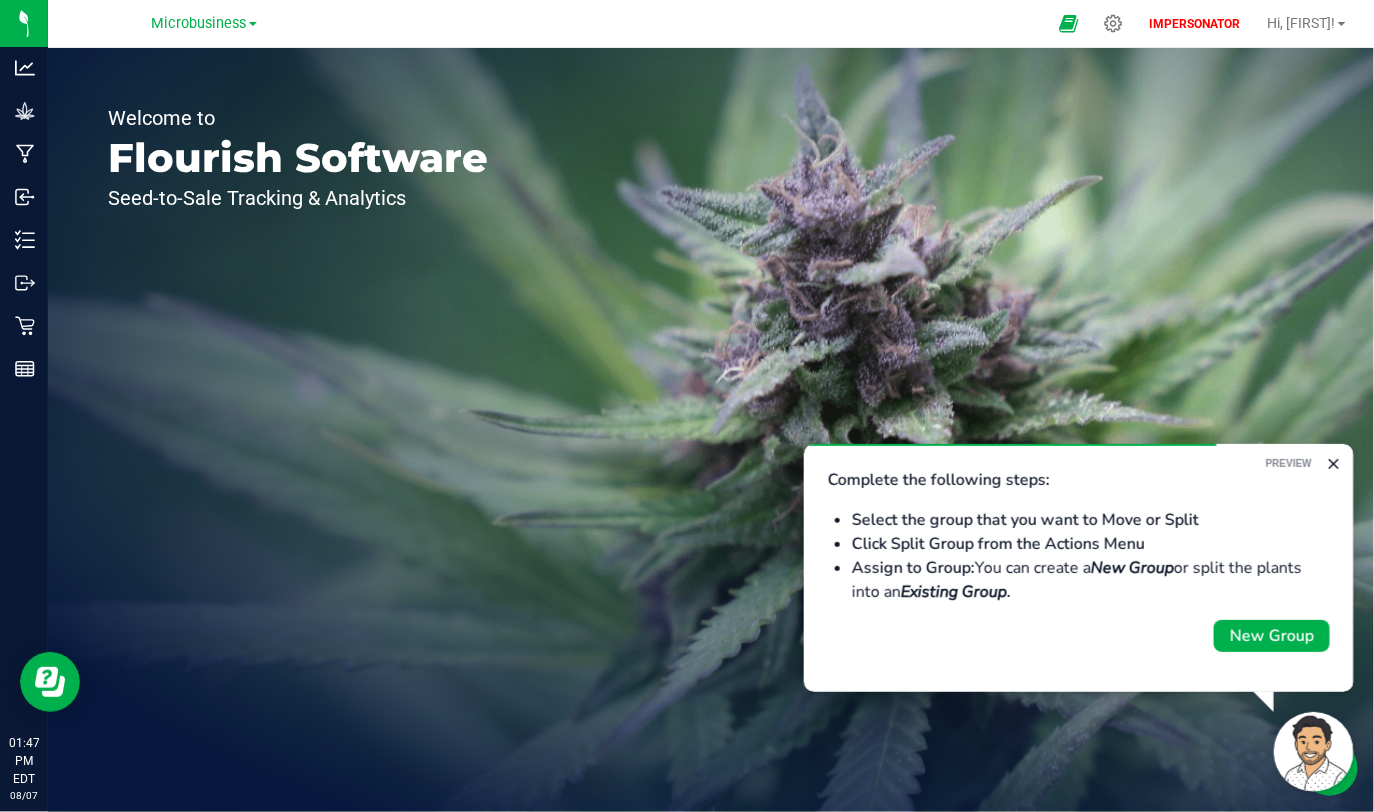 click on "Microbusiness" at bounding box center (208, 23) 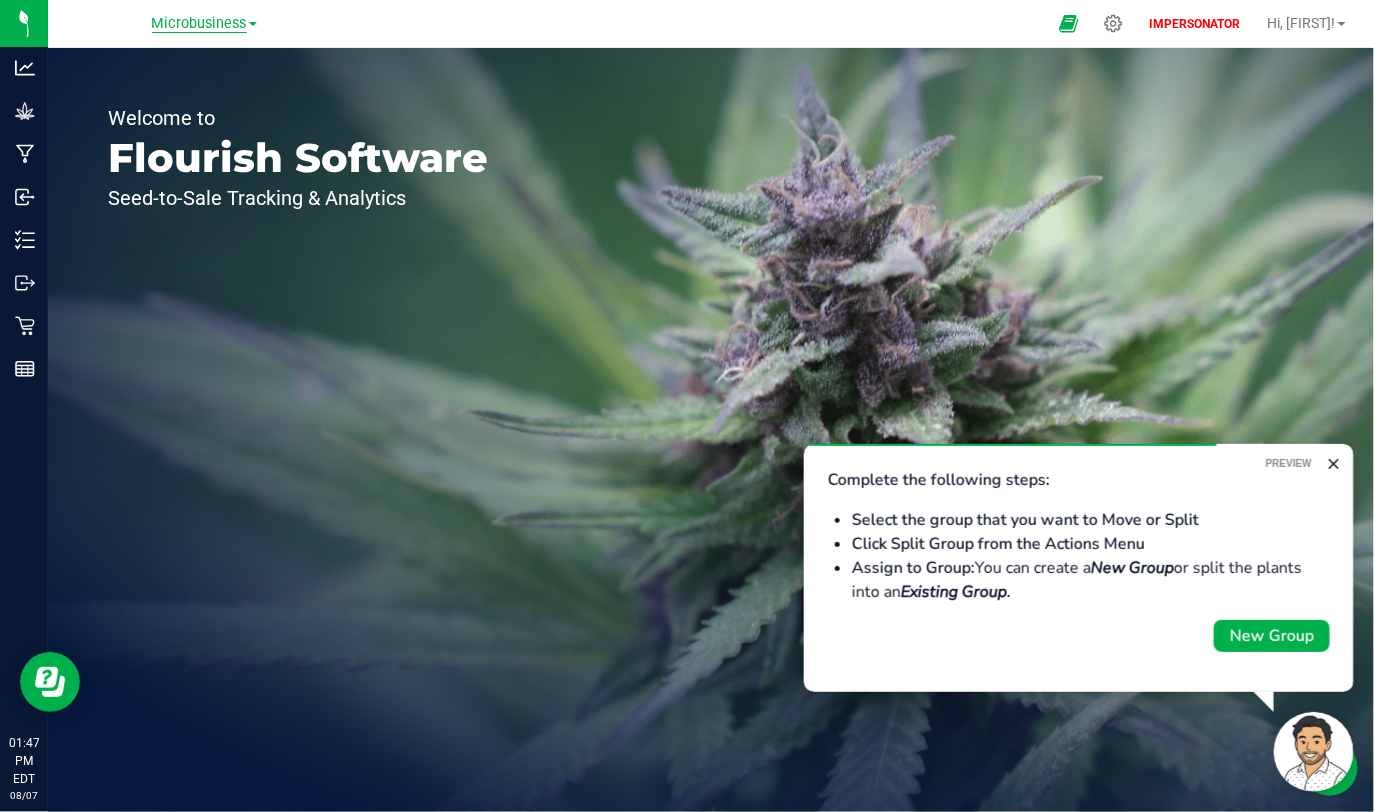 click on "Microbusiness" at bounding box center (199, 24) 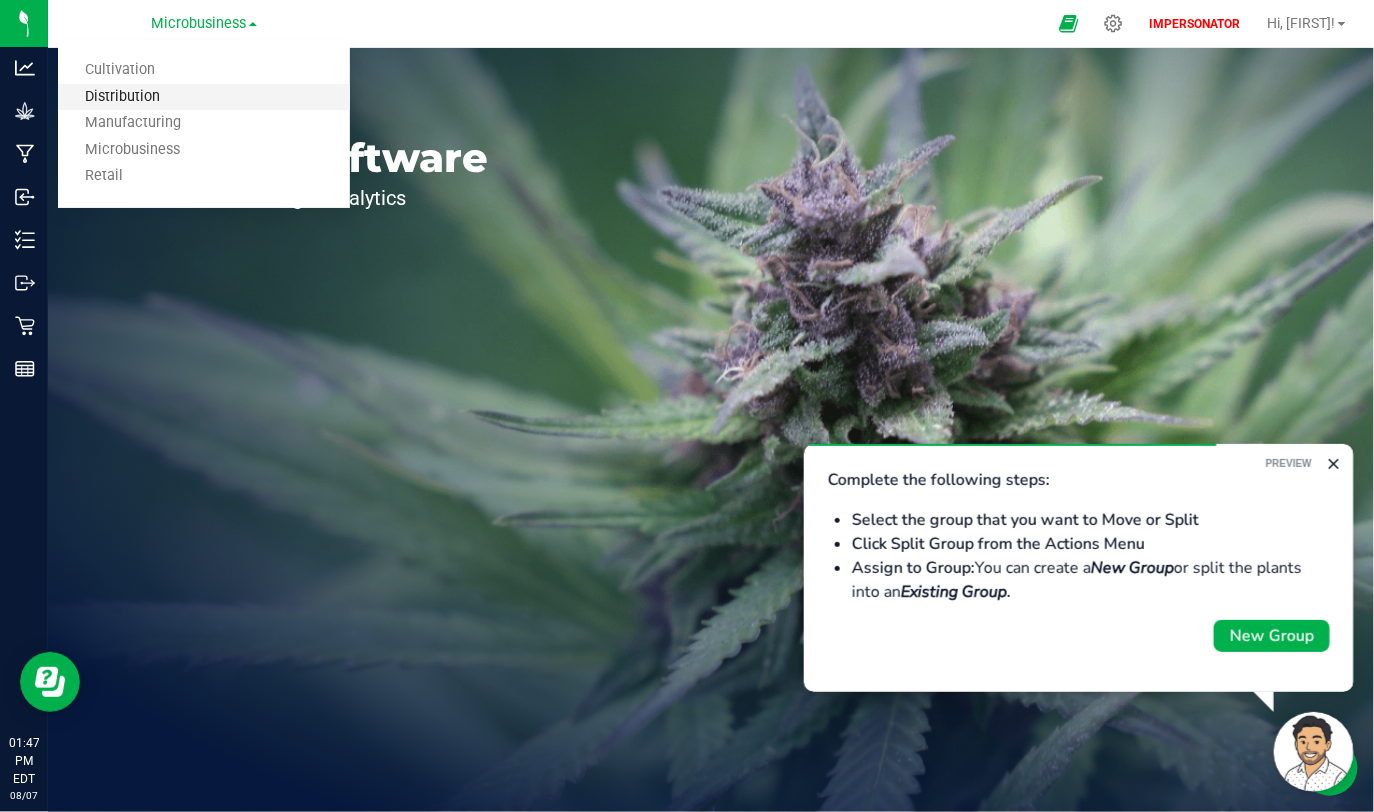 click on "Distribution" at bounding box center (204, 97) 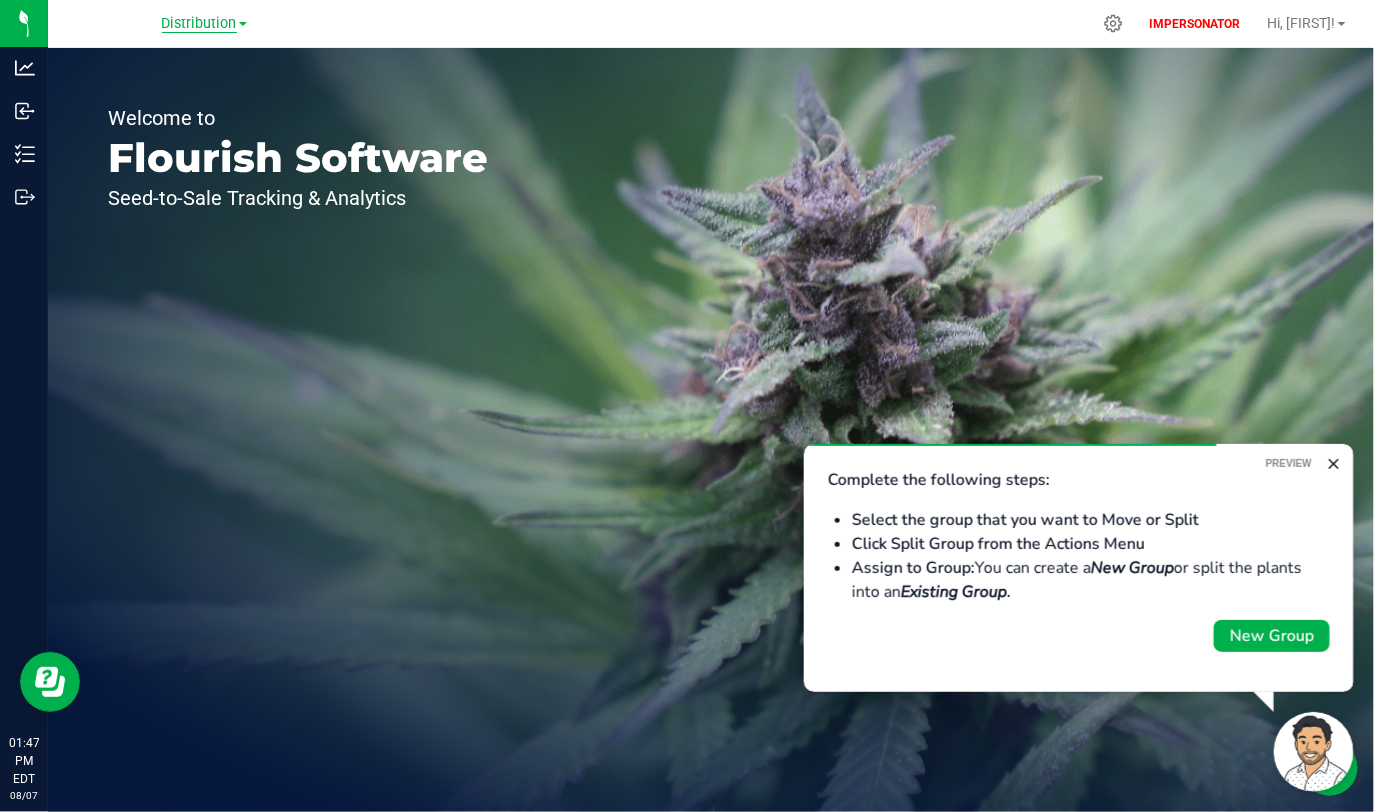 click on "Distribution" at bounding box center (199, 24) 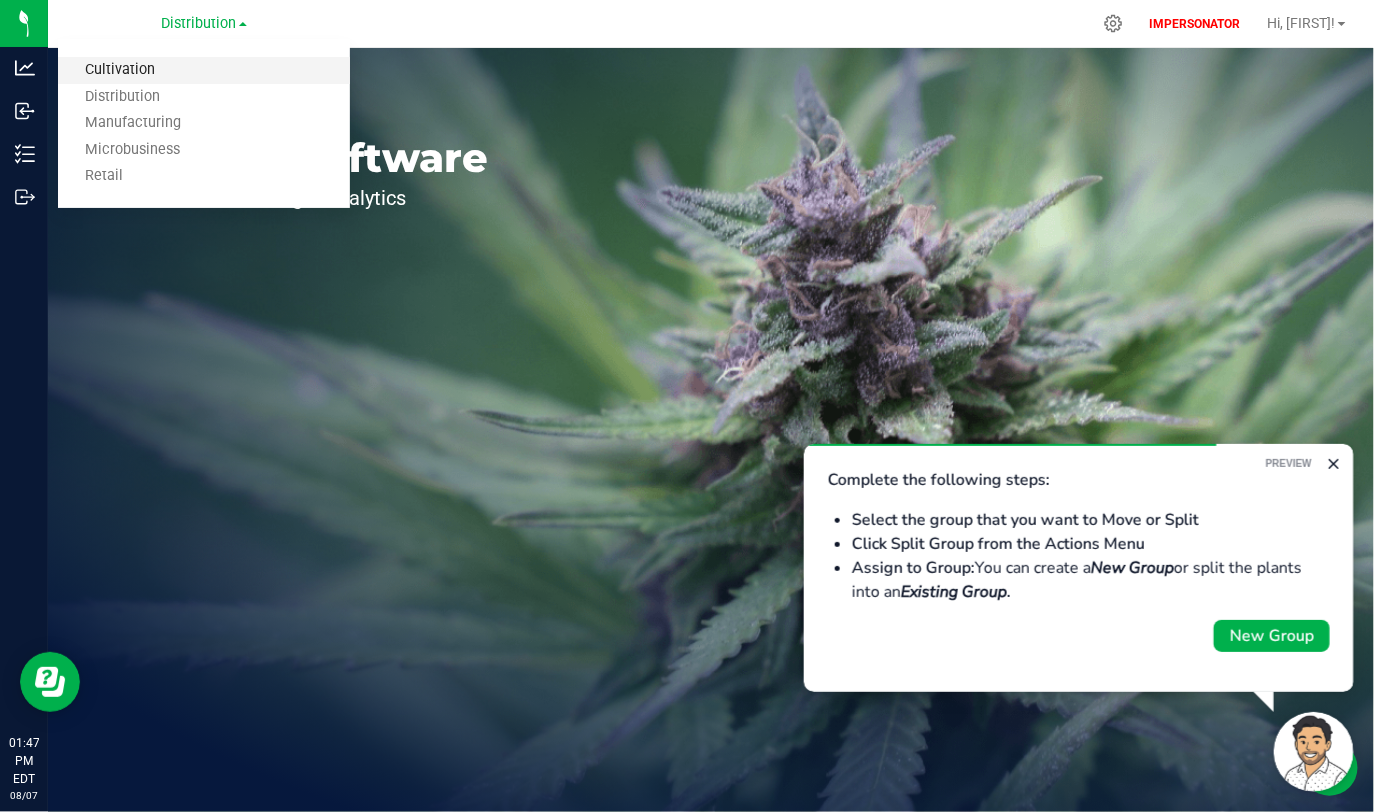 click on "Cultivation" at bounding box center [204, 70] 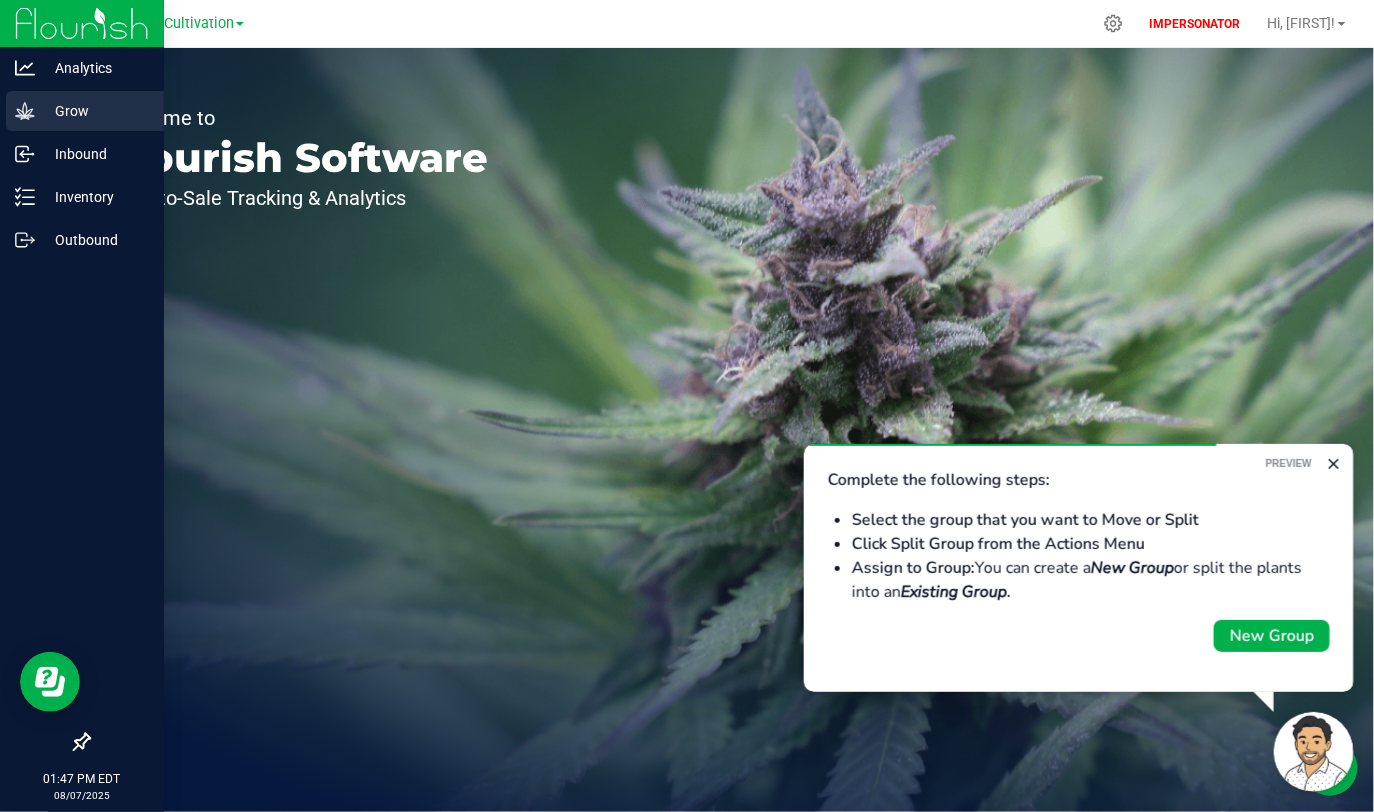 click 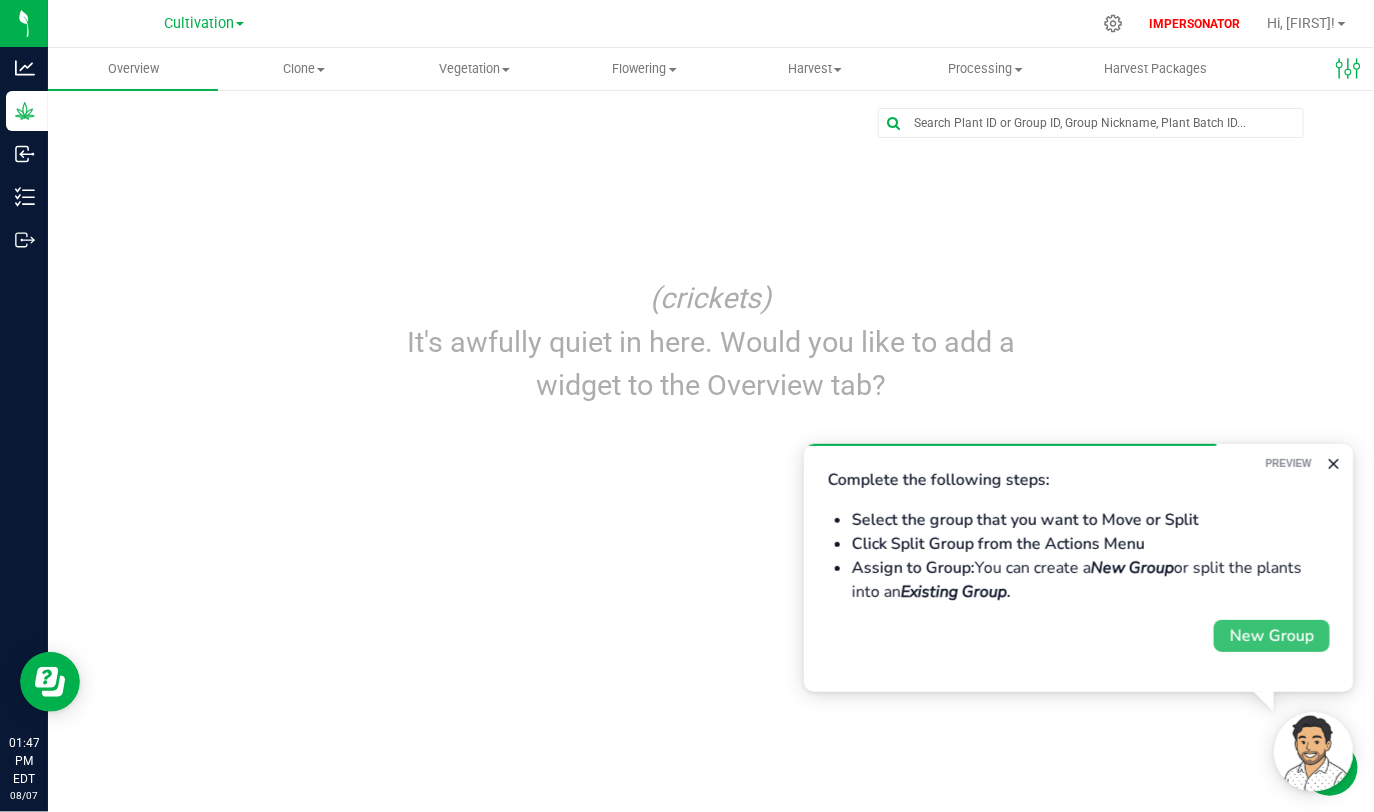 click on "New Group" at bounding box center (1271, 635) 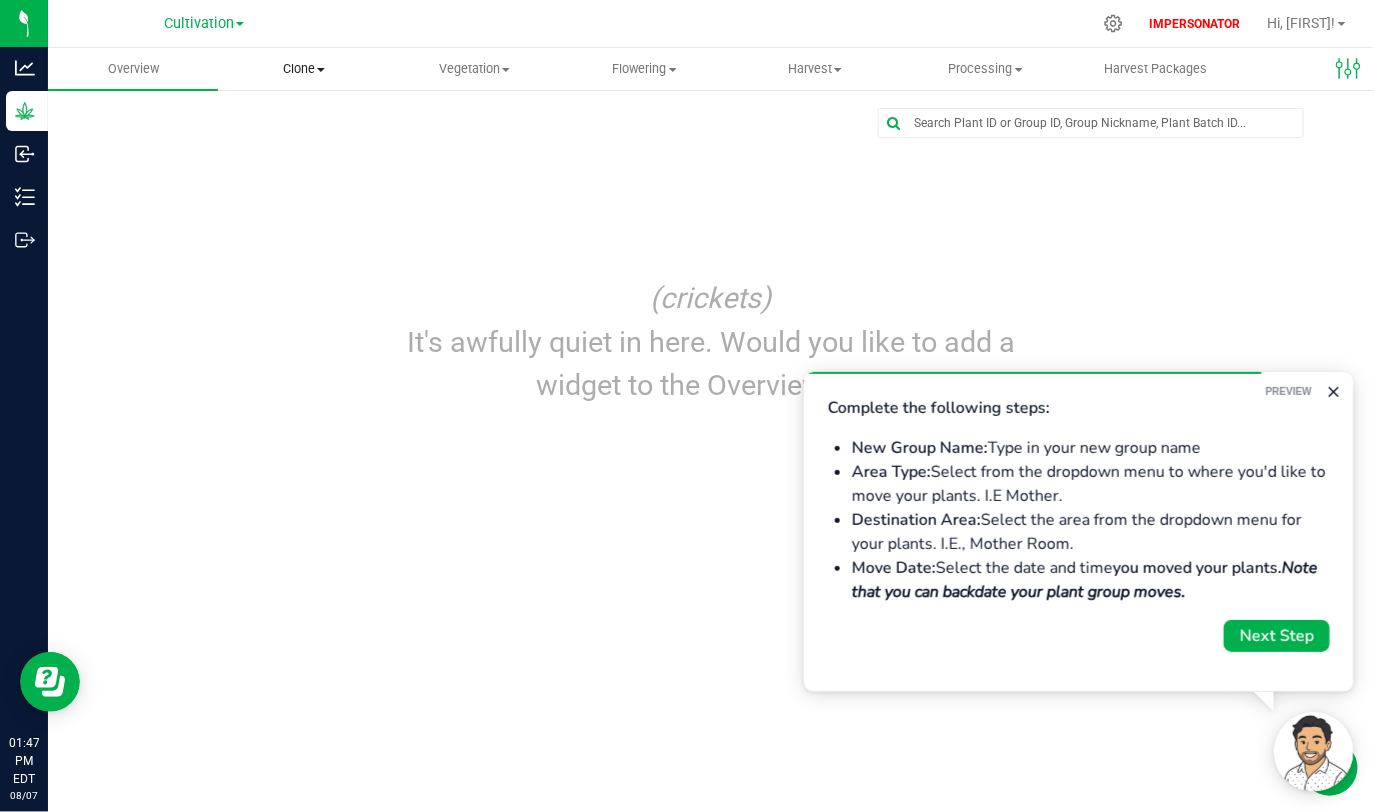 click on "Clone" at bounding box center (303, 69) 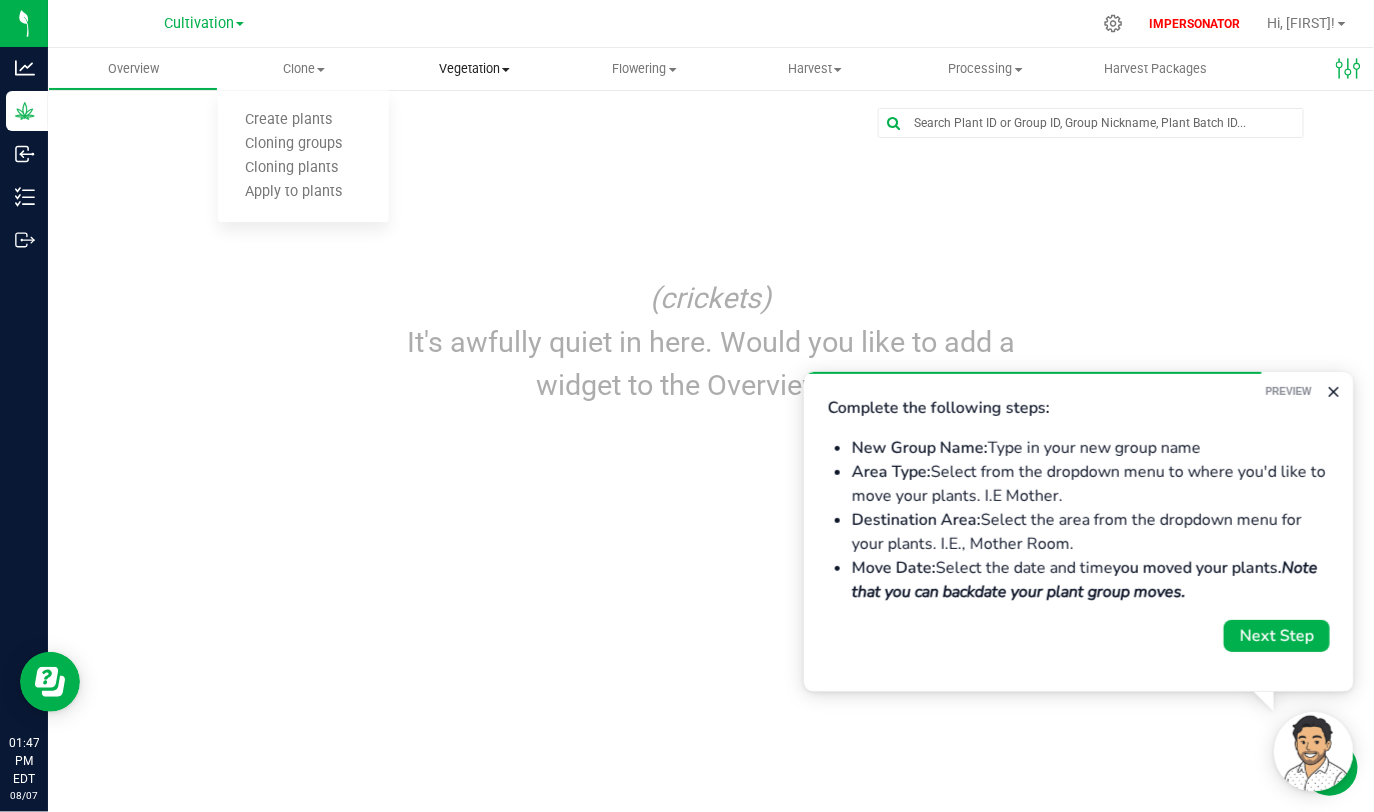 click on "Vegetation" at bounding box center [474, 69] 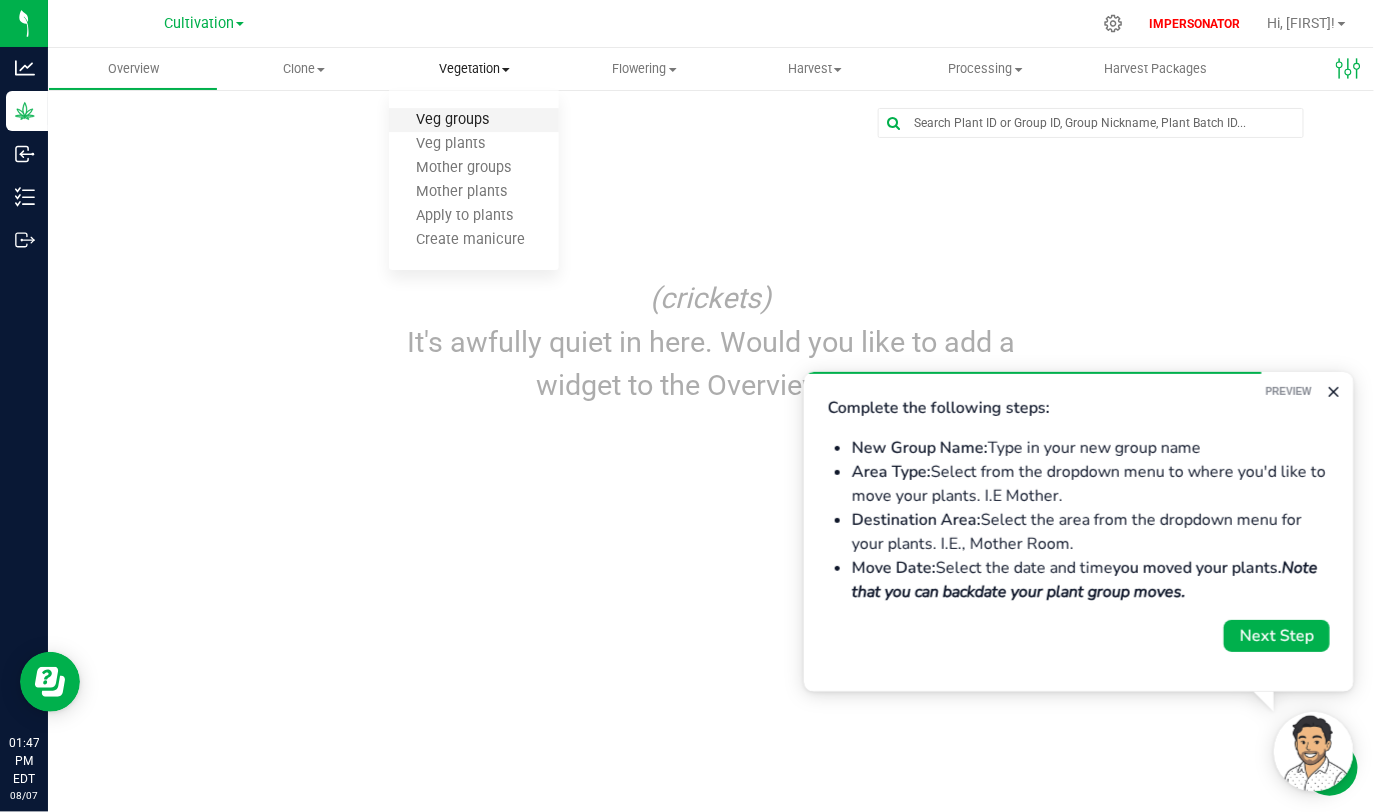 click on "Veg groups" at bounding box center (452, 120) 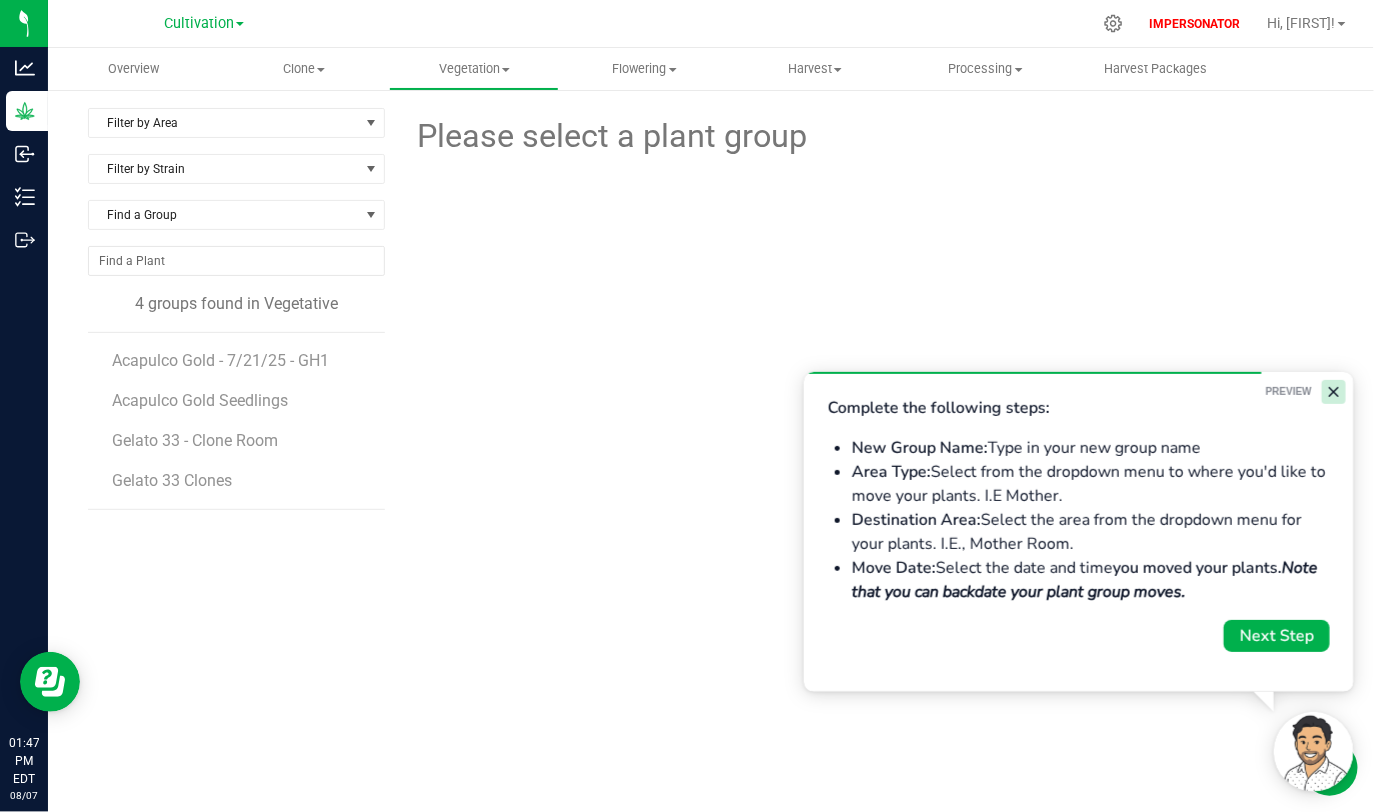 click 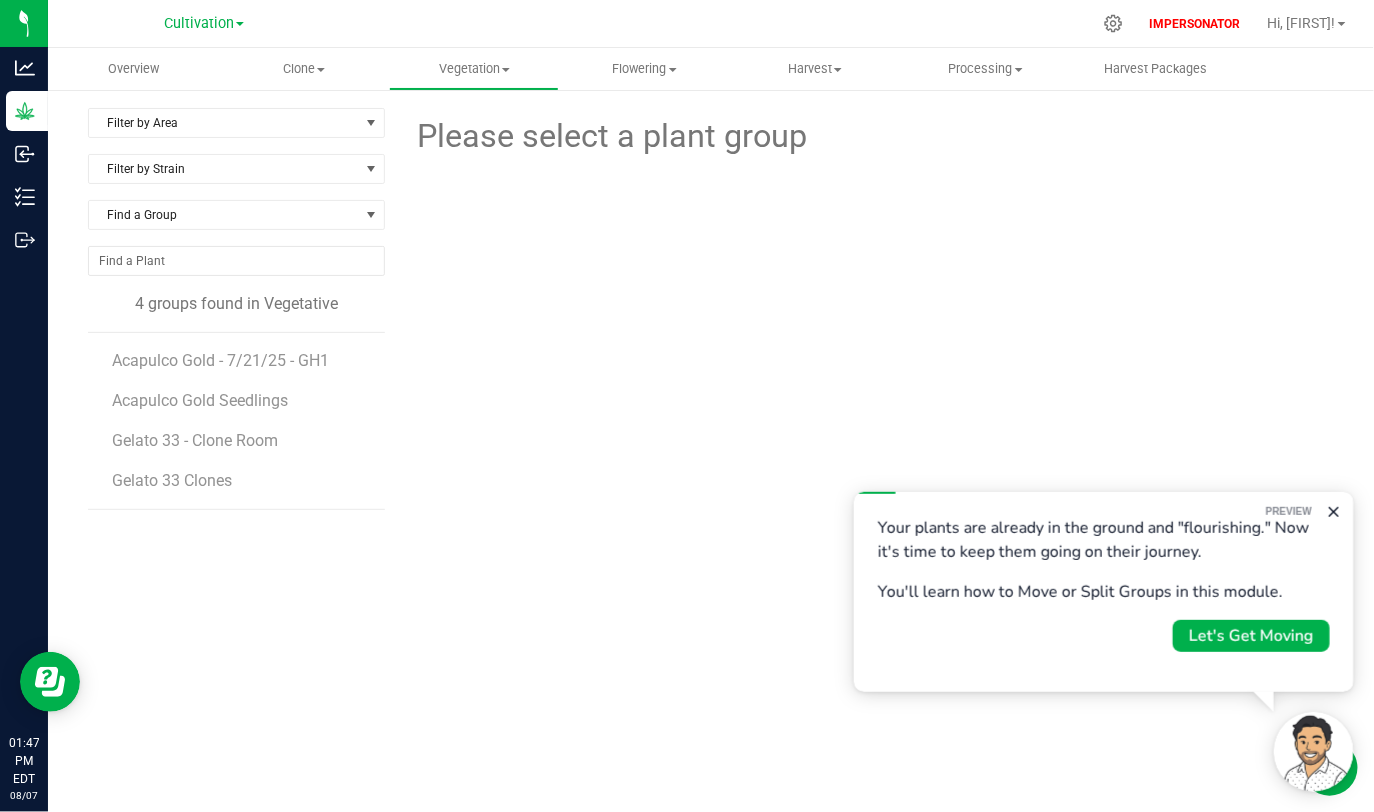 scroll, scrollTop: 0, scrollLeft: 0, axis: both 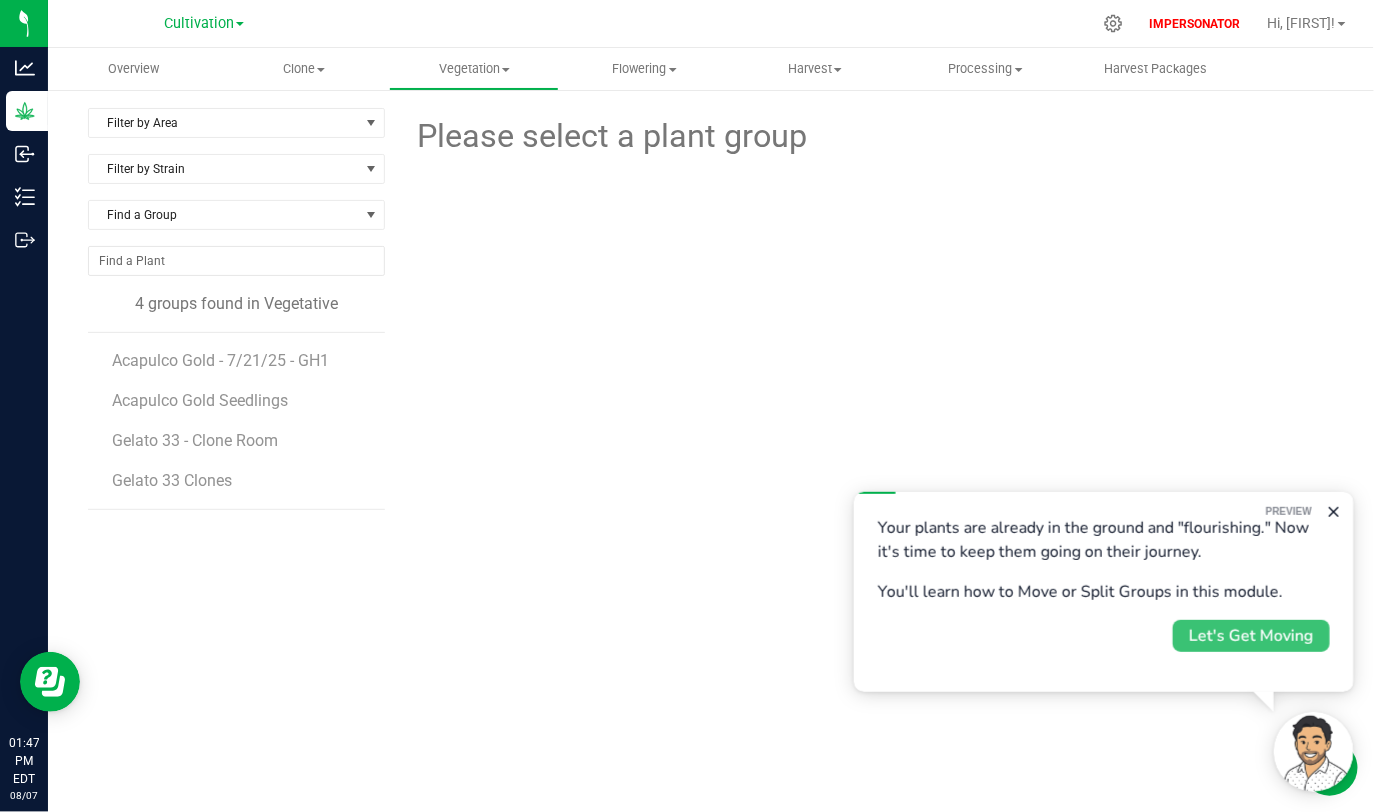 click on "Let's Get Moving" at bounding box center (1250, 635) 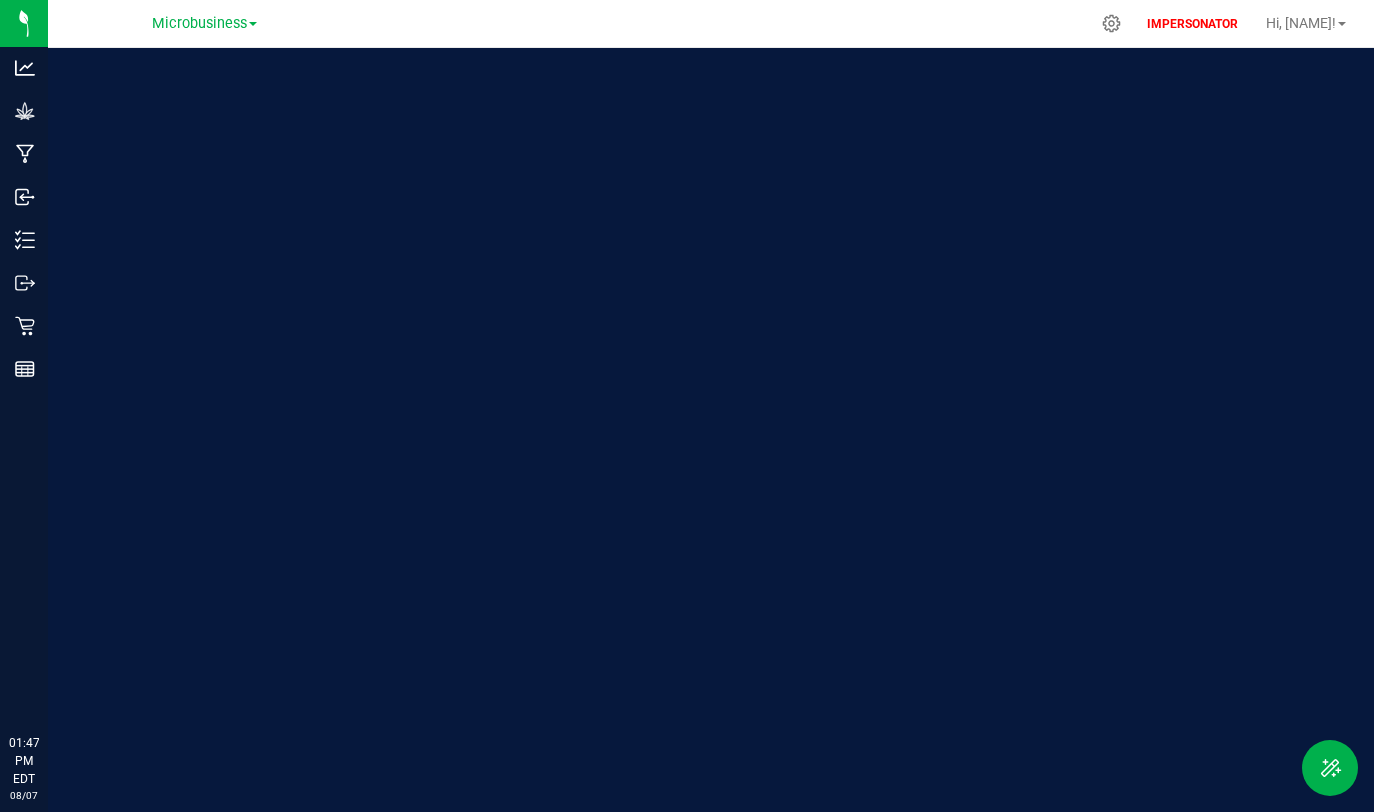 scroll, scrollTop: 0, scrollLeft: 0, axis: both 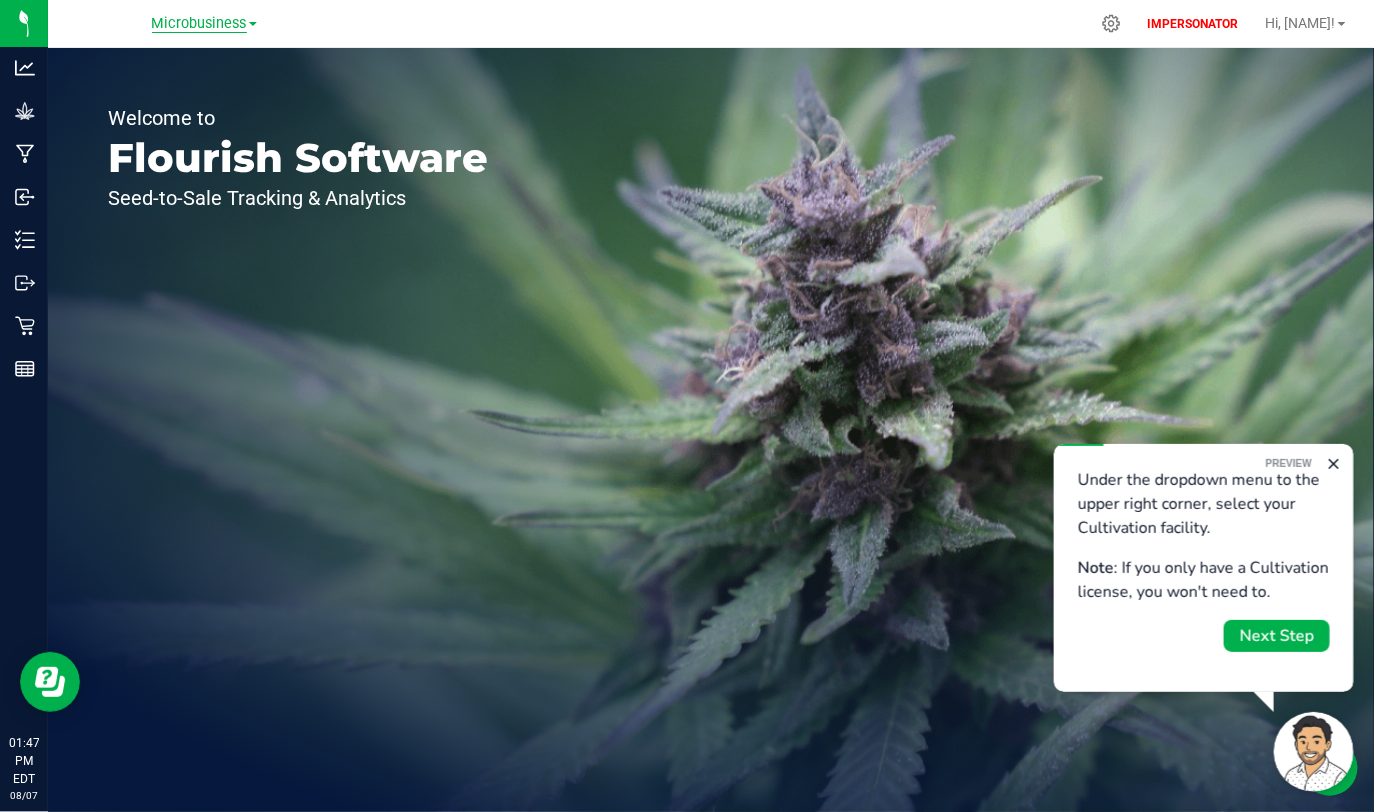 click on "Microbusiness" at bounding box center (199, 24) 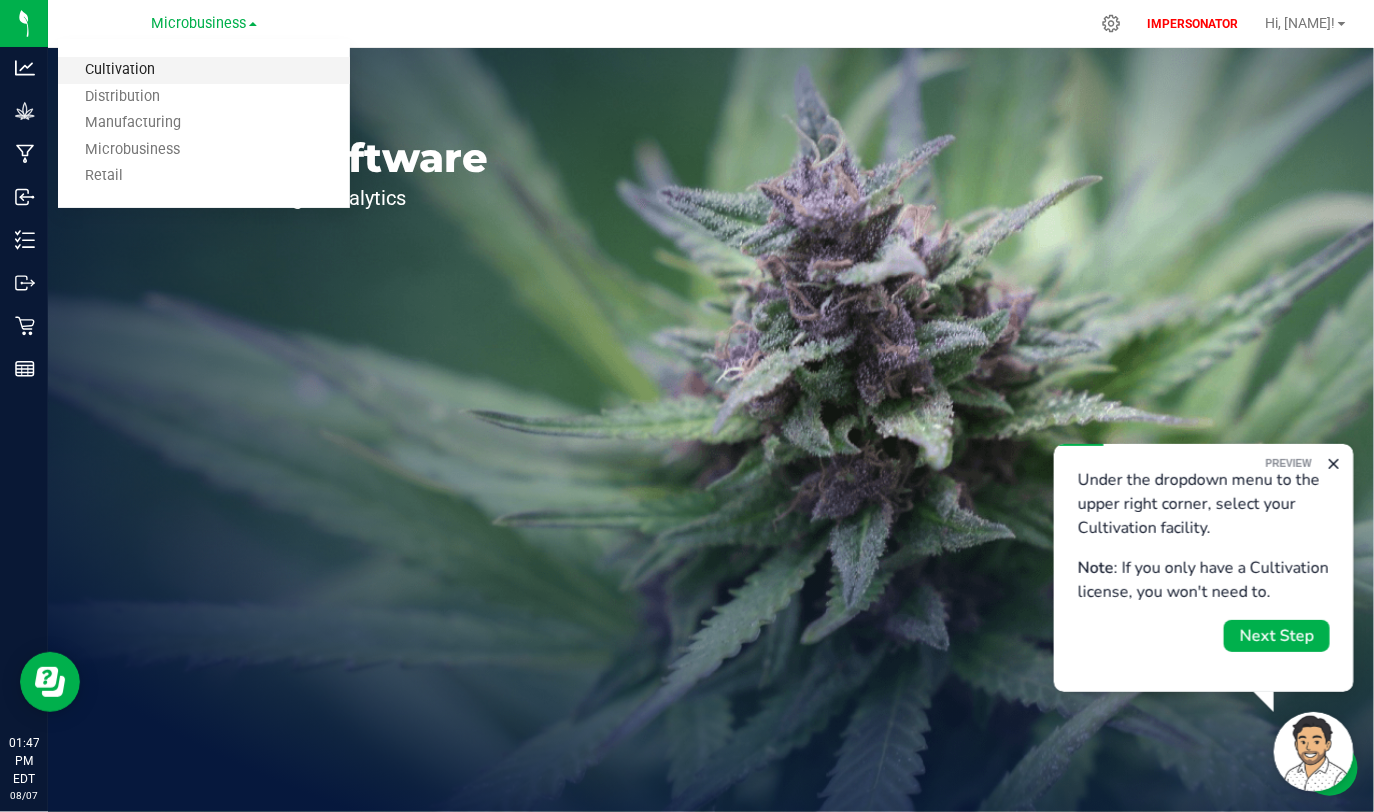 click on "Cultivation" at bounding box center [204, 70] 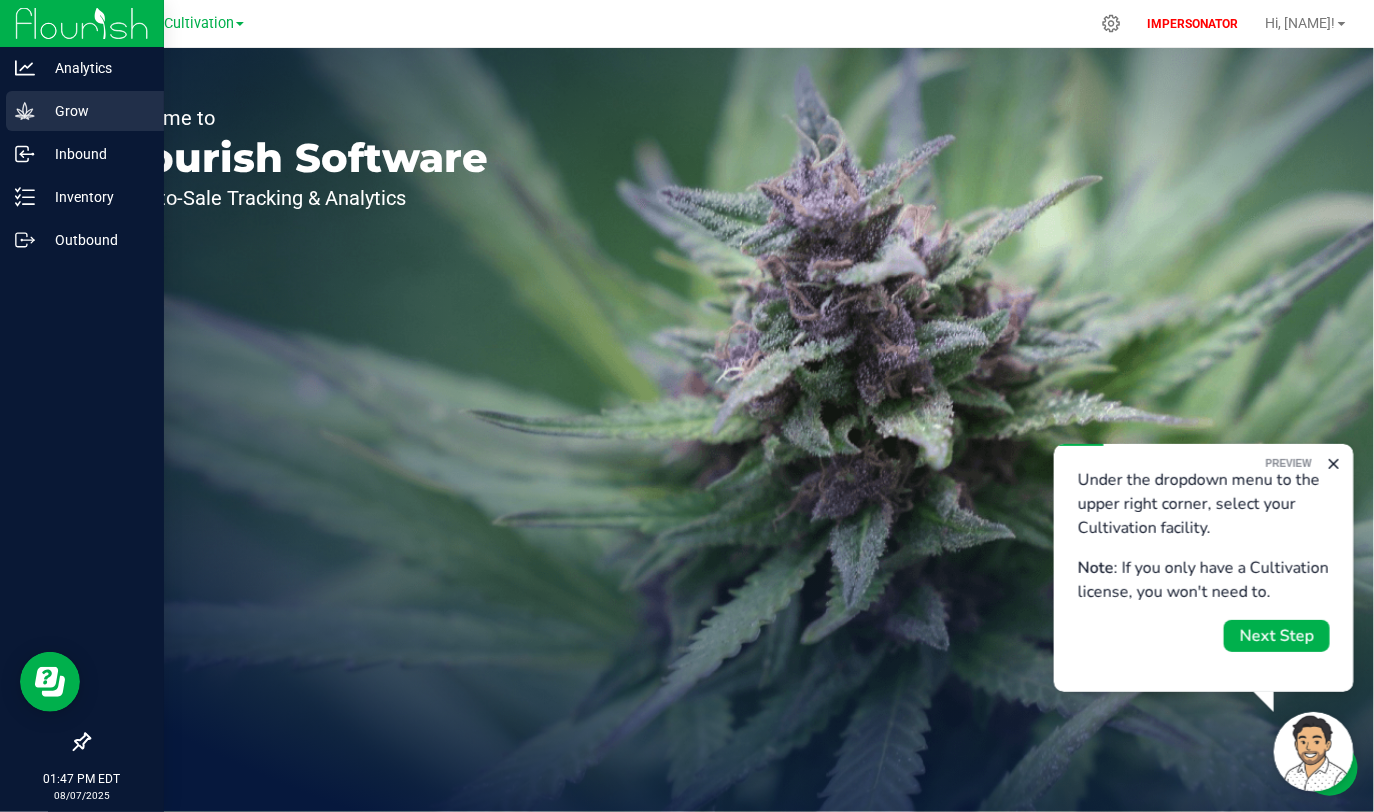 click on "Grow" at bounding box center [95, 111] 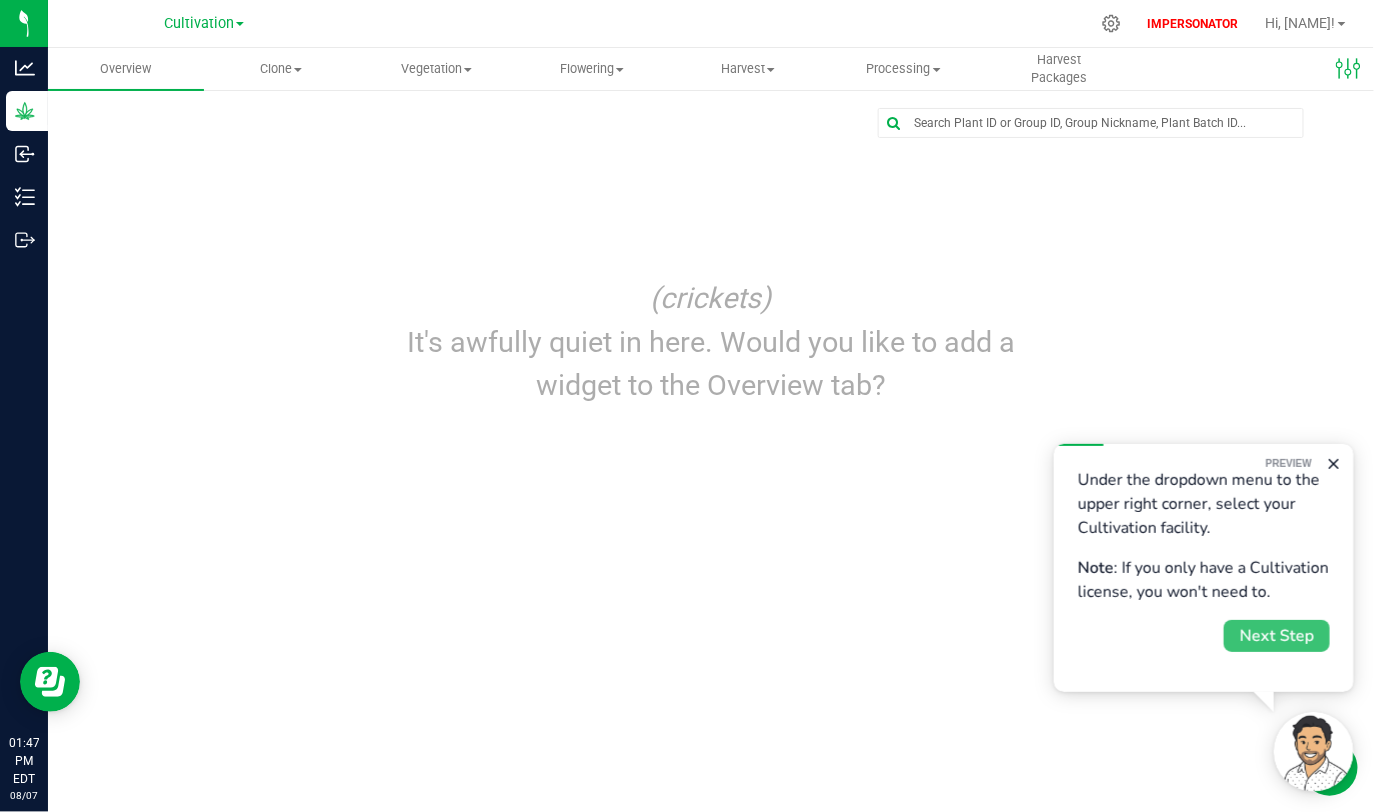 drag, startPoint x: 1275, startPoint y: 630, endPoint x: 2331, endPoint y: 1074, distance: 1145.5444 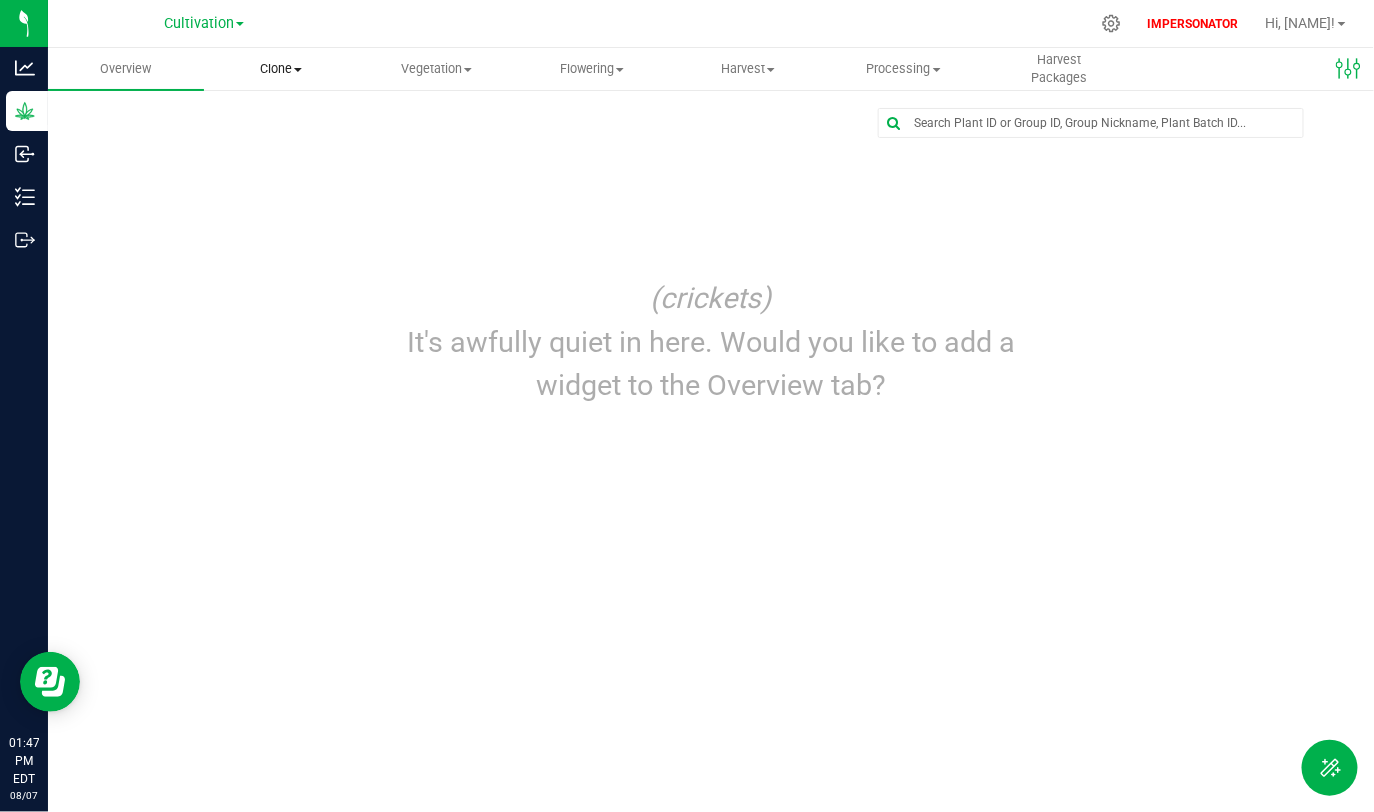 click on "Clone" at bounding box center [282, 69] 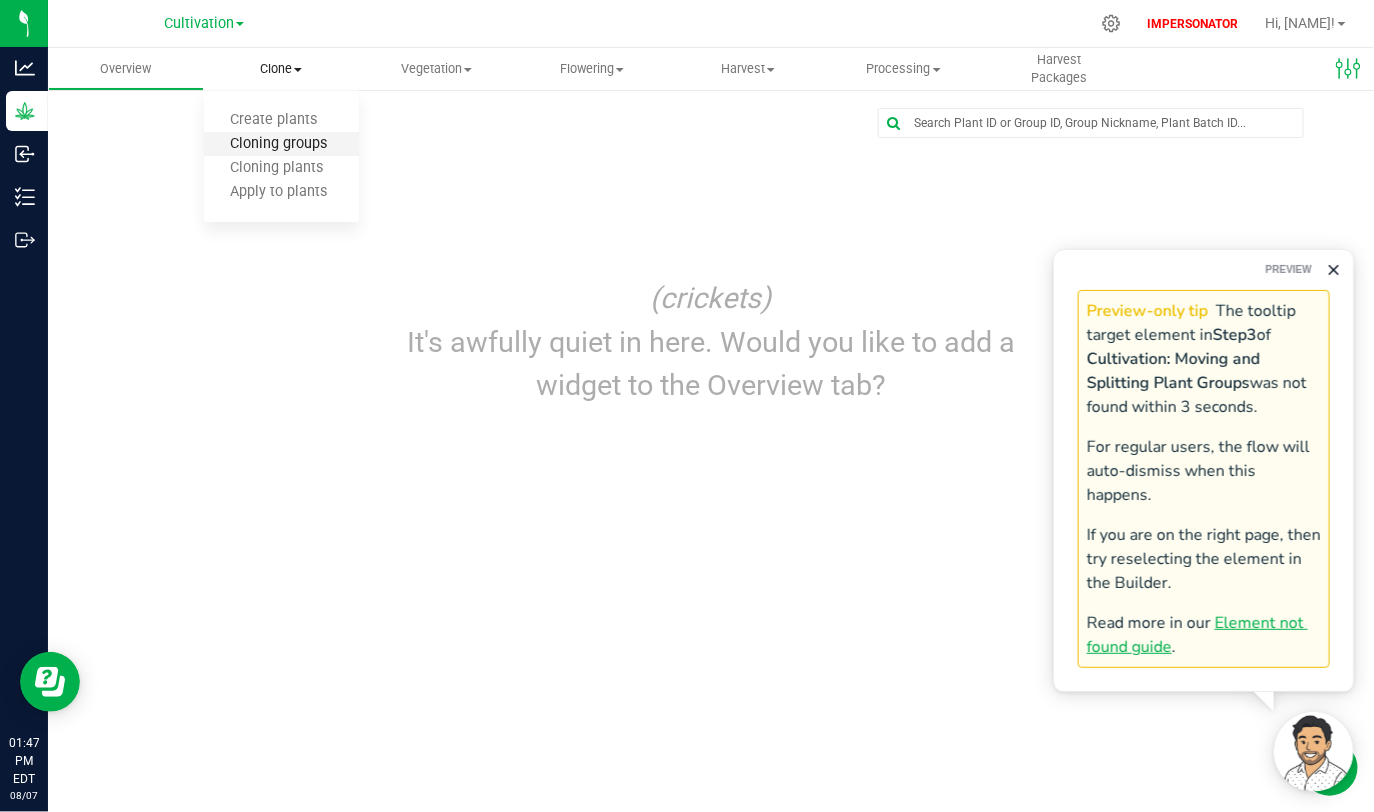 click on "Cloning groups" at bounding box center (279, 144) 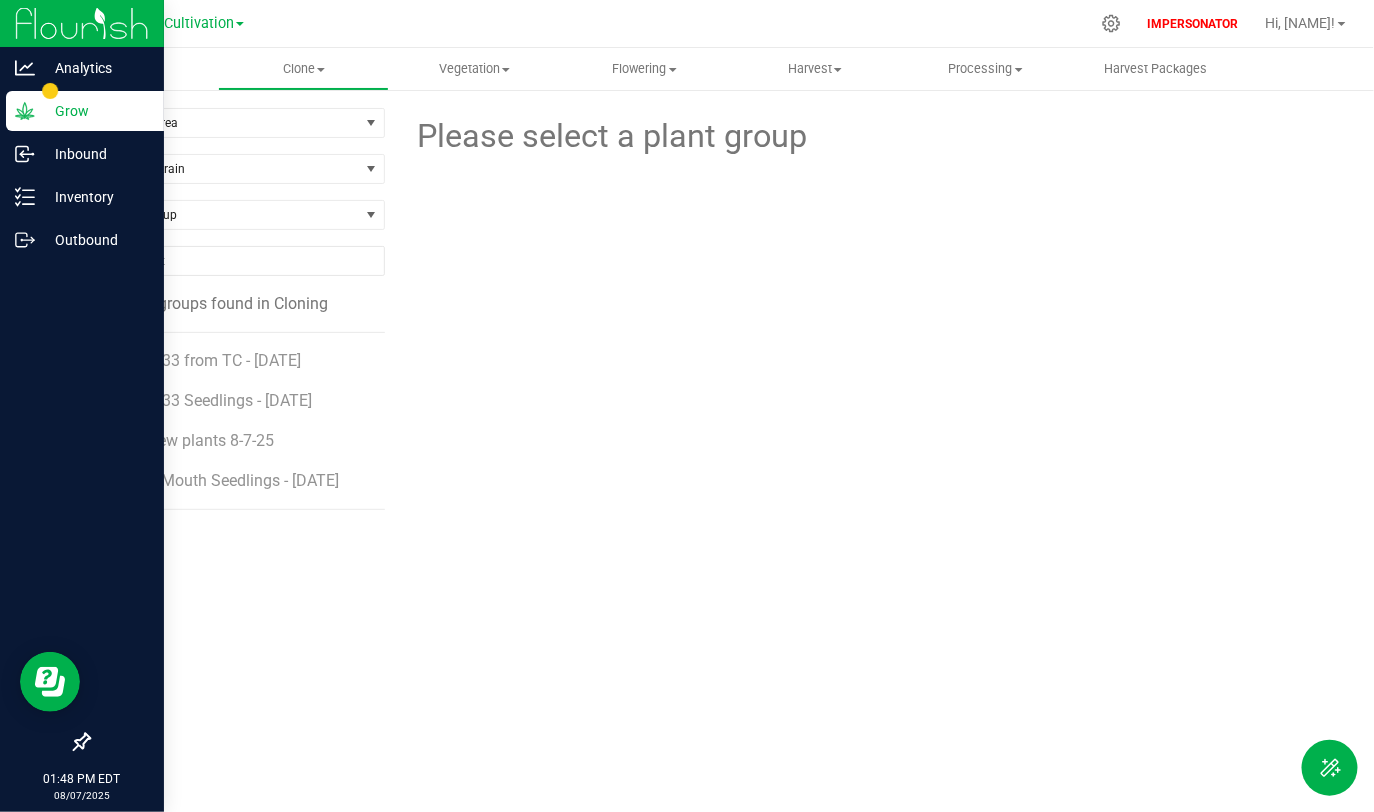 click on "Grow" at bounding box center (95, 111) 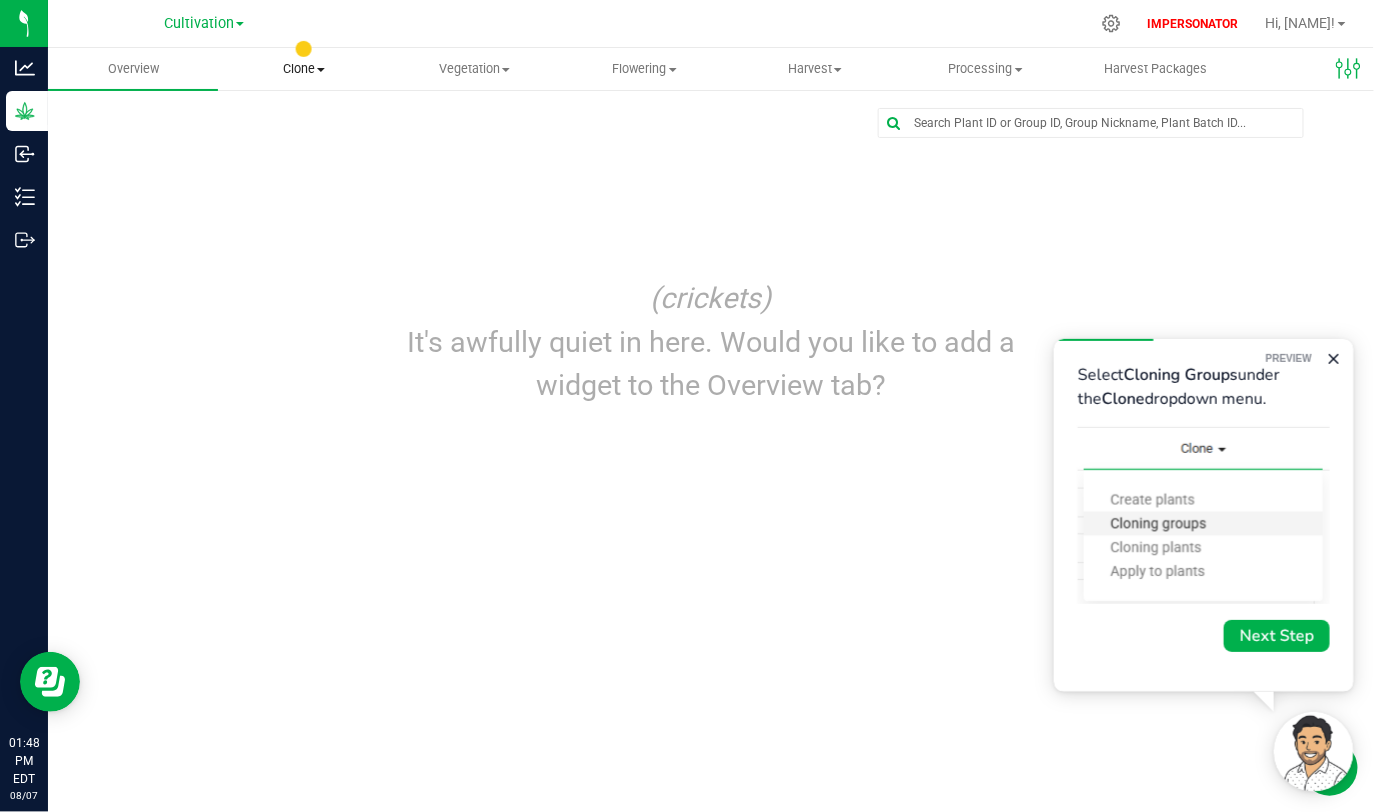 click on "Clone" at bounding box center [303, 69] 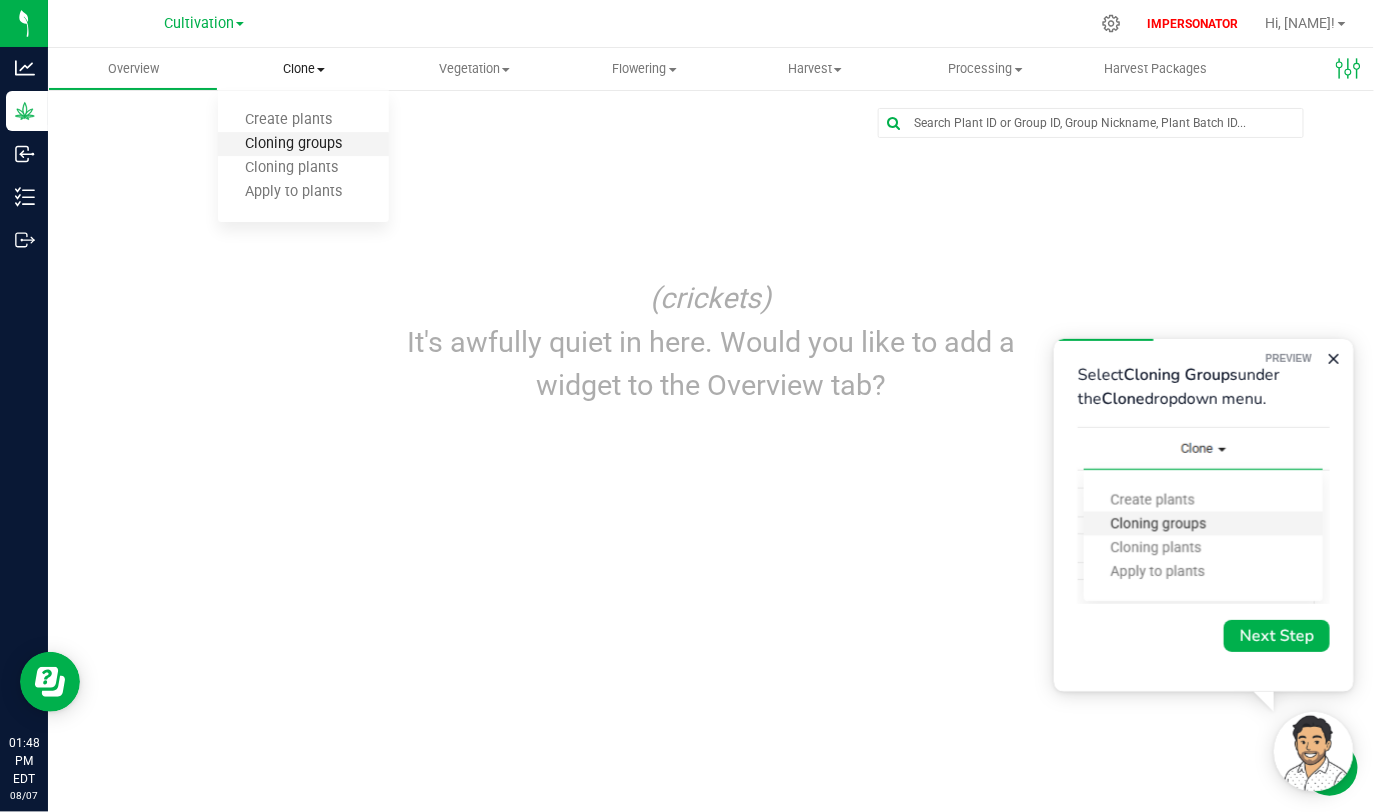 click on "Cloning groups" at bounding box center [293, 144] 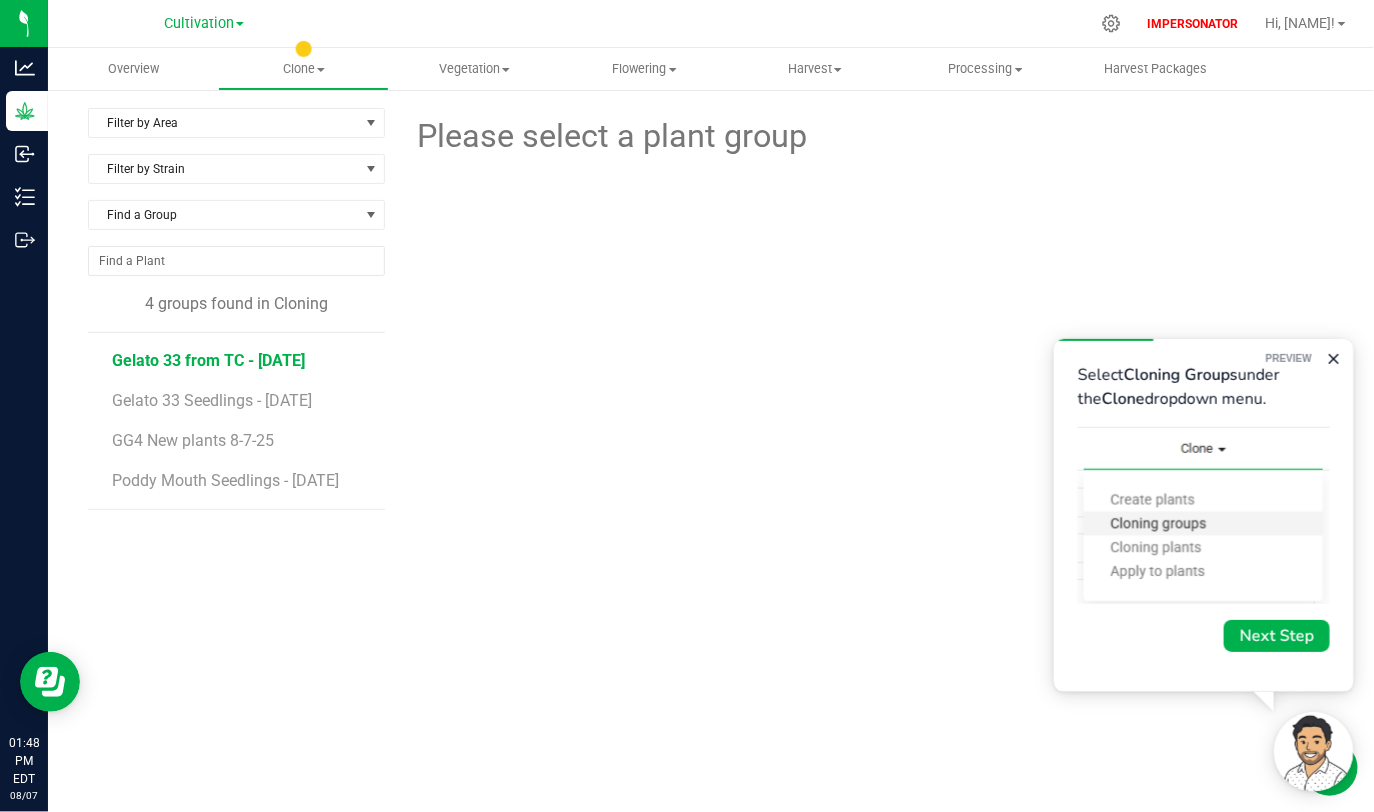 click on "Gelato 33 from TC - [DATE]" at bounding box center (208, 360) 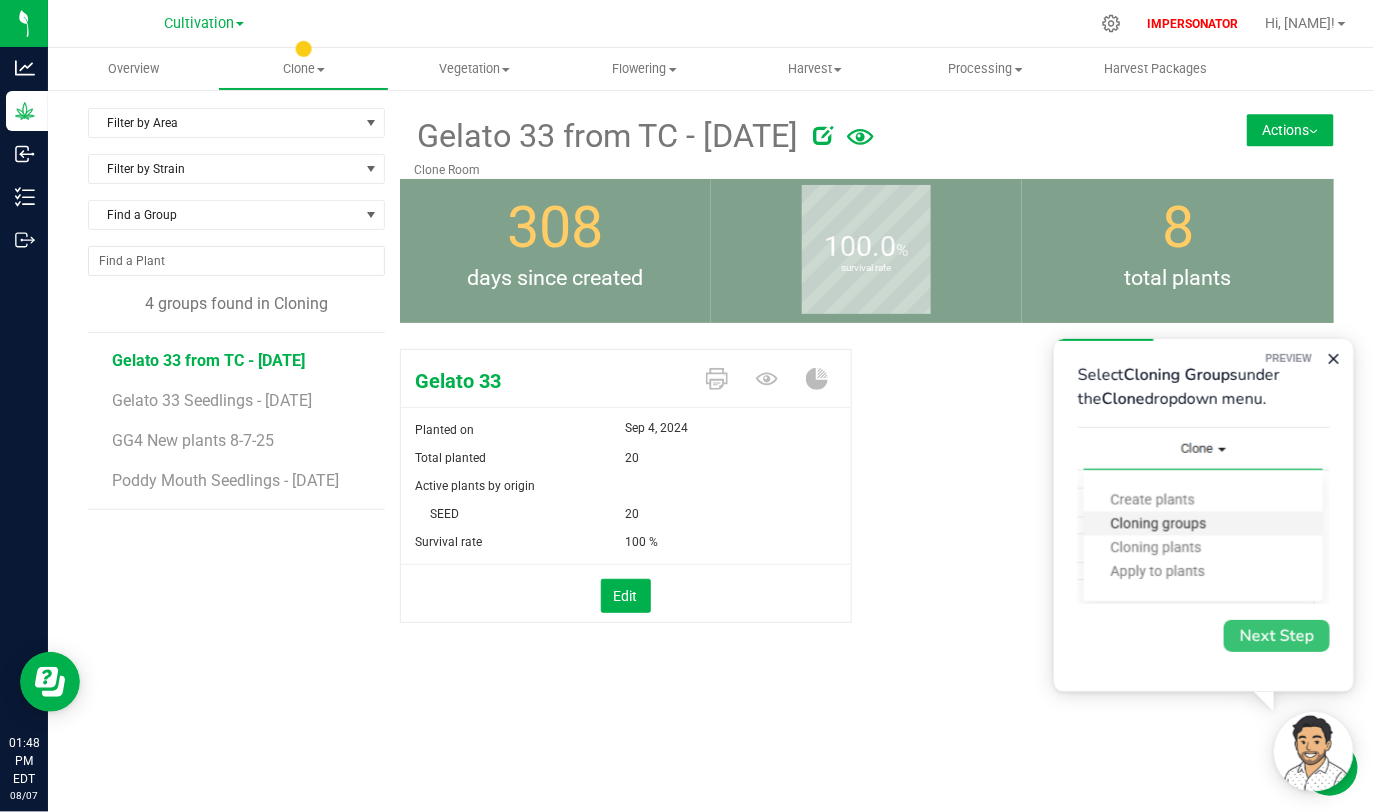 click on "Next Step" at bounding box center (1276, 635) 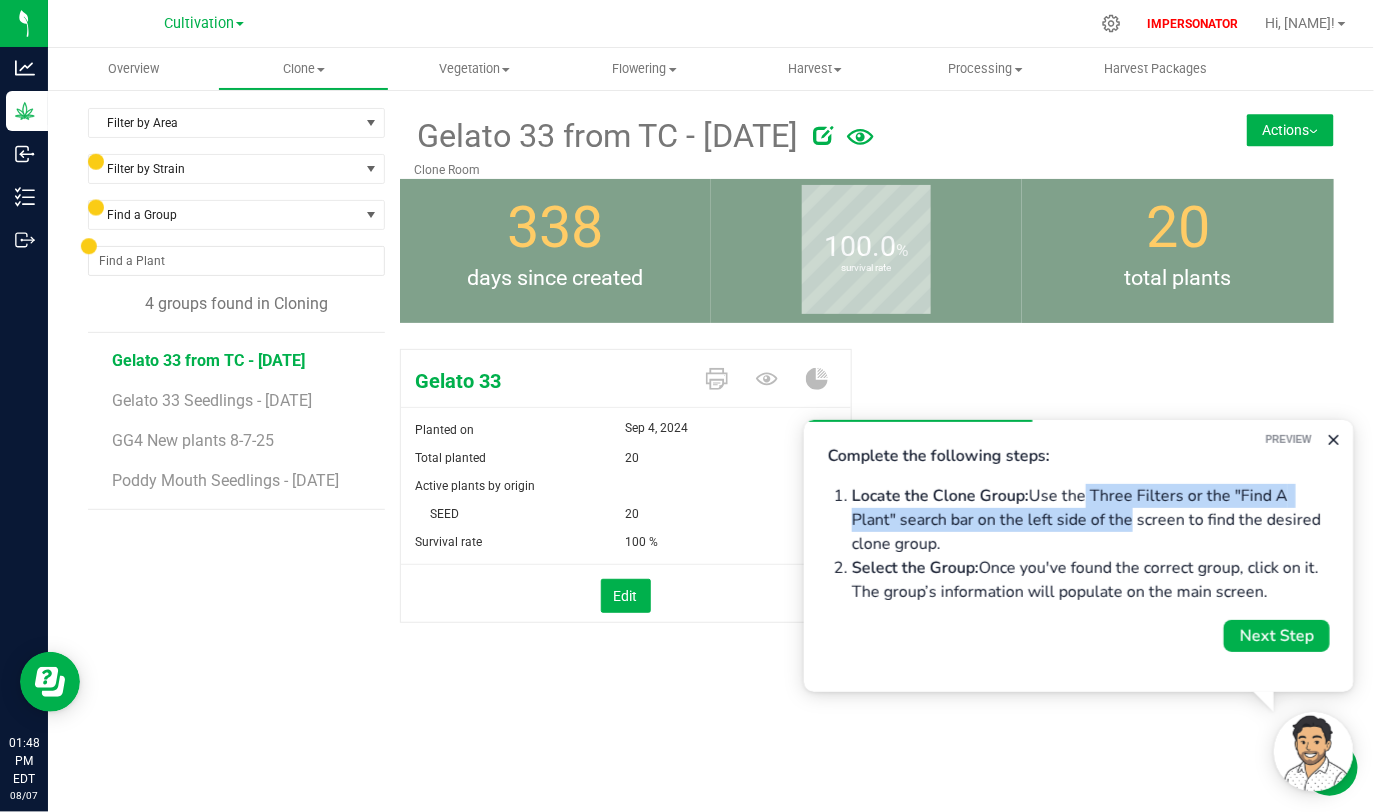 drag, startPoint x: 1075, startPoint y: 499, endPoint x: 1123, endPoint y: 515, distance: 50.596443 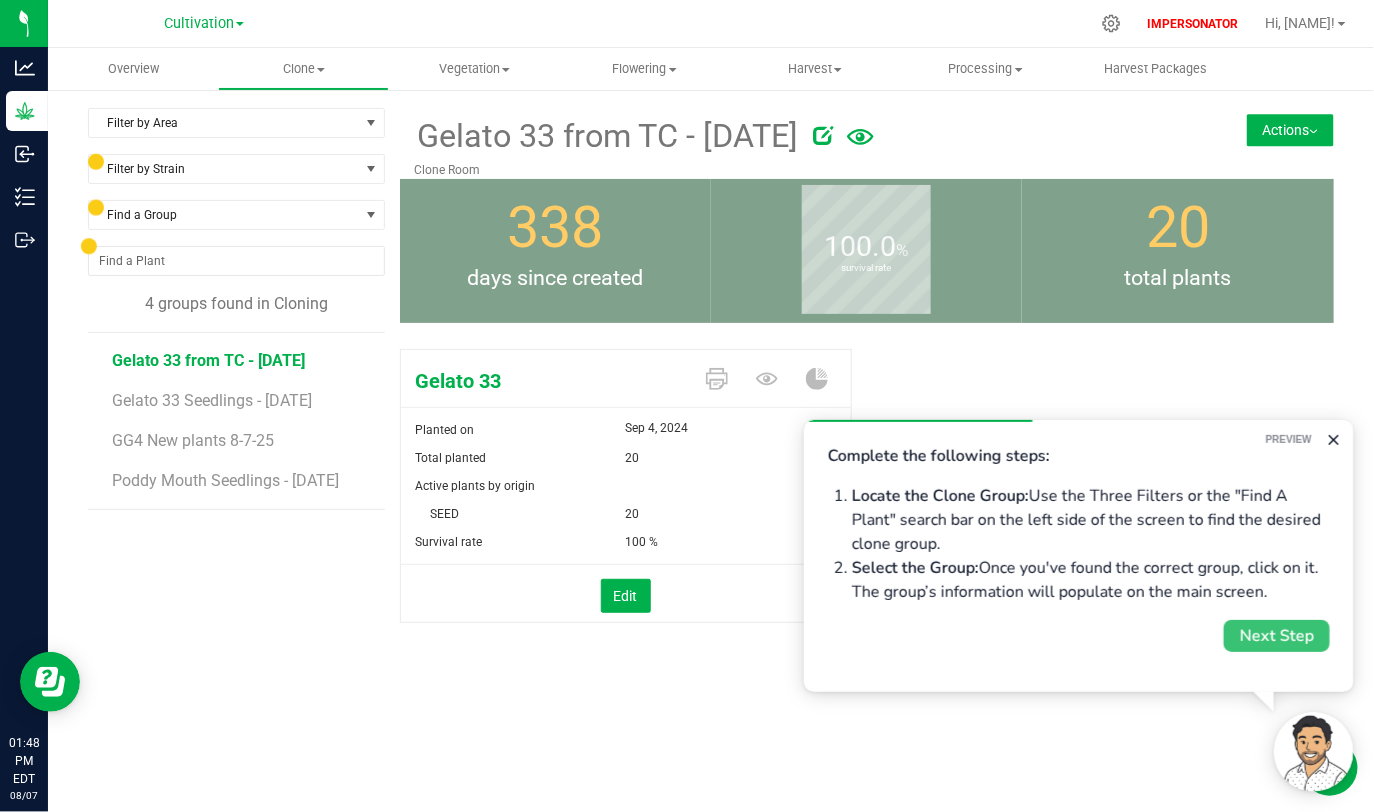 click on "Next Step" at bounding box center (1276, 635) 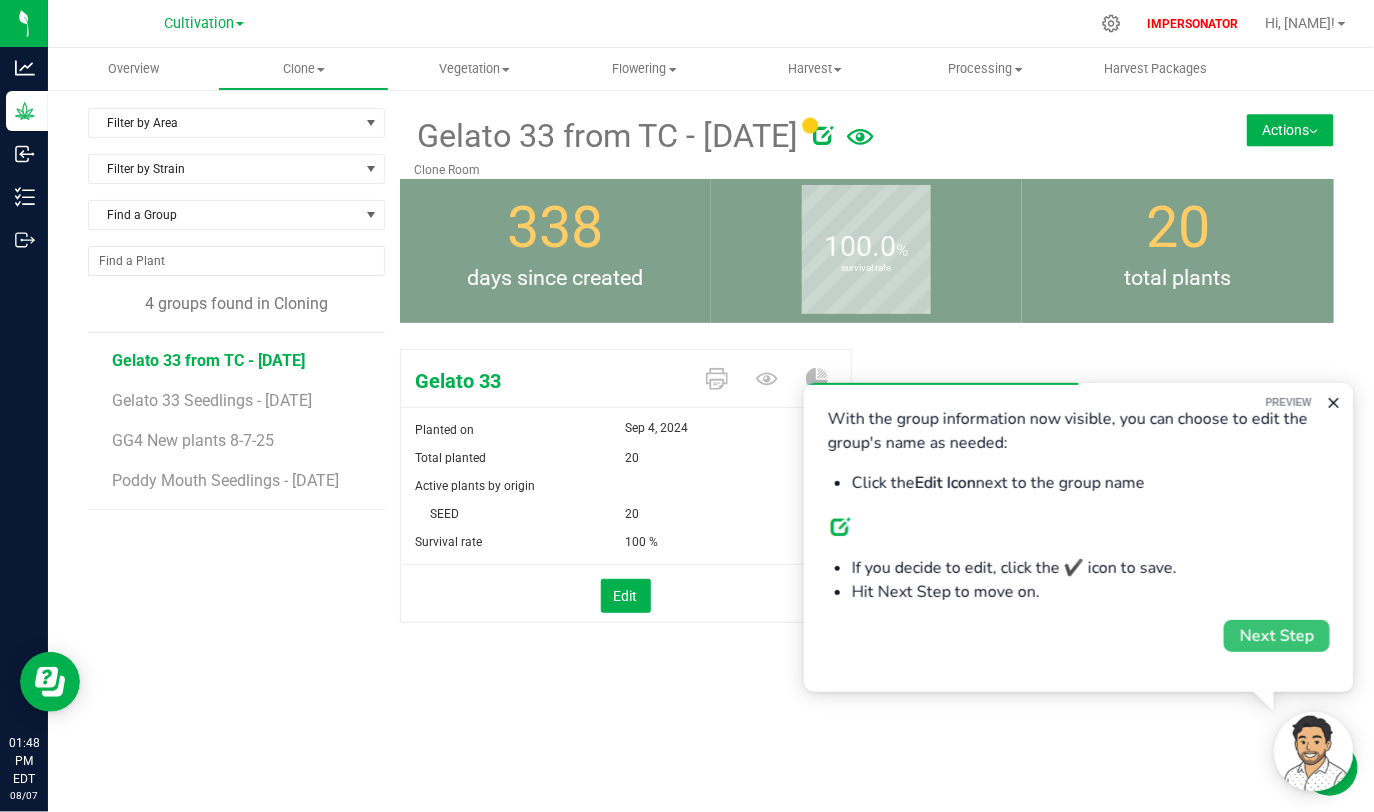 click on "Next Step" at bounding box center [1276, 635] 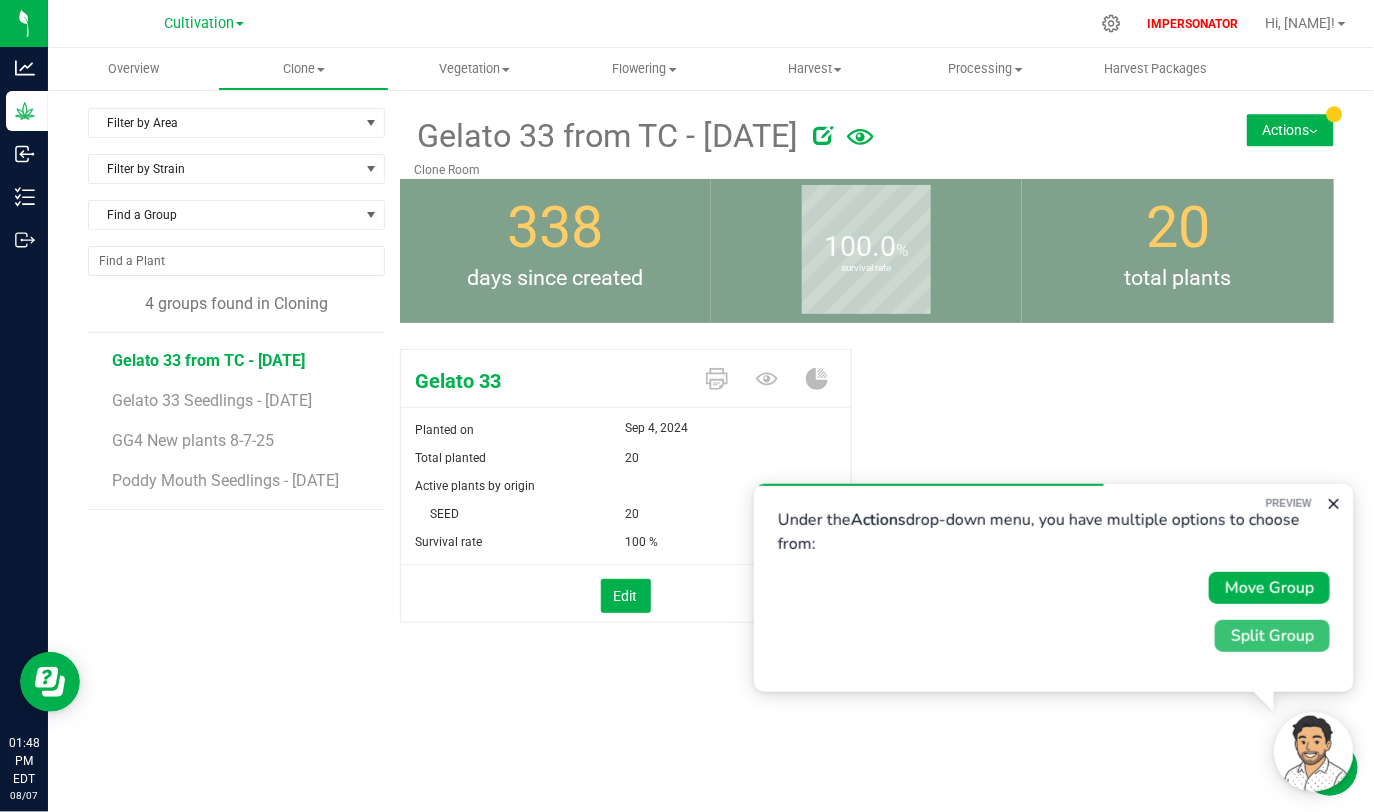 click on "Split Group" at bounding box center (1271, 635) 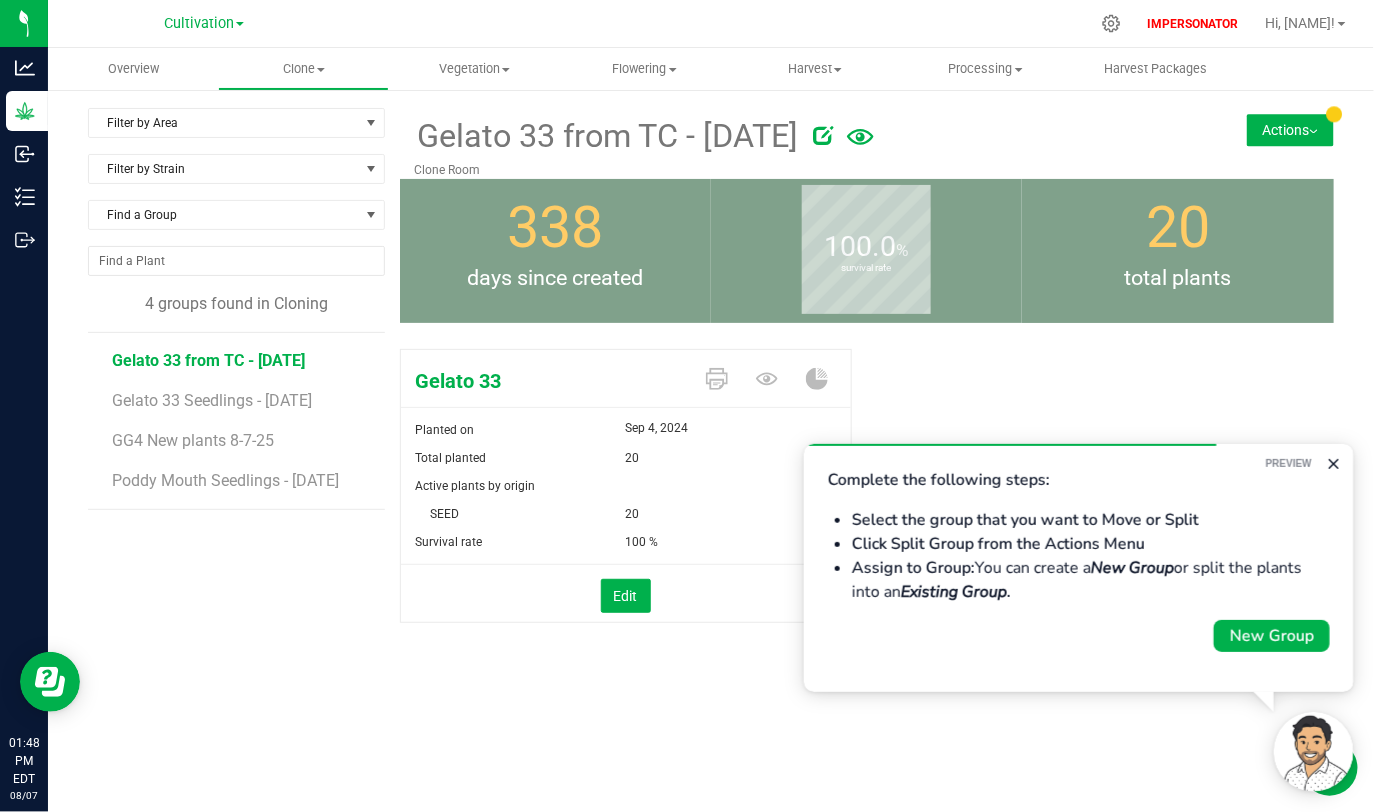 click on "Actions" at bounding box center (1290, 130) 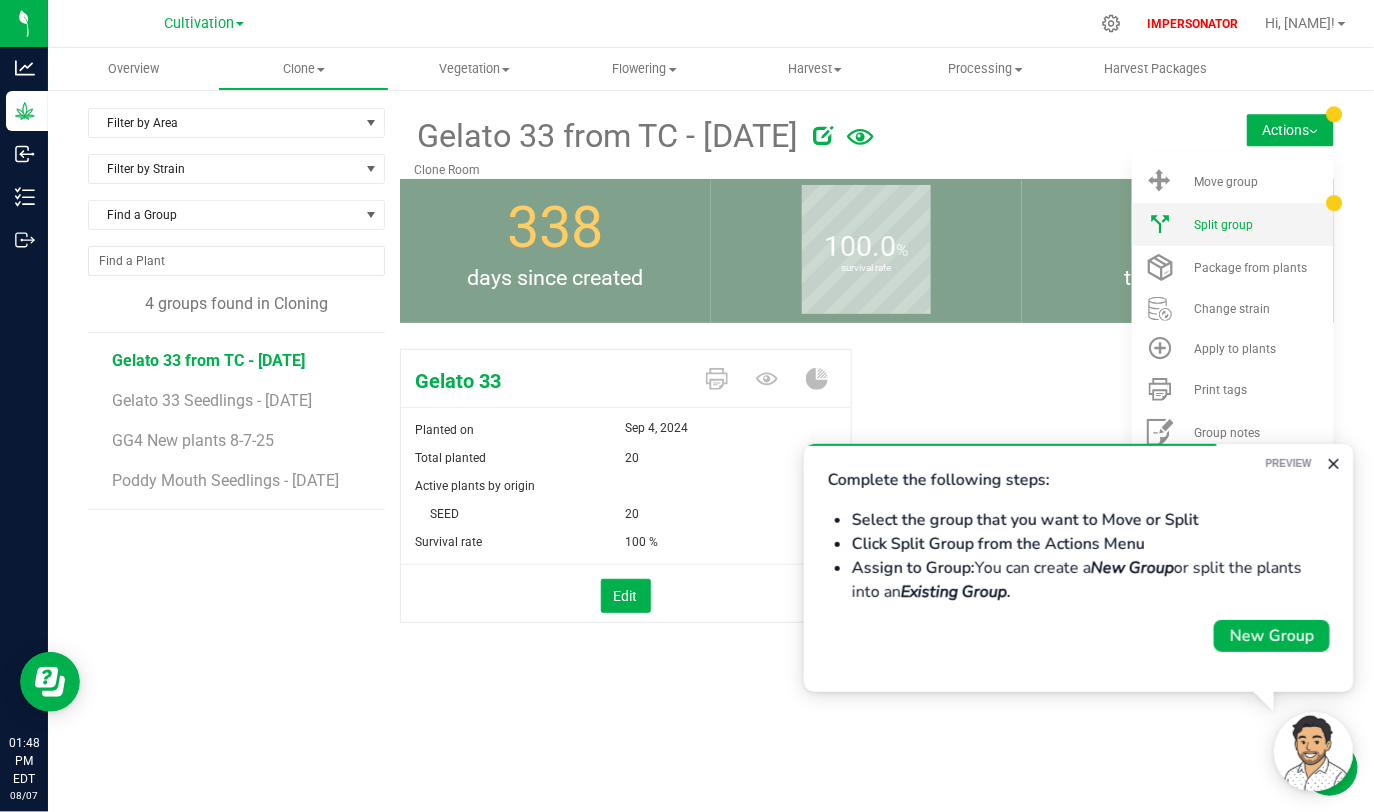 click on "Split group" at bounding box center (1223, 225) 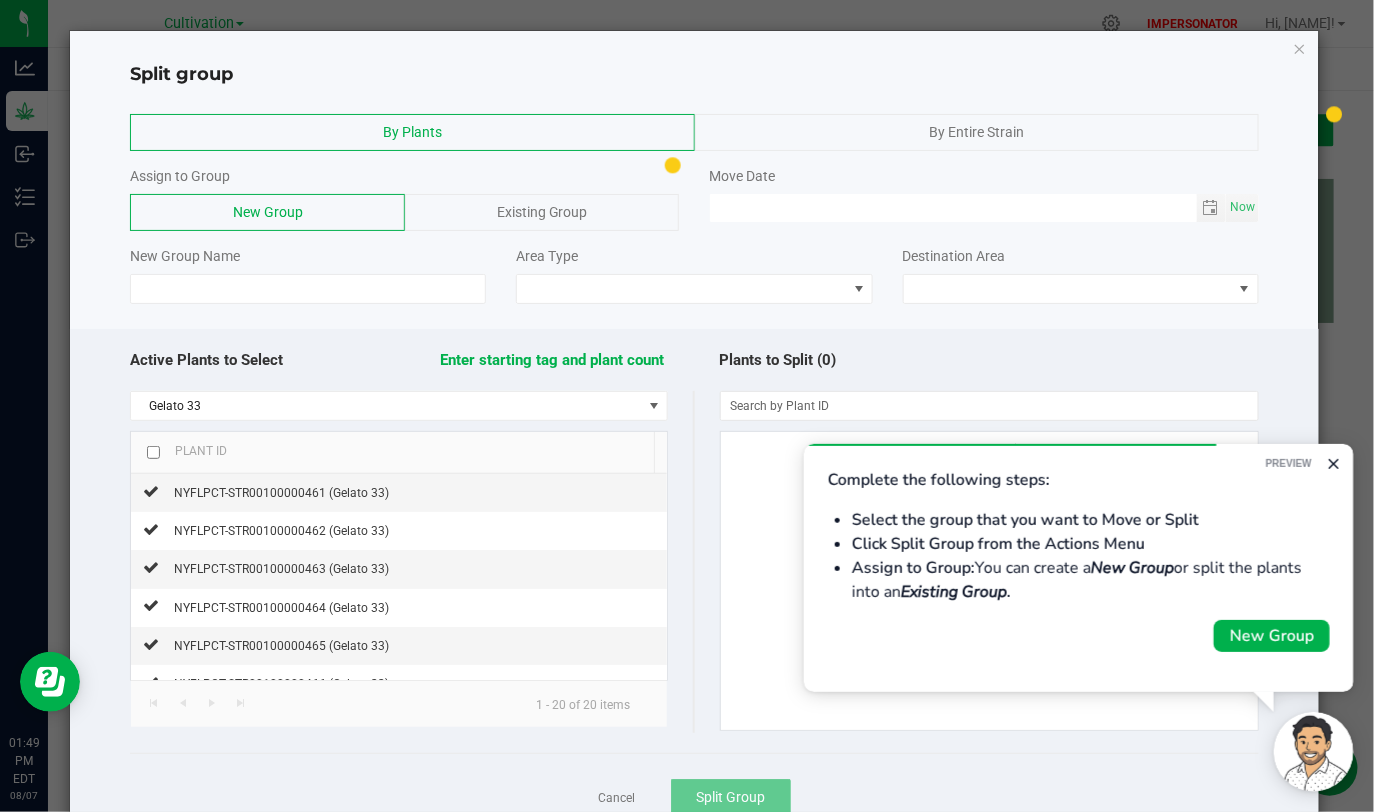 click on "Existing Group" 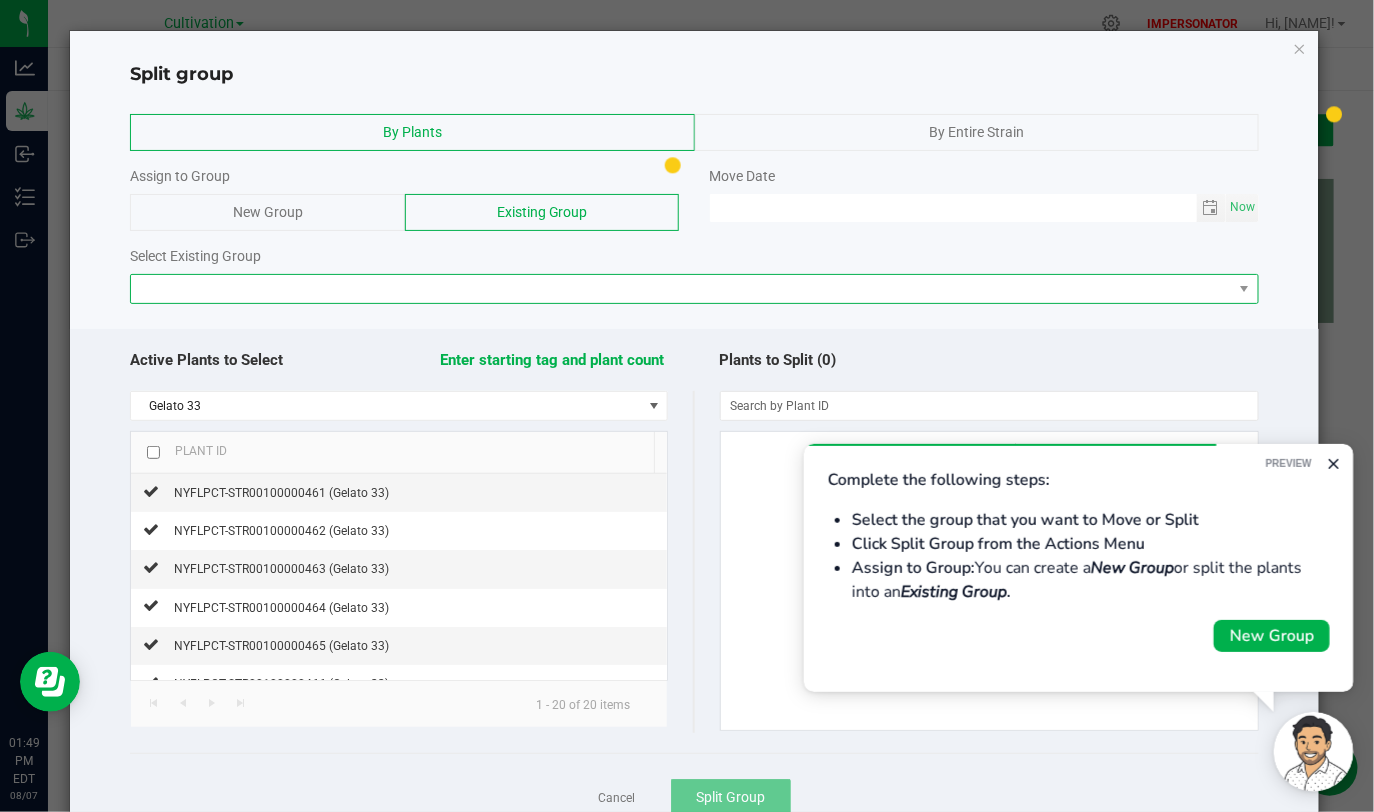 click at bounding box center (681, 289) 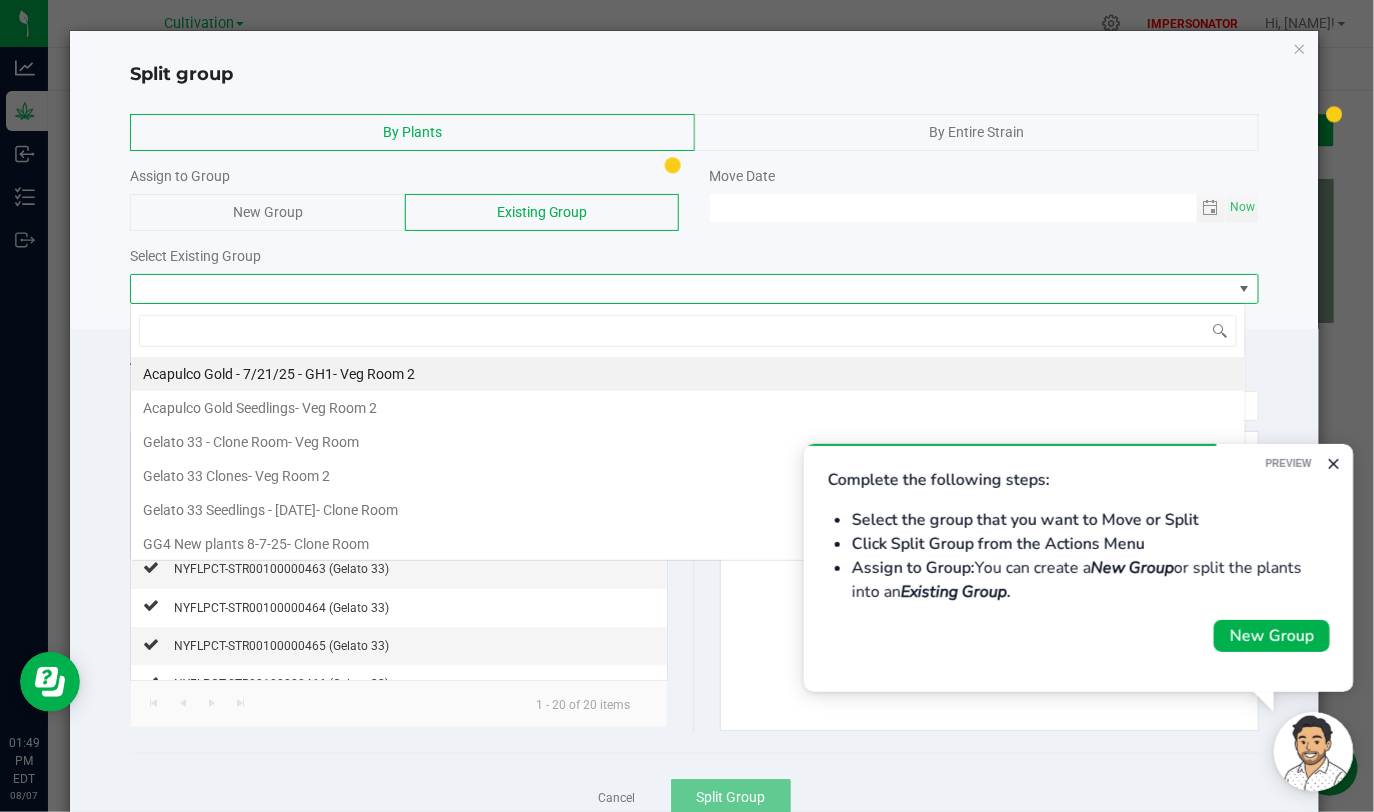 scroll, scrollTop: 99970, scrollLeft: 98883, axis: both 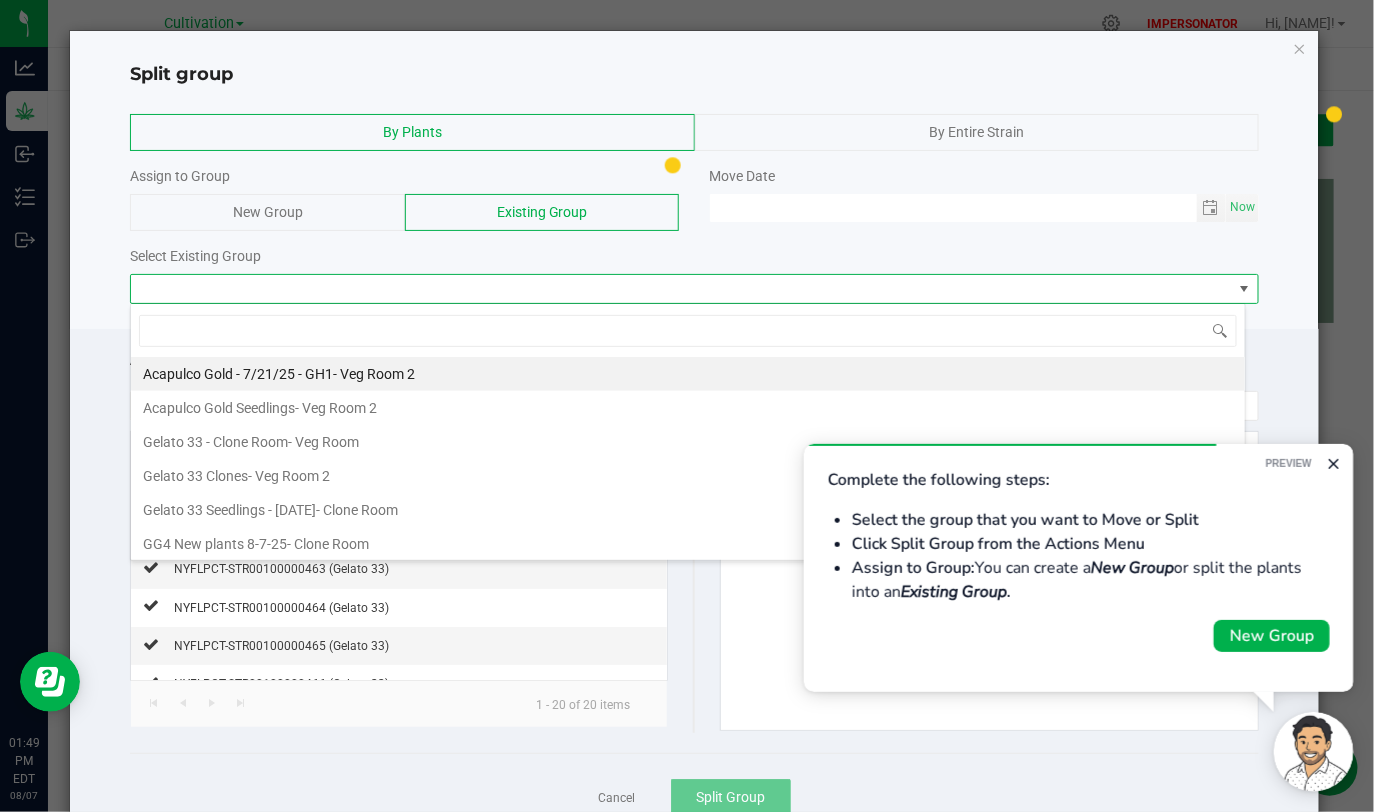 click at bounding box center (681, 289) 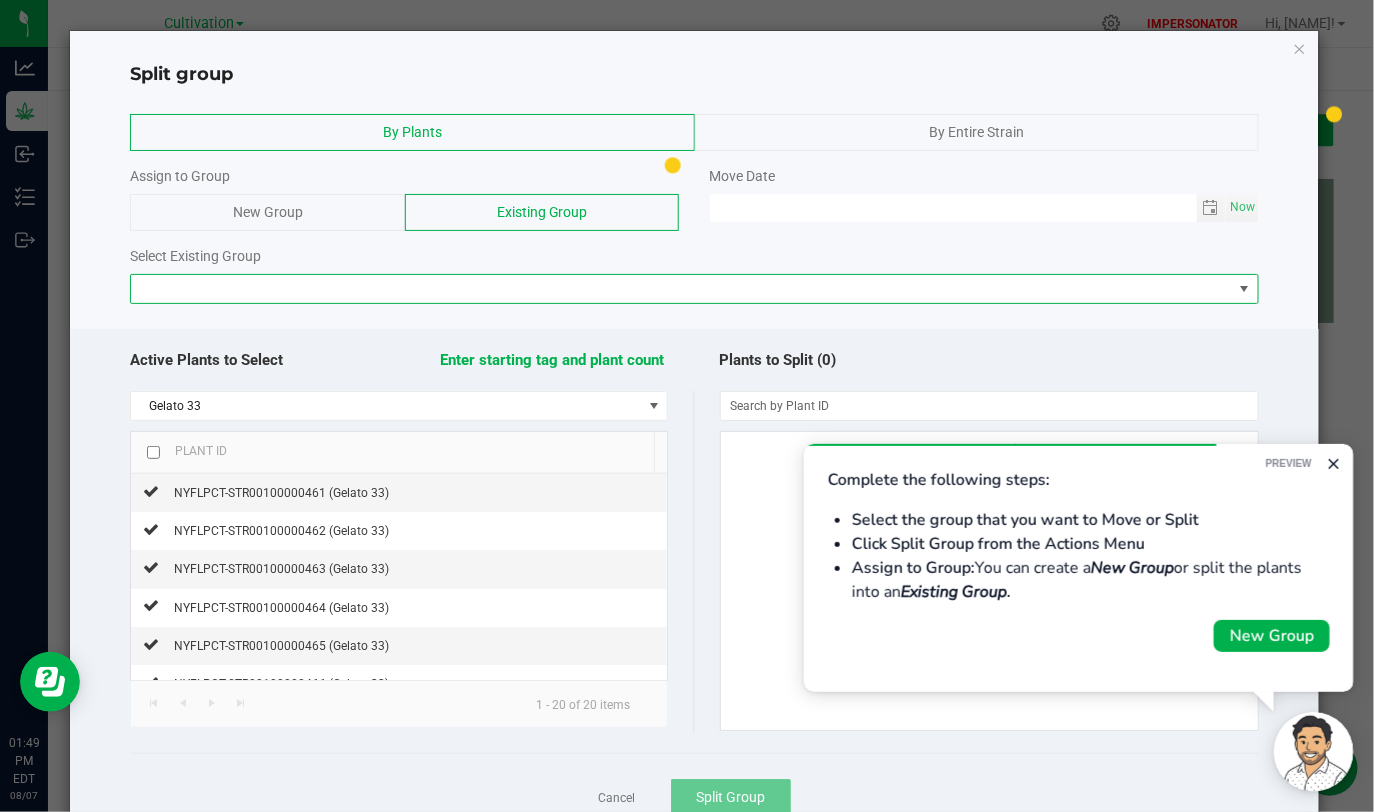 click on "New Group" 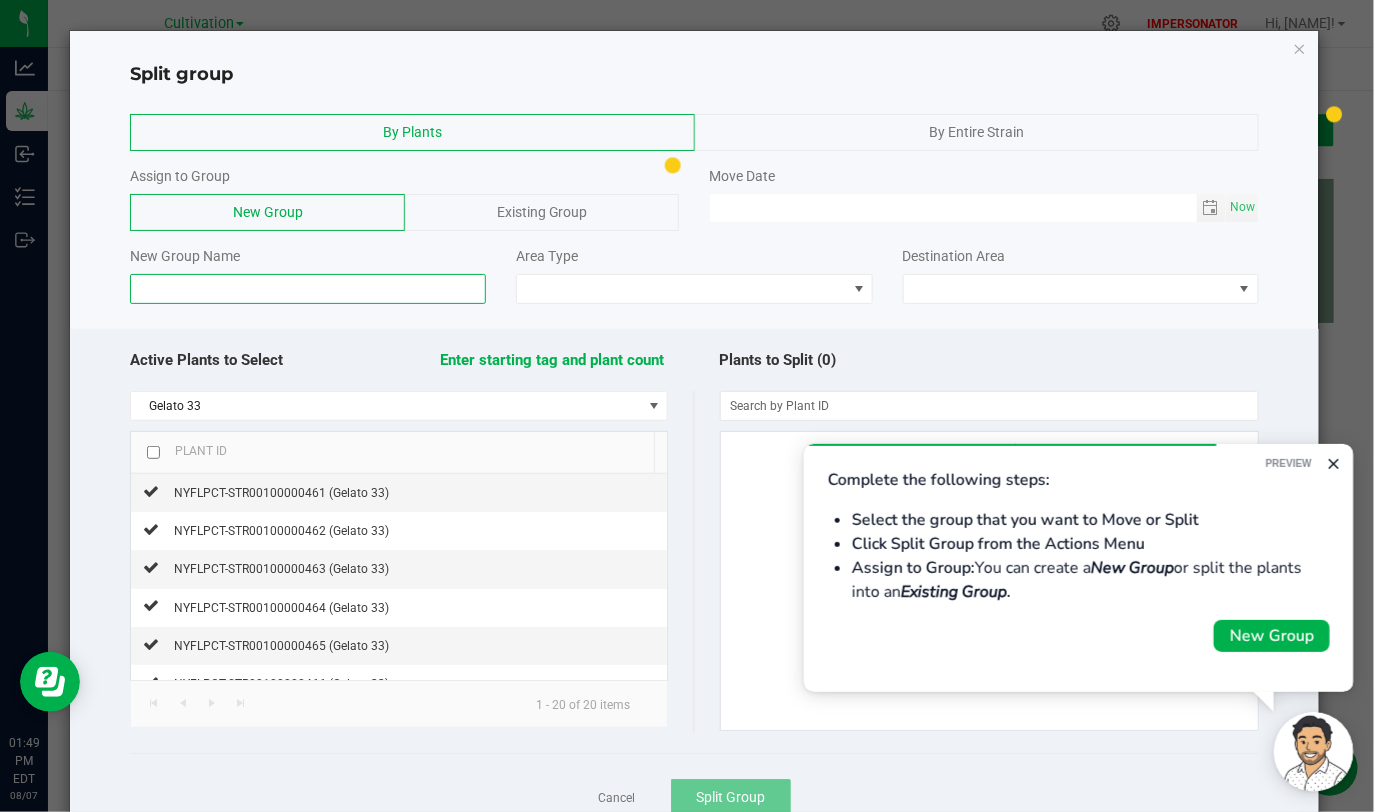 click 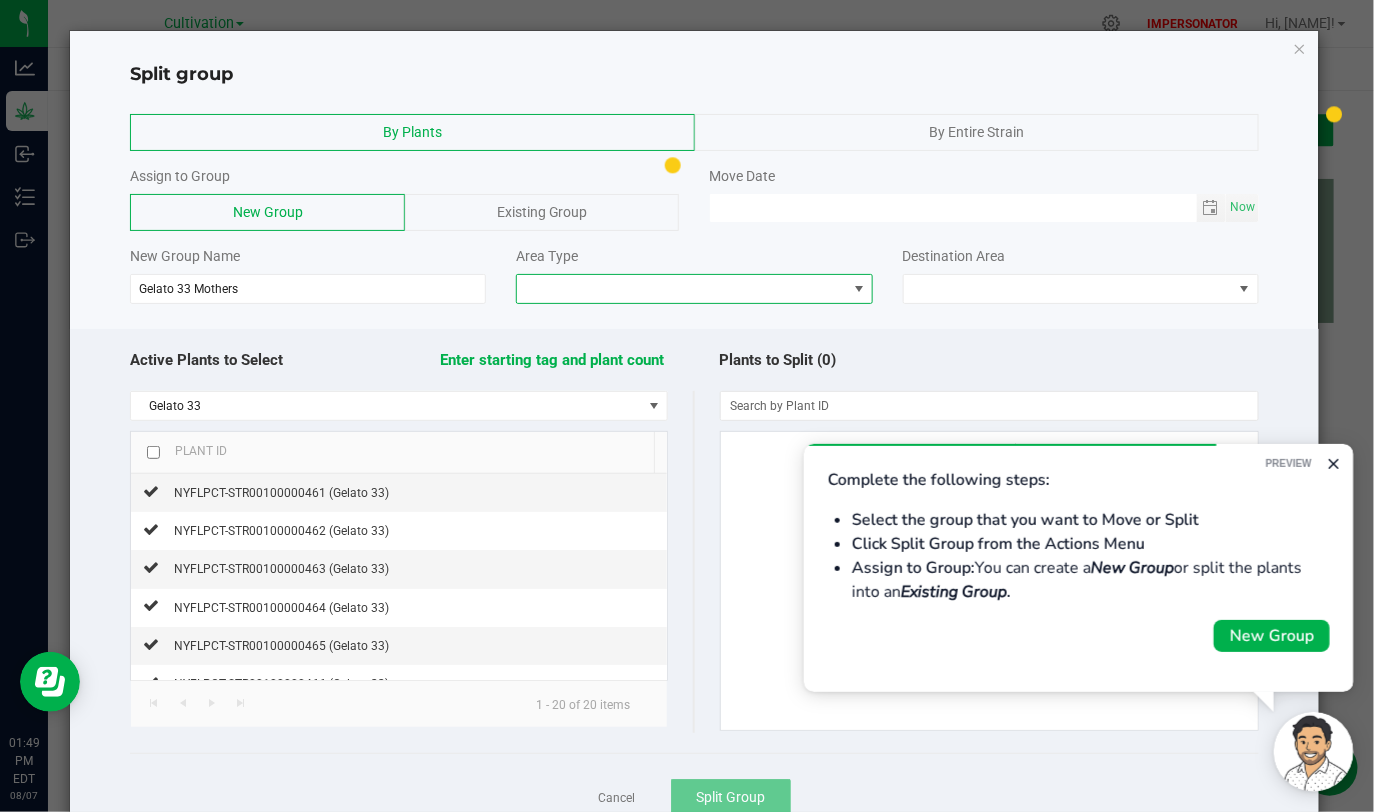 click at bounding box center [681, 289] 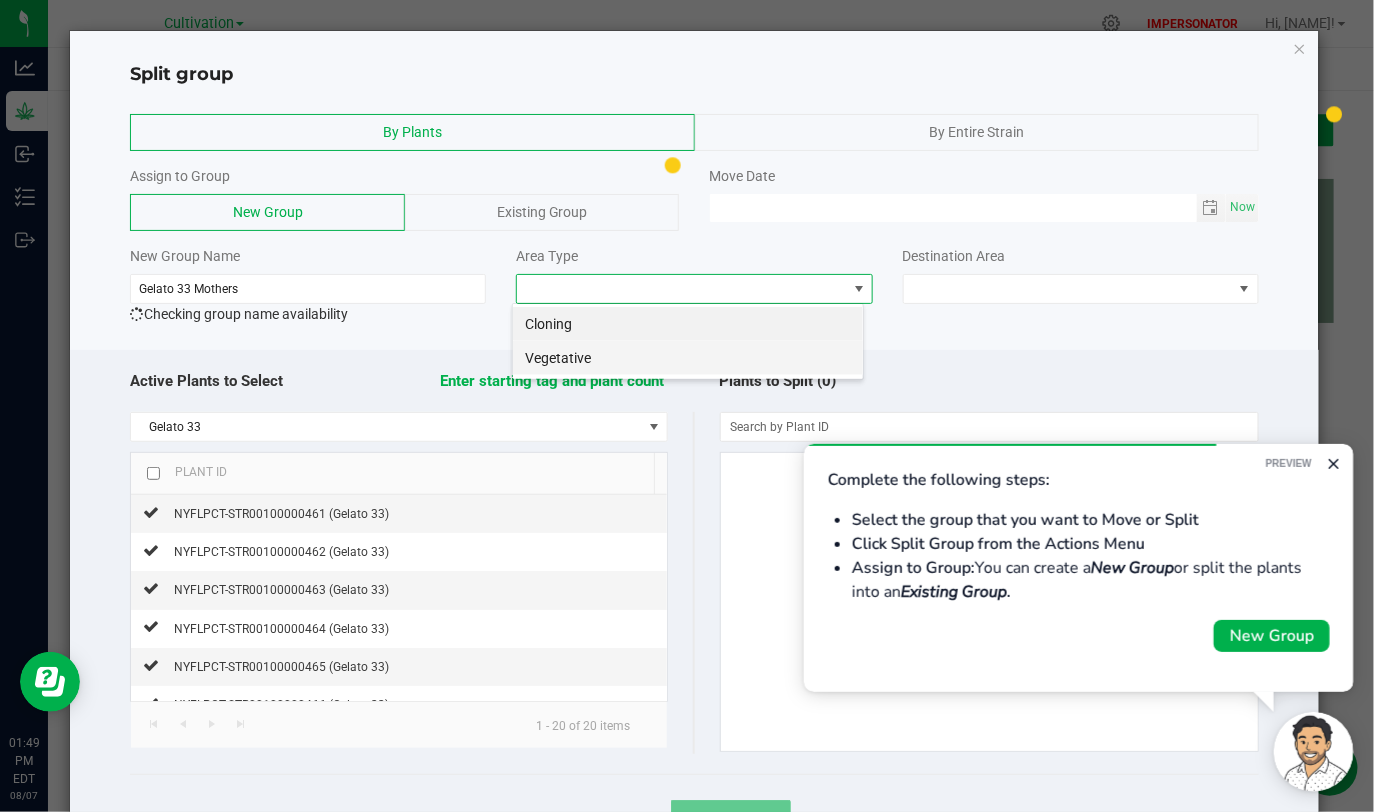 scroll, scrollTop: 99970, scrollLeft: 99647, axis: both 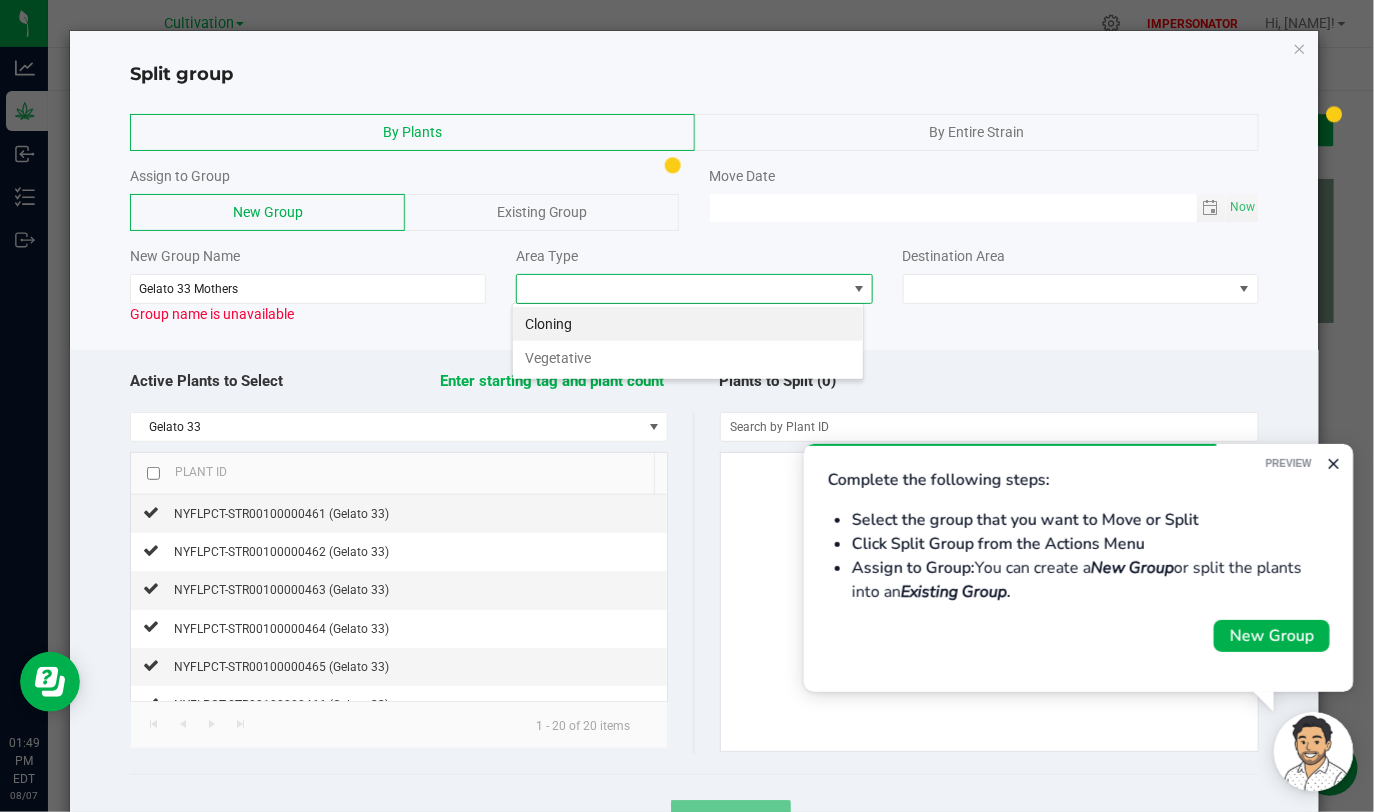 click on "Area Type" 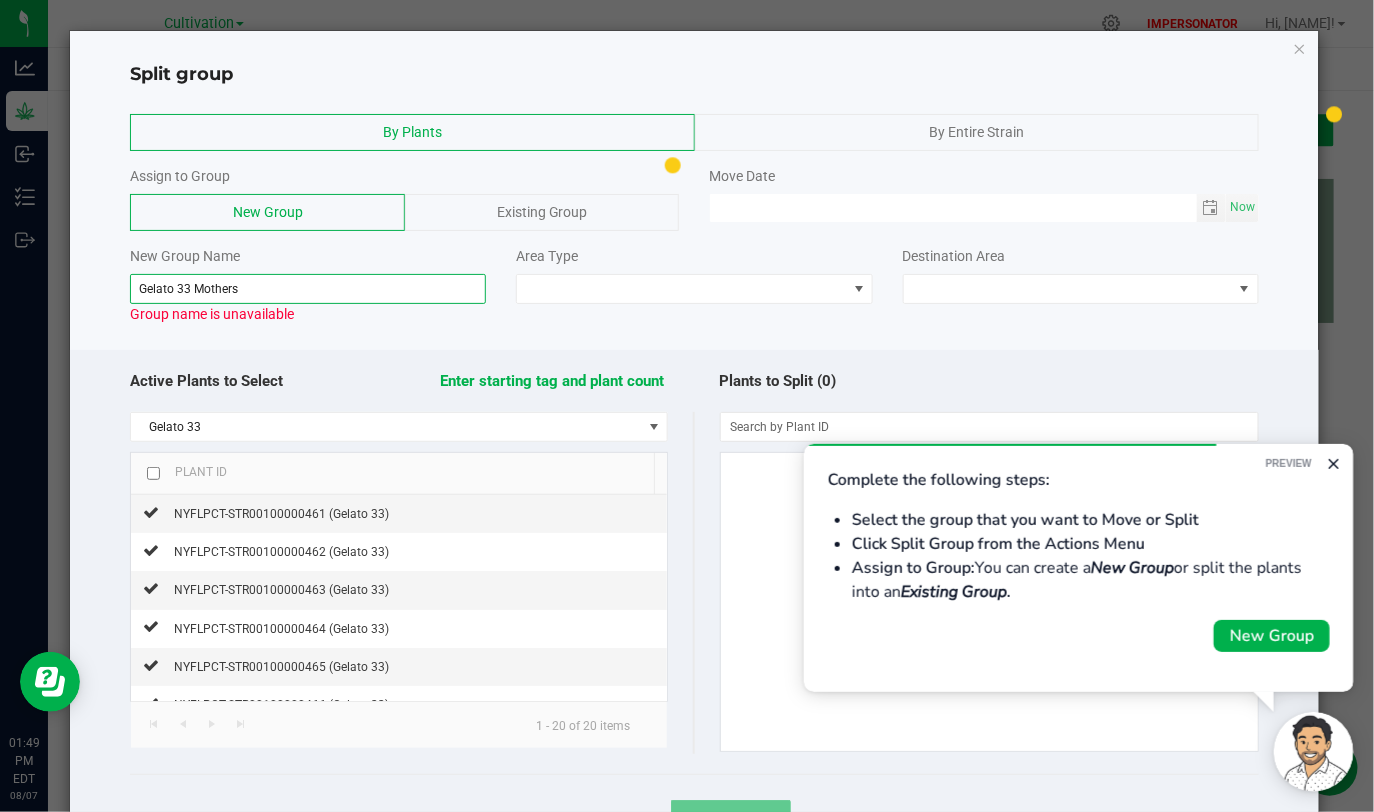 click on "Gelato 33 Mothers" 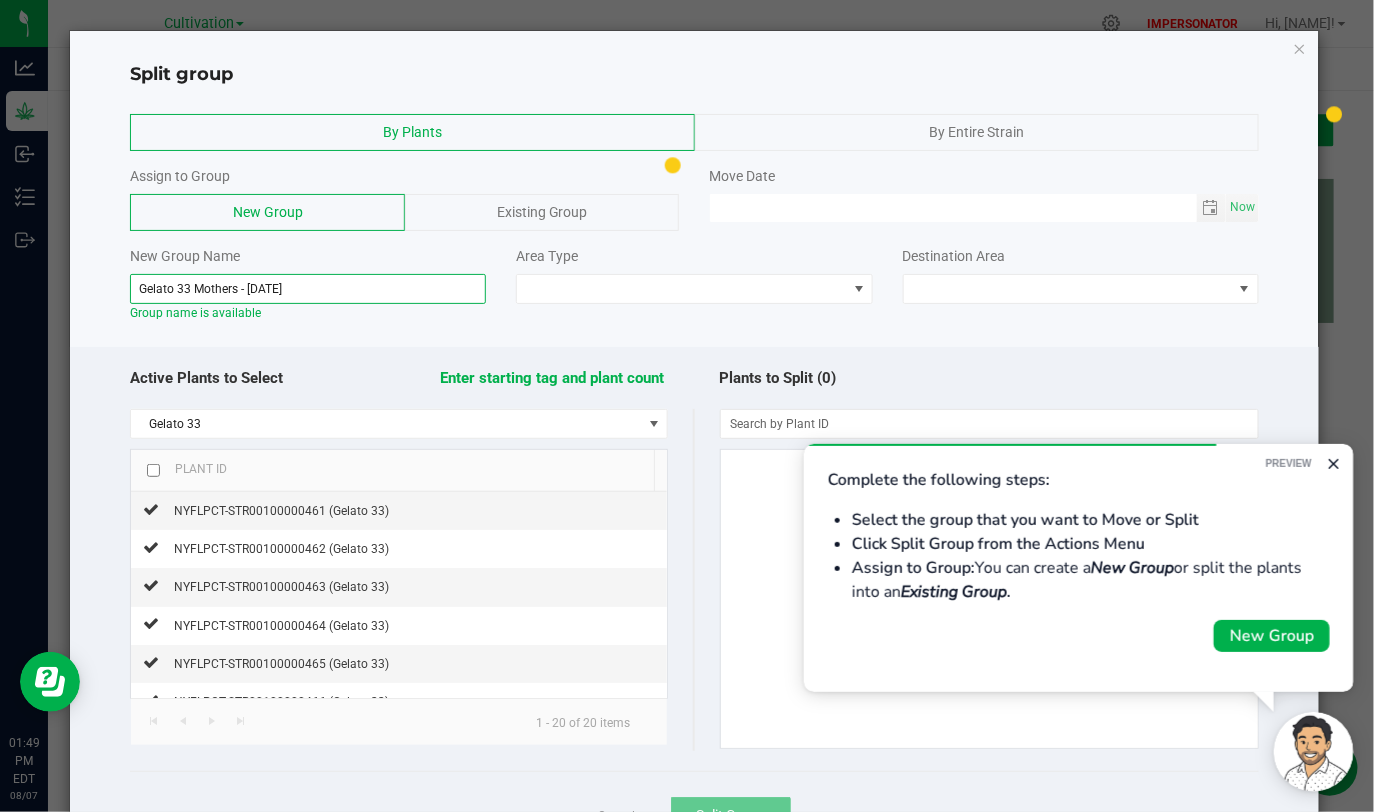 type on "Gelato 33 Mothers - 8-7-25" 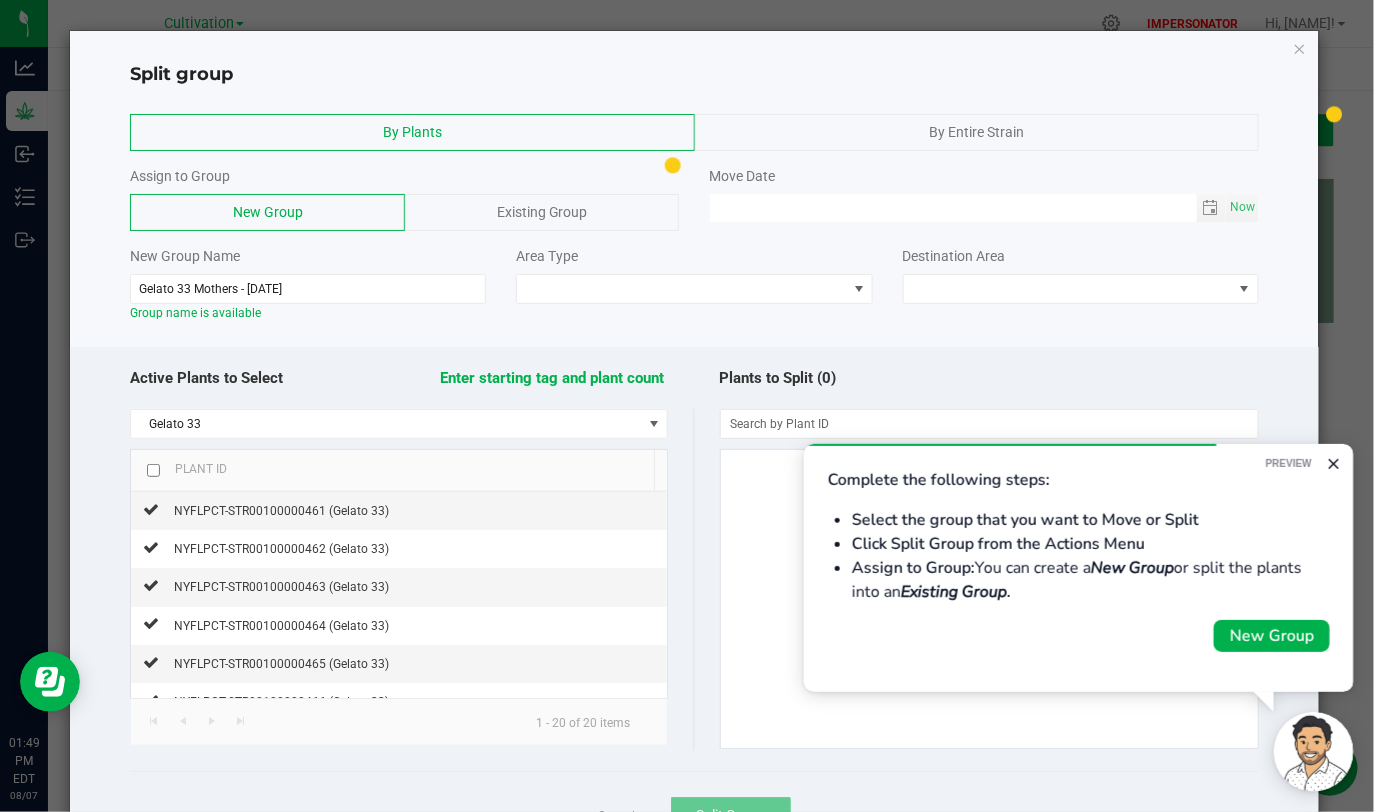 click on "By Plants   By Entire Strain   Assign to Group   New Group   Existing Group   Move Date
Now
New Group Name  Gelato 33 Mothers - 8-7-25  Group name is available  Area Type   Destination Area   Active Plants to Select   Enter starting tag and plant count  Gelato 33  Plant ID   NYFLPCT-STR00100000461 (Gelato 33)   NYFLPCT-STR00100000462 (Gelato 33)   NYFLPCT-STR00100000463 (Gelato 33)   NYFLPCT-STR00100000464 (Gelato 33)   NYFLPCT-STR00100000465 (Gelato 33)   NYFLPCT-STR00100000466 (Gelato 33)   NYFLPCT-STR00100000467 (Gelato 33)   NYFLPCT-STR00100000468 (Gelato 33)   NYFLPCT-STR00100000469 (Gelato 33)   NYFLPCT-STR00100000470 (Gelato 33)   NYFLPCT-STR00100000471 (Gelato 33)   NYFLPCT-STR00100000472 (Gelato 33)   NYFLPCT-STR00100000473 (Gelato 33)   NYFLPCT-STR00100000474 (Gelato 33)   NYFLPCT-STR00100000475 (Gelato 33)   NYFLPCT-STR00100000476 (Gelato 33)   NYFLPCT-STR00100000477 (Gelato 33)   NYFLPCT-STR00100000478 (Gelato 33)   Cancel" 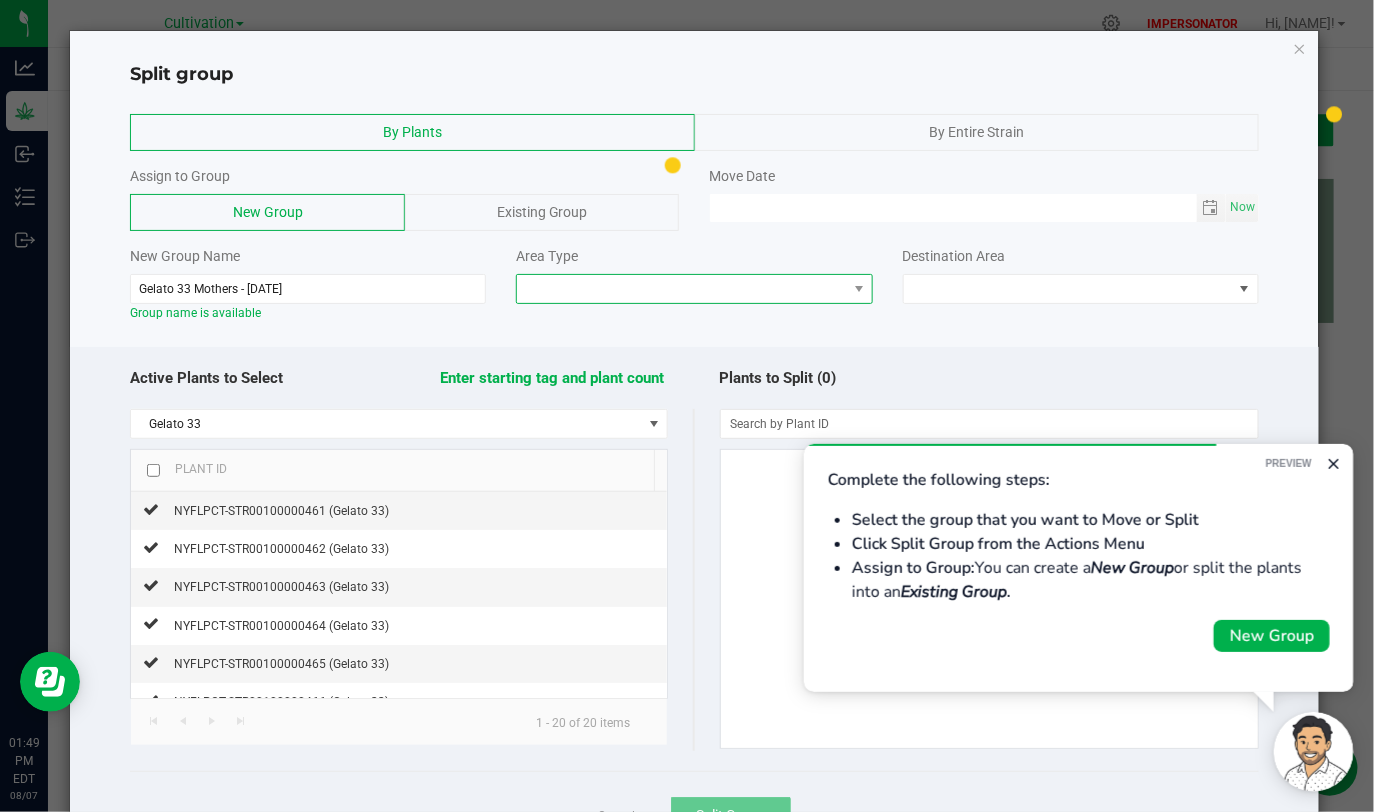 click at bounding box center (681, 289) 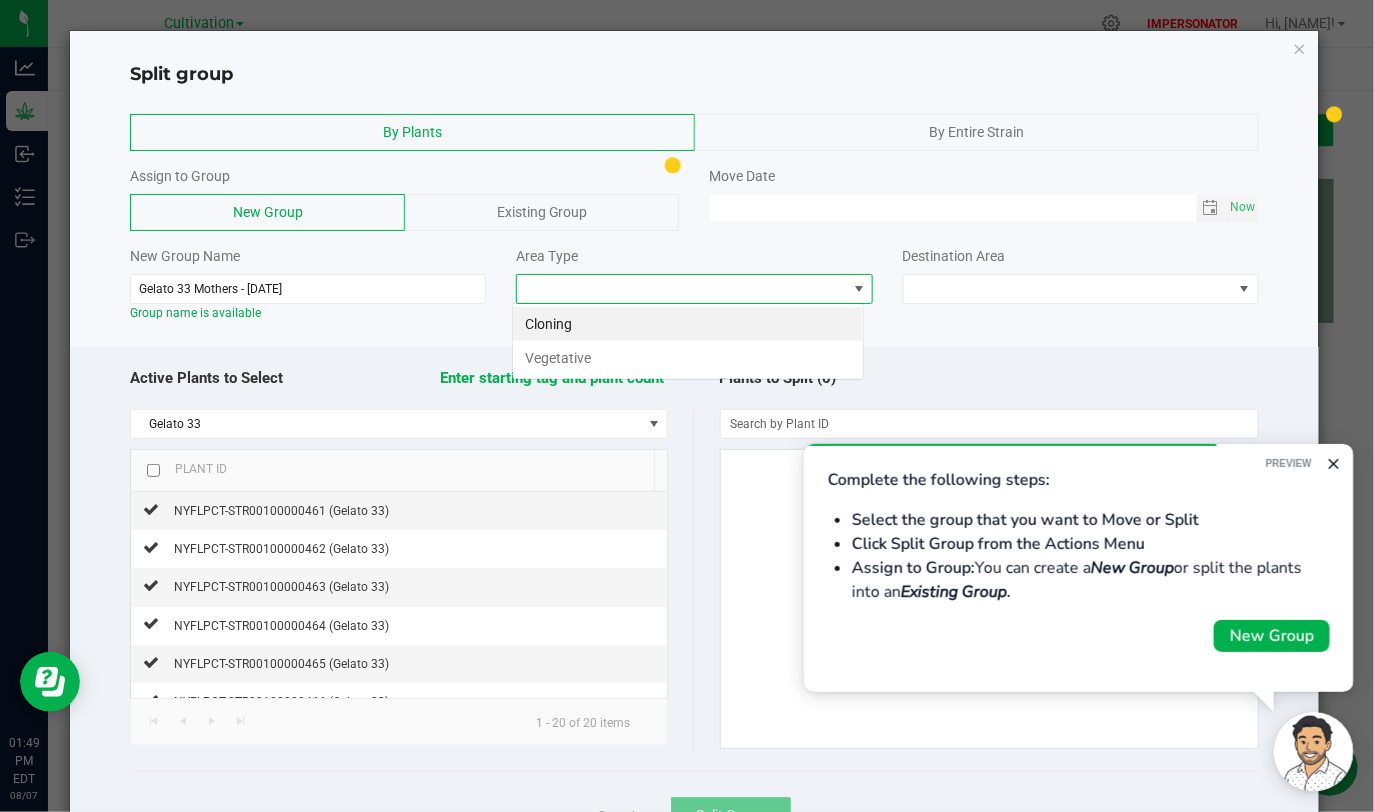 scroll, scrollTop: 99970, scrollLeft: 99647, axis: both 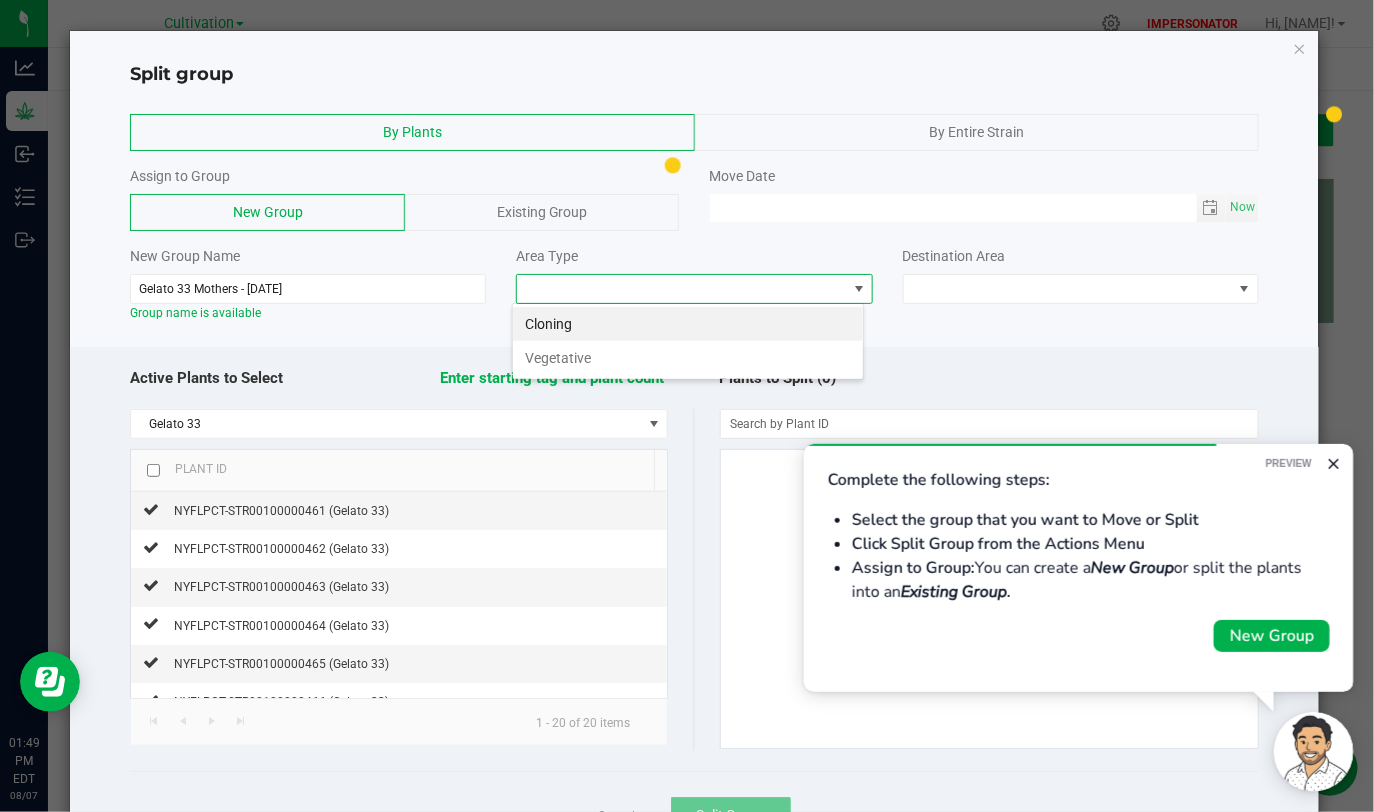 click at bounding box center (681, 289) 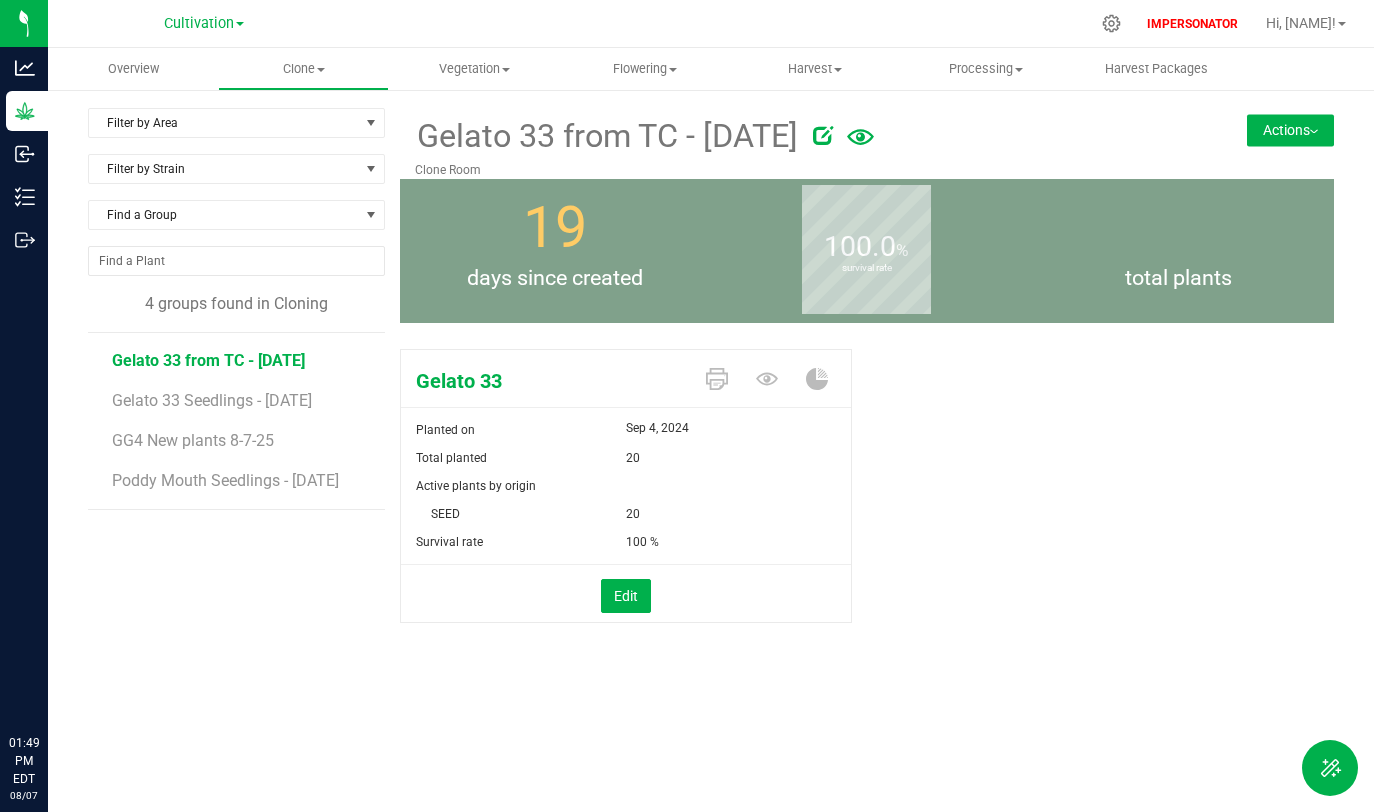 scroll, scrollTop: 0, scrollLeft: 0, axis: both 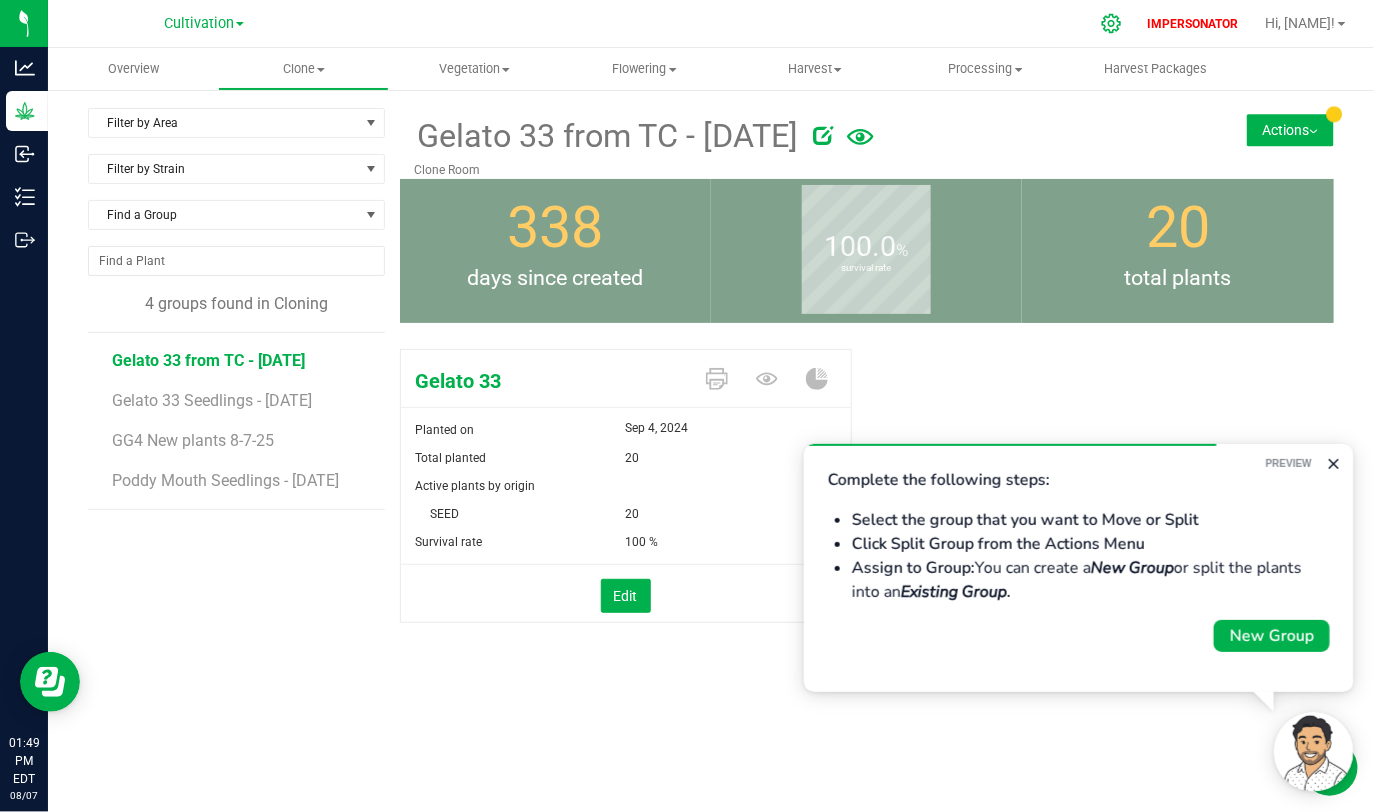 drag, startPoint x: 1105, startPoint y: 22, endPoint x: 1118, endPoint y: 22, distance: 13 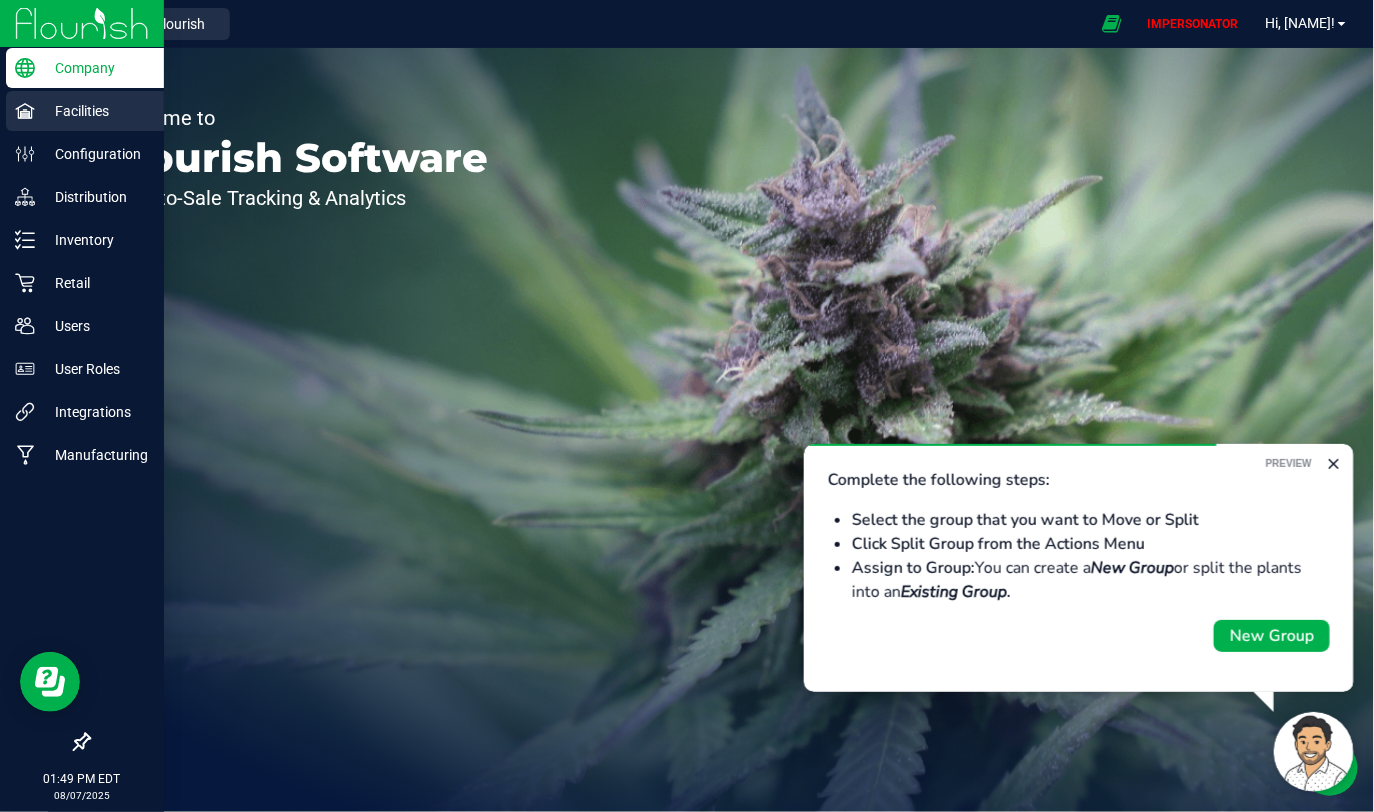 click on "Facilities" at bounding box center (95, 111) 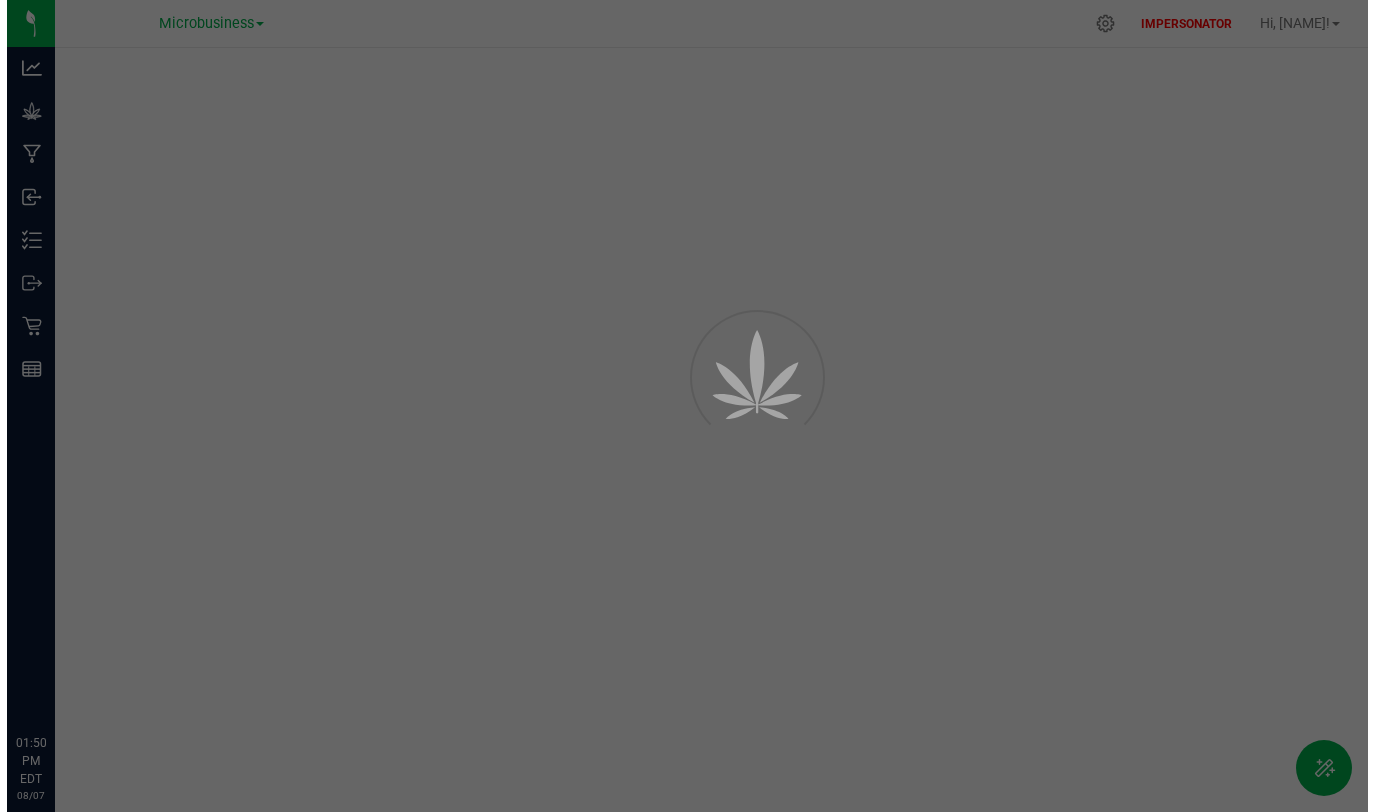 scroll, scrollTop: 0, scrollLeft: 0, axis: both 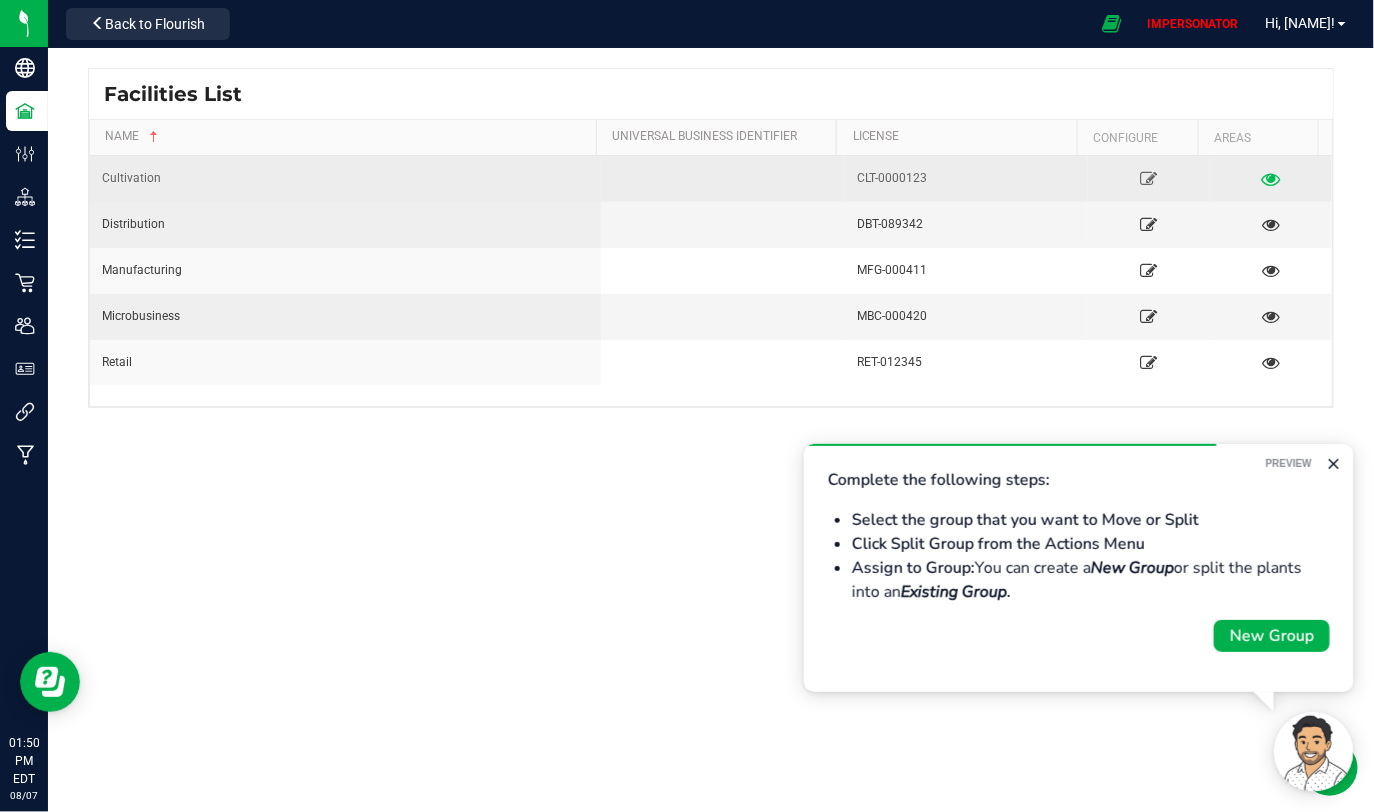 click at bounding box center (1271, 178) 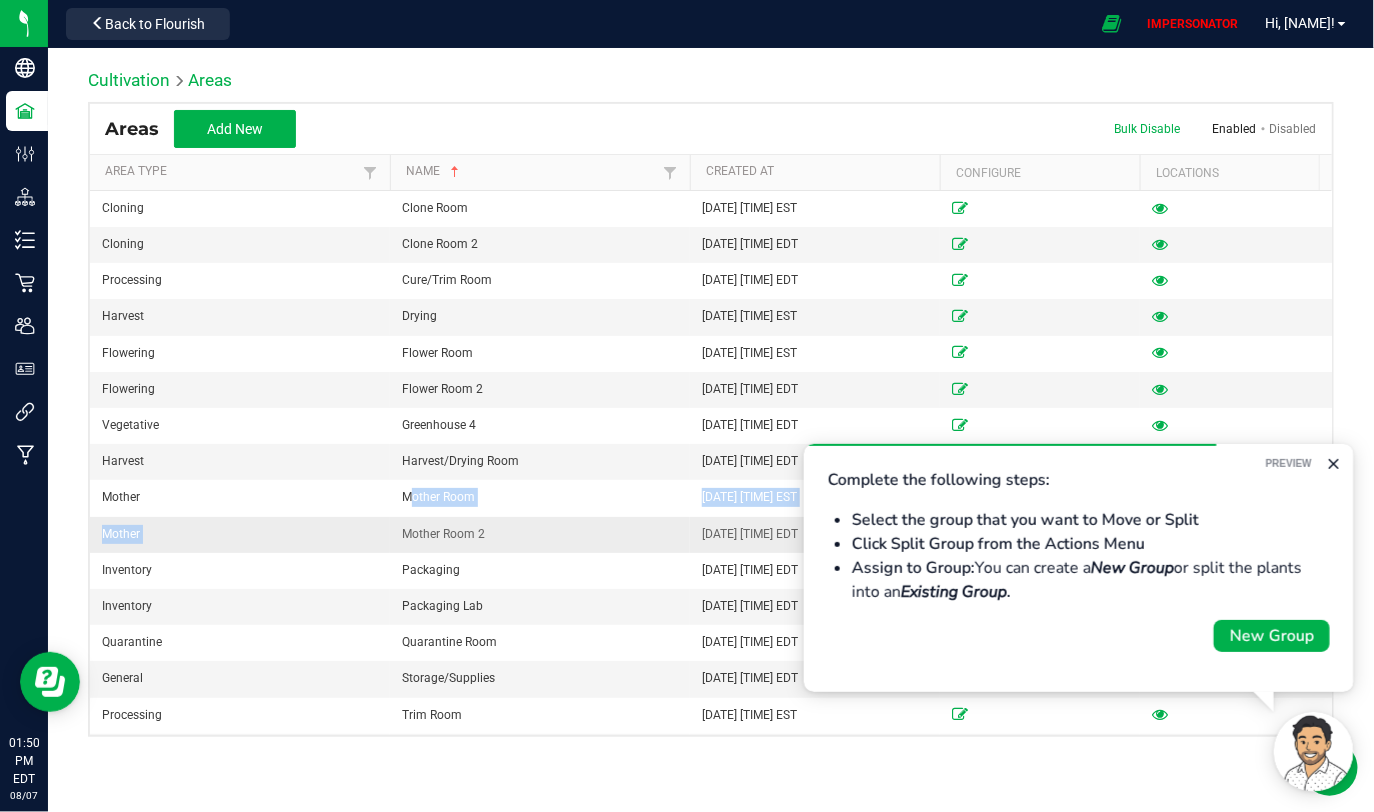 drag, startPoint x: 401, startPoint y: 490, endPoint x: 548, endPoint y: 516, distance: 149.28162 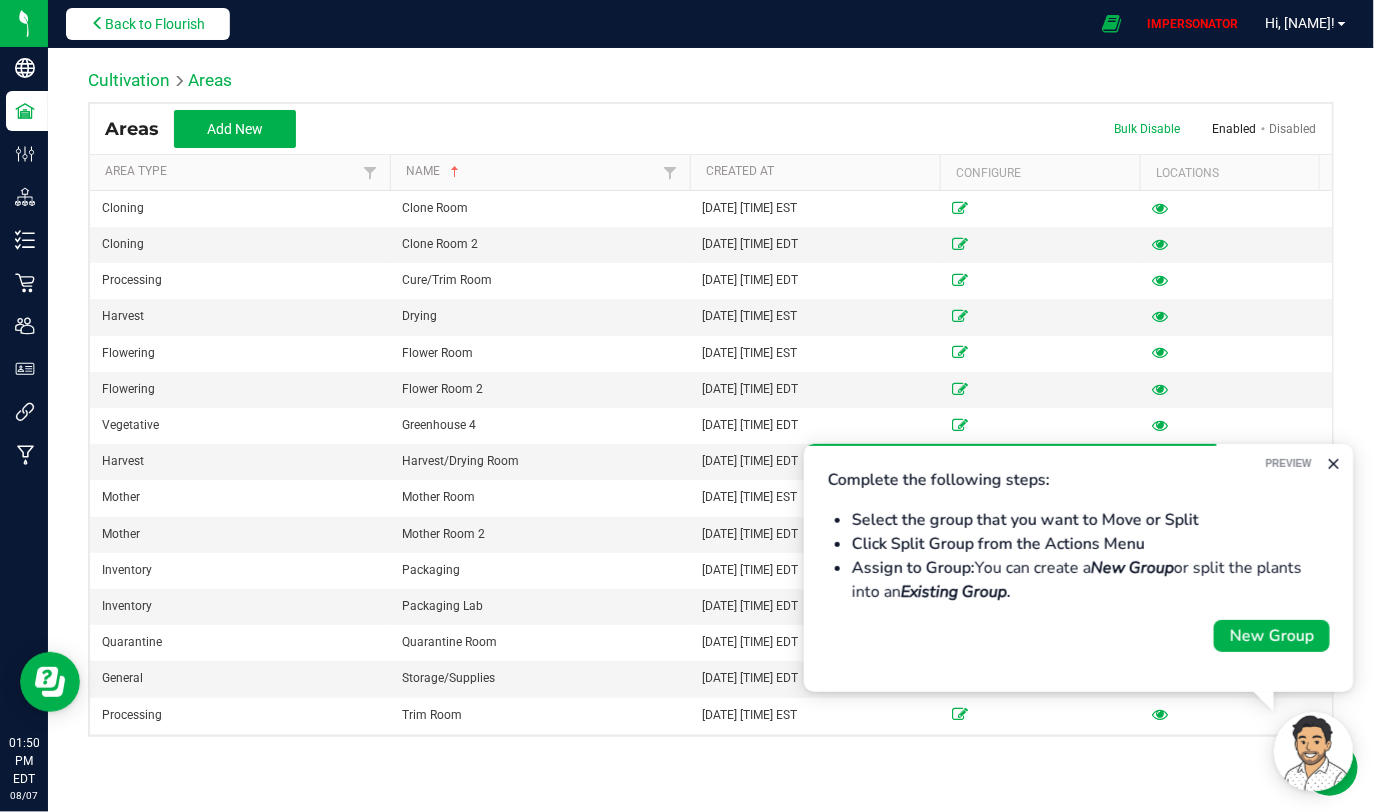 click on "Back to Flourish" at bounding box center [155, 24] 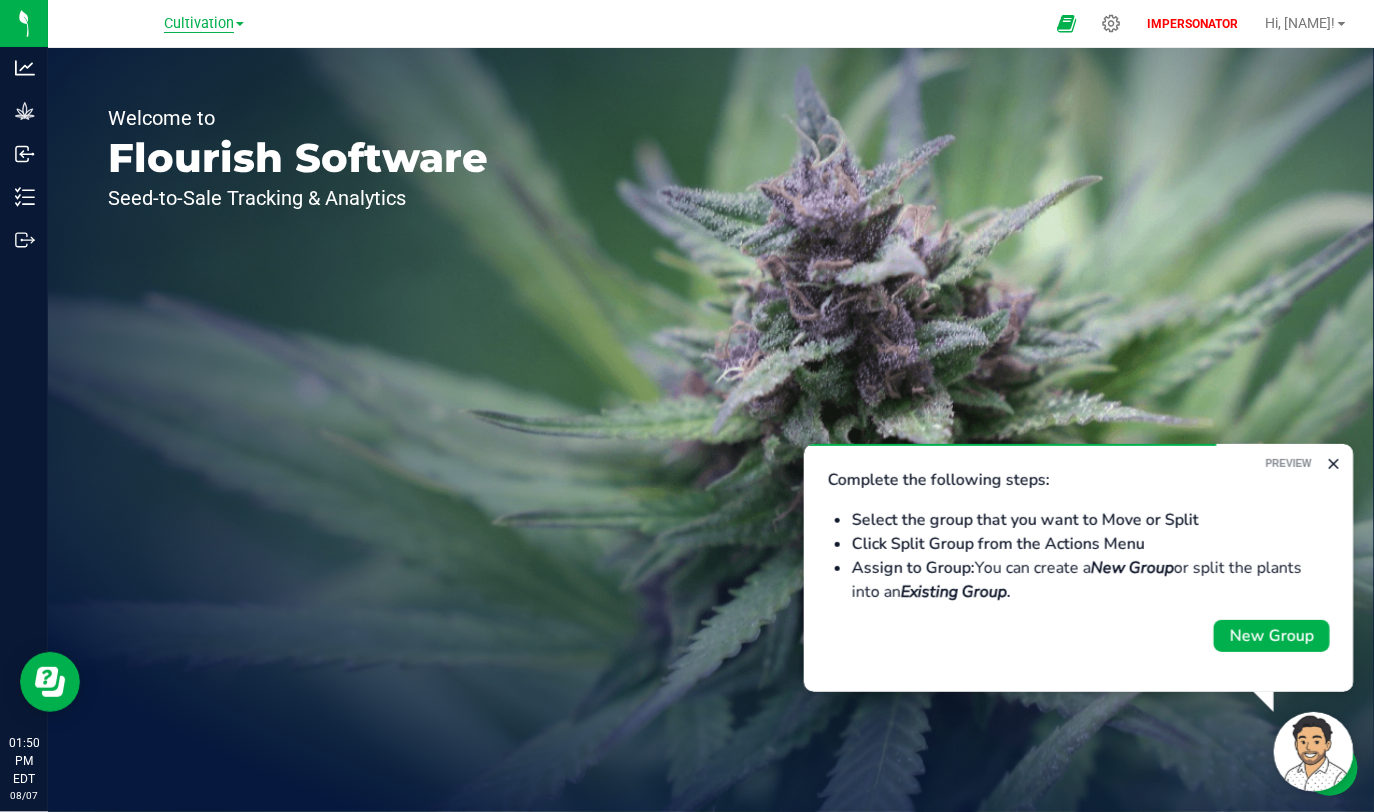 click on "Cultivation" at bounding box center (199, 24) 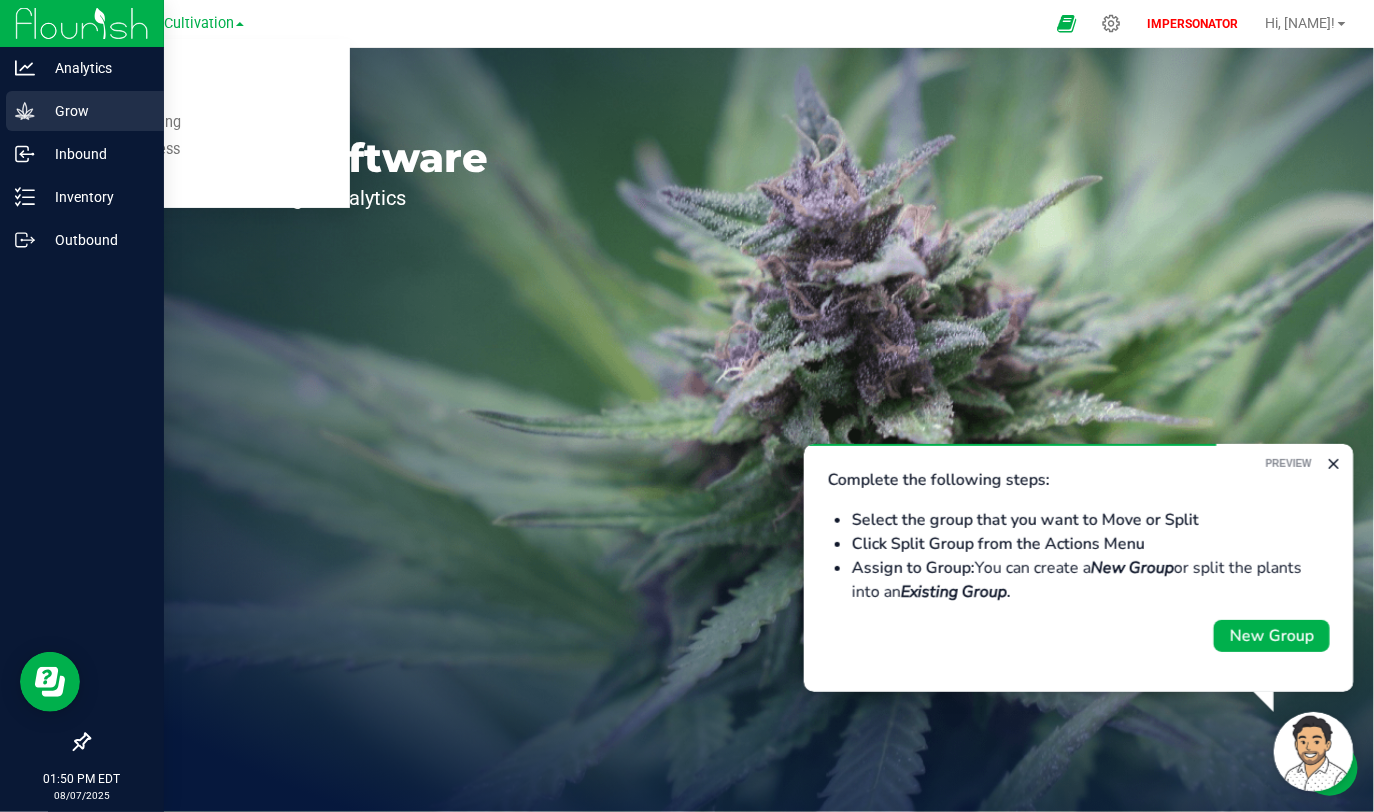 click on "Grow" at bounding box center [85, 111] 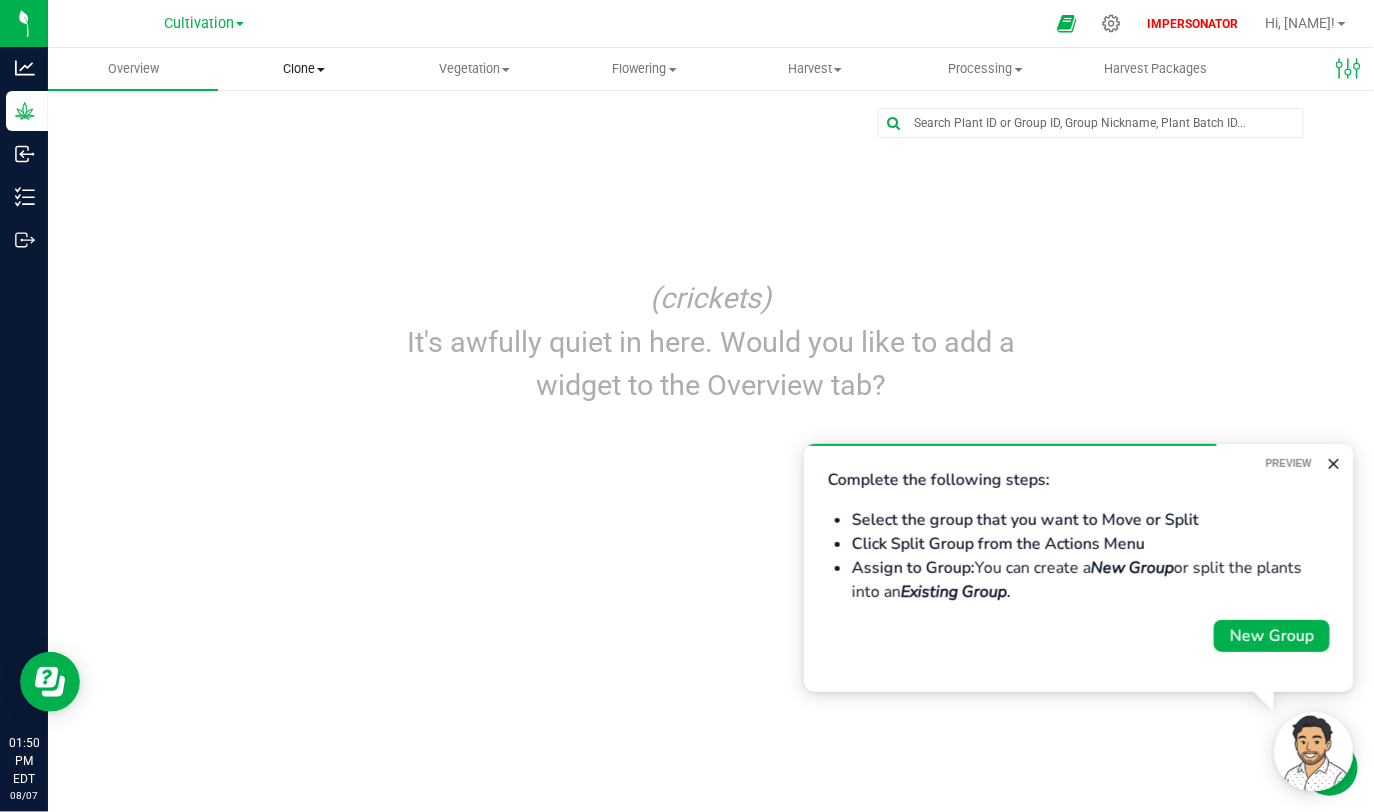 click at bounding box center (321, 70) 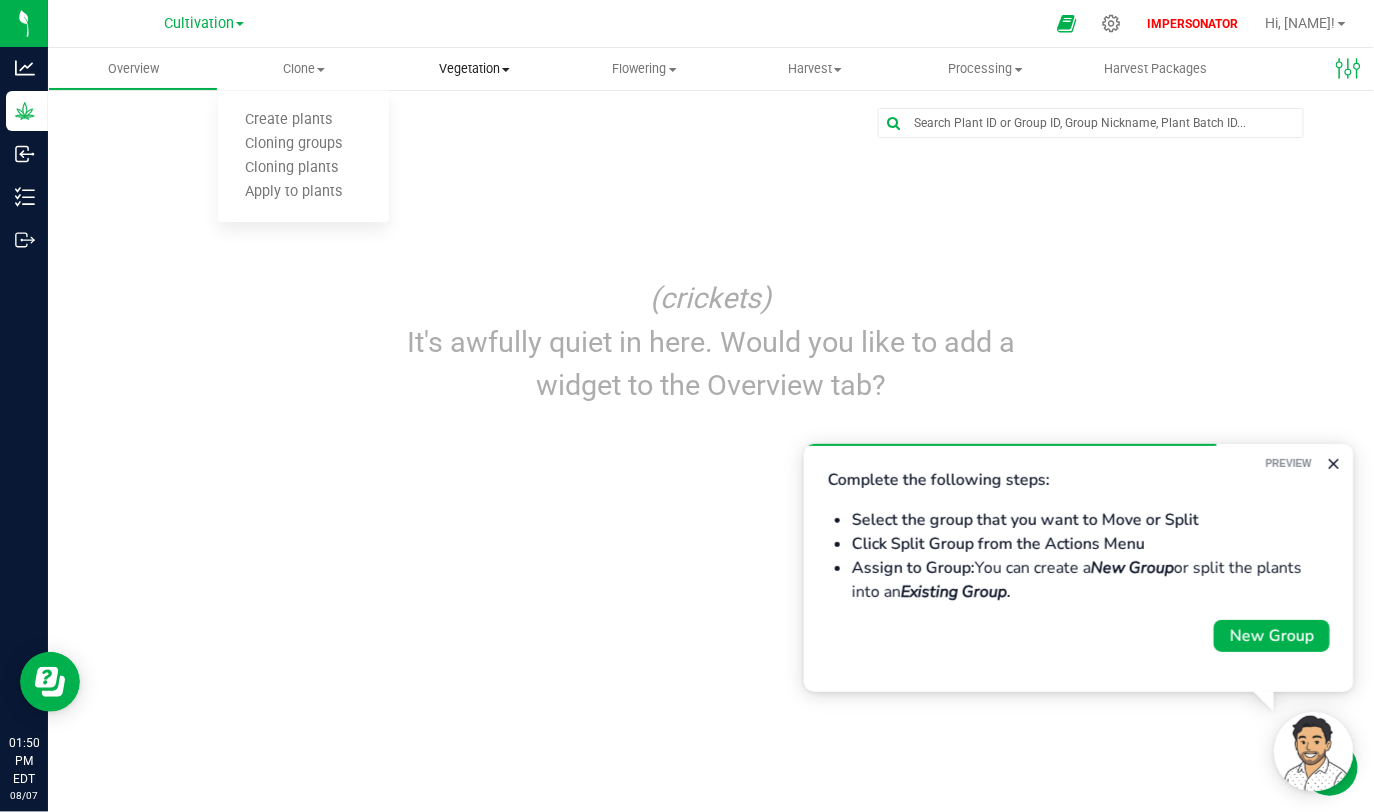 click on "Vegetation
Veg groups
Veg plants
Mother groups
Mother plants
Apply to plants
Create manicure" at bounding box center (474, 69) 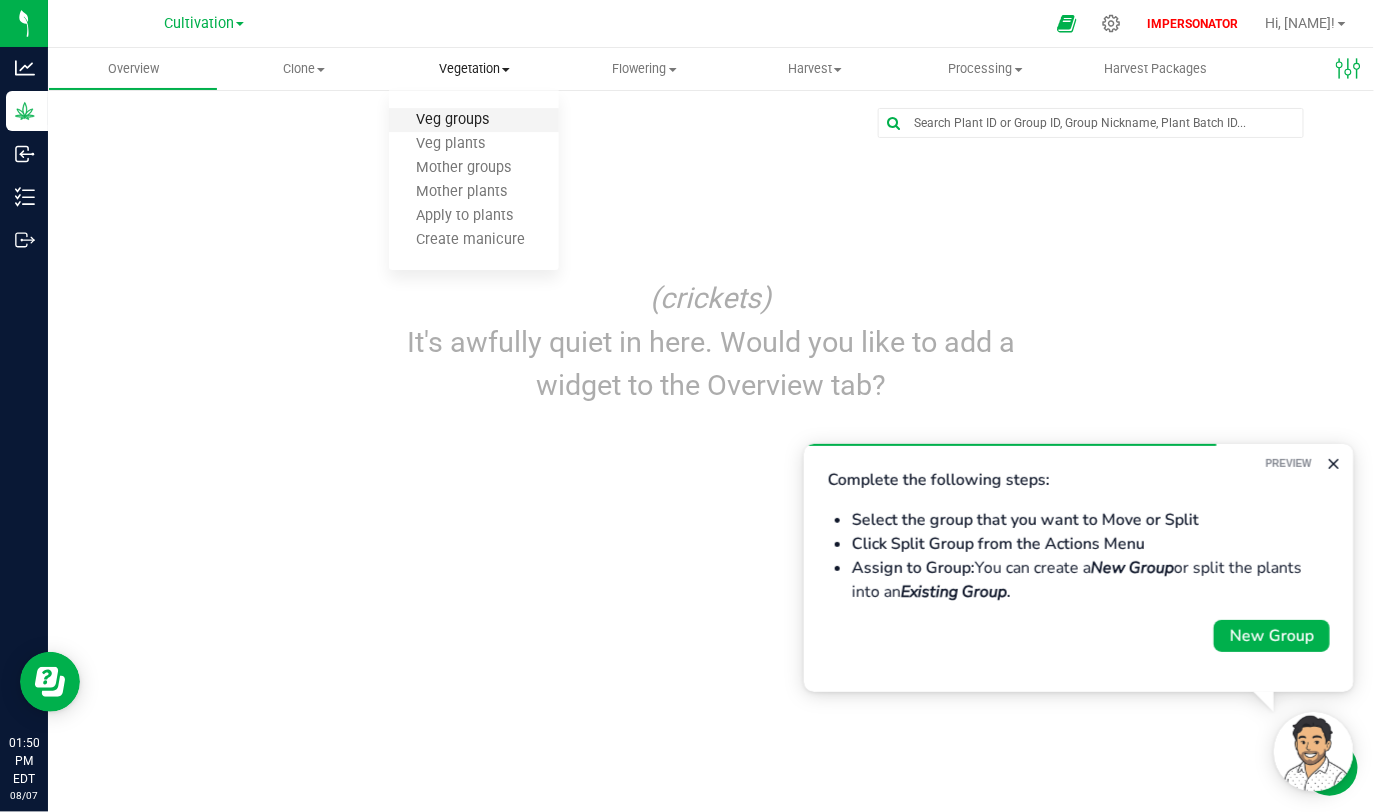click on "Veg groups" at bounding box center (452, 120) 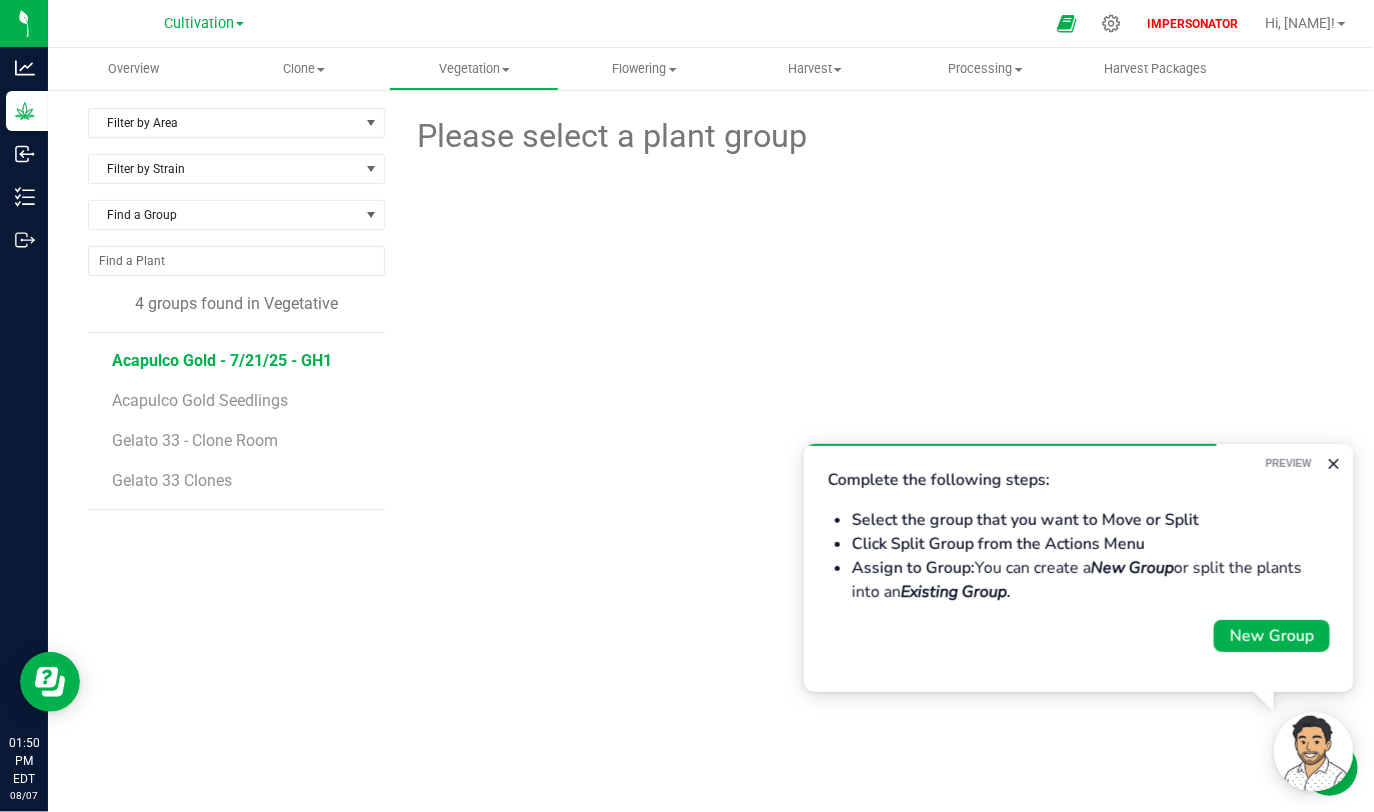 click on "Acapulco Gold - 7/21/25 - GH1" at bounding box center (222, 360) 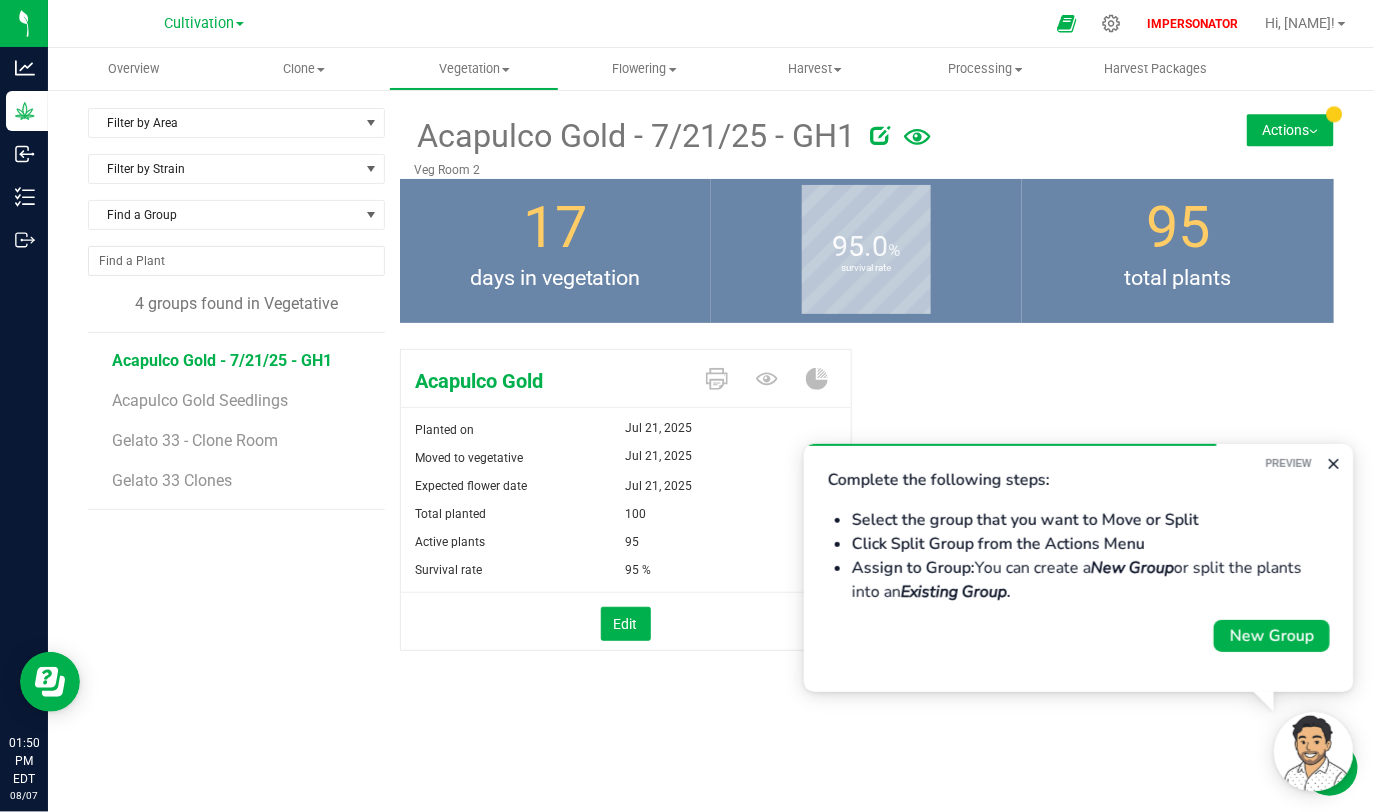 click on "Actions" at bounding box center (1290, 130) 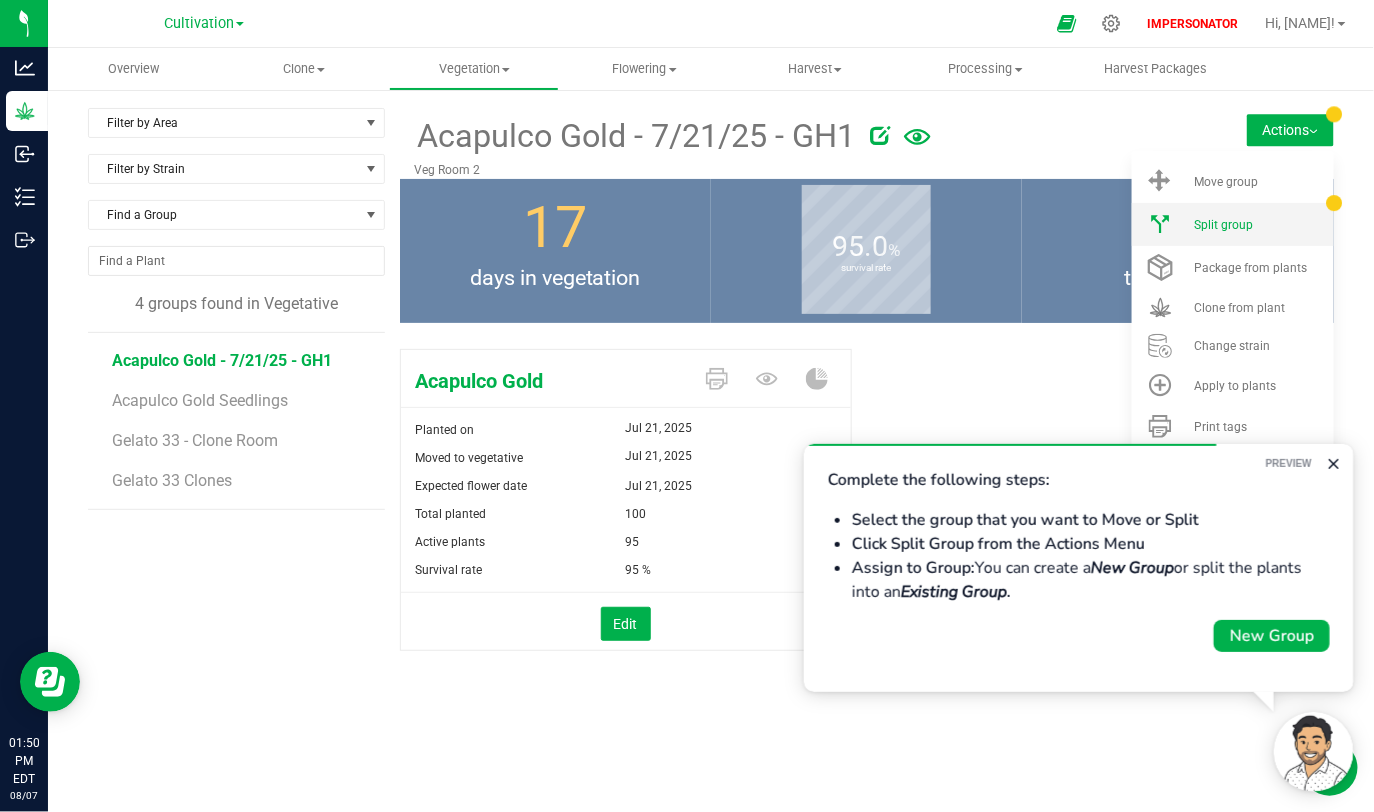 click on "Split group" at bounding box center [1223, 225] 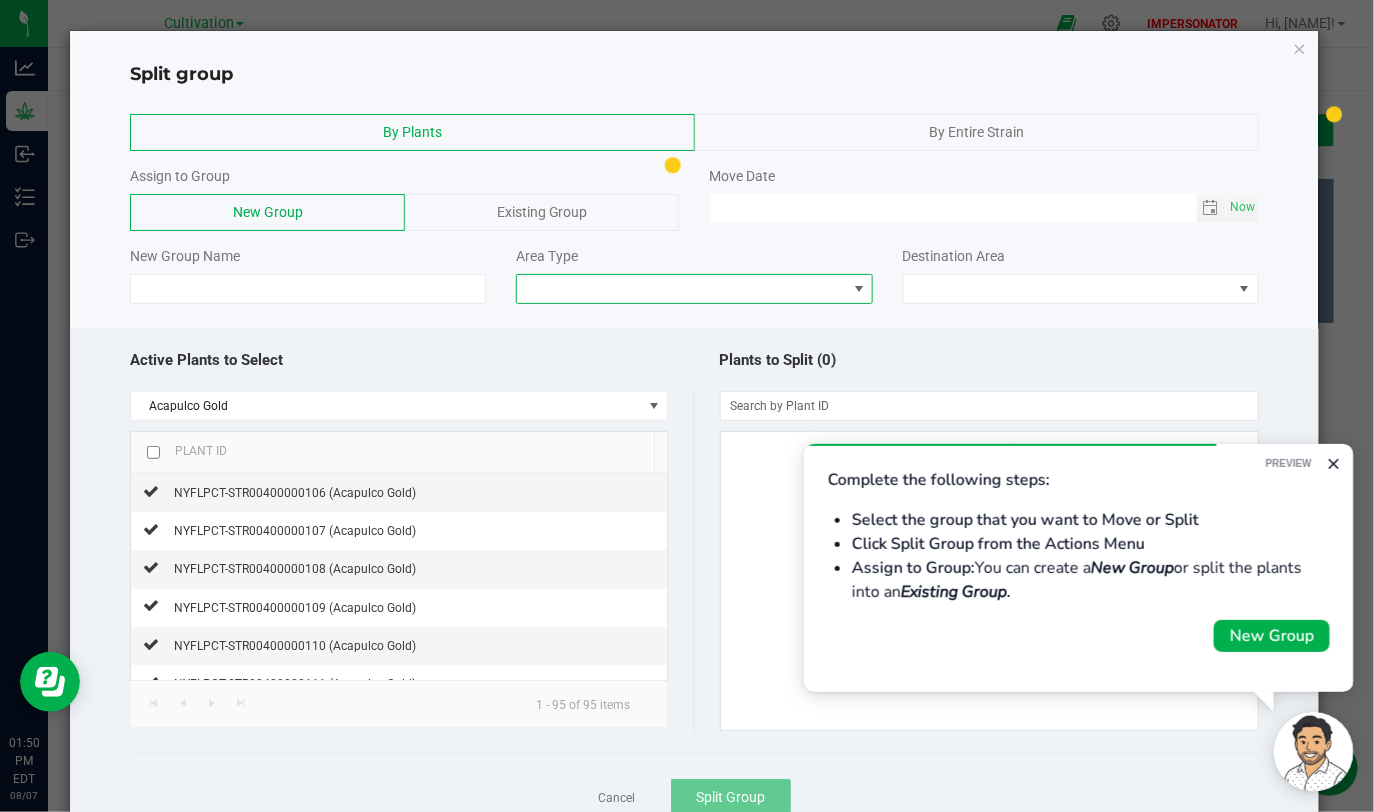 click at bounding box center [681, 289] 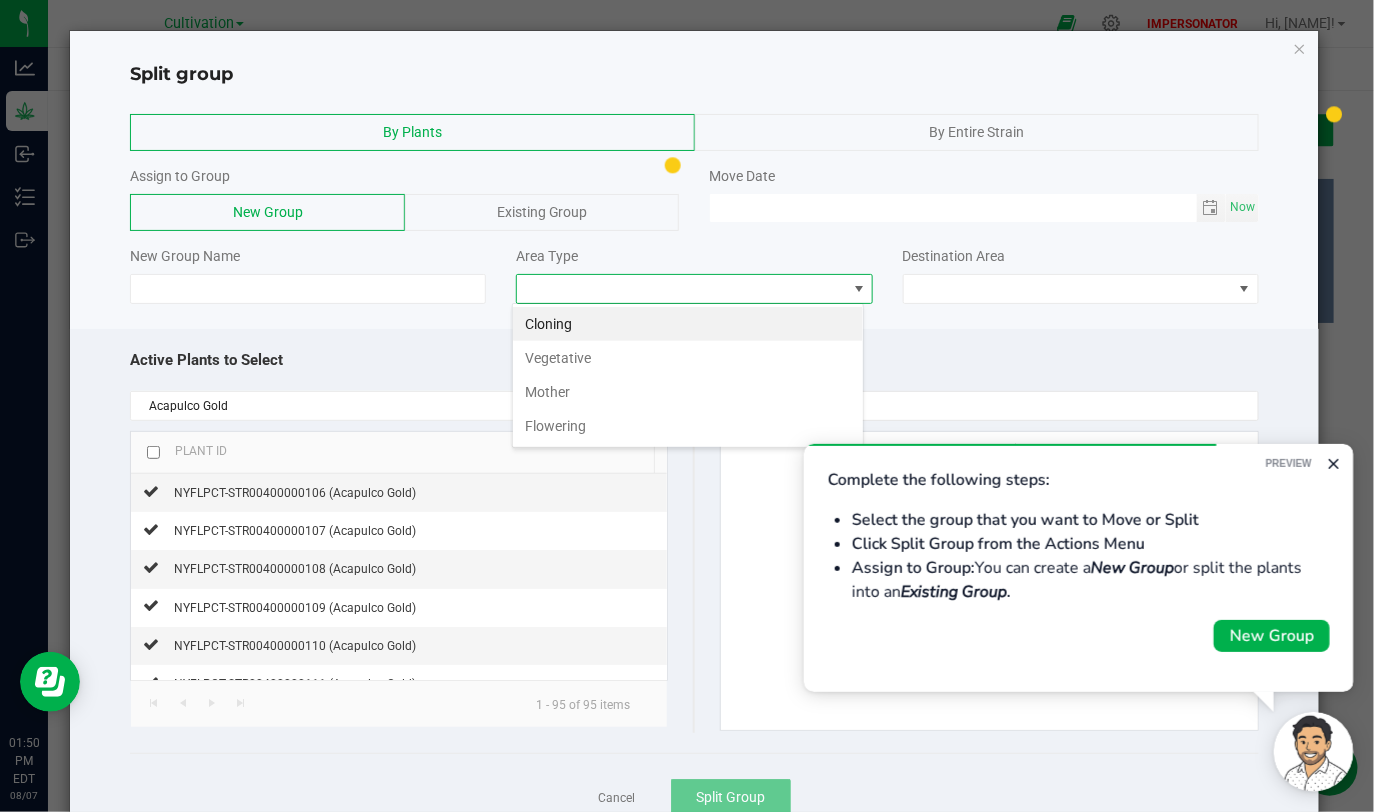 scroll, scrollTop: 99970, scrollLeft: 99647, axis: both 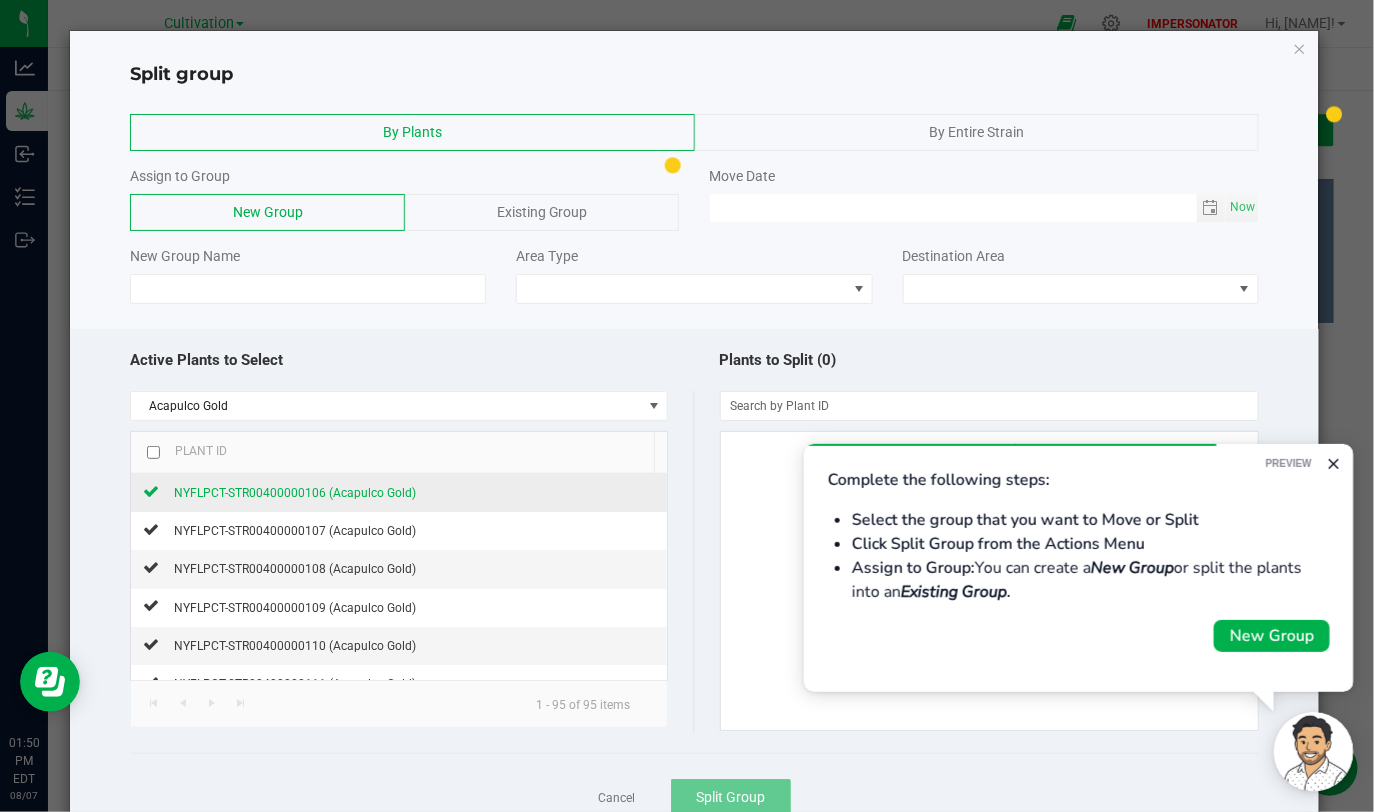 click on "NYFLPCT-STR00400000106 (Acapulco Gold)" 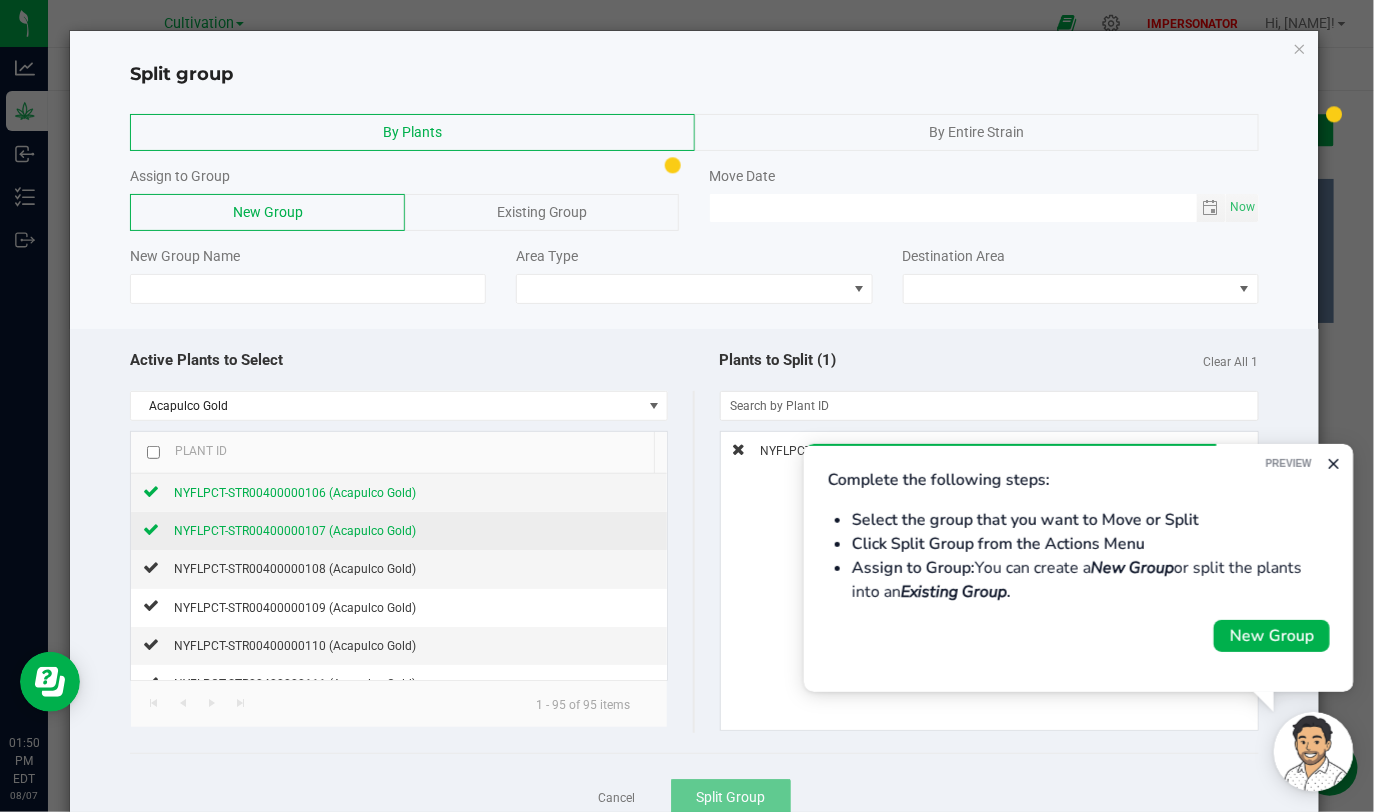 click on "NYFLPCT-STR00400000107 (Acapulco Gold)" 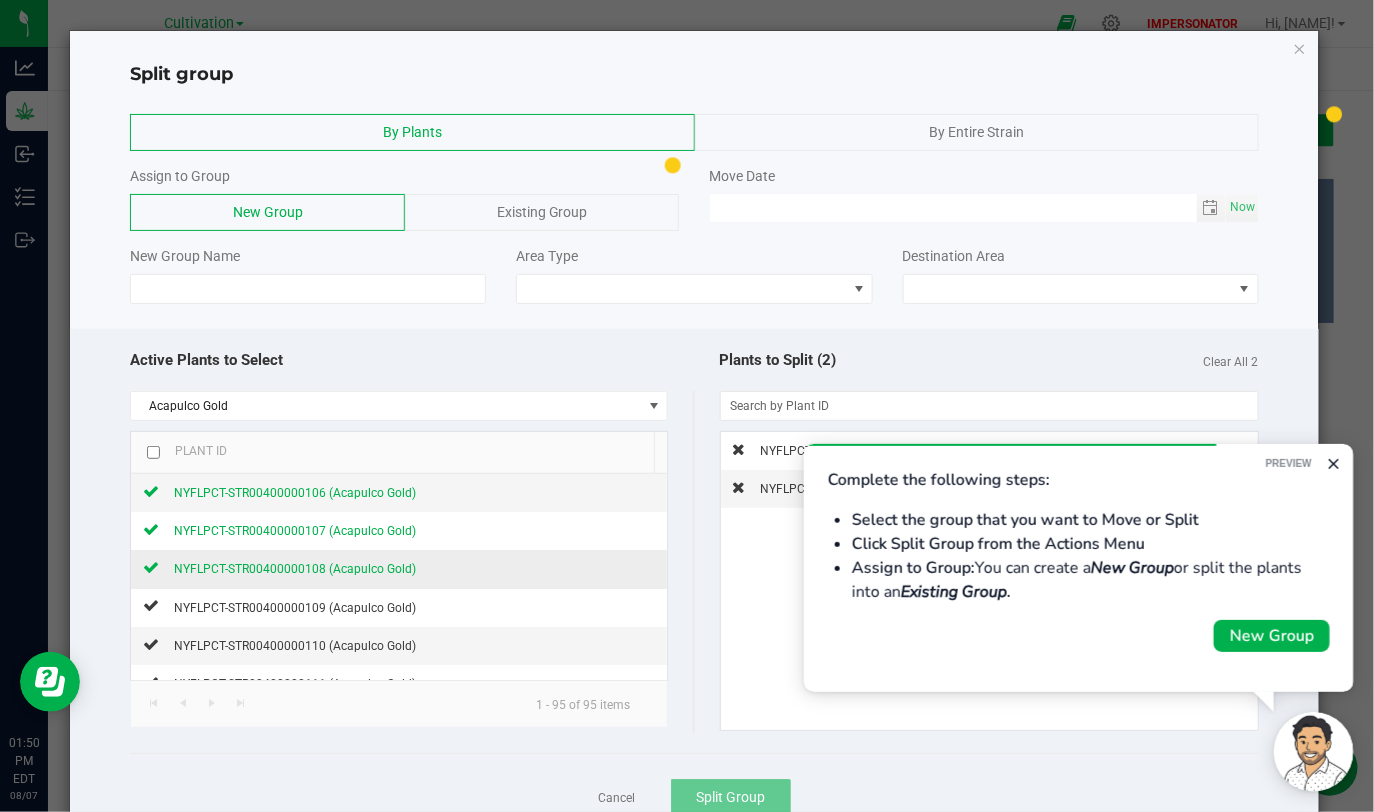 click on "NYFLPCT-STR00400000108 (Acapulco Gold)" 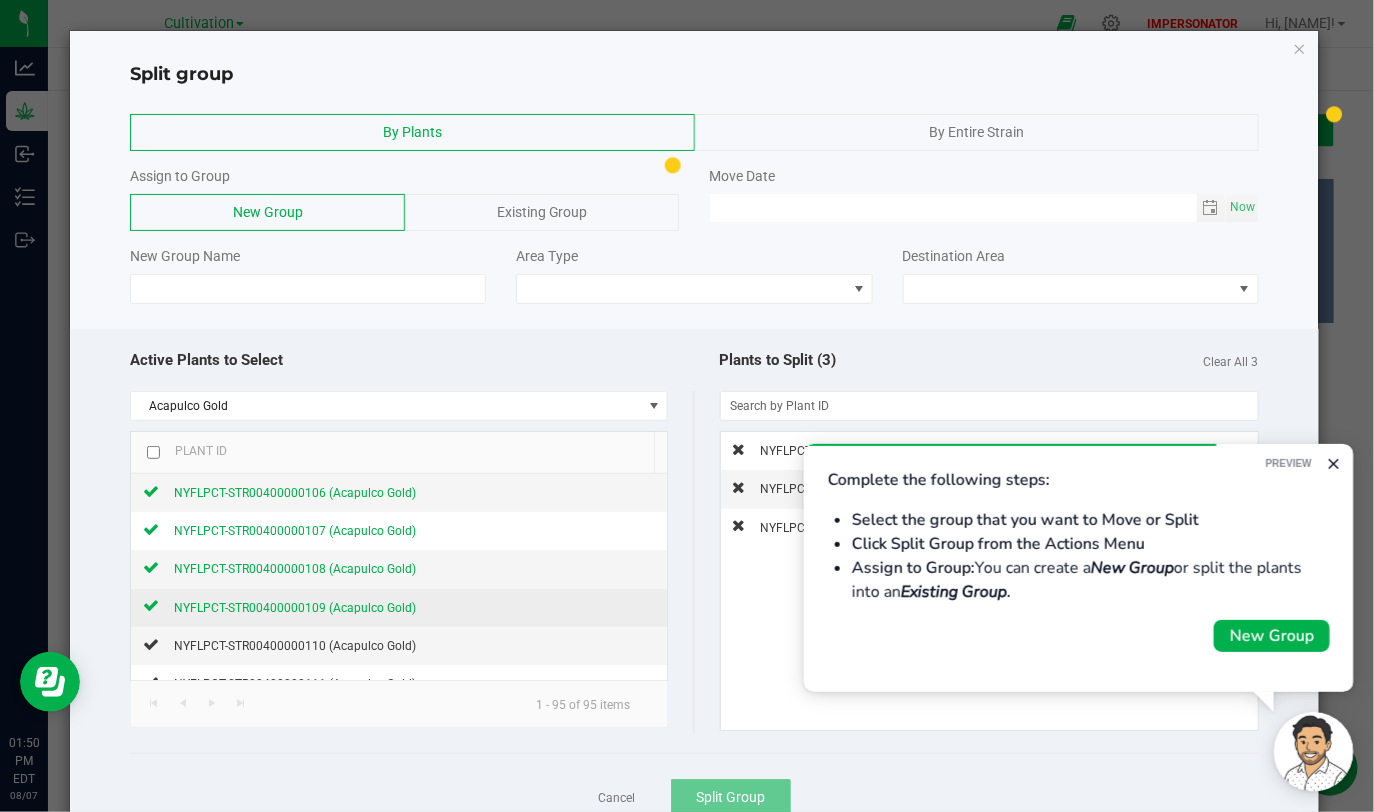 click on "NYFLPCT-STR00400000109 (Acapulco Gold)" 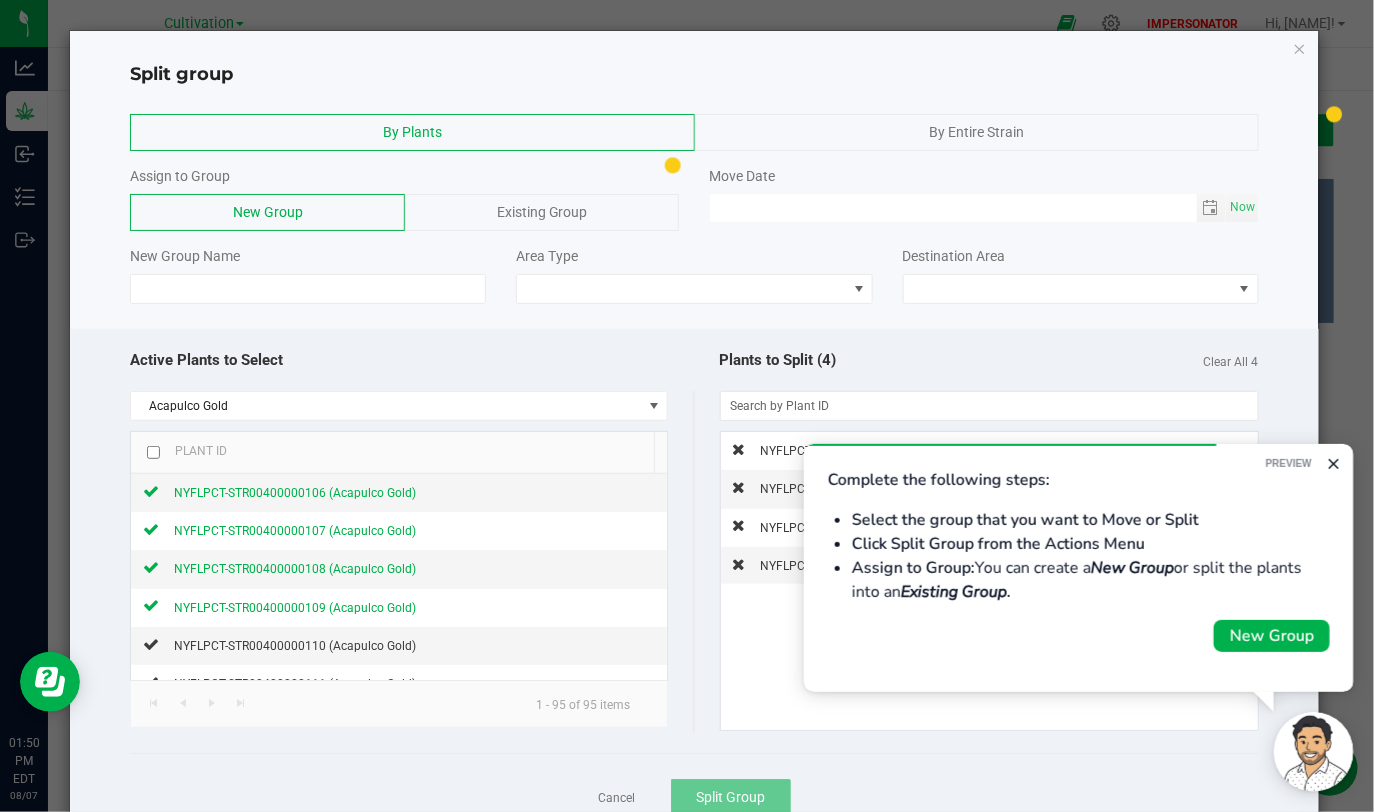 click on "By Plants   By Entire Strain   Assign to Group   New Group   Existing Group   Move Date
Now
New Group Name   Area Type   Destination Area" 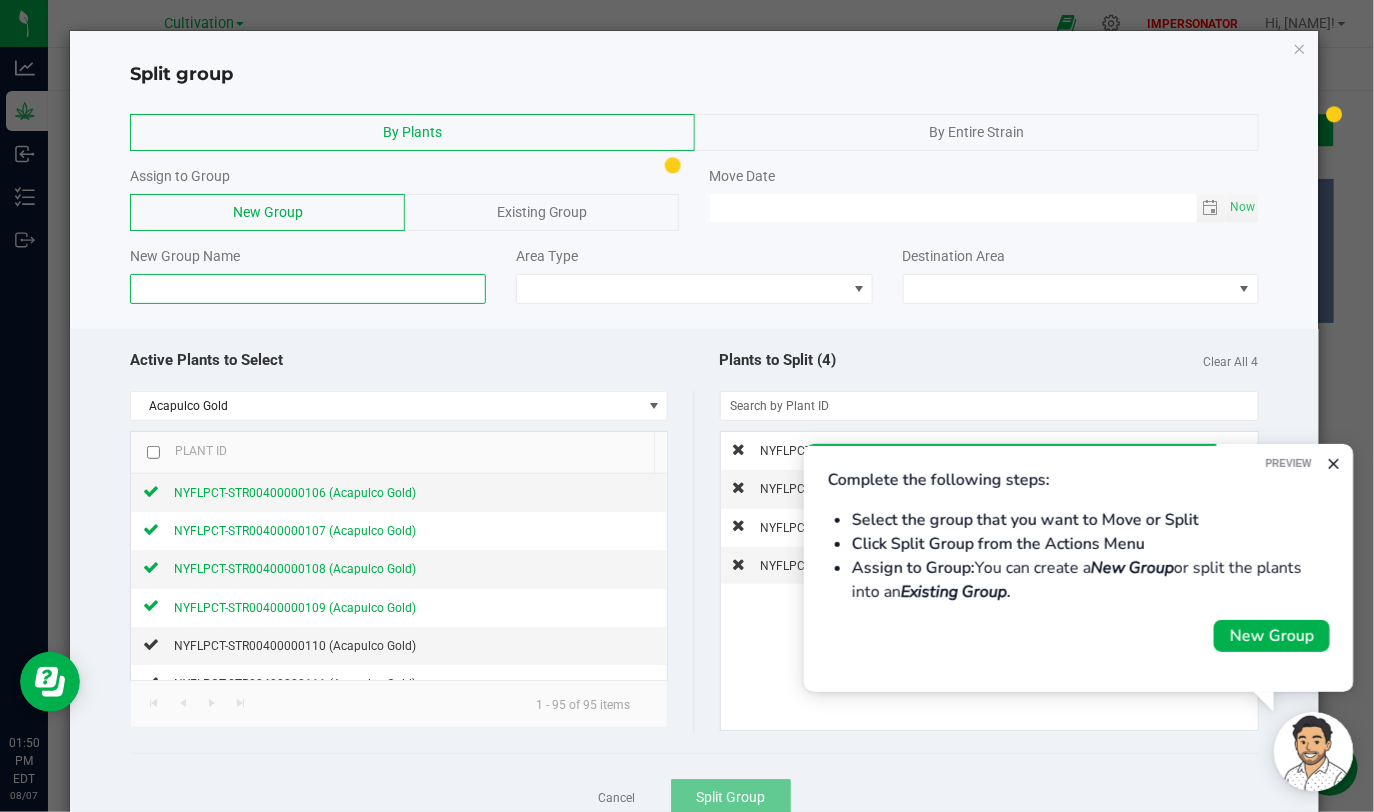 click 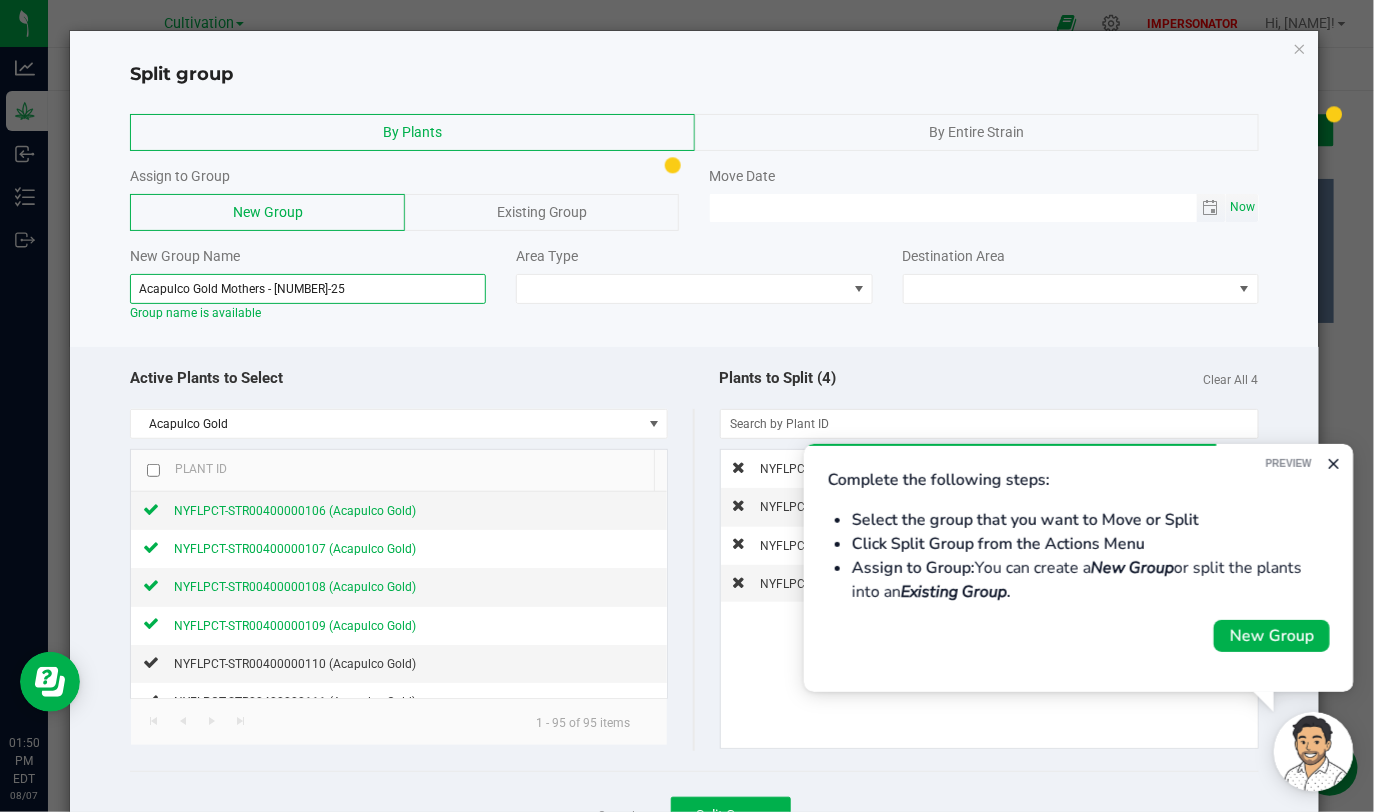 type on "Acapulco Gold Mothers - [NUMBER]-25" 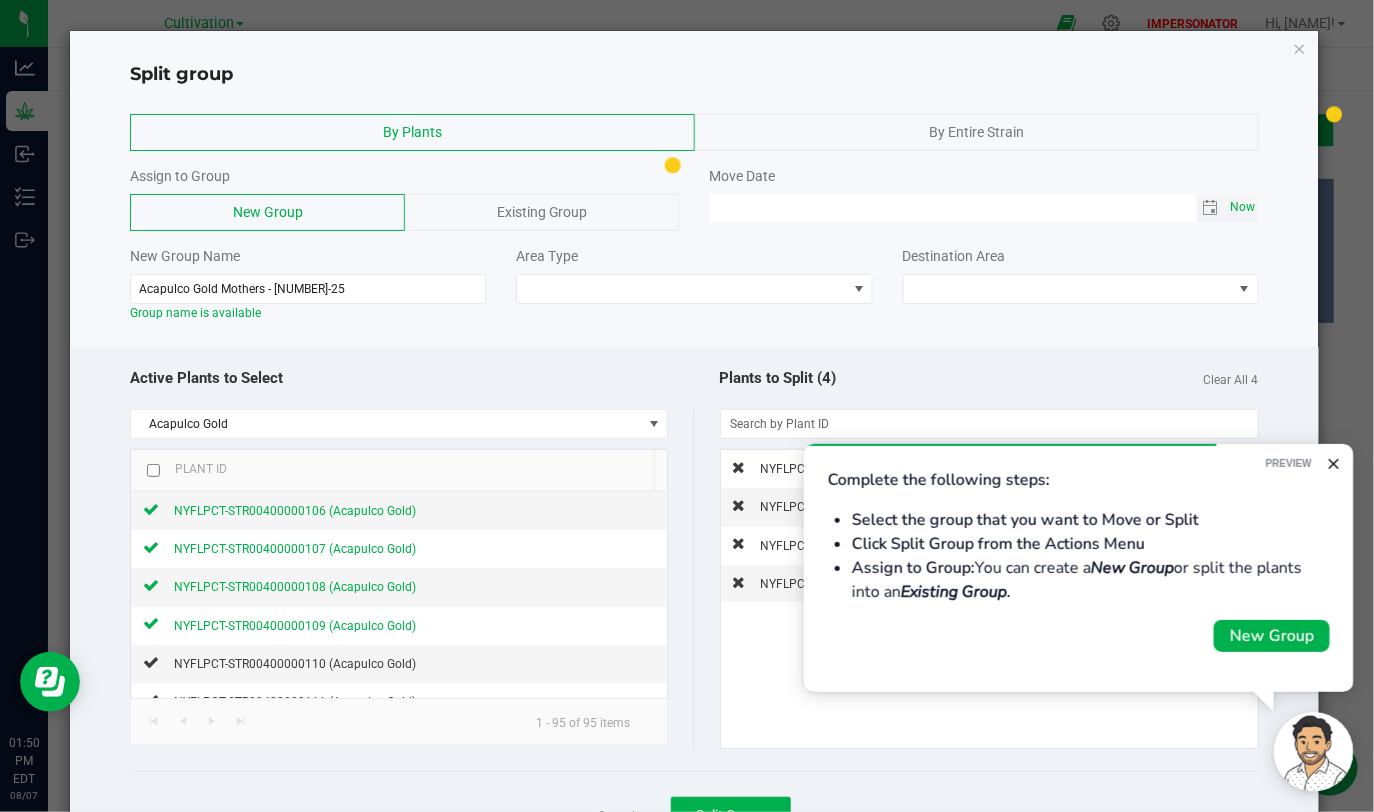 click on "Now" 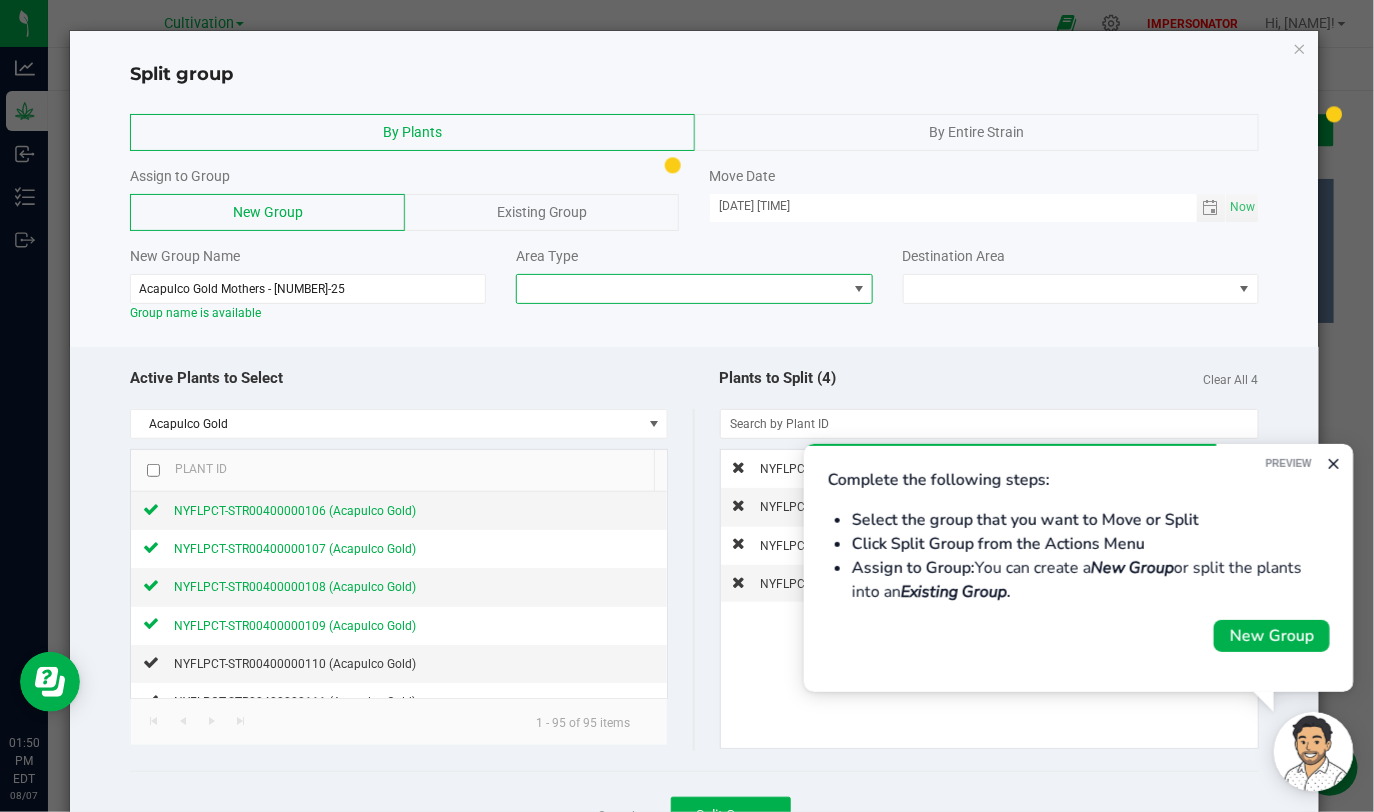 click at bounding box center (681, 289) 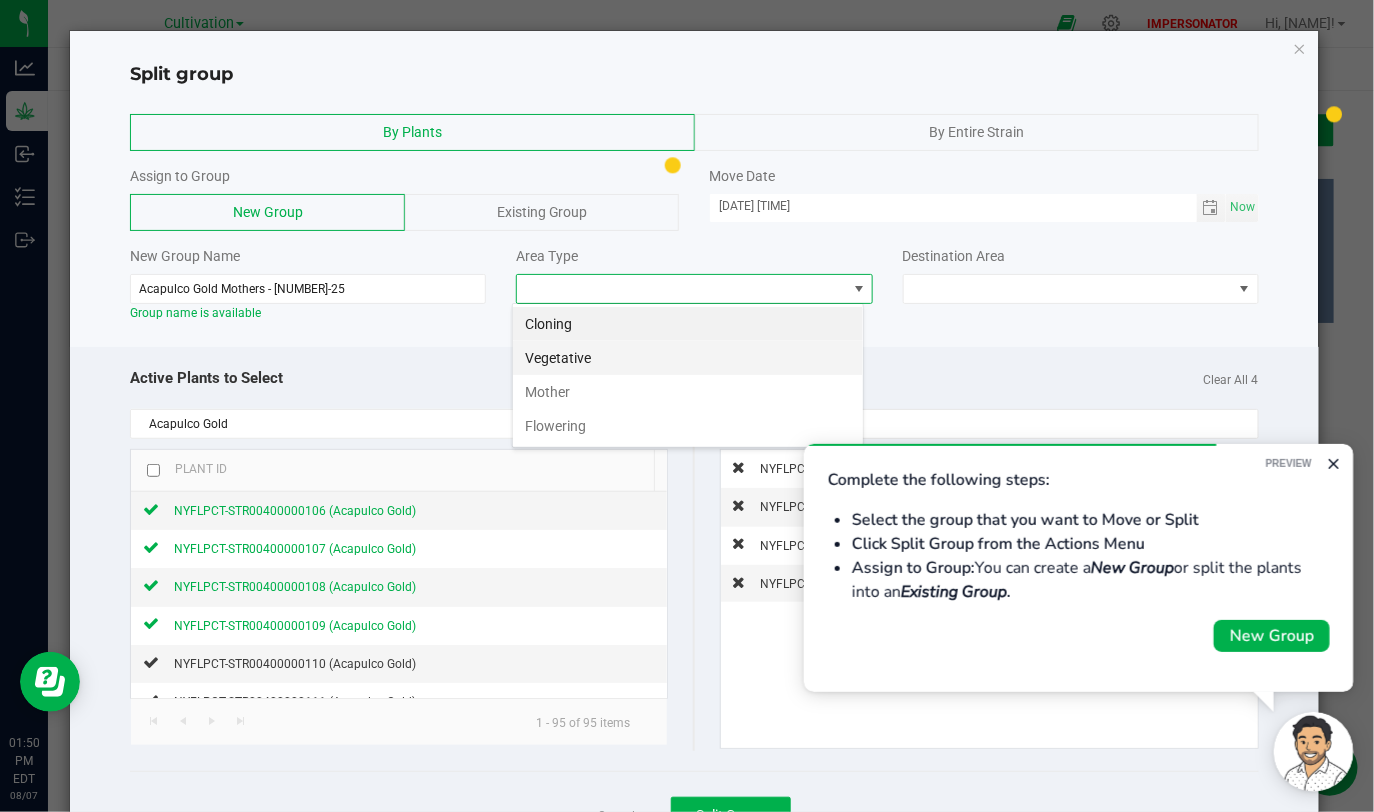 scroll, scrollTop: 99970, scrollLeft: 99647, axis: both 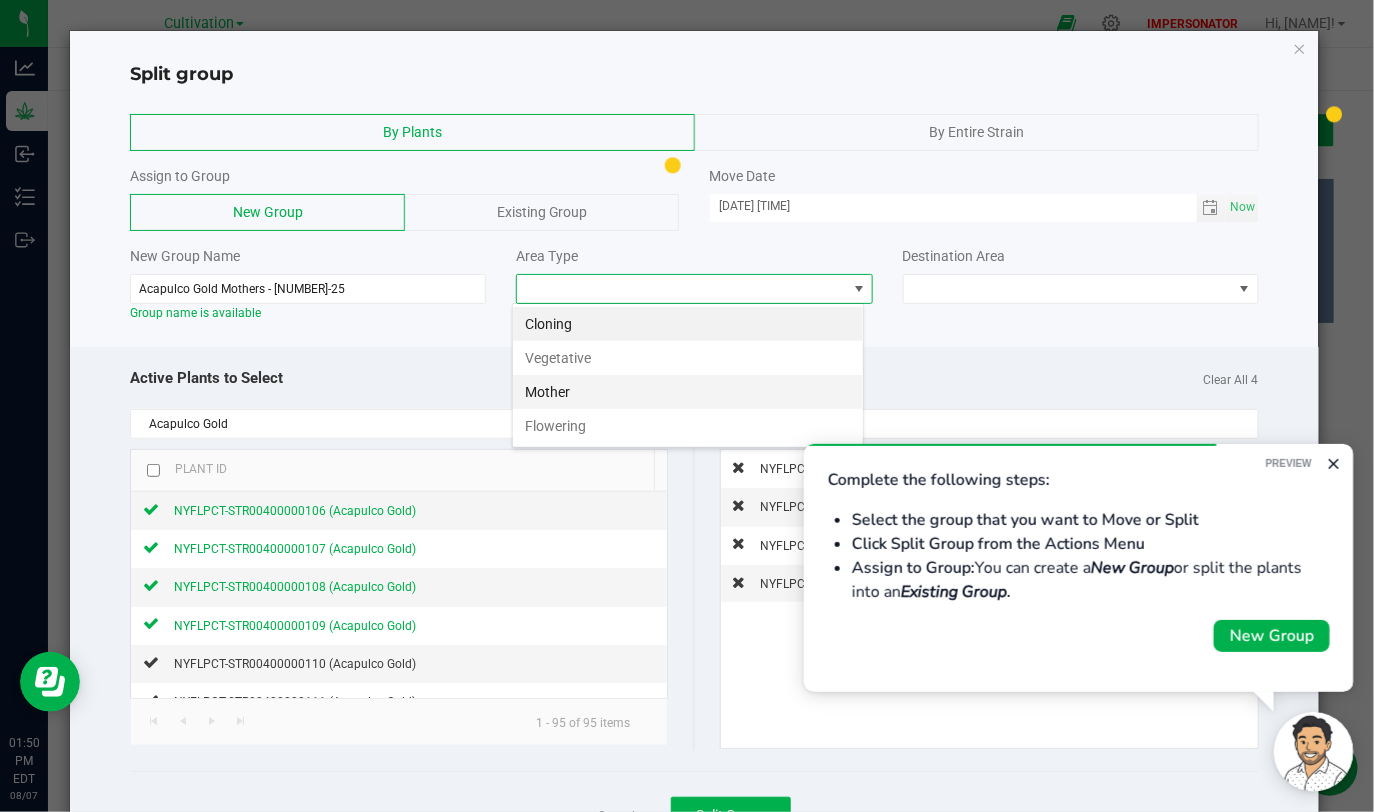 click on "Mother" at bounding box center [688, 392] 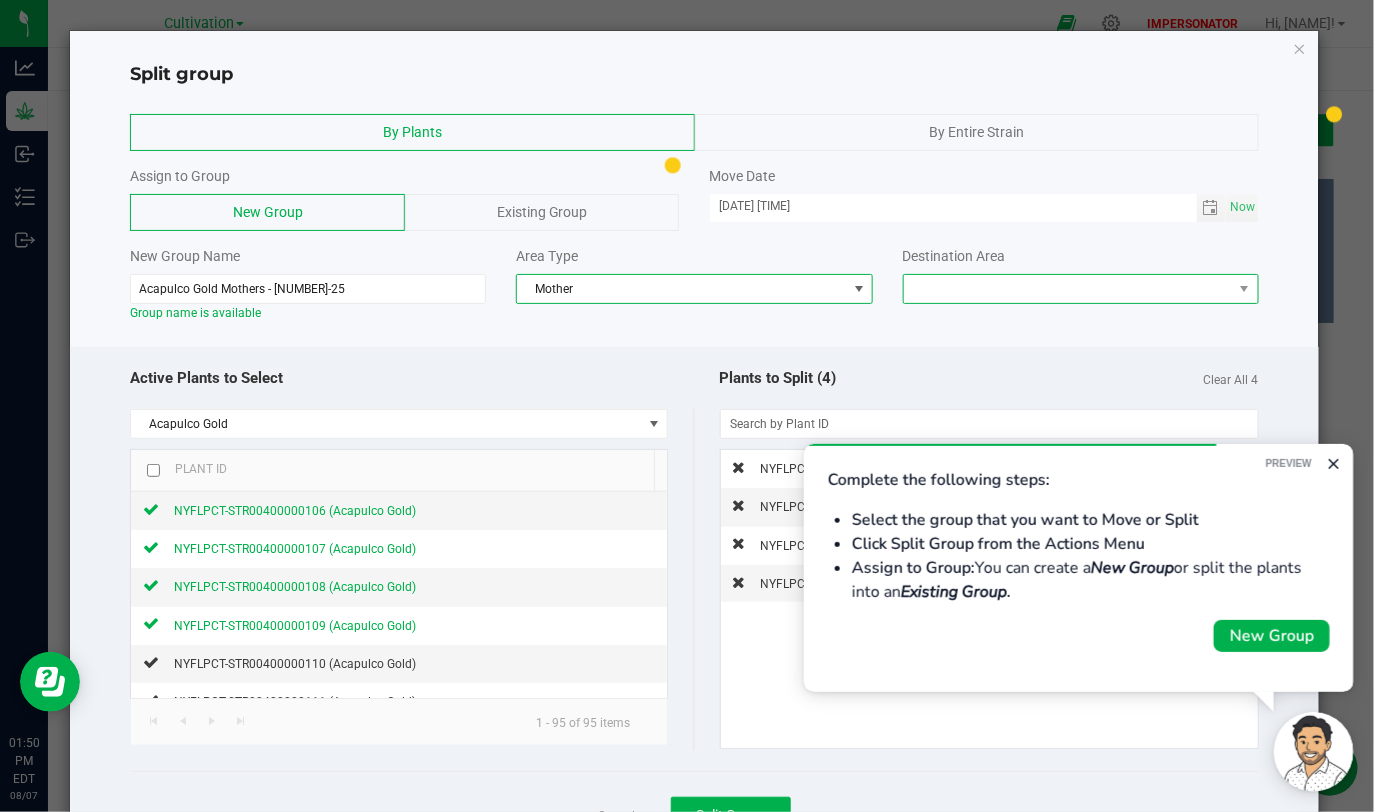 click at bounding box center (1068, 289) 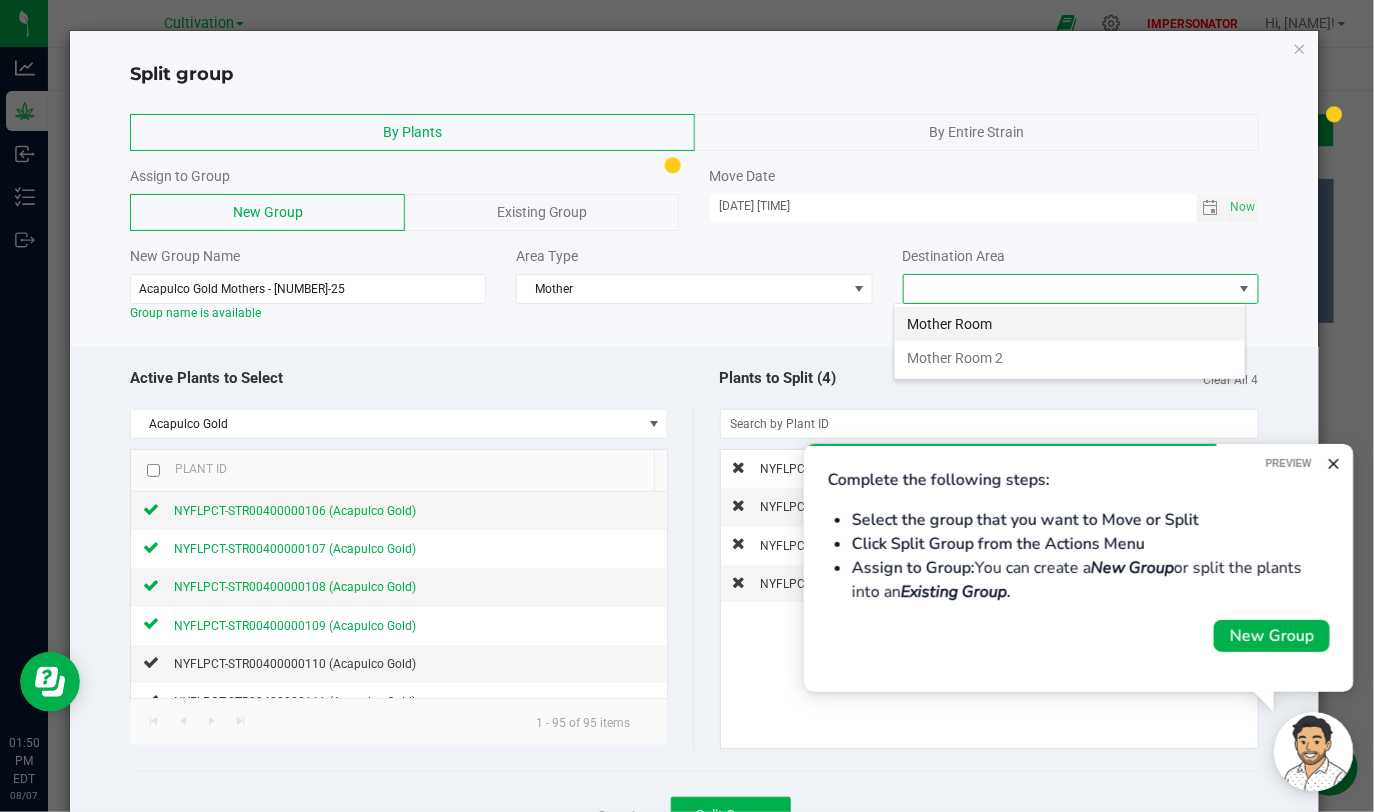 scroll, scrollTop: 99970, scrollLeft: 99647, axis: both 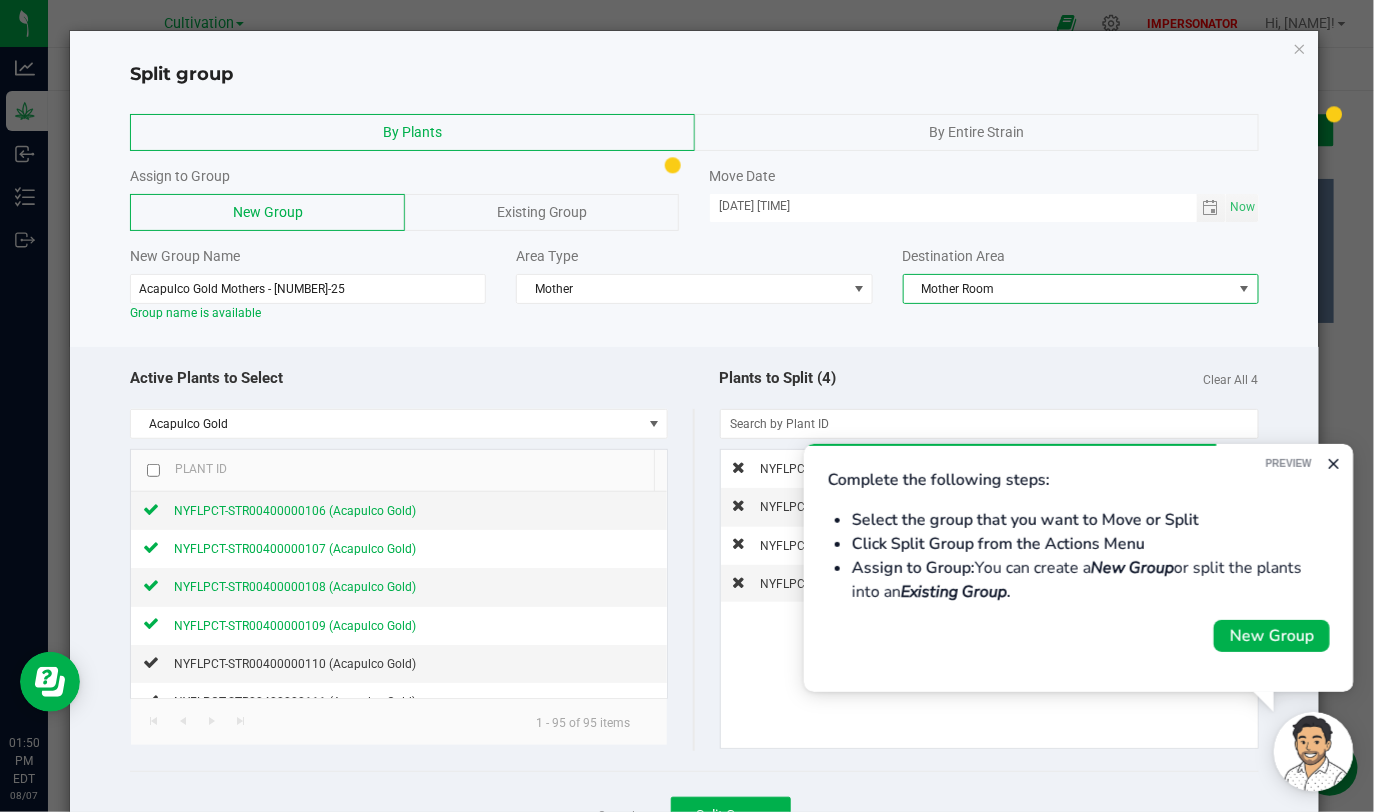 click on "Active Plants to Select" 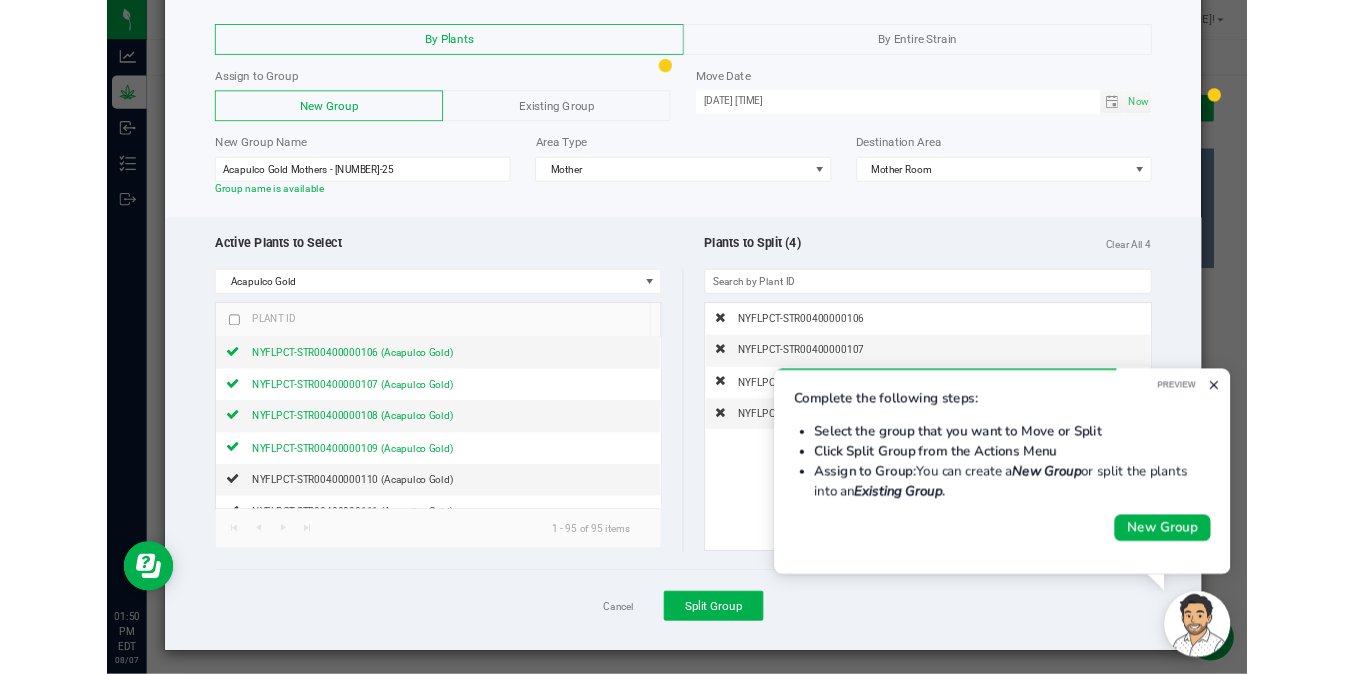 scroll, scrollTop: 86, scrollLeft: 0, axis: vertical 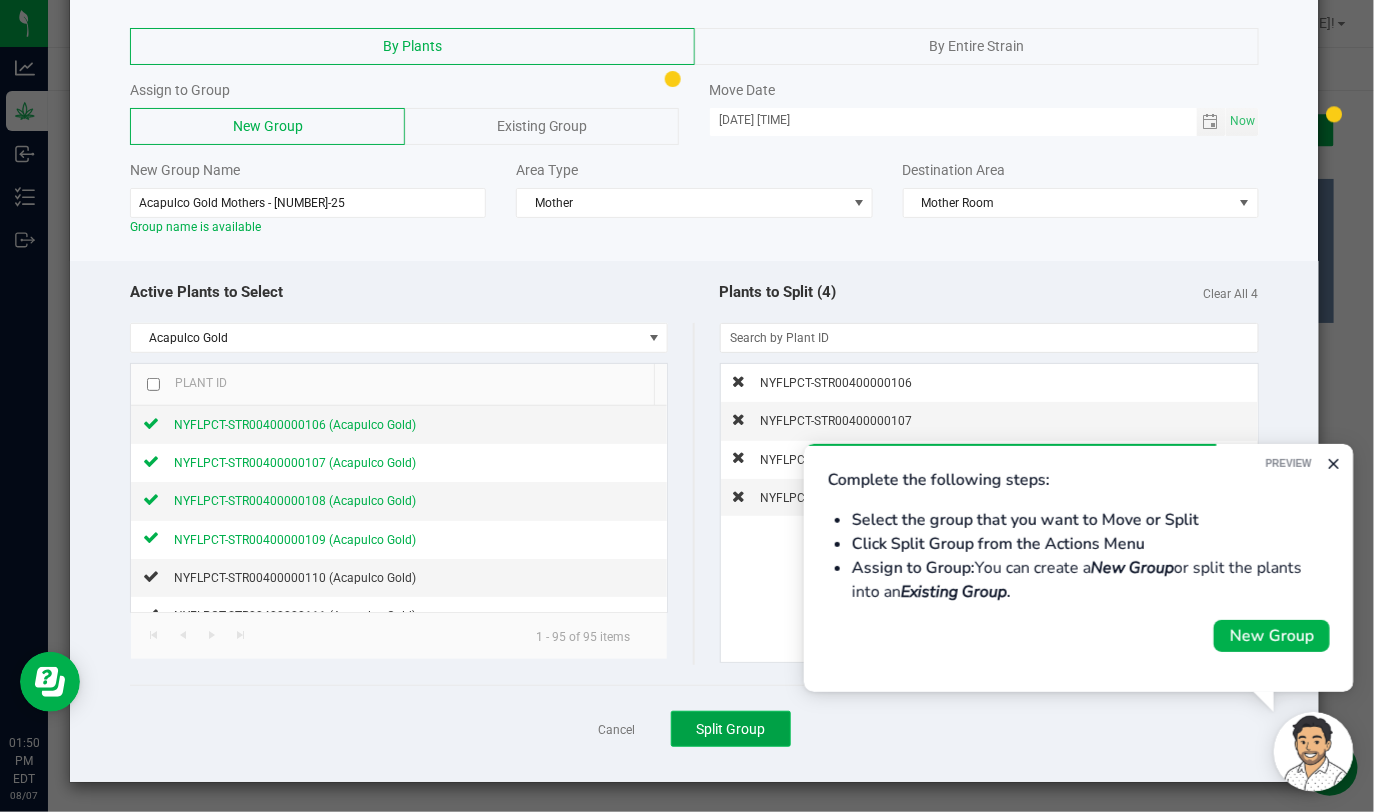 click on "Split Group" 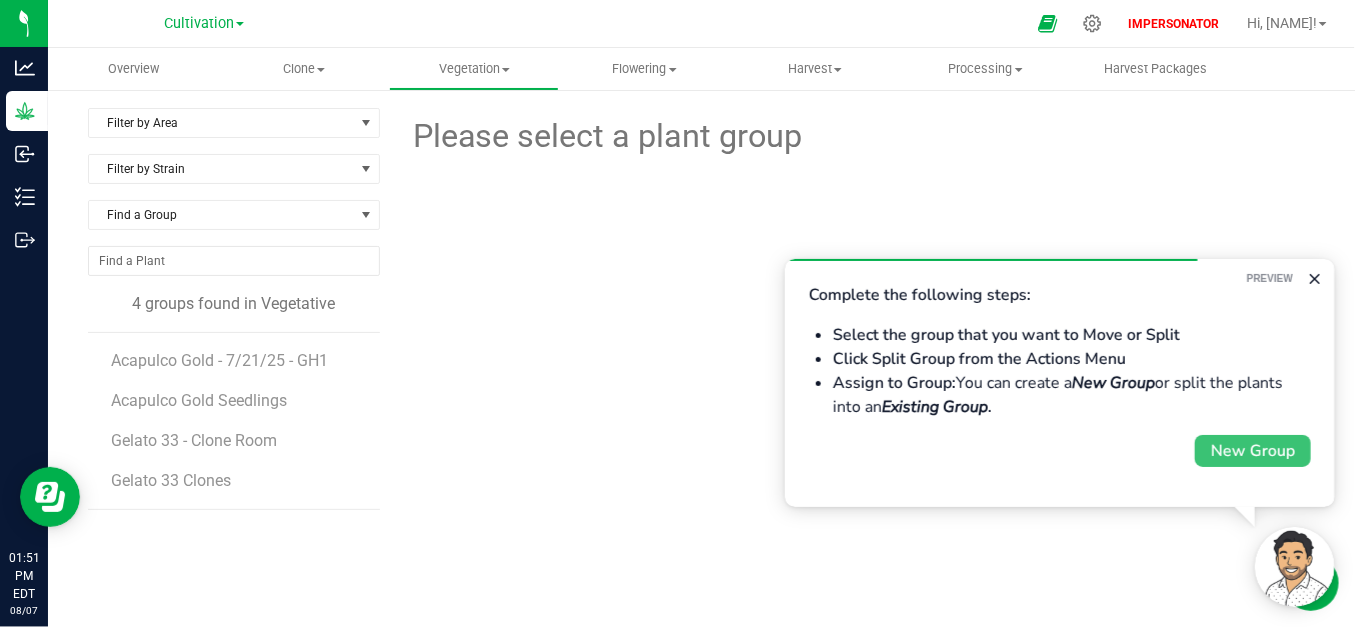 click on "New Group" at bounding box center [1252, 450] 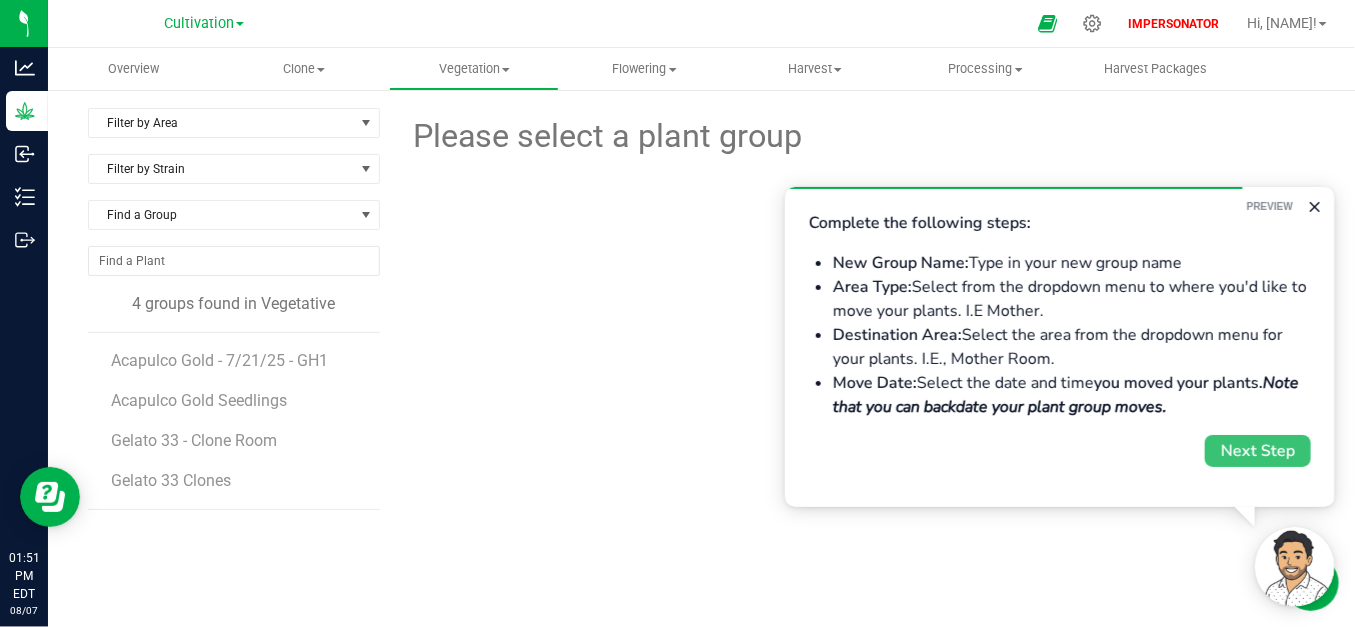 click on "Next Step" at bounding box center [1257, 450] 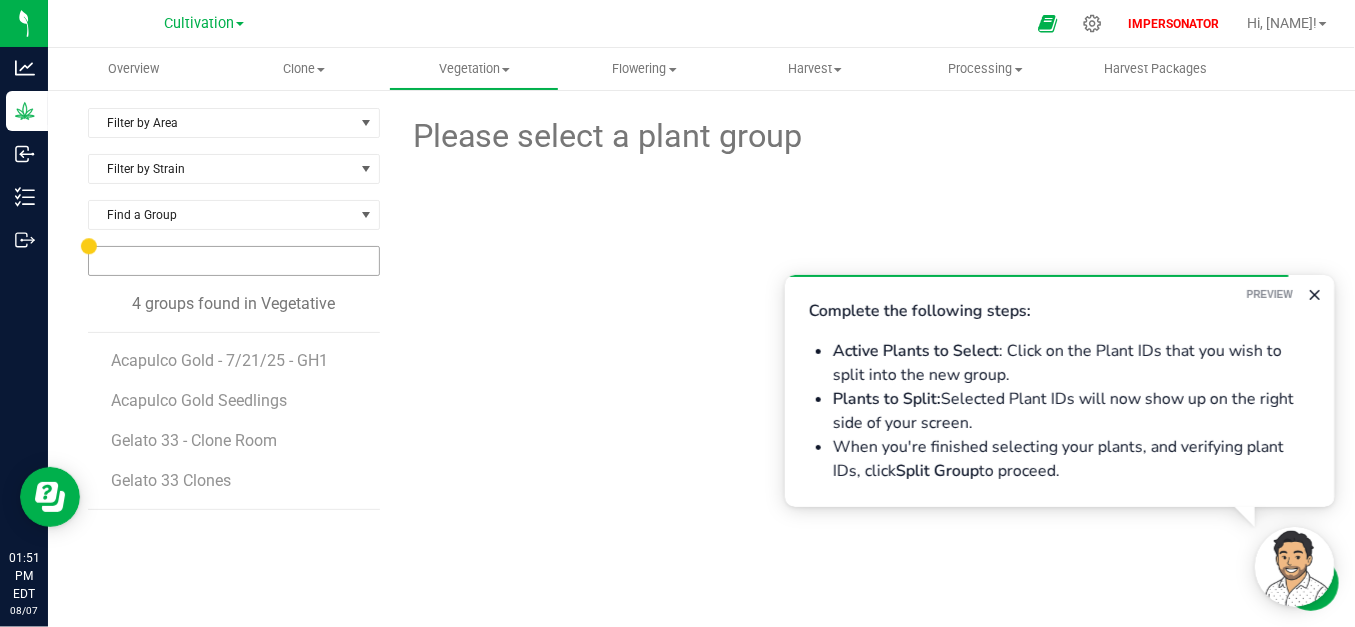 click at bounding box center (234, 261) 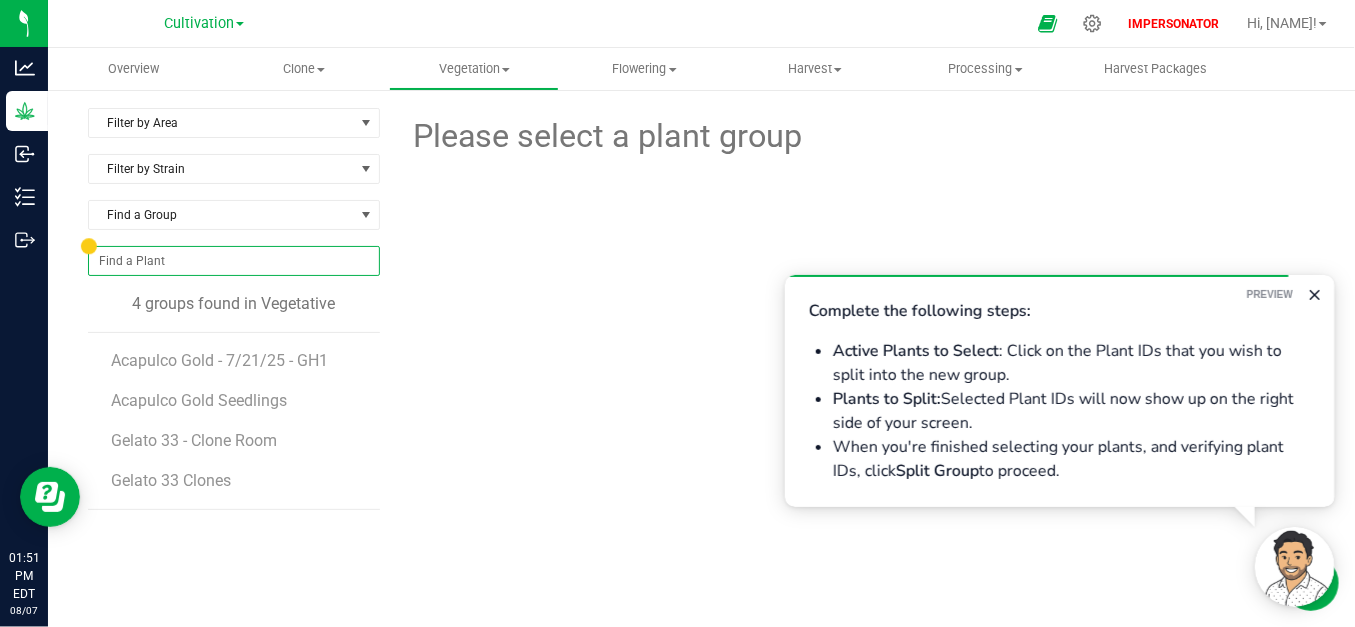 click on "Plants to Split:  Selected Plant IDs will now show up on the right side of your screen." at bounding box center [1071, 410] 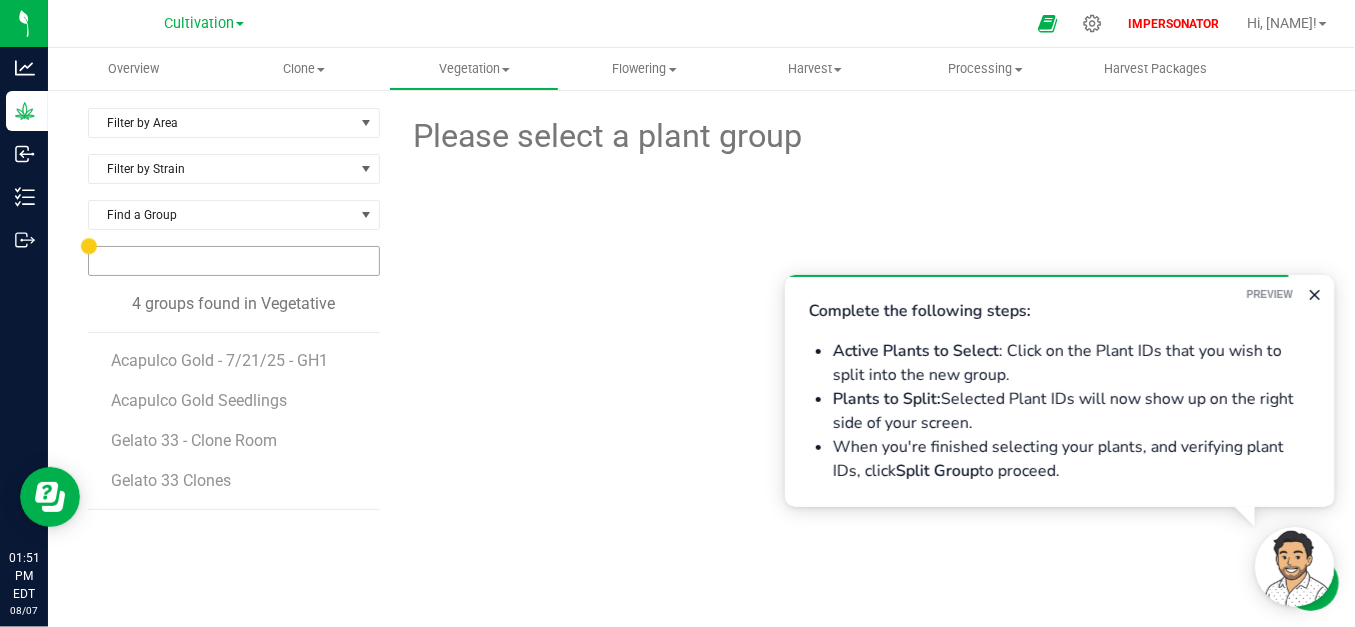 click at bounding box center (234, 261) 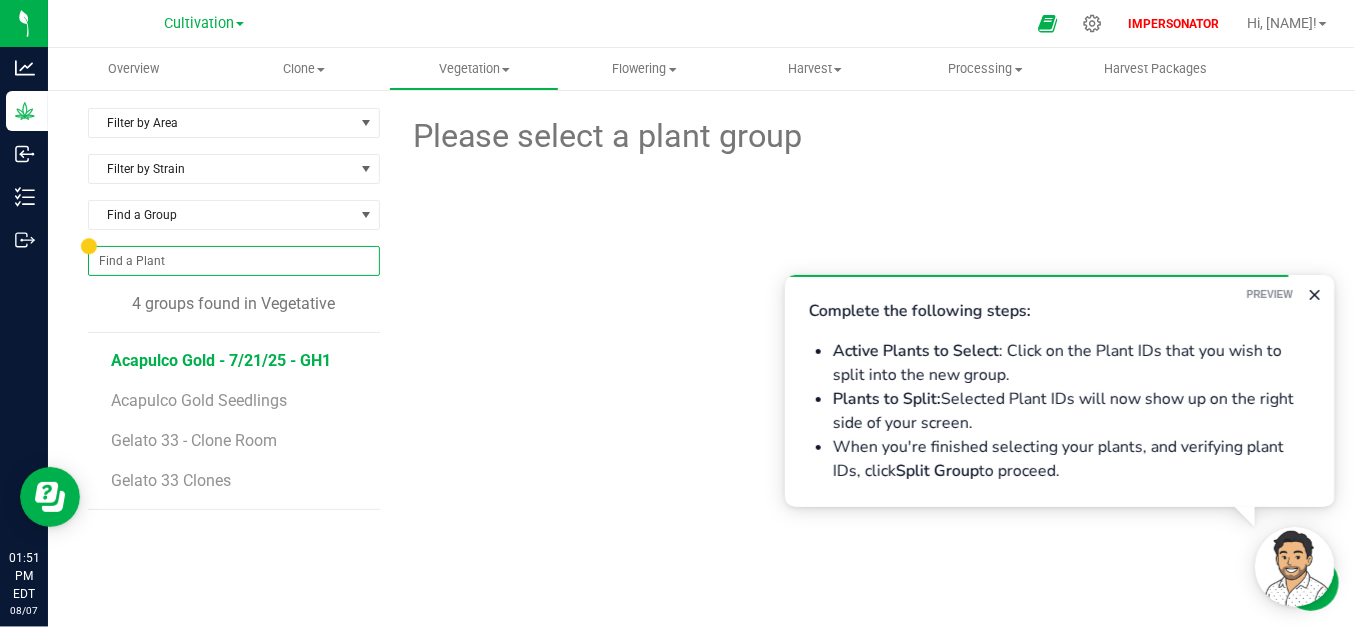 click on "Acapulco Gold - 7/21/25 - GH1" at bounding box center [221, 360] 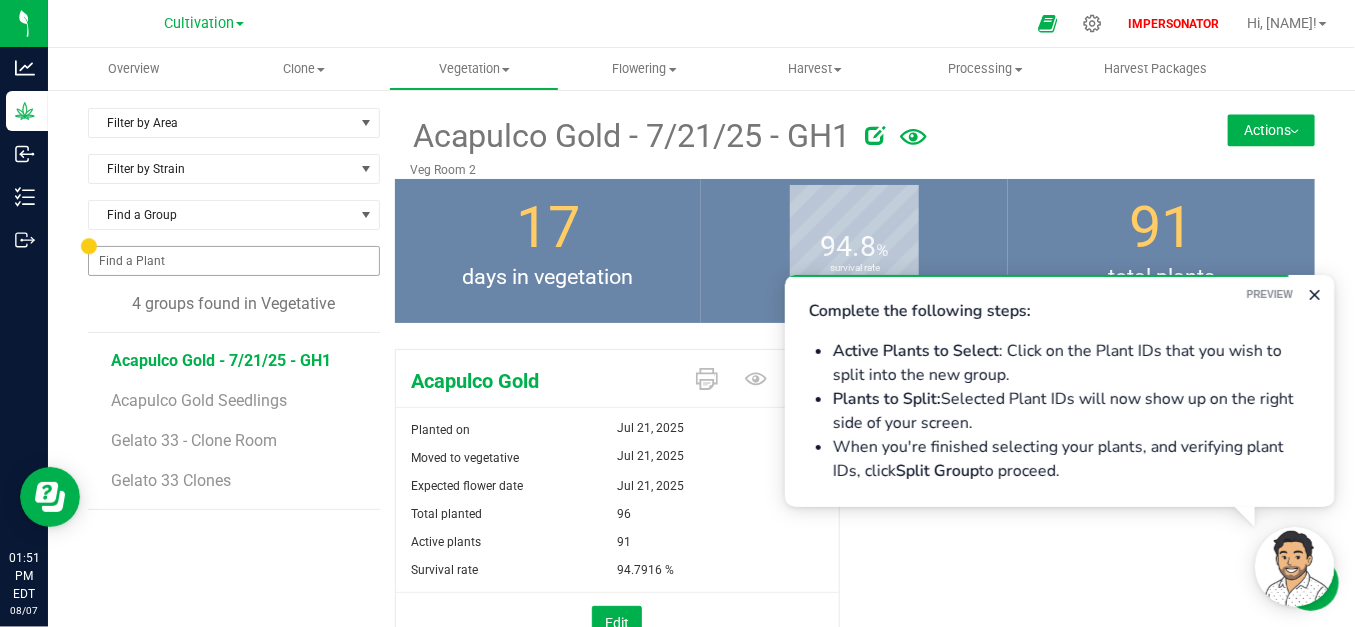 click at bounding box center [234, 261] 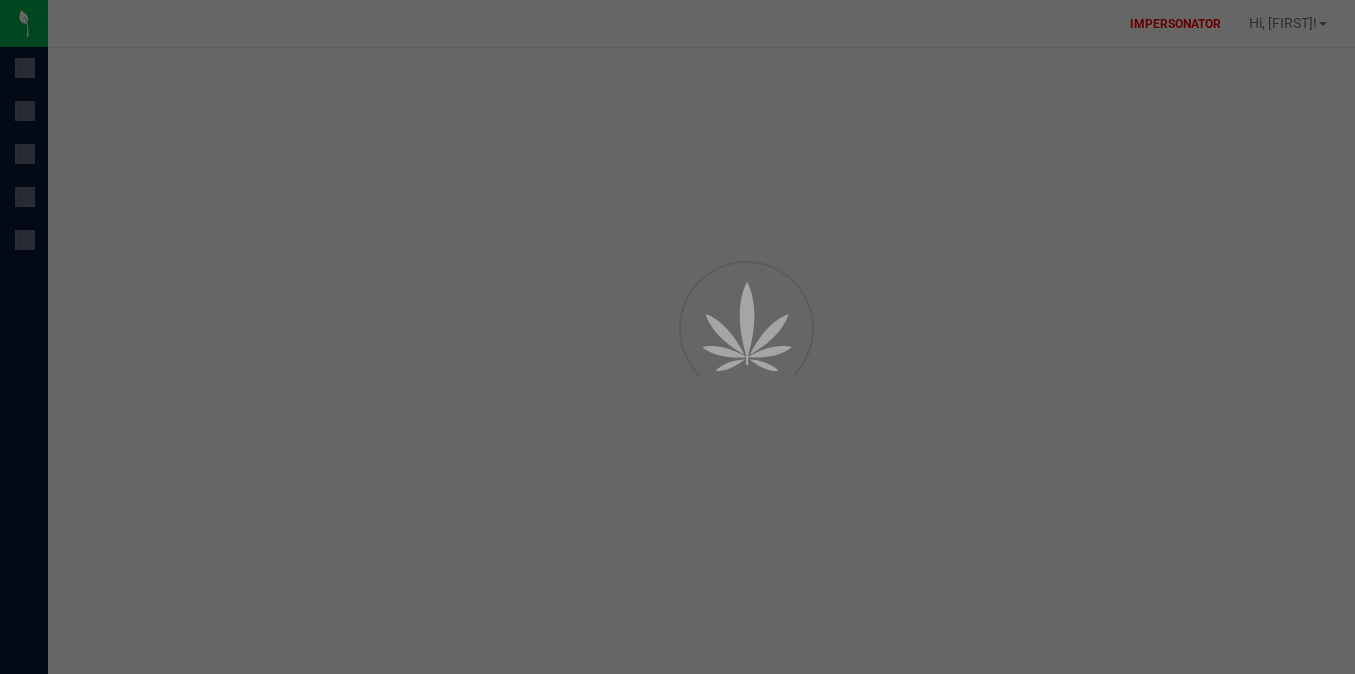 scroll, scrollTop: 0, scrollLeft: 0, axis: both 